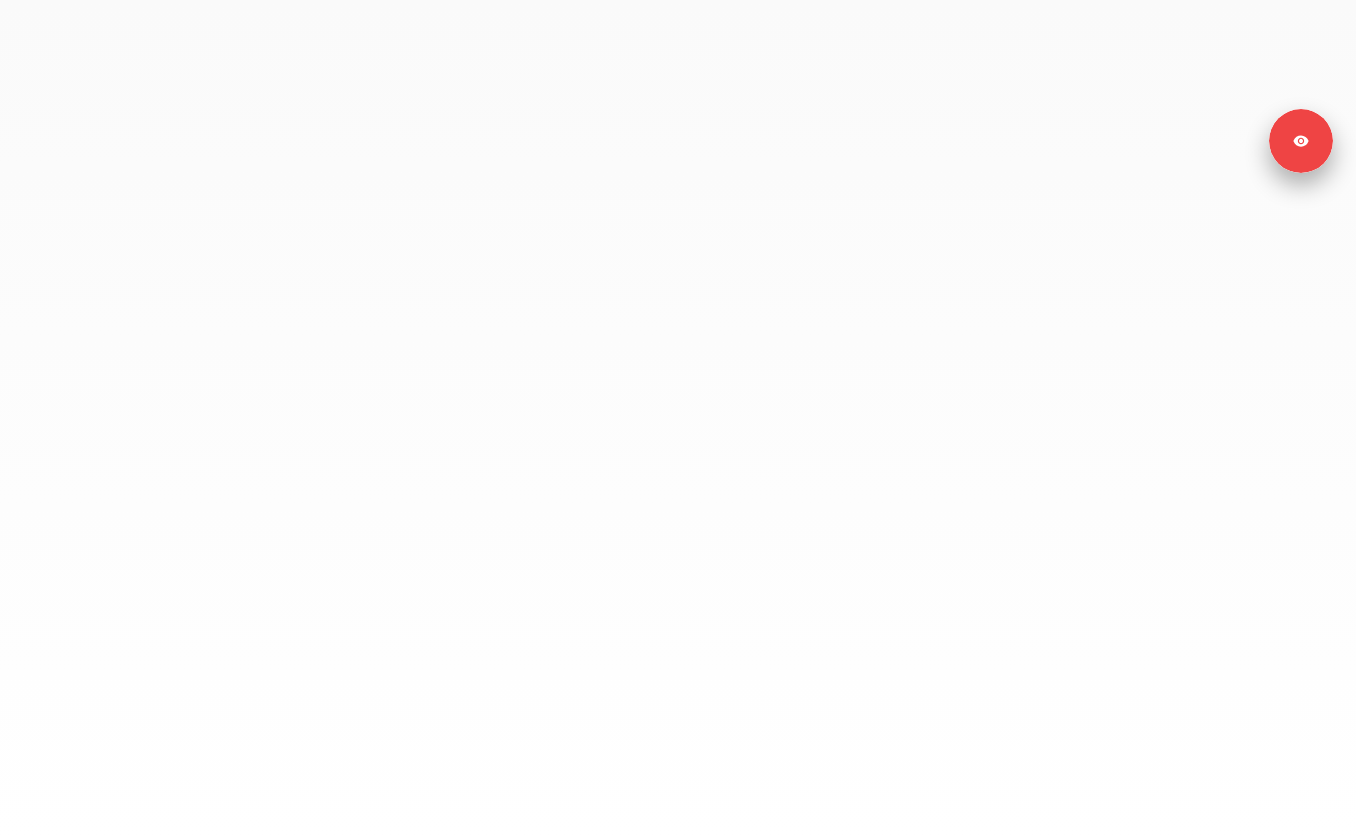 scroll, scrollTop: 0, scrollLeft: 0, axis: both 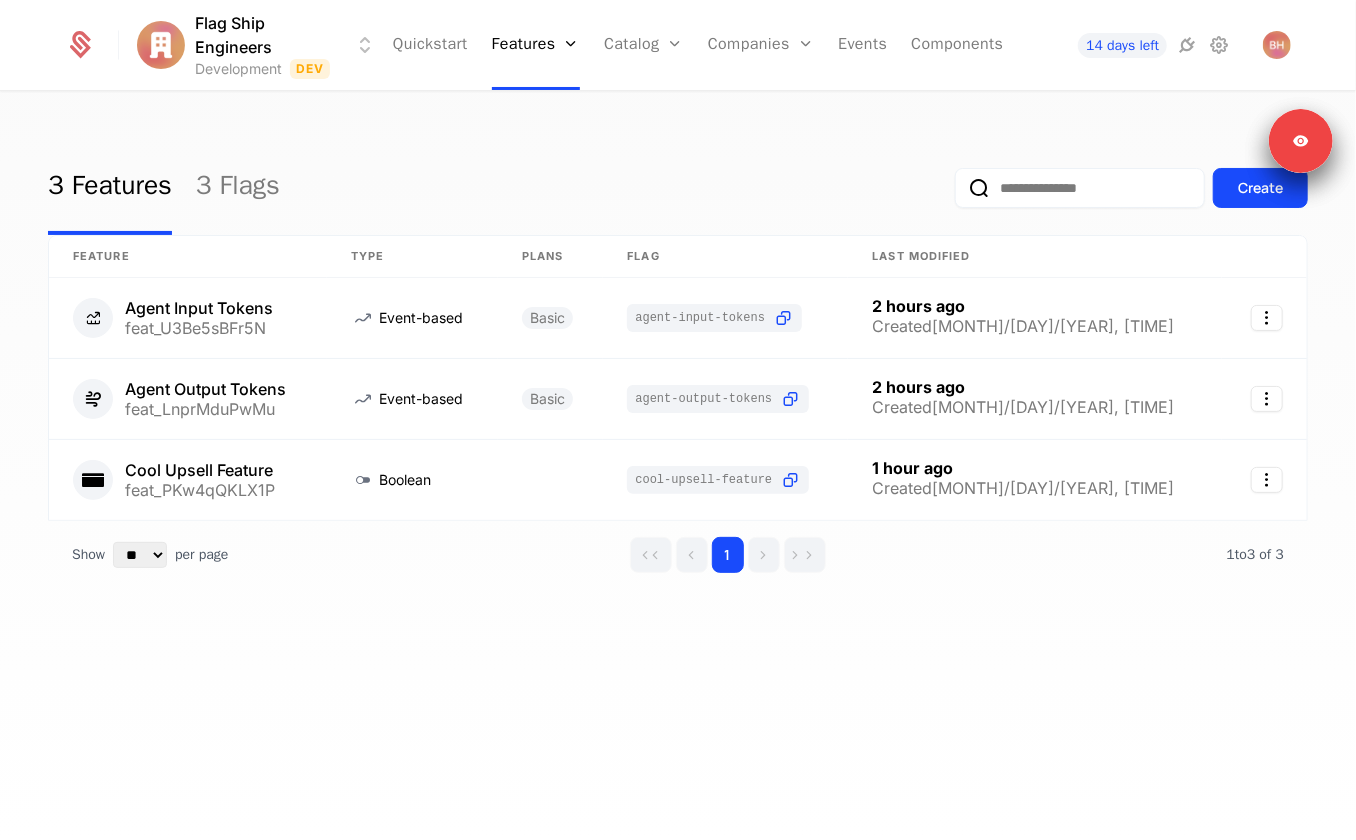 click on "Flag Ship Engineers Development Dev Quickstart Features Features Flags Catalog Plans AddOns Configuration Companies Companies Users Events Components 14 days left 3 Features 3 Flags Create Feature Type Plans Flag Last Modified Agent Input Tokens feat_U3Be5sBFr5N Event-based Basic agent-input-tokens 2 hours ago Created  [MONTH]/[DAY]/[YEAR], [TIME] Agent Output Tokens feat_LnprMduPwMu Event-based Basic agent-output-tokens 2 hours ago Created  [MONTH]/[DAY]/[YEAR], [TIME] Cool Upsell Feature feat_PKw4qQKLX1P Boolean cool-upsell-feature 1 hour ago Created  [MONTH]/[DAY]/[YEAR], [TIME] Show ** ** ** *** *** per page per page 1 1  to  3   of   3  of   3
Signed in as [FIRST] [LAST] Sign out Best Viewed on Desktop You're currently viewing this on a  mobile device . For the best experience,   we recommend using a desktop or larger screens , as the application isn't fully optimized for smaller resolutions just yet. Got it  Signed in as [FIRST] [LAST] Sign out" at bounding box center [678, 420] 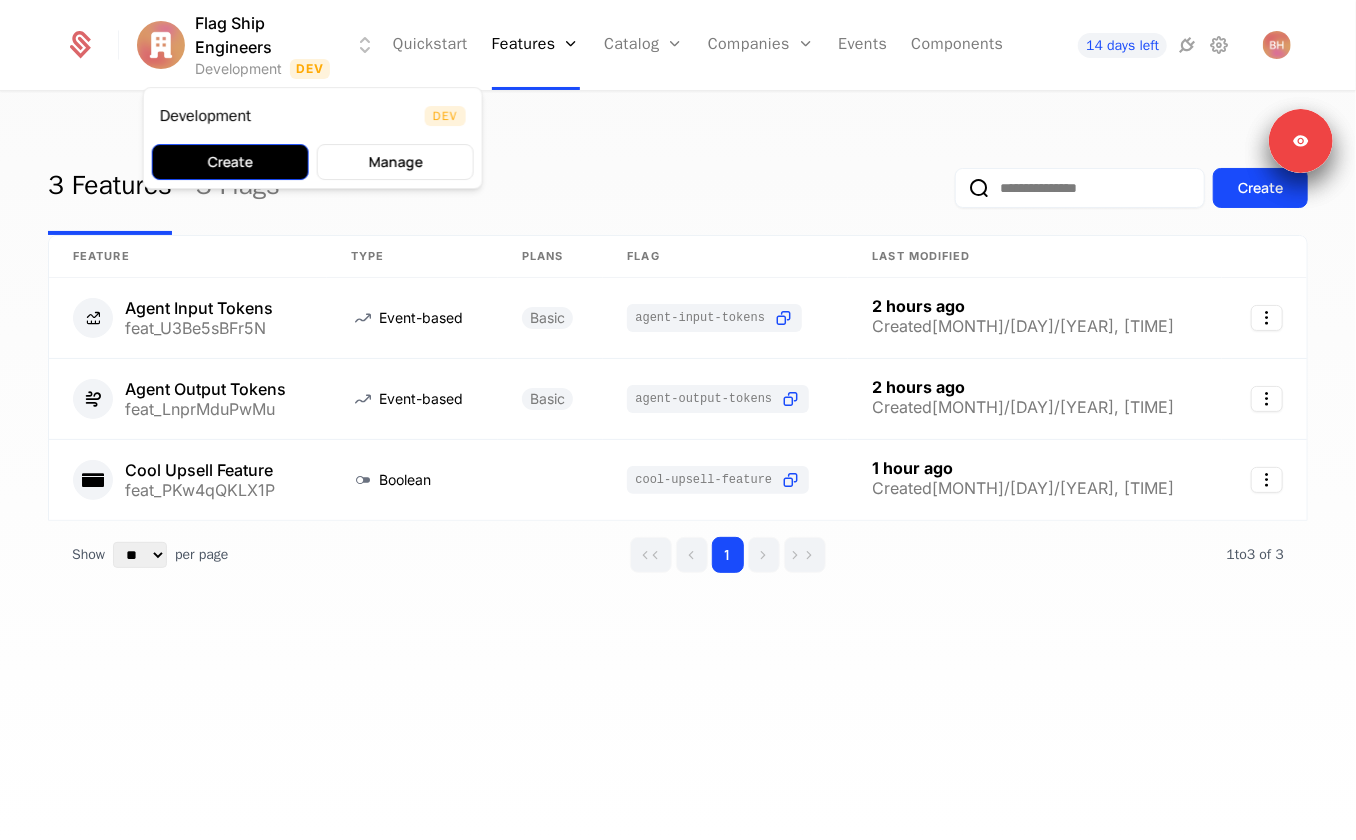 click on "Create" at bounding box center (230, 162) 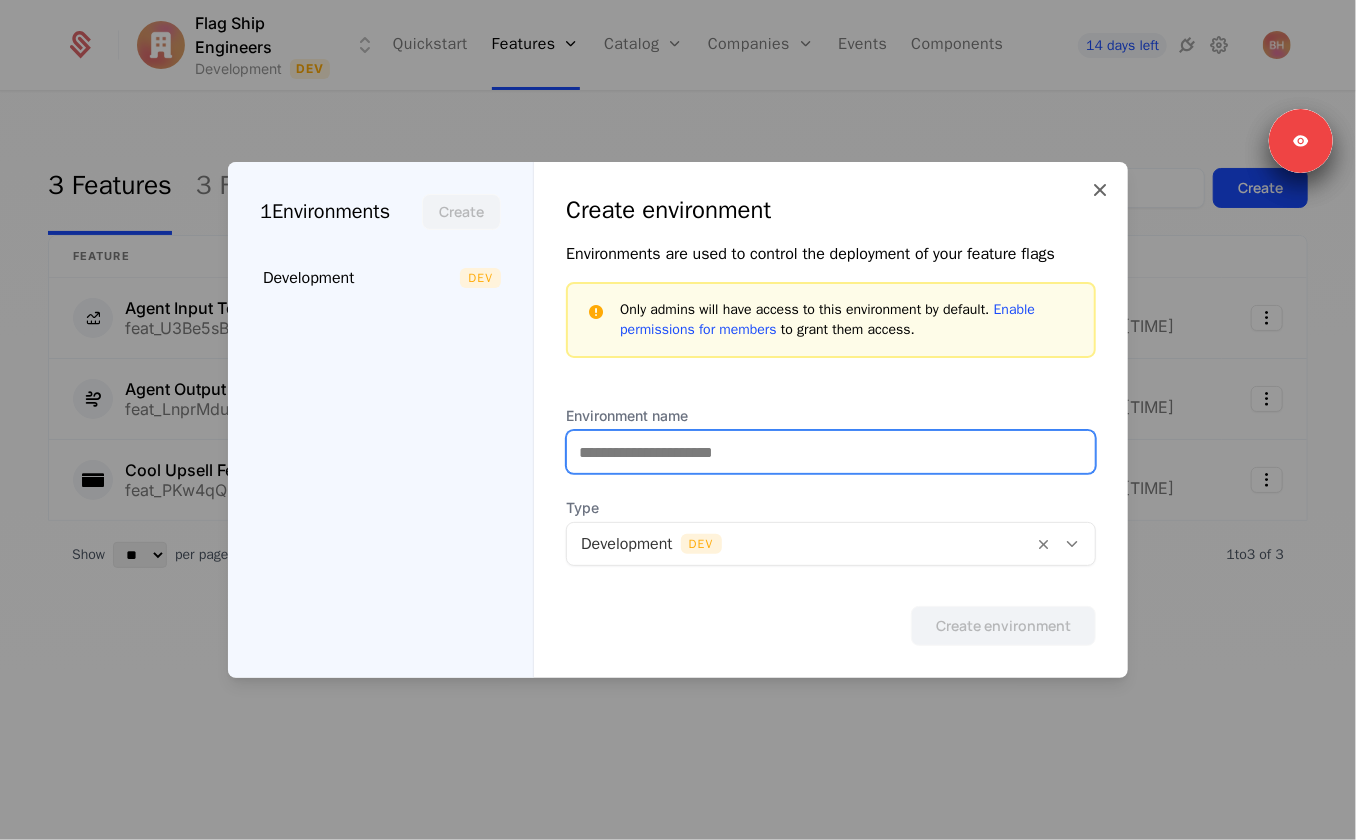 click on "Environment name" at bounding box center [831, 452] 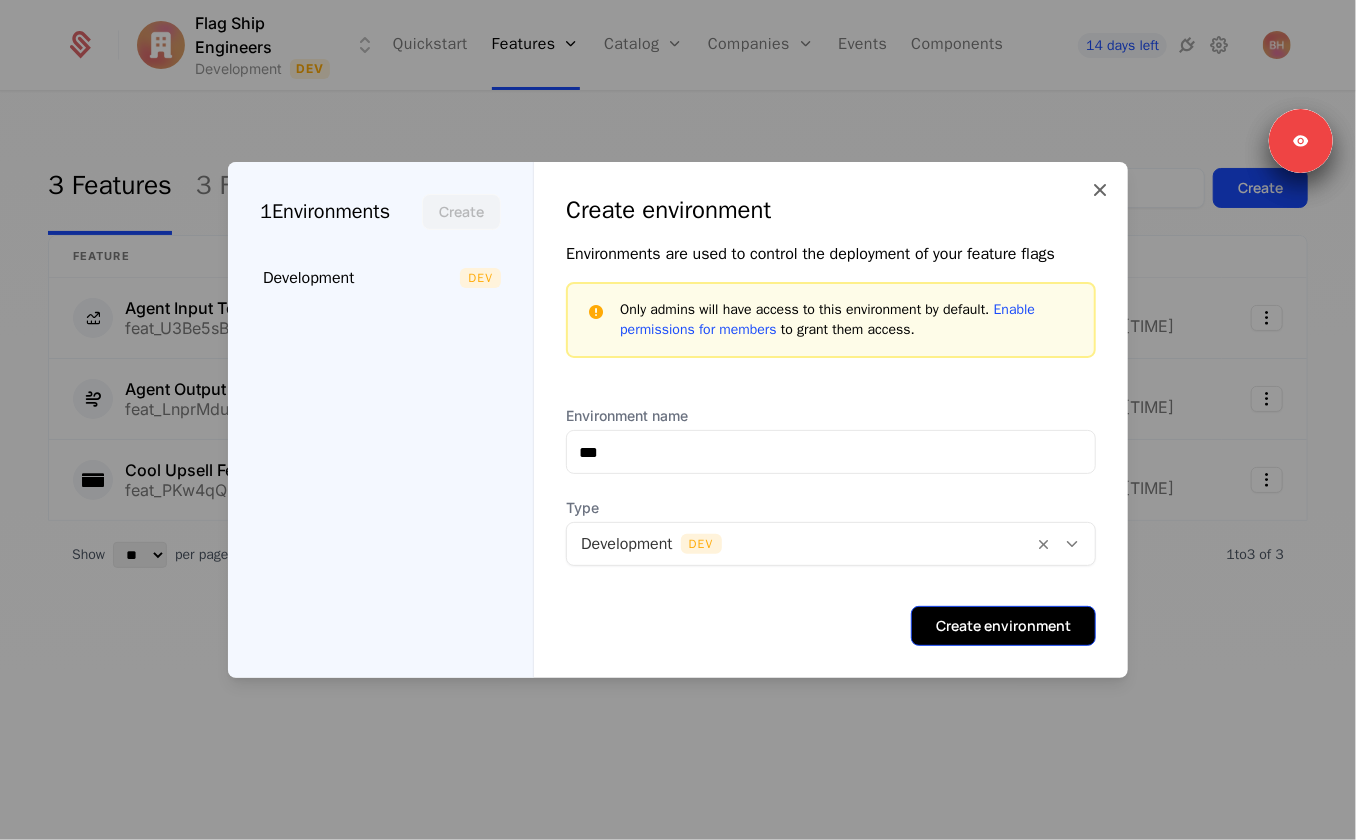 click on "Create environment" at bounding box center (1003, 626) 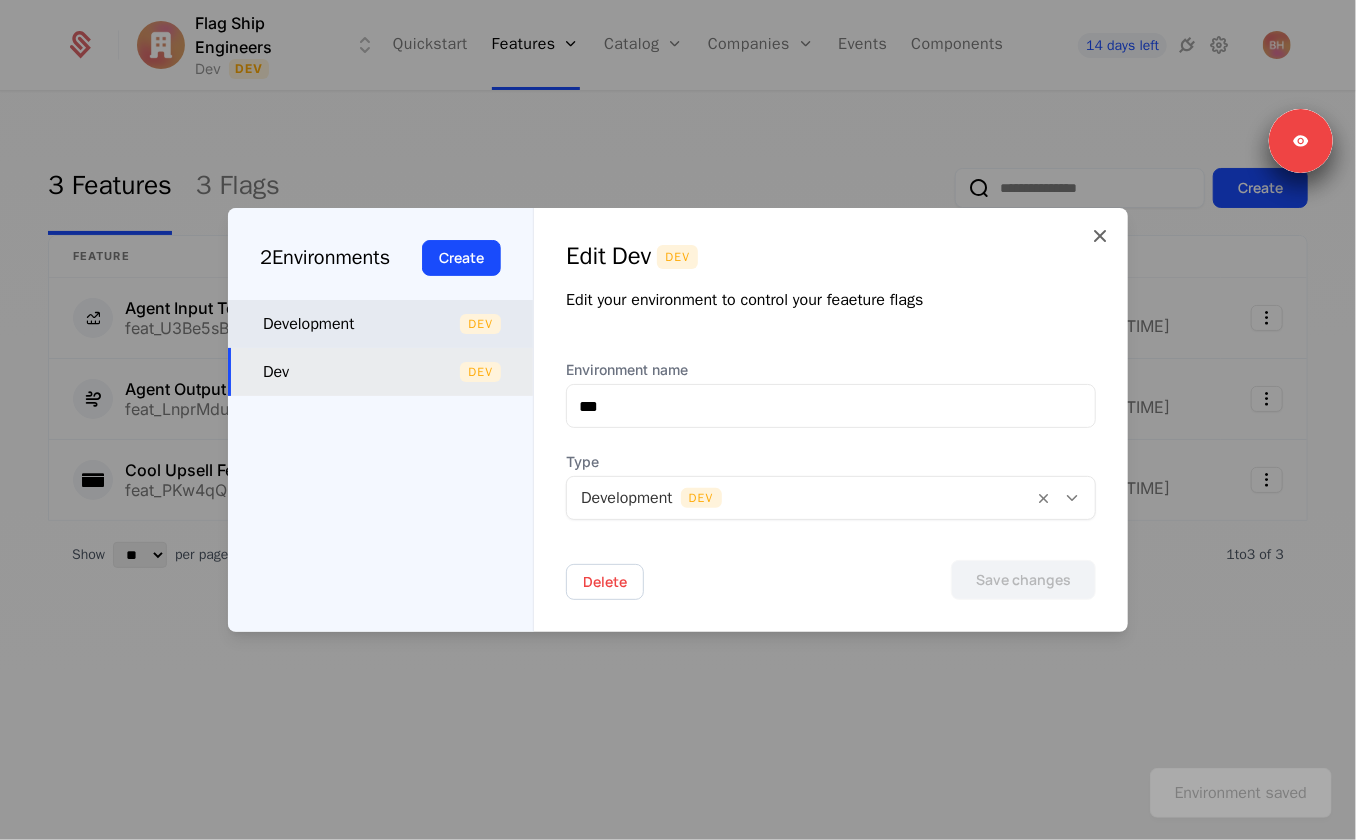 click on "Development Dev" at bounding box center [380, 324] 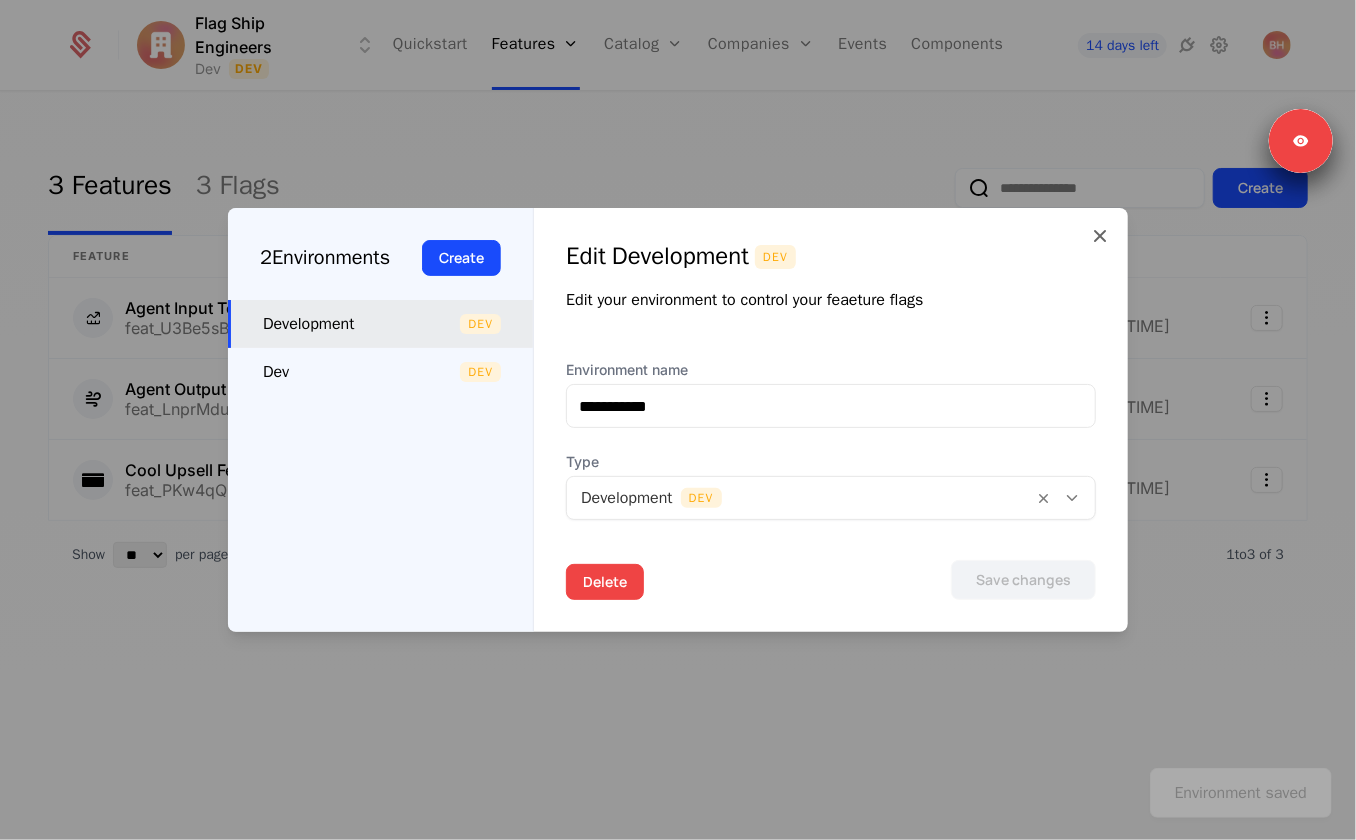 click on "Delete" at bounding box center [605, 582] 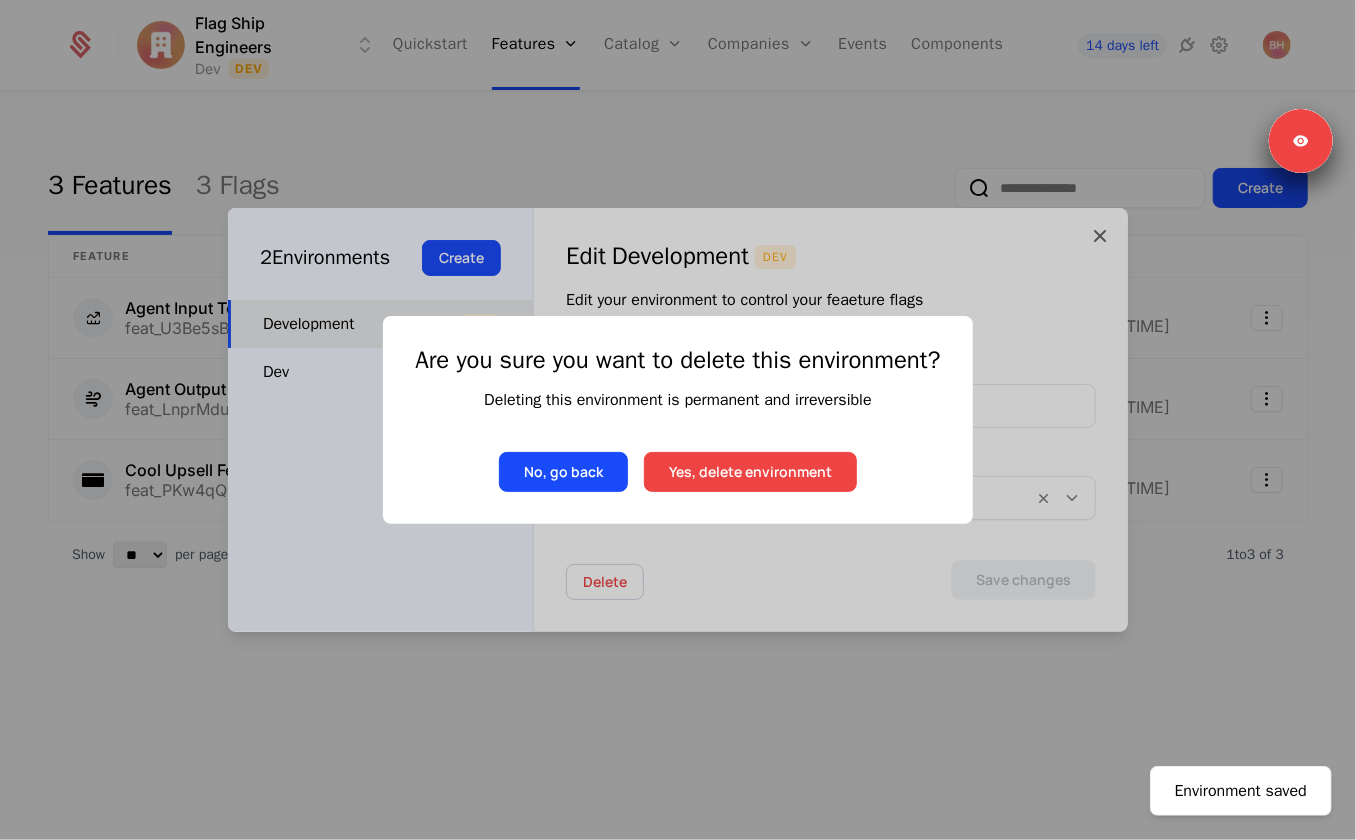 click on "Yes, delete environment" at bounding box center [750, 472] 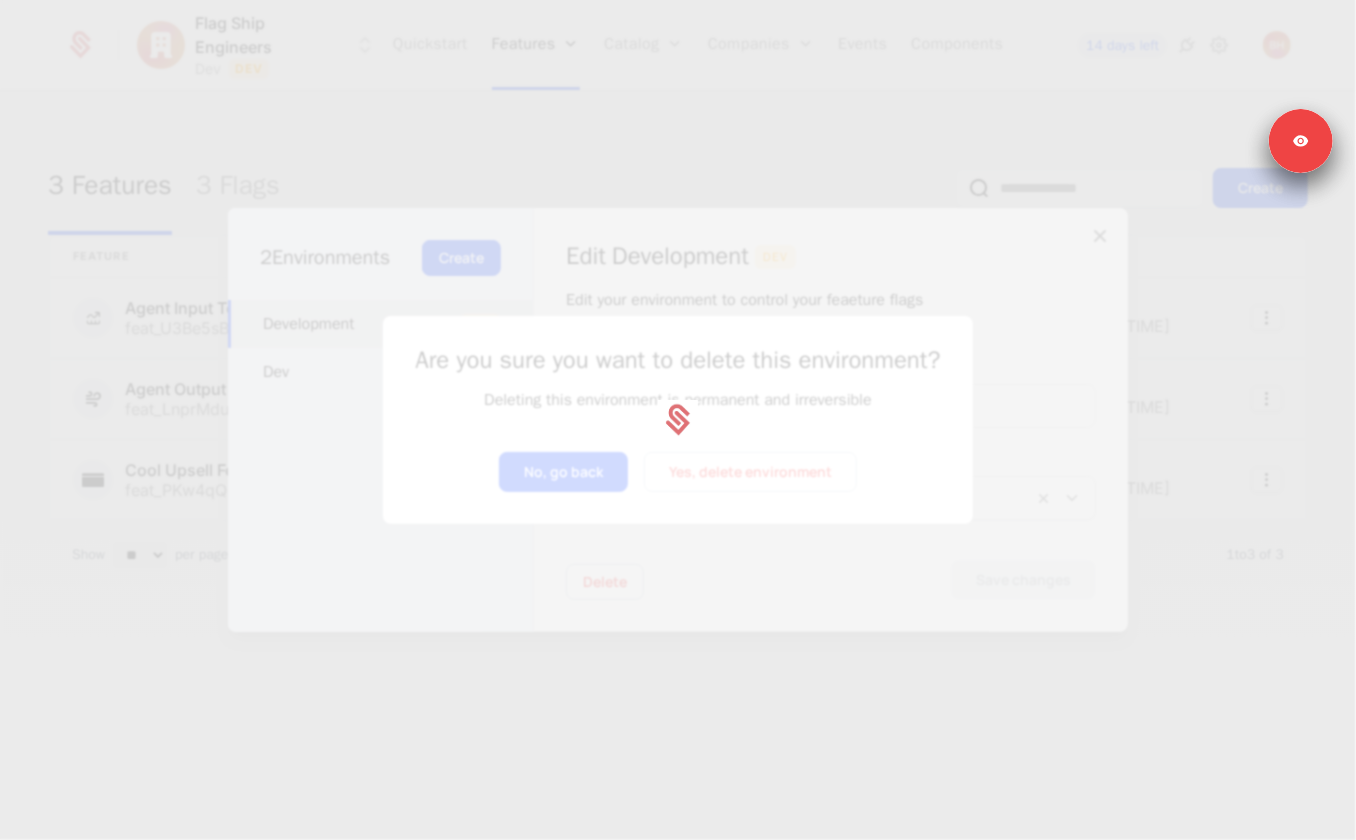 type 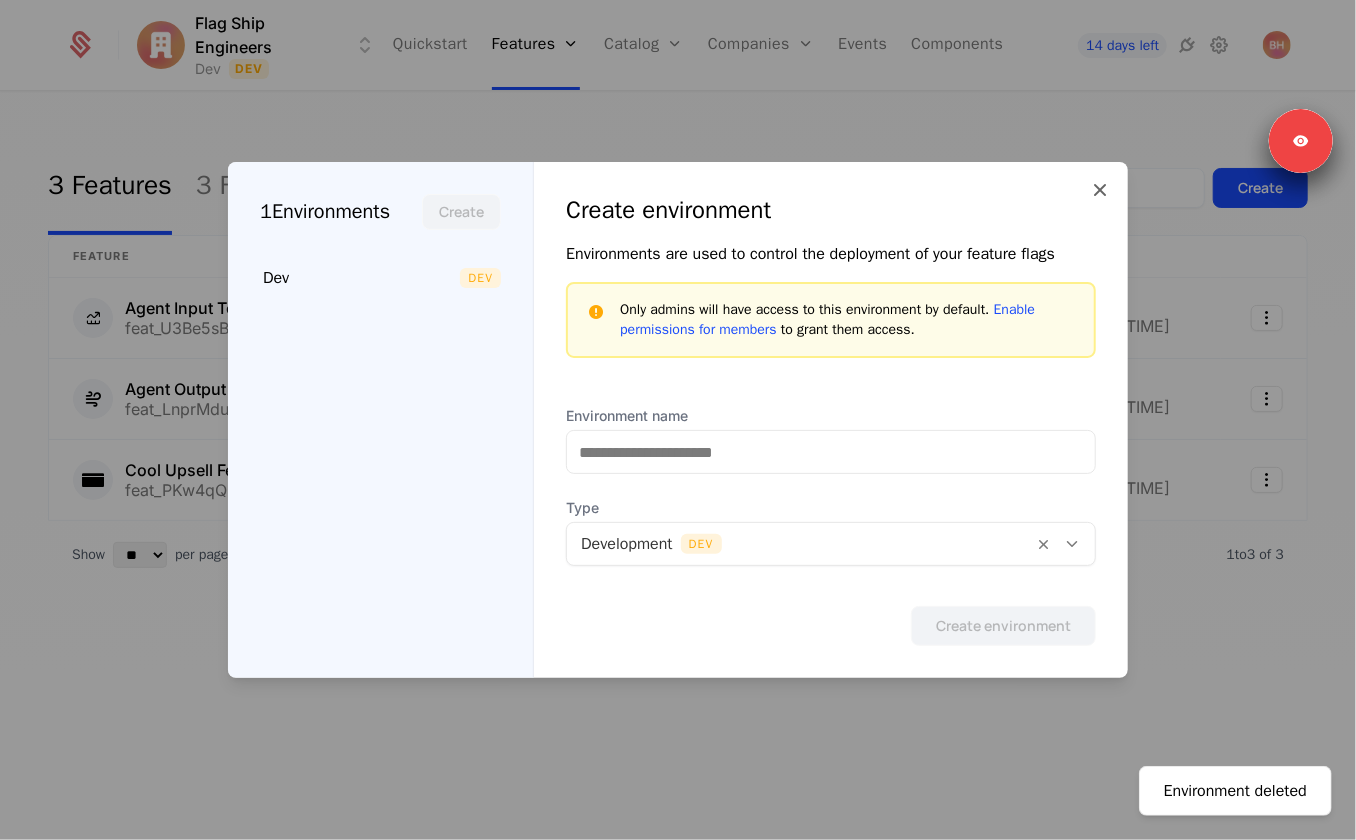 click at bounding box center [678, 420] 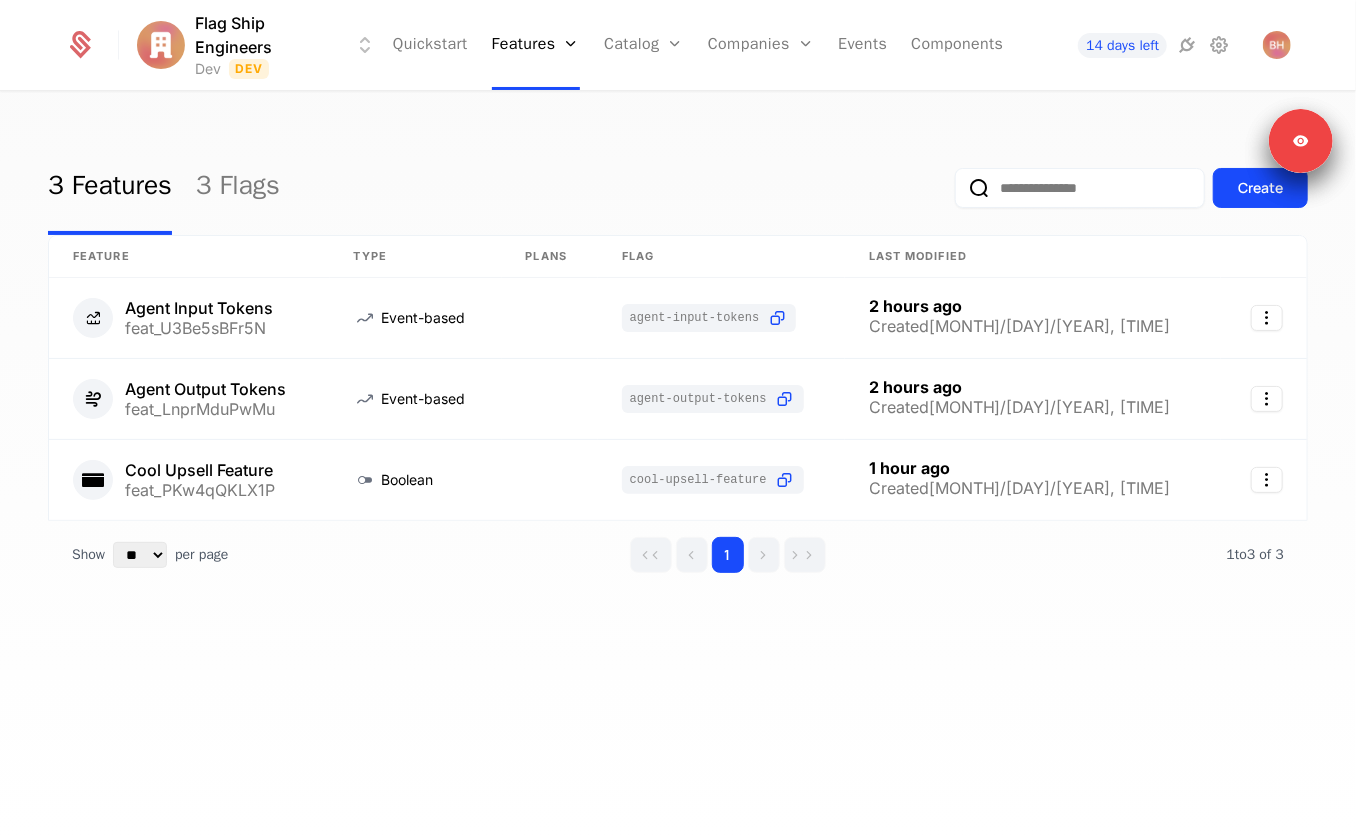click on "3 Features 3 Flags Create Feature Type Plans Flag Last Modified Agent Input Tokens feat_U3Be5sBFr5N Event-based agent-input-tokens 2 hours ago Created  7/16/25, 11:46 AM Agent Output Tokens feat_LnprMduPwMu Event-based agent-output-tokens 2 hours ago Created  7/16/25, 11:46 AM Cool Upsell Feature feat_PKw4qQKLX1P Boolean cool-upsell-feature 1 hour ago Created  7/16/25, 12:11 PM Show ** ** ** *** *** per page per page 1 1  to  3   of   3  of   3" at bounding box center (678, 472) 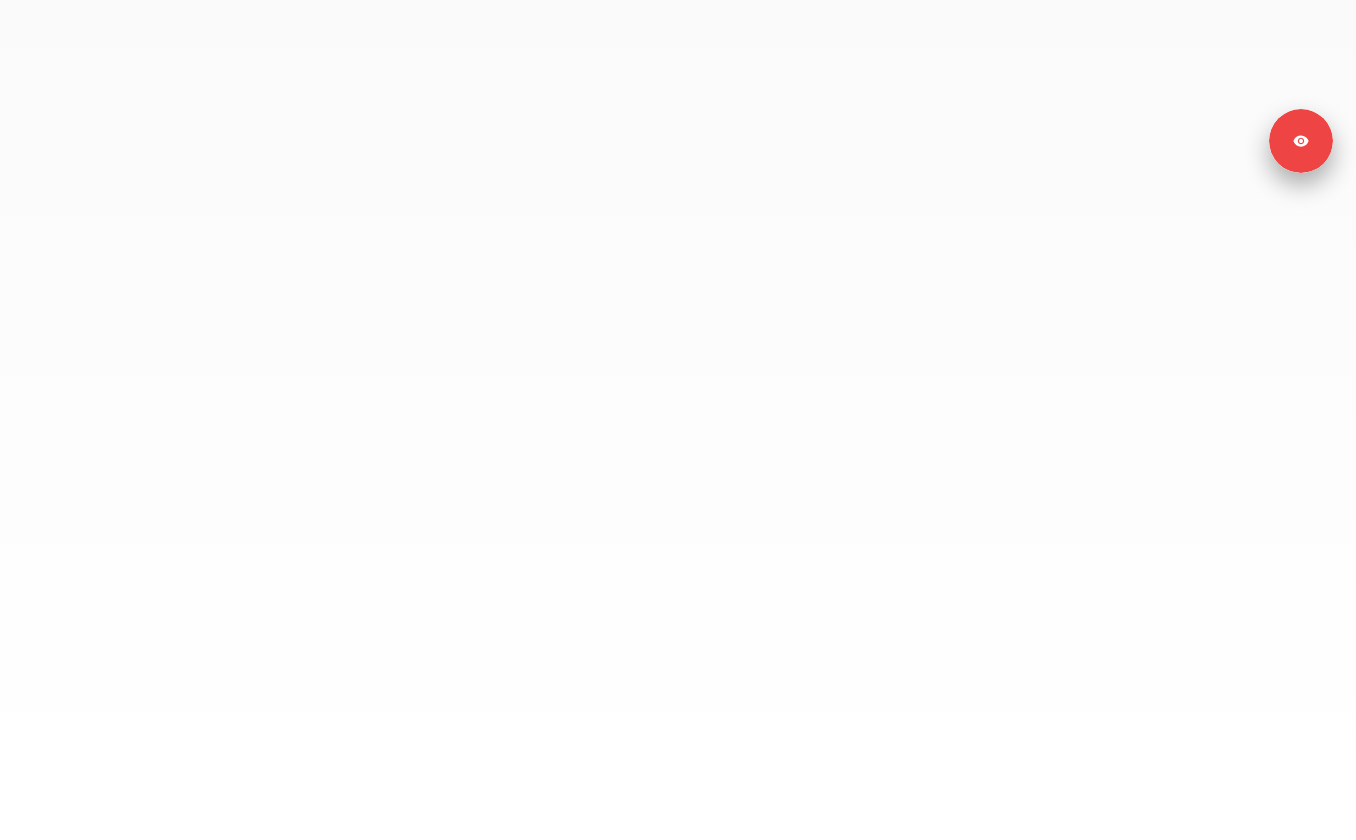 scroll, scrollTop: 0, scrollLeft: 0, axis: both 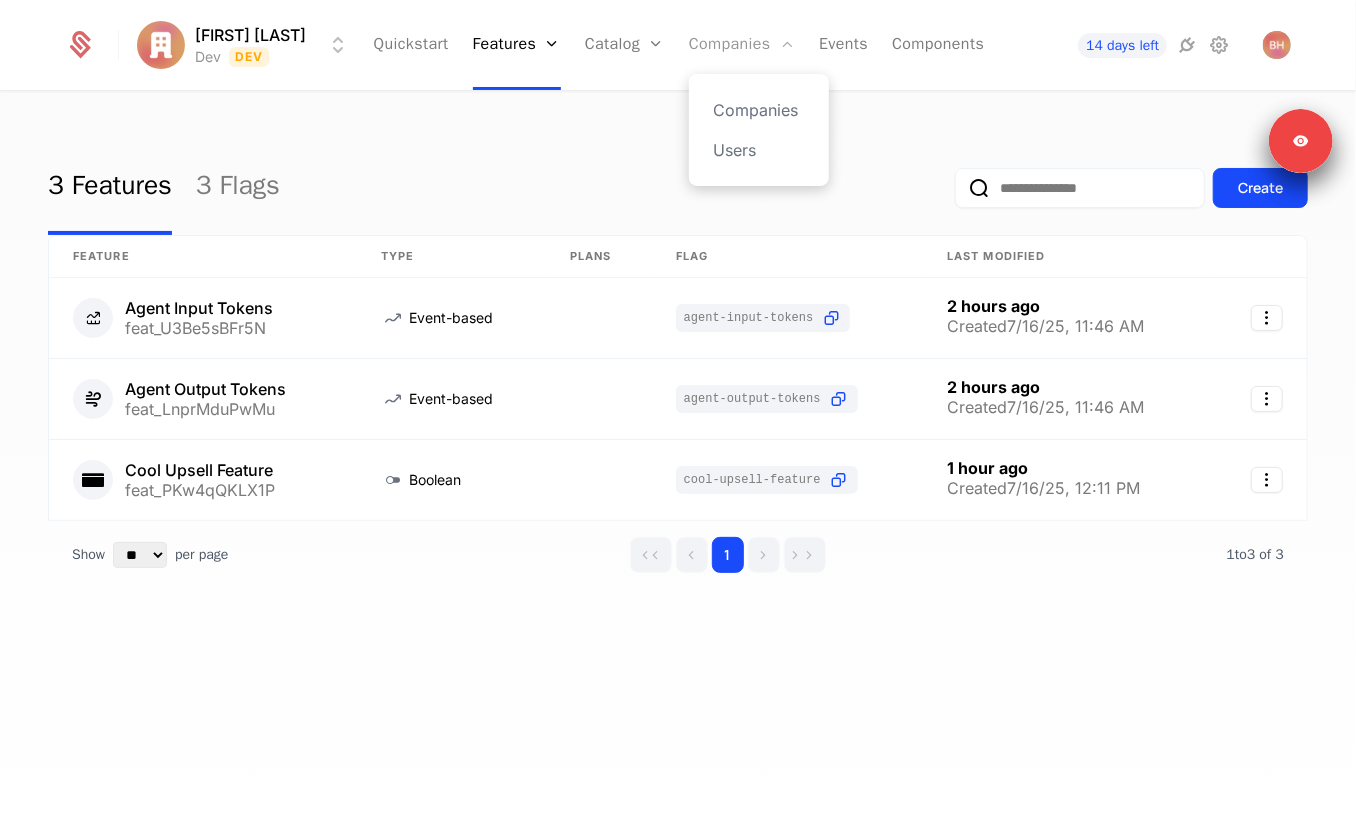 click on "Companies" at bounding box center [742, 45] 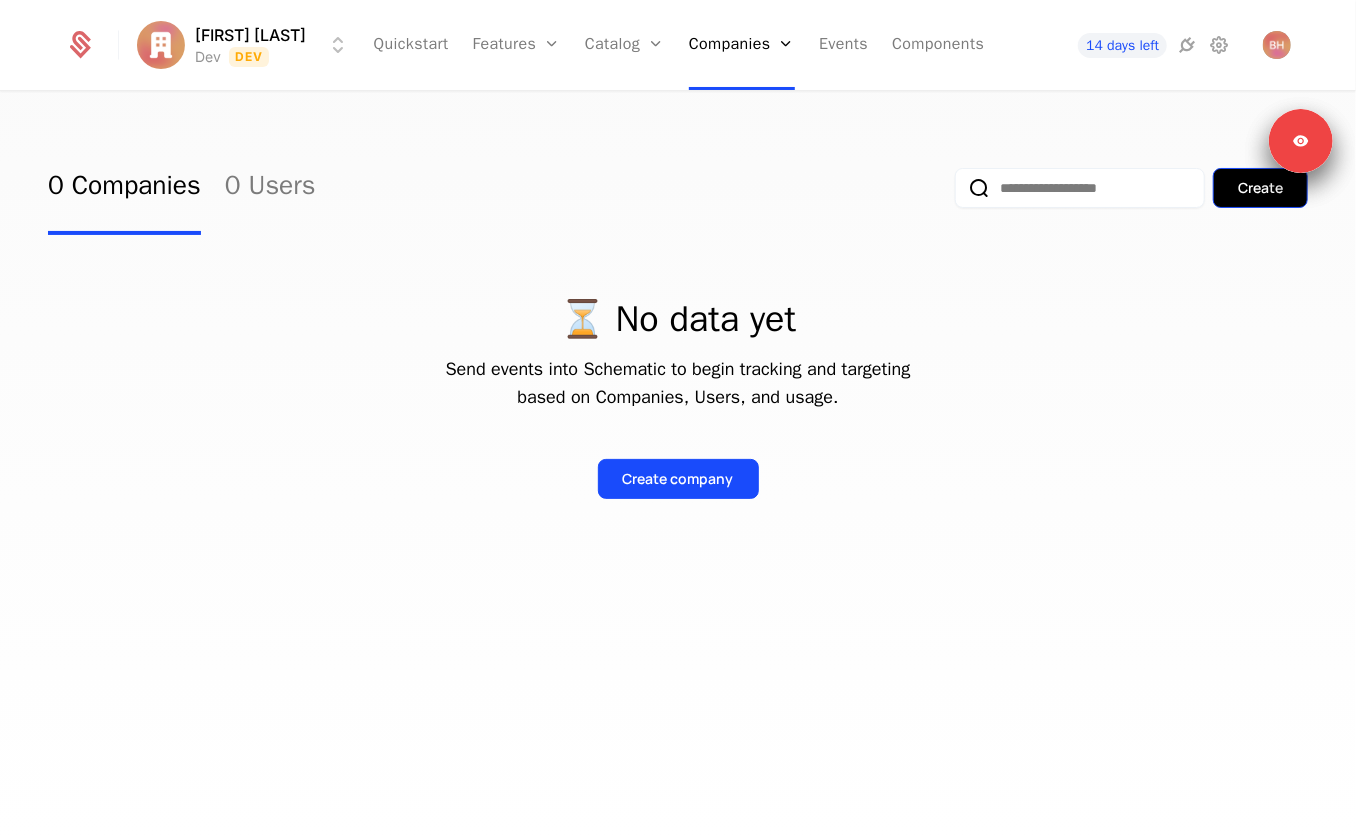 click on "Create" at bounding box center (1260, 188) 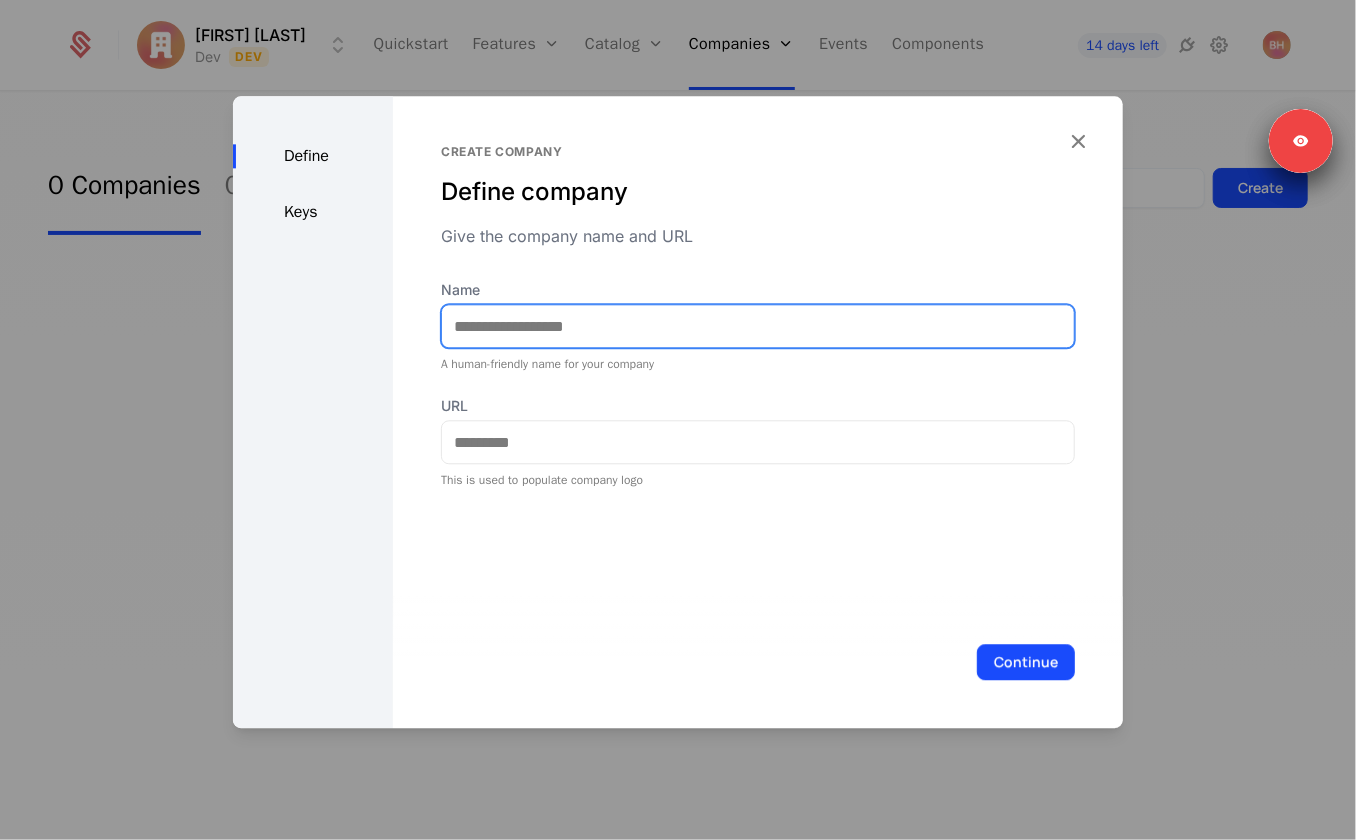 click on "Name" at bounding box center (758, 326) 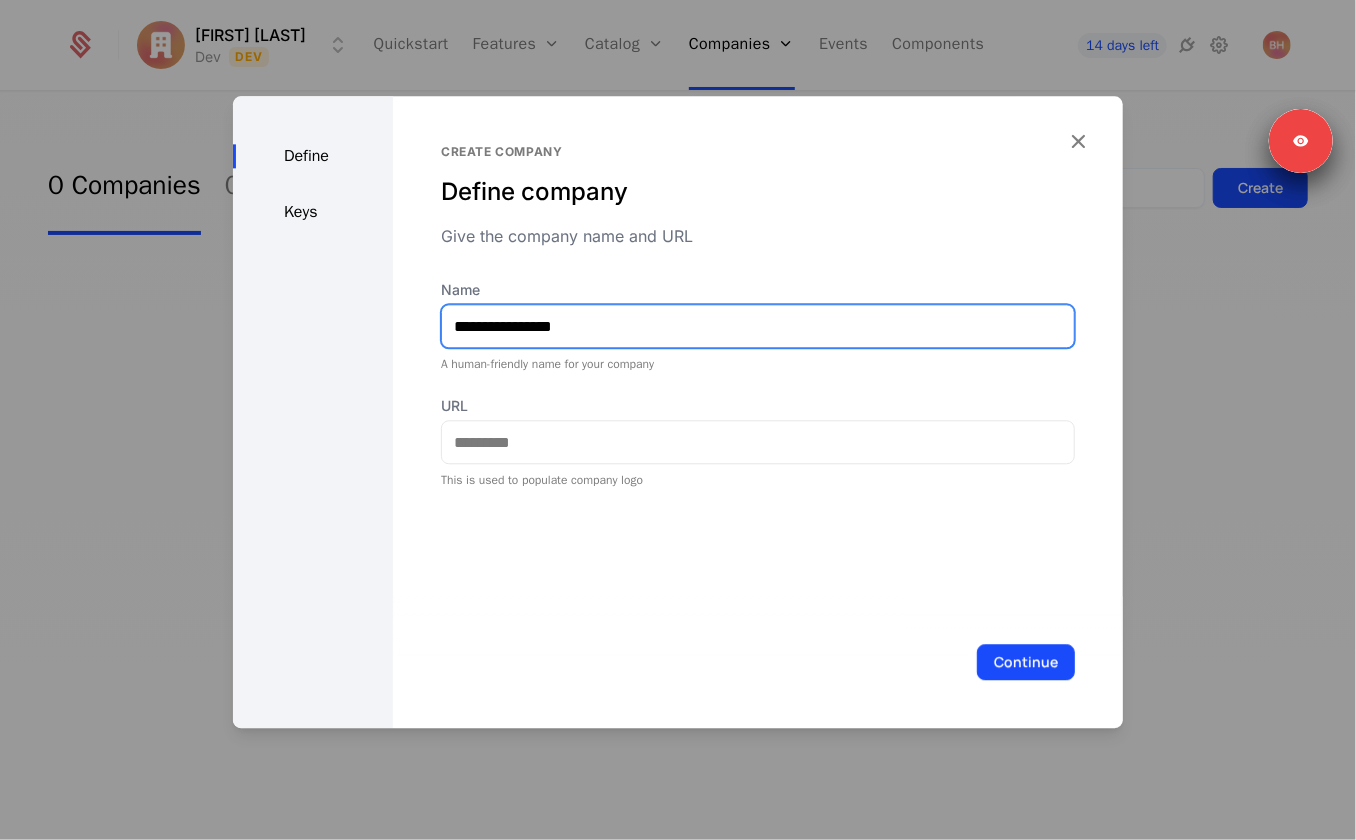 type on "**********" 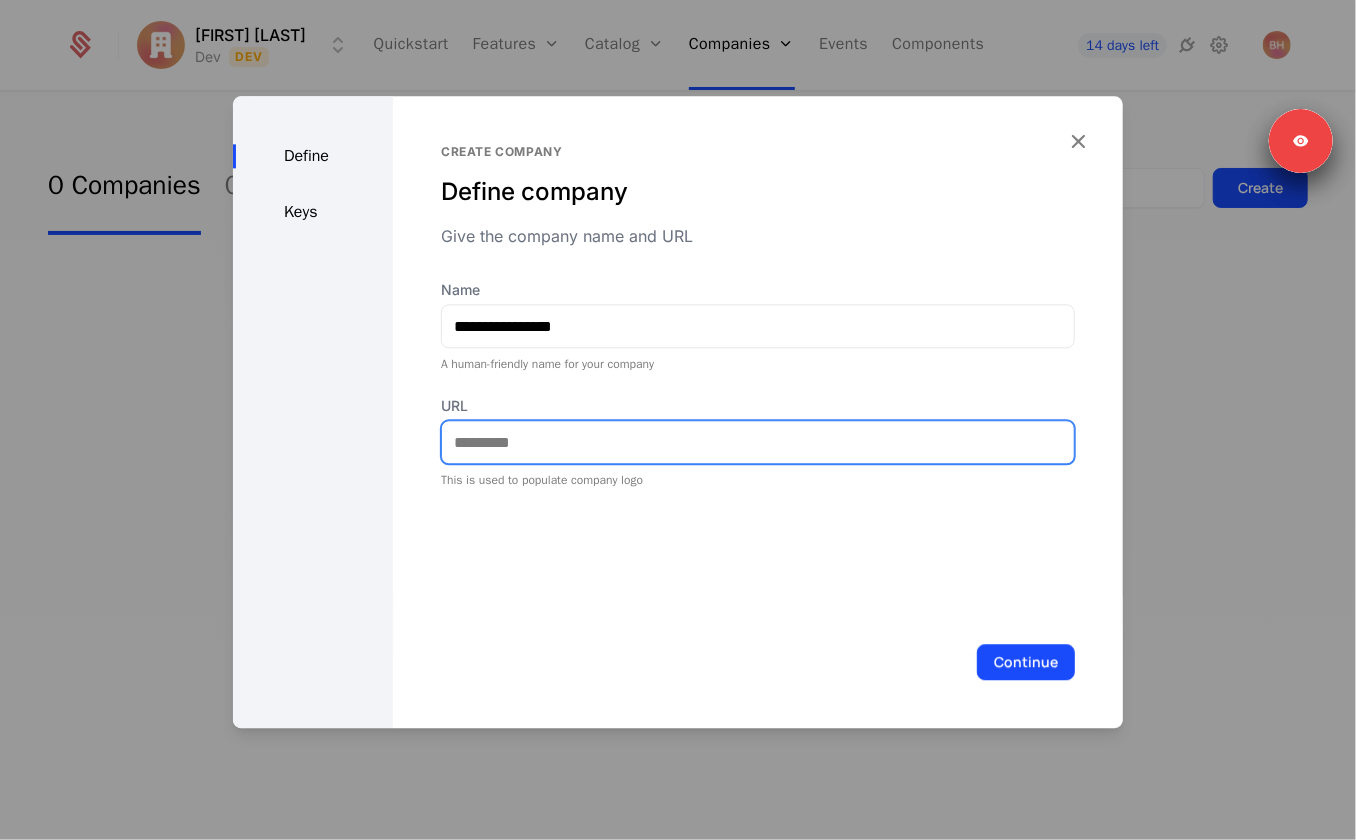 click on "URL" at bounding box center (758, 442) 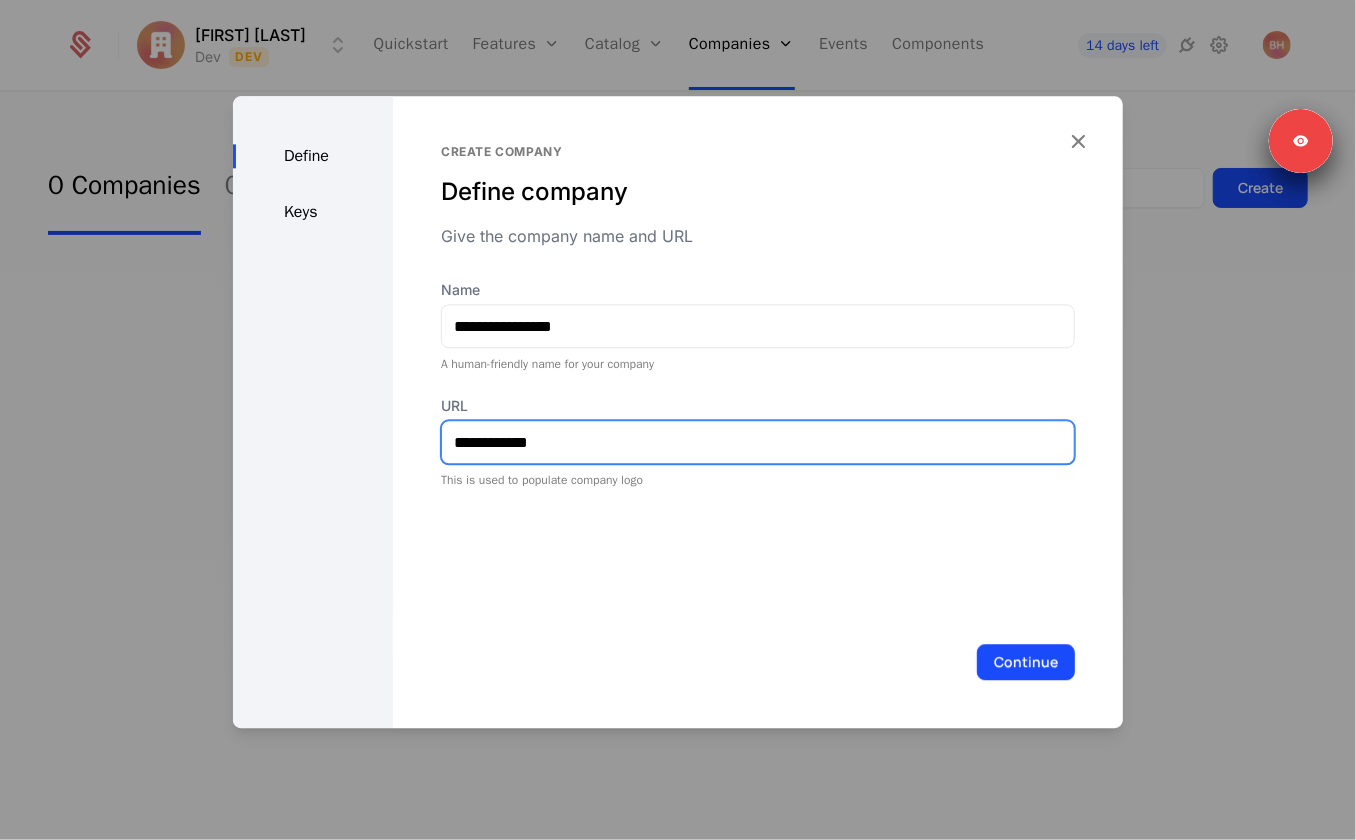paste on "**********" 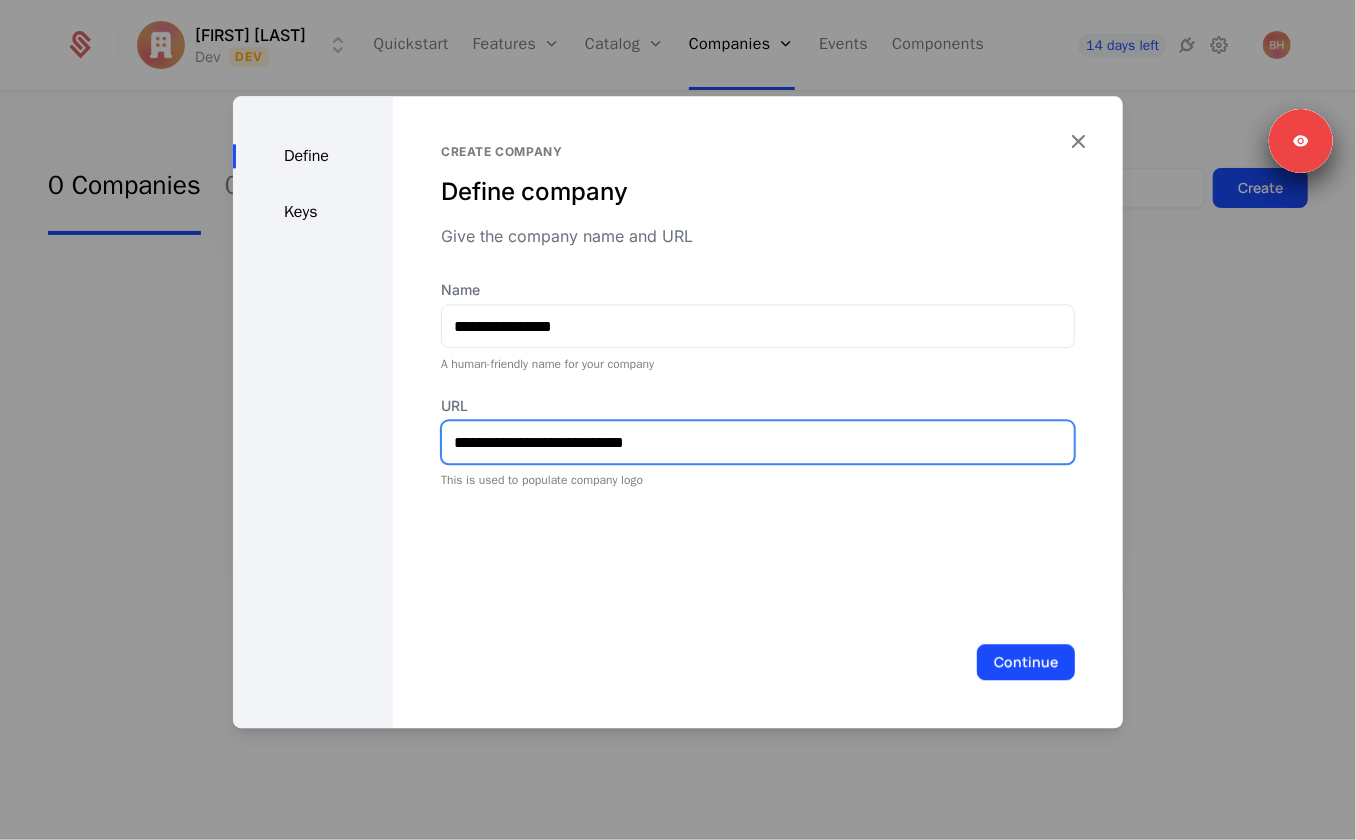 type on "**********" 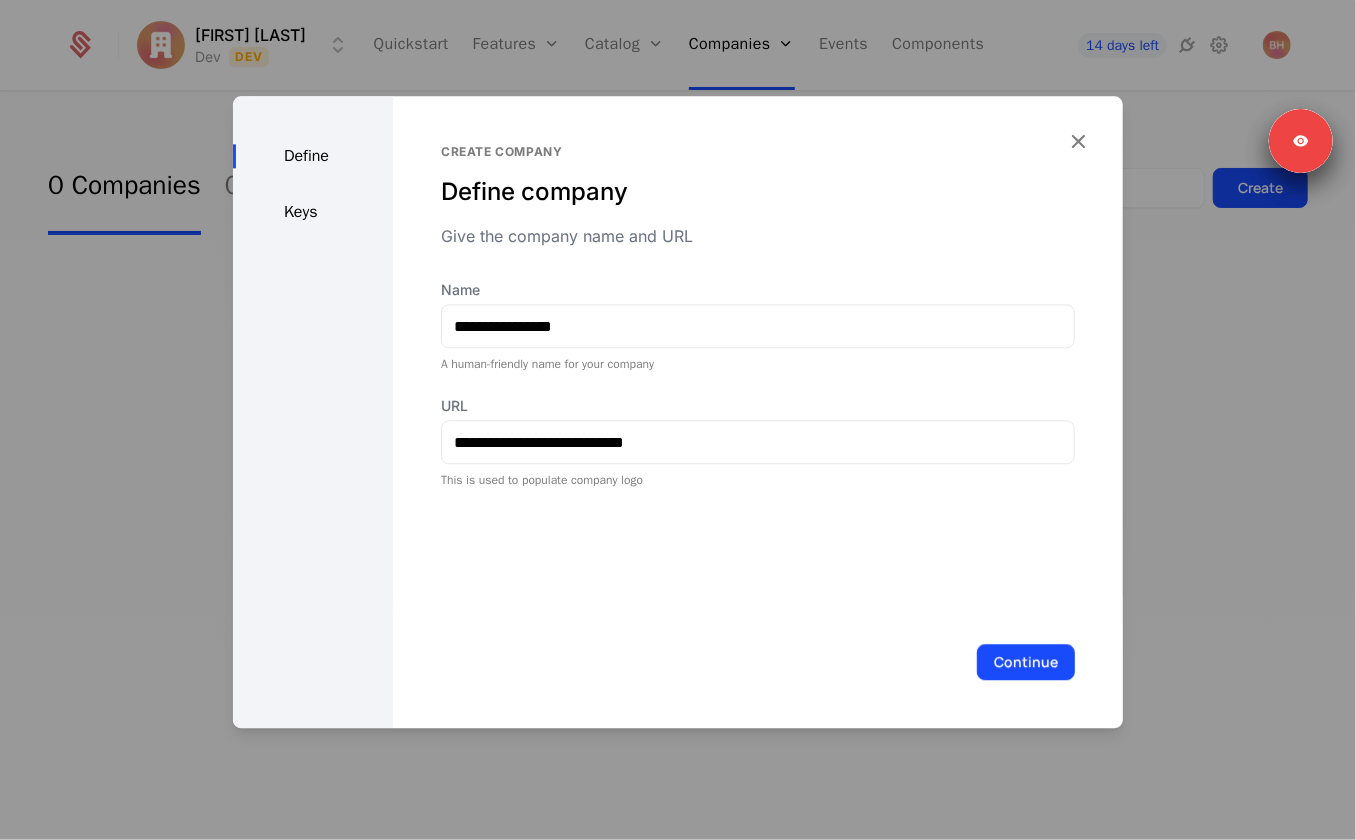 click on "**********" at bounding box center (758, 412) 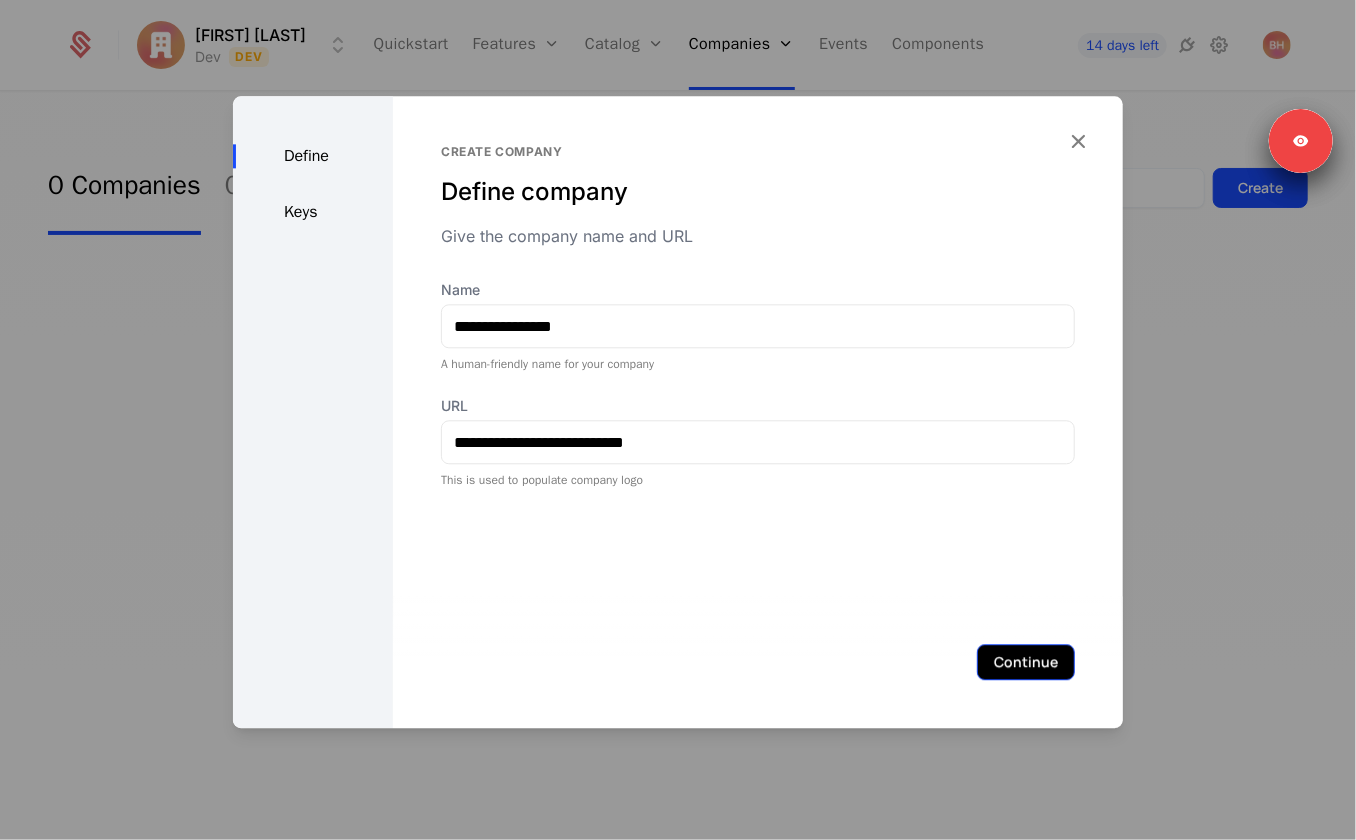 click on "Continue" at bounding box center [1026, 662] 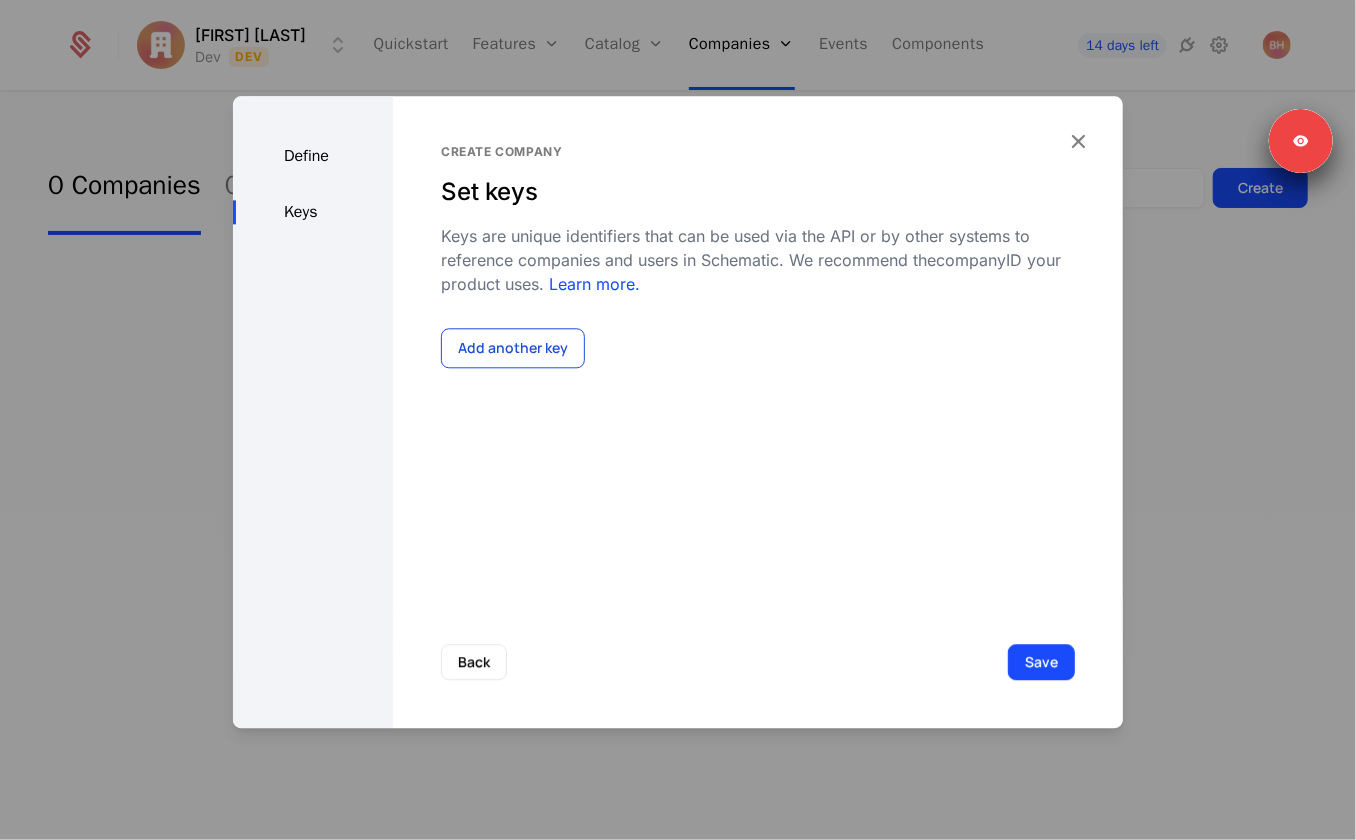 click on "Add another key" at bounding box center (513, 348) 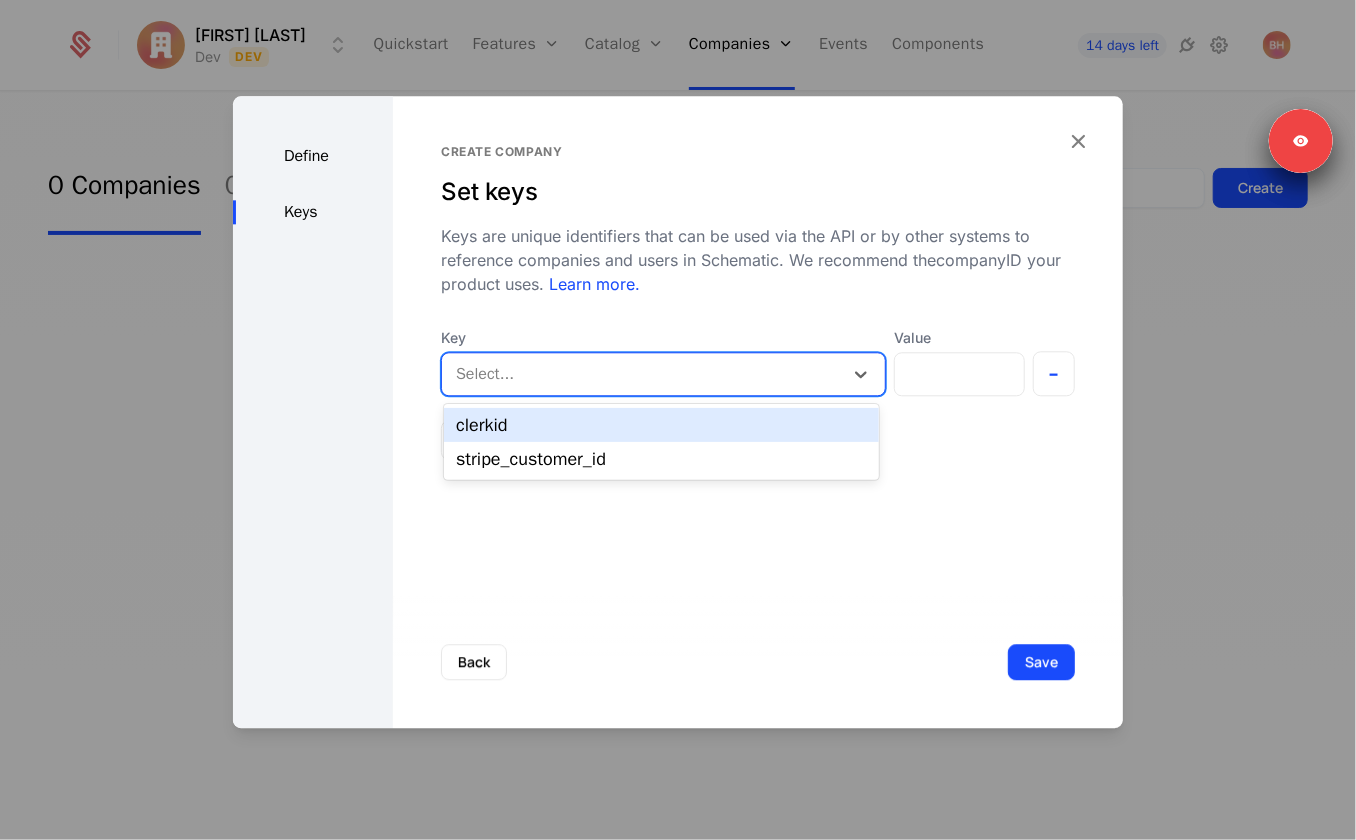 click at bounding box center (642, 374) 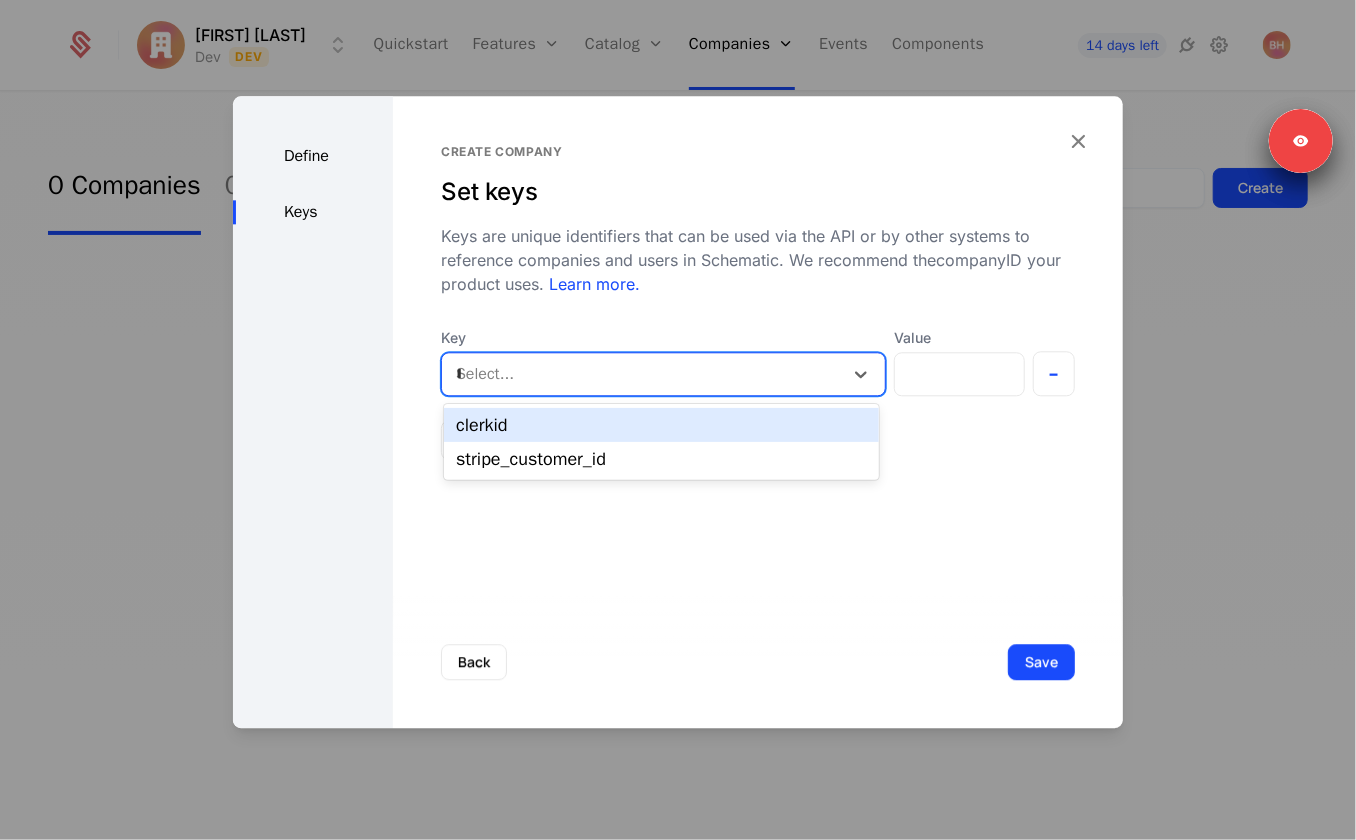 type on "**" 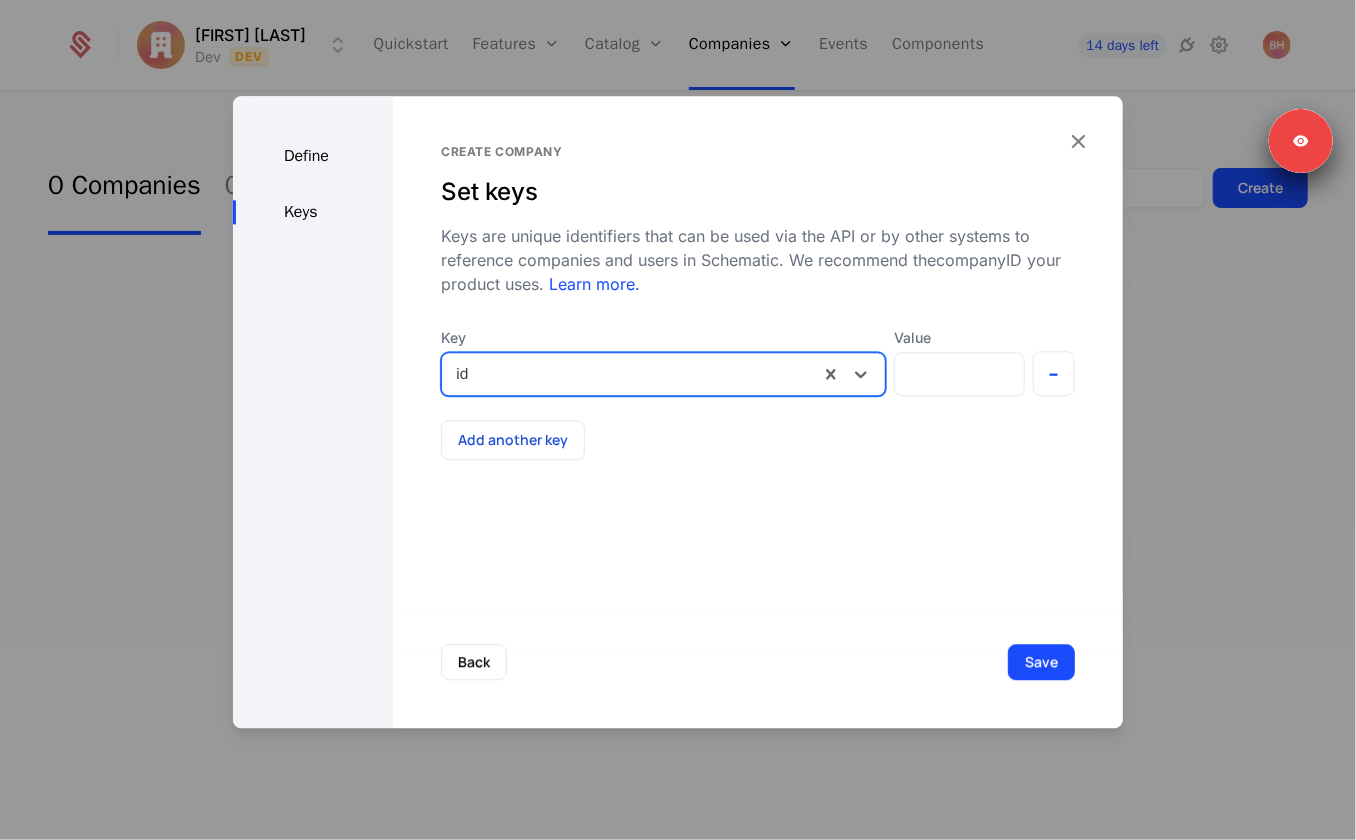 type on "*" 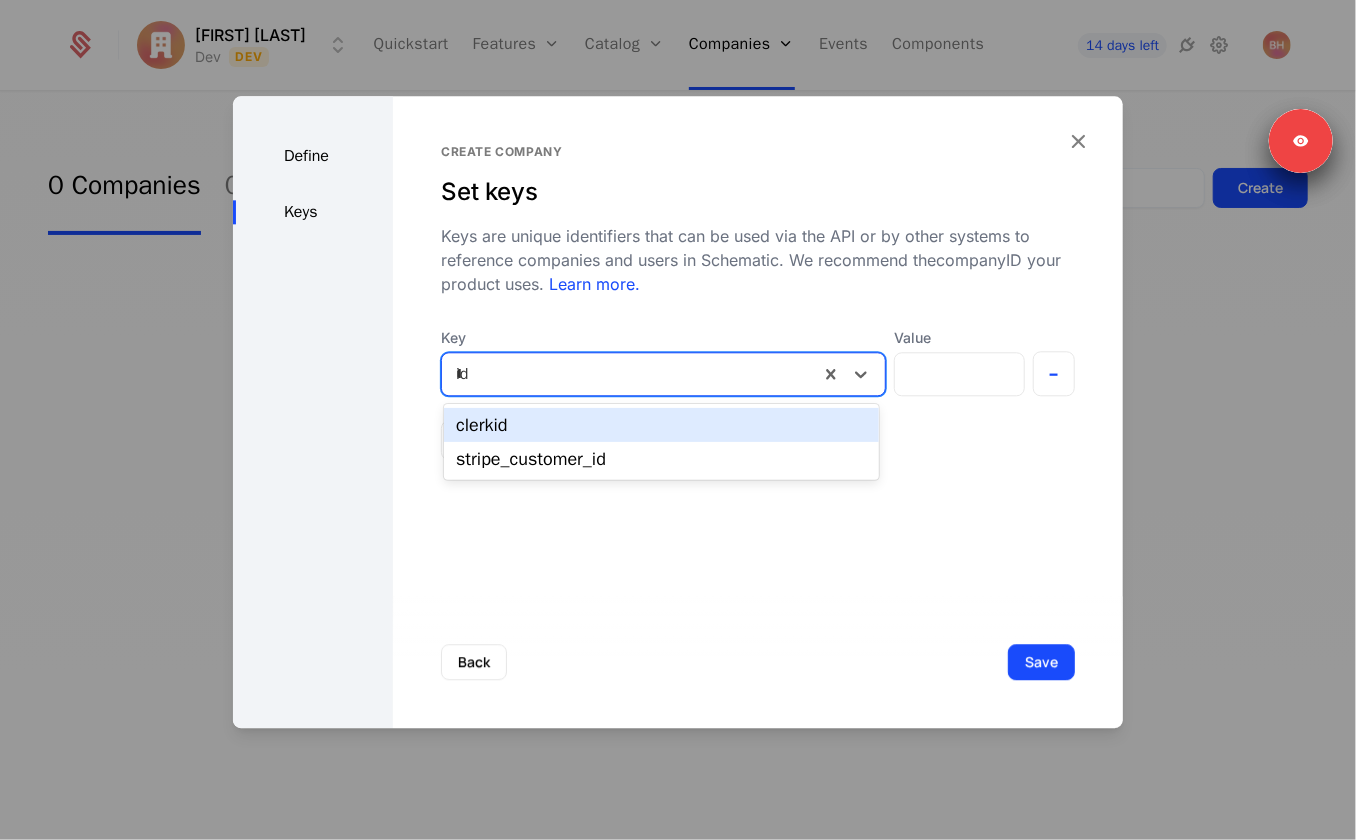 type on "**" 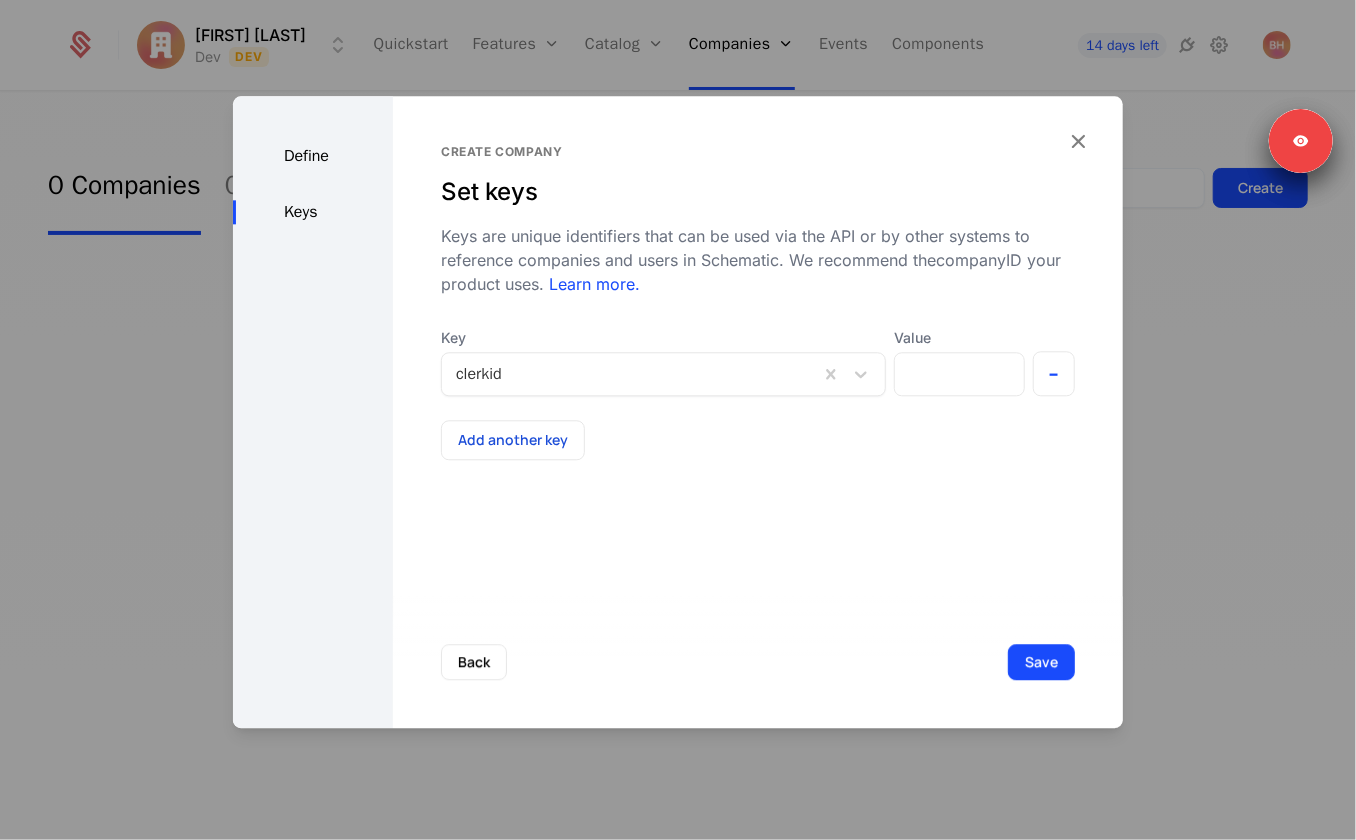 click on "Key clerkid Value - Add another key" at bounding box center [758, 394] 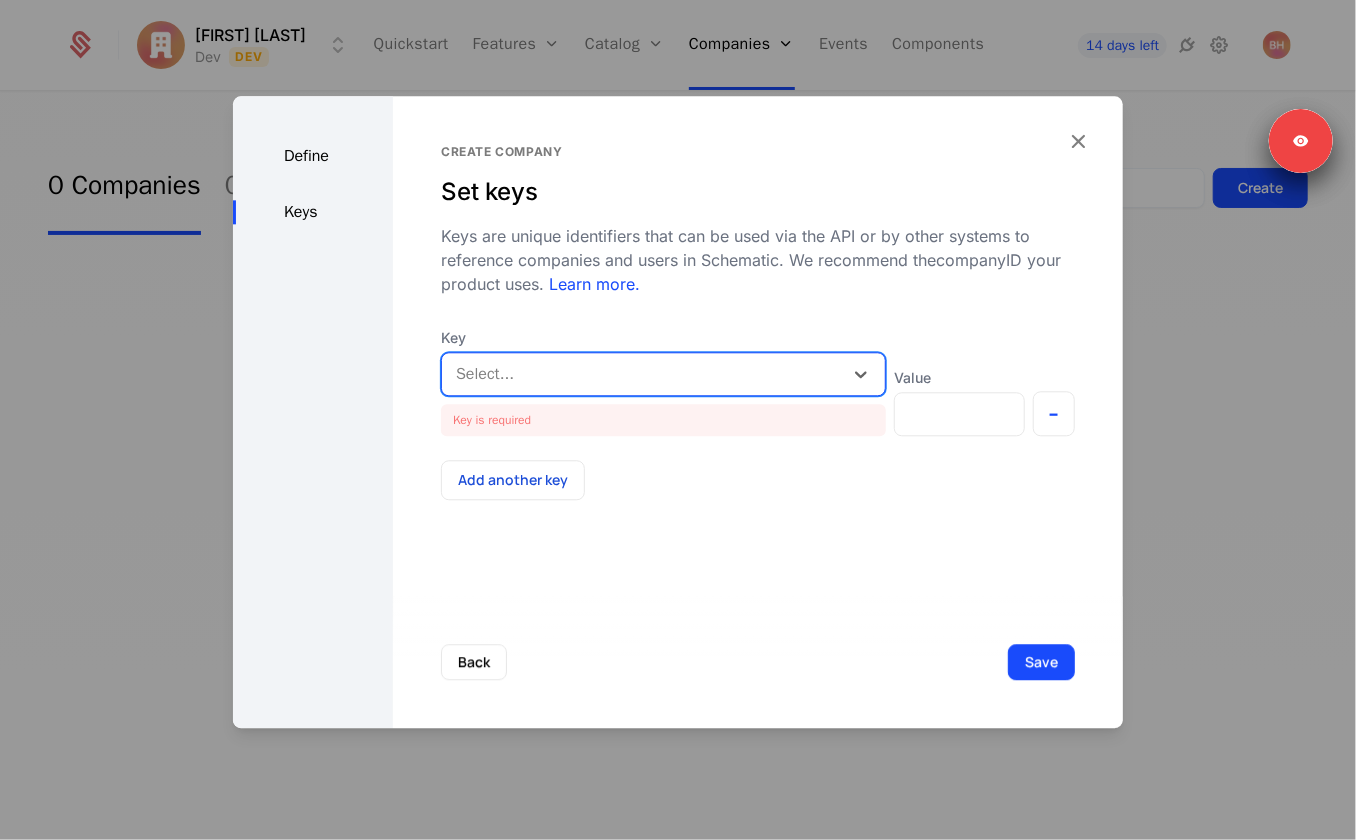 click at bounding box center [642, 374] 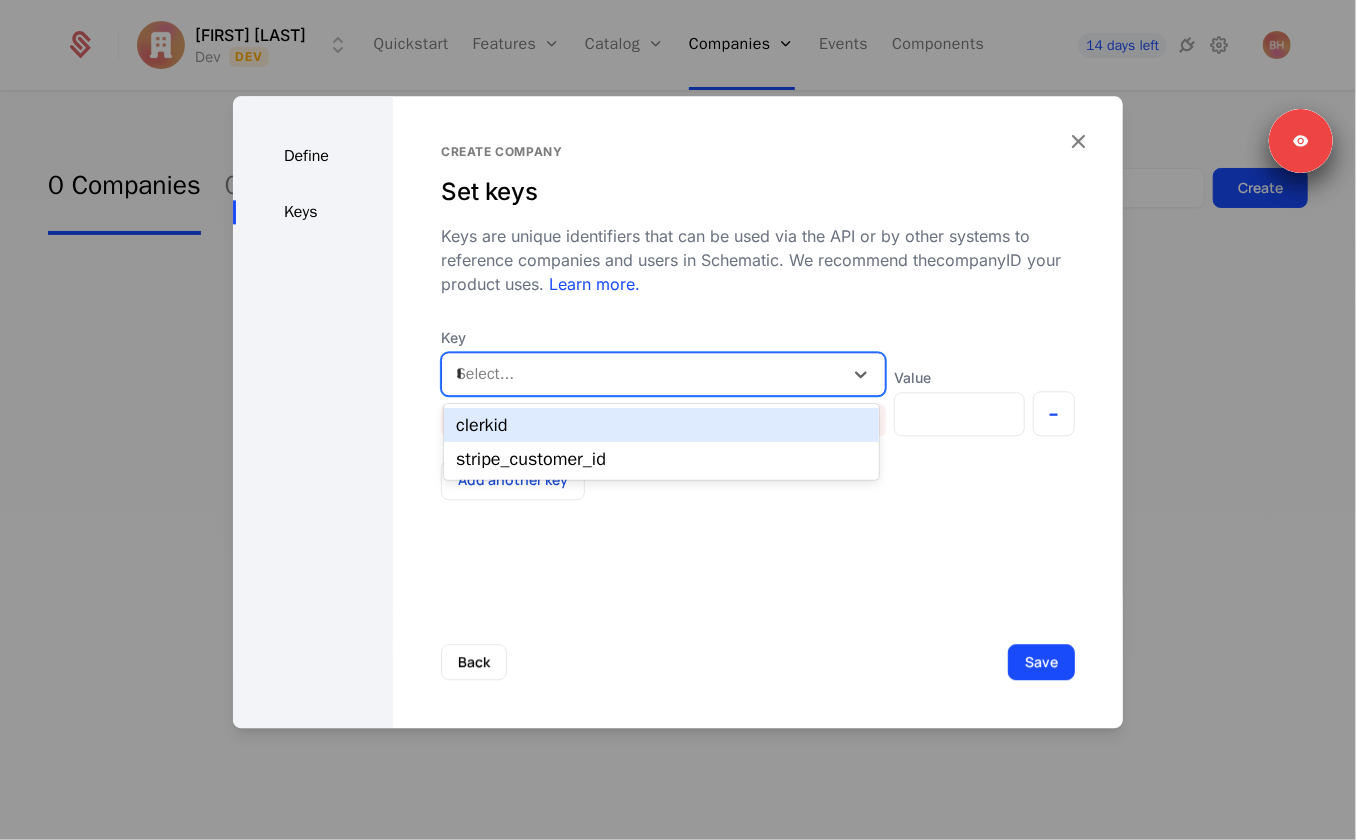type on "**" 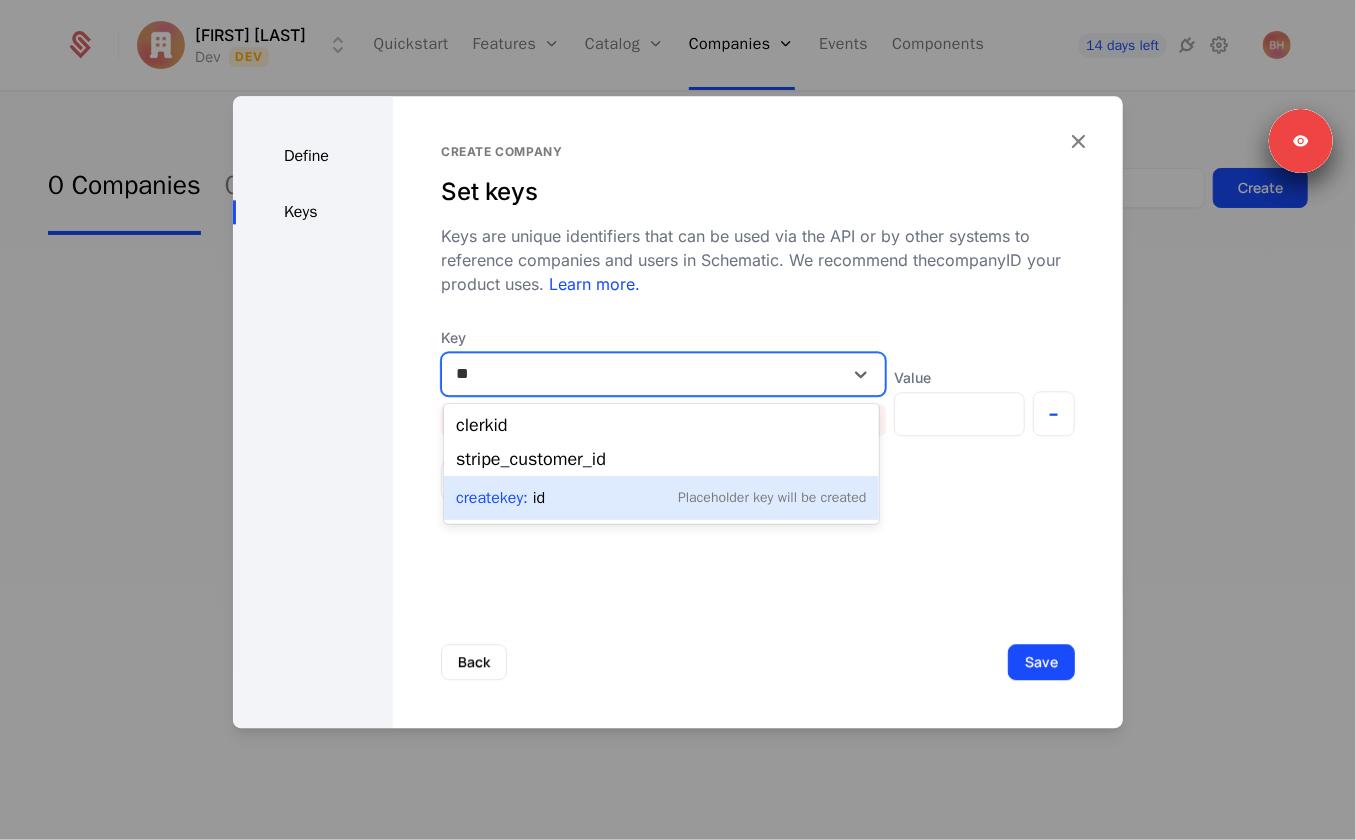 click on "Create  Key :   id Placeholder   Key   will be created" at bounding box center [661, 498] 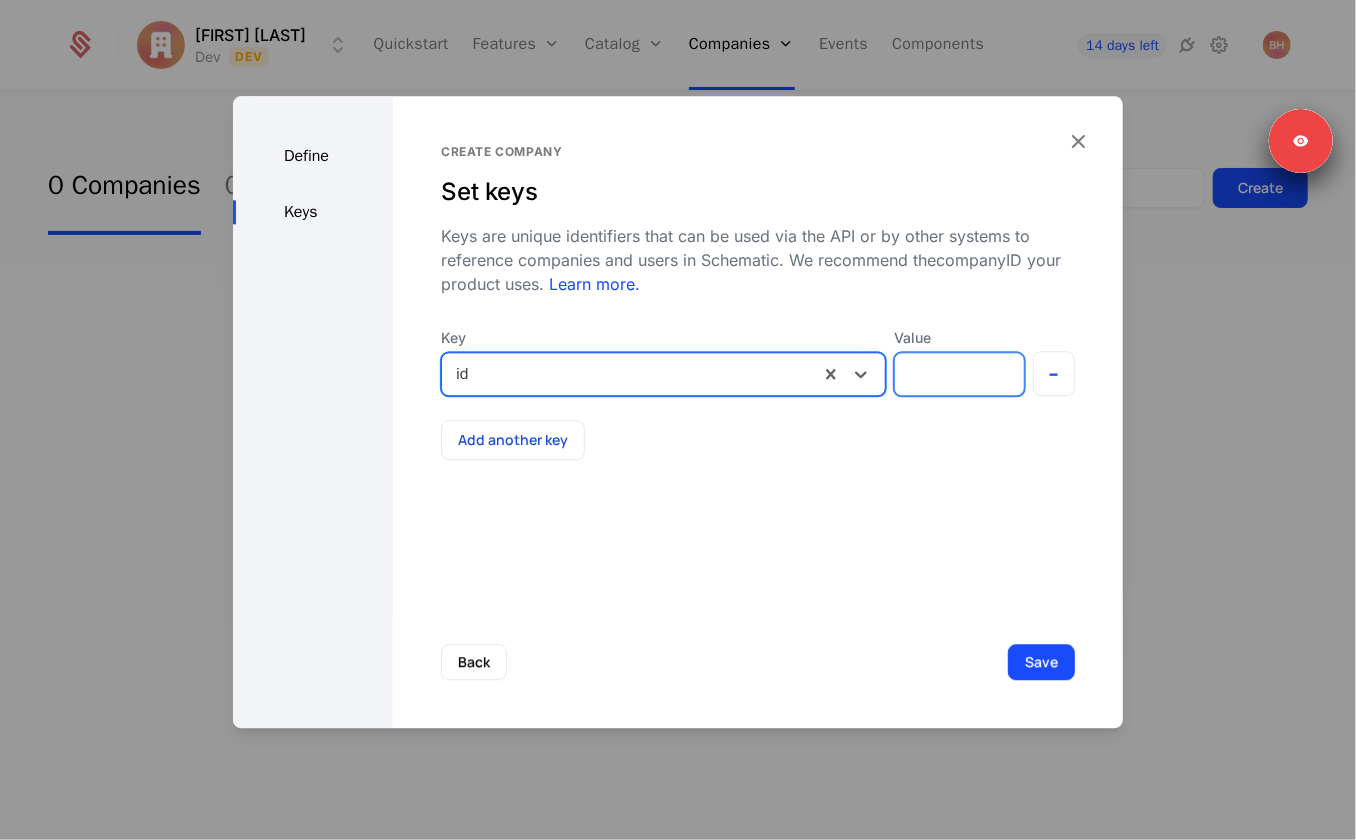 click on "Value" at bounding box center (959, 374) 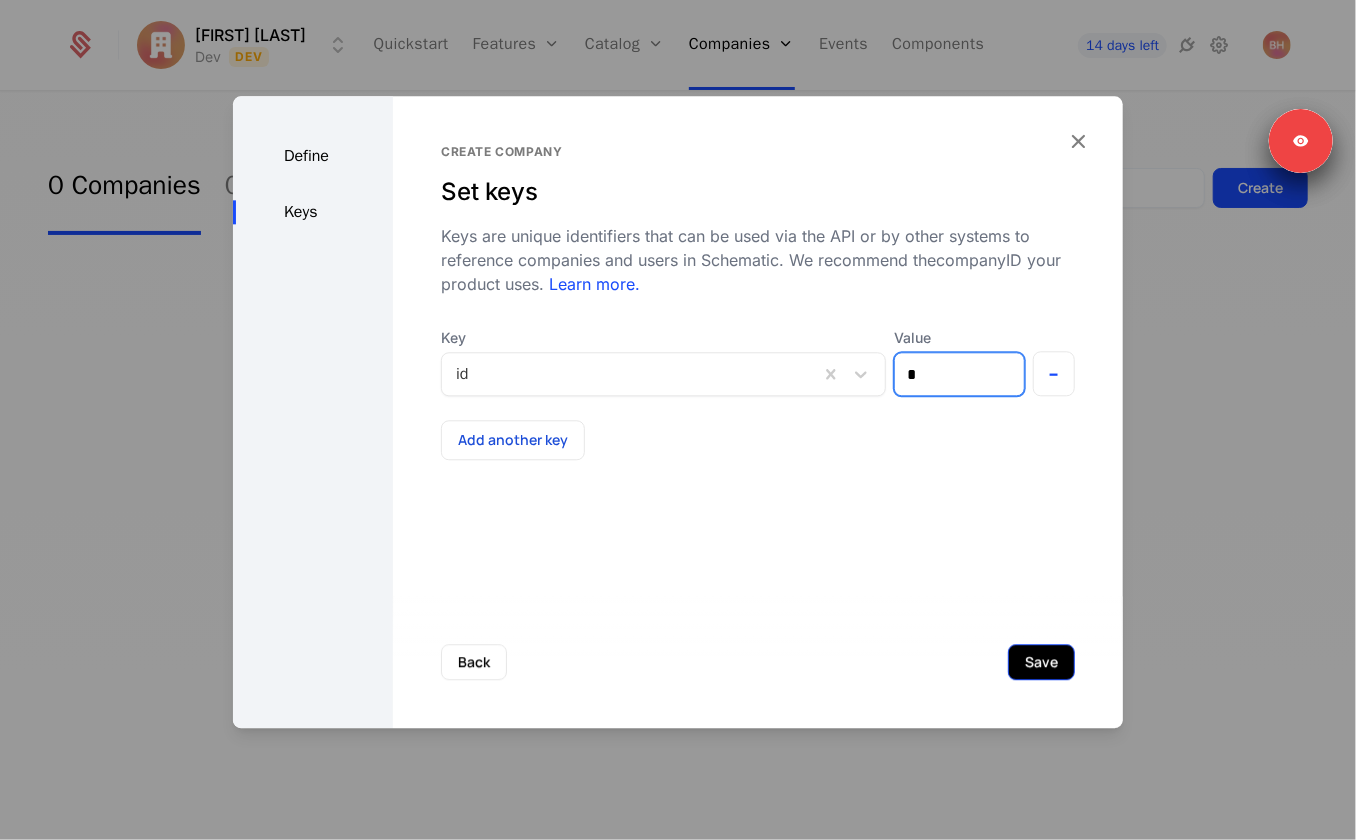 type on "*" 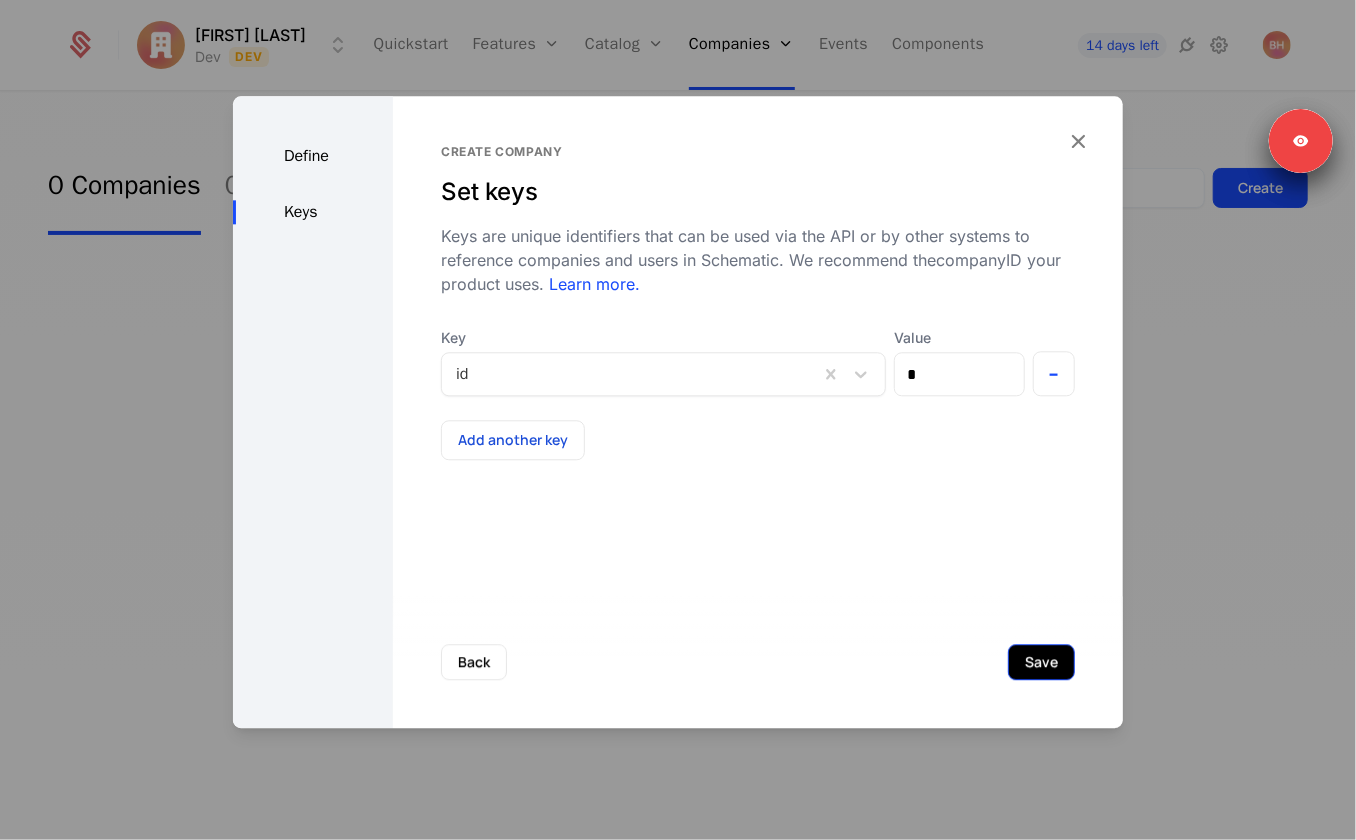 click on "Save" at bounding box center (1041, 662) 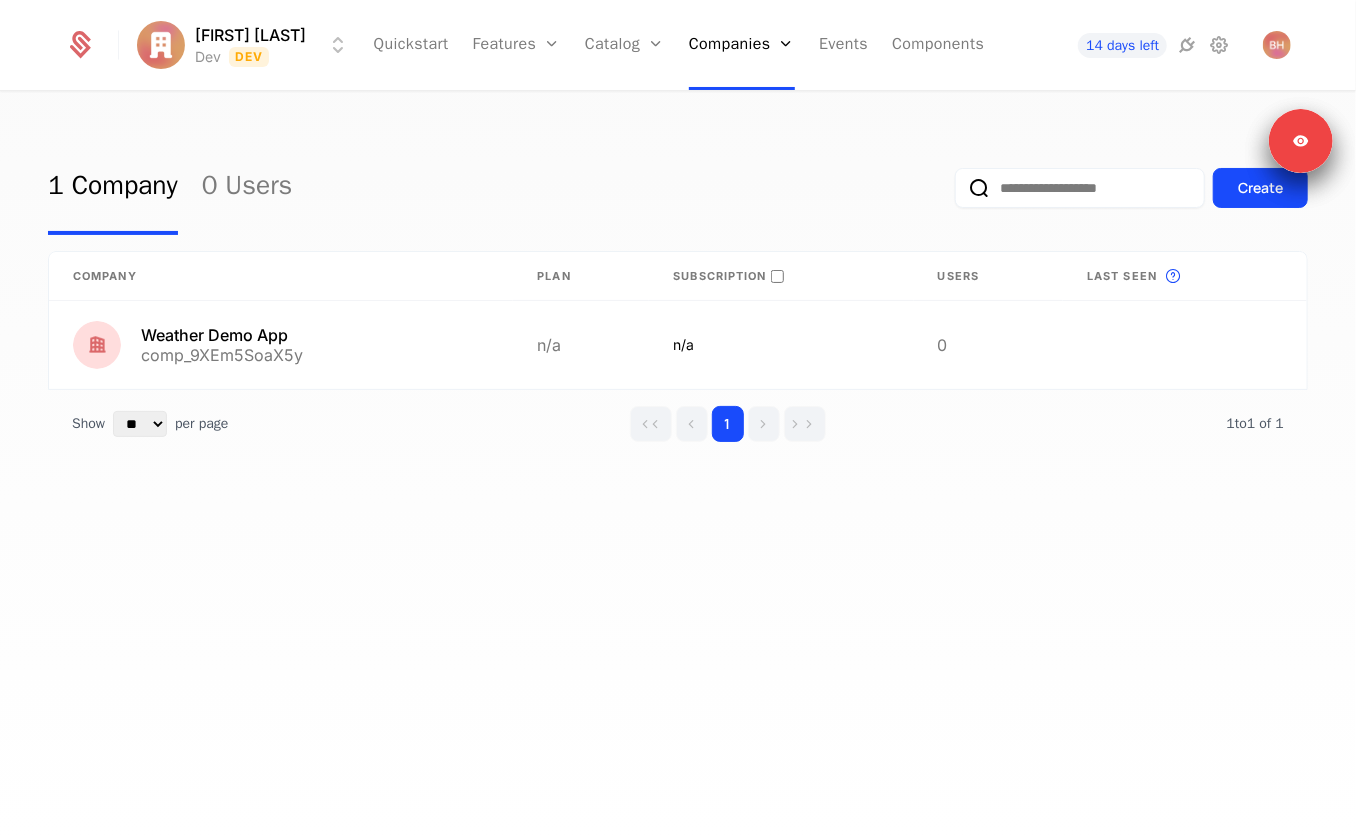 click on "1 Company 0 Users Create Company Plan Subscription Users  Last seen  This is the date a track or identify event associated with a company was last received by Schematic. Weather Demo App comp_9XEm5SoaX5y n/a n/a   0 Show ** ** ** *** *** per page per page 1 1  to  1   of   1  of   1" at bounding box center [678, 472] 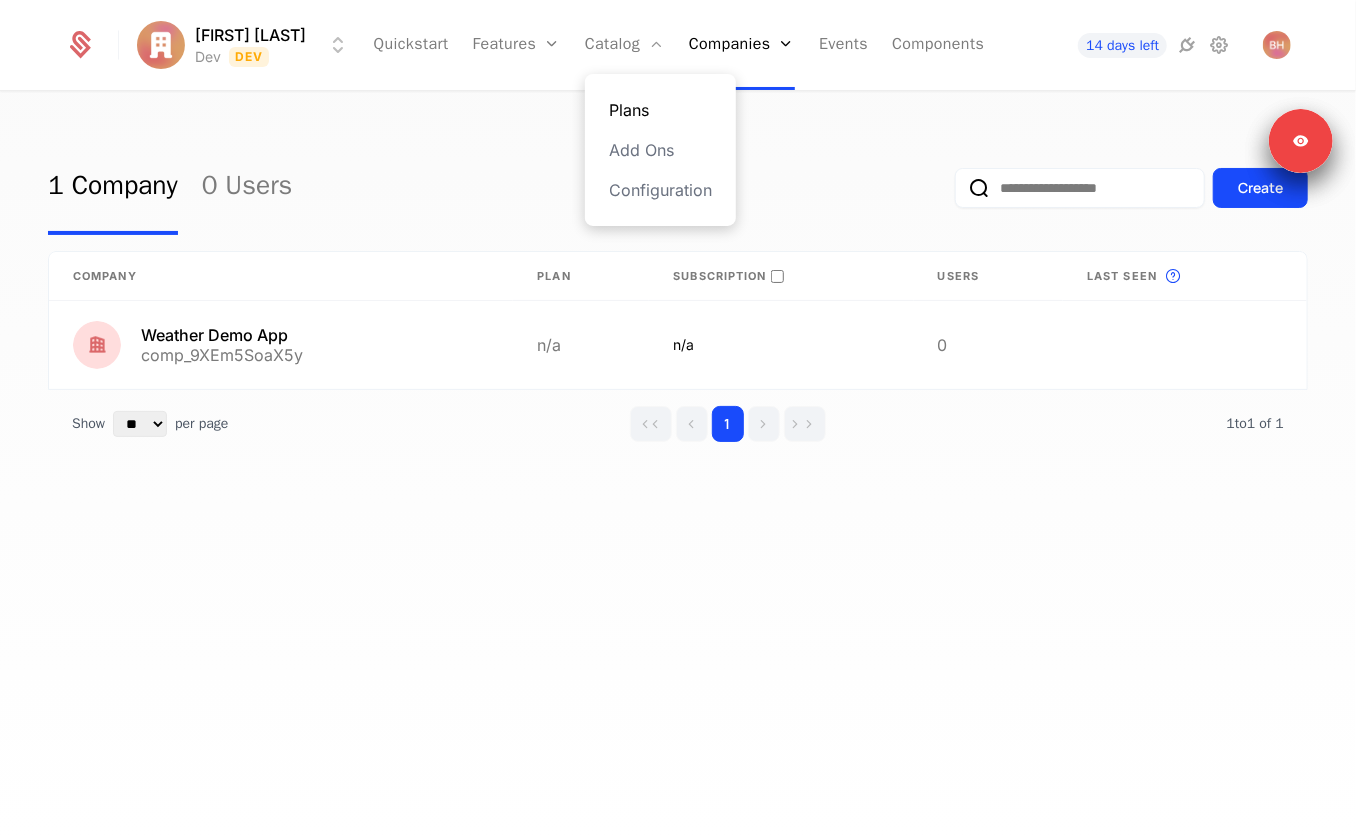 click on "Plans" at bounding box center [660, 110] 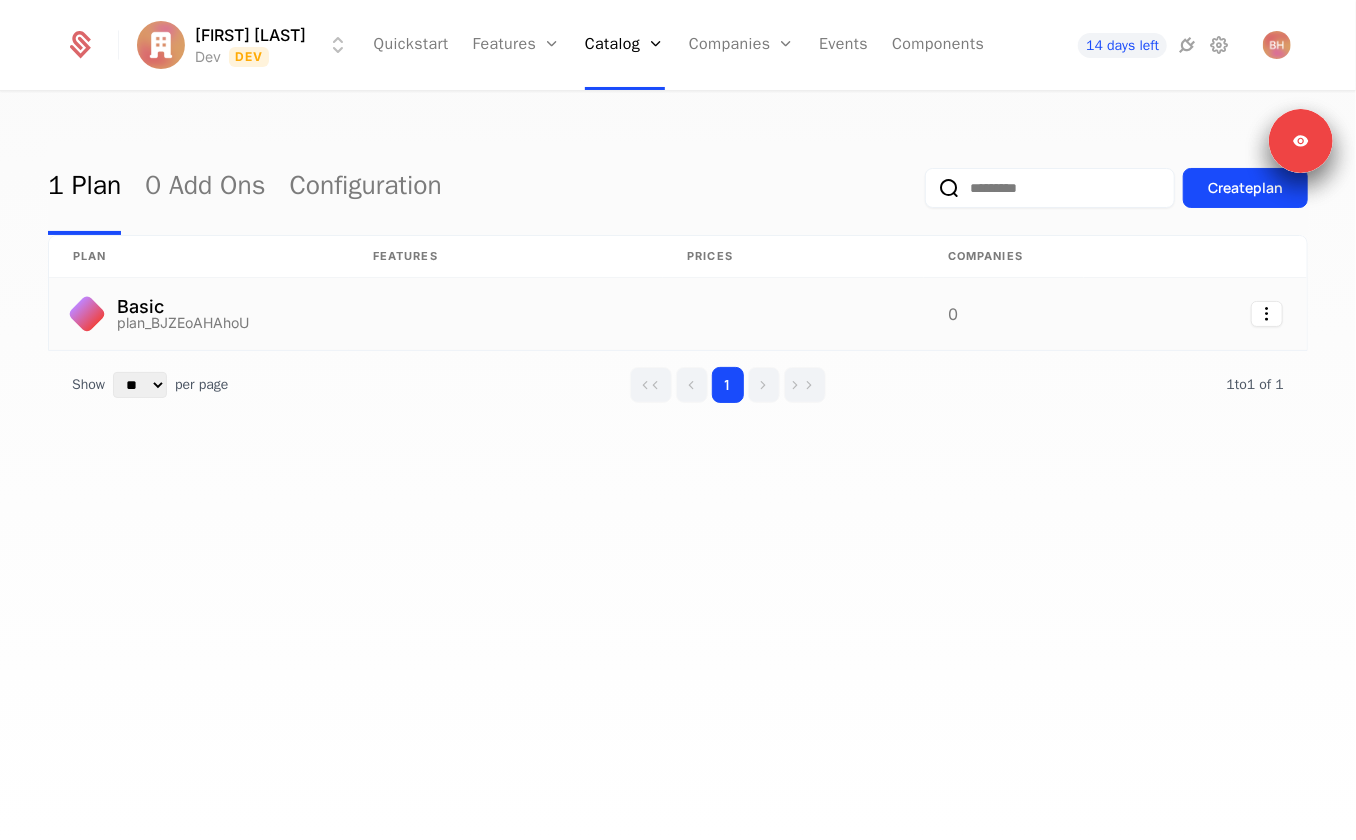 click on "0" at bounding box center [1004, 314] 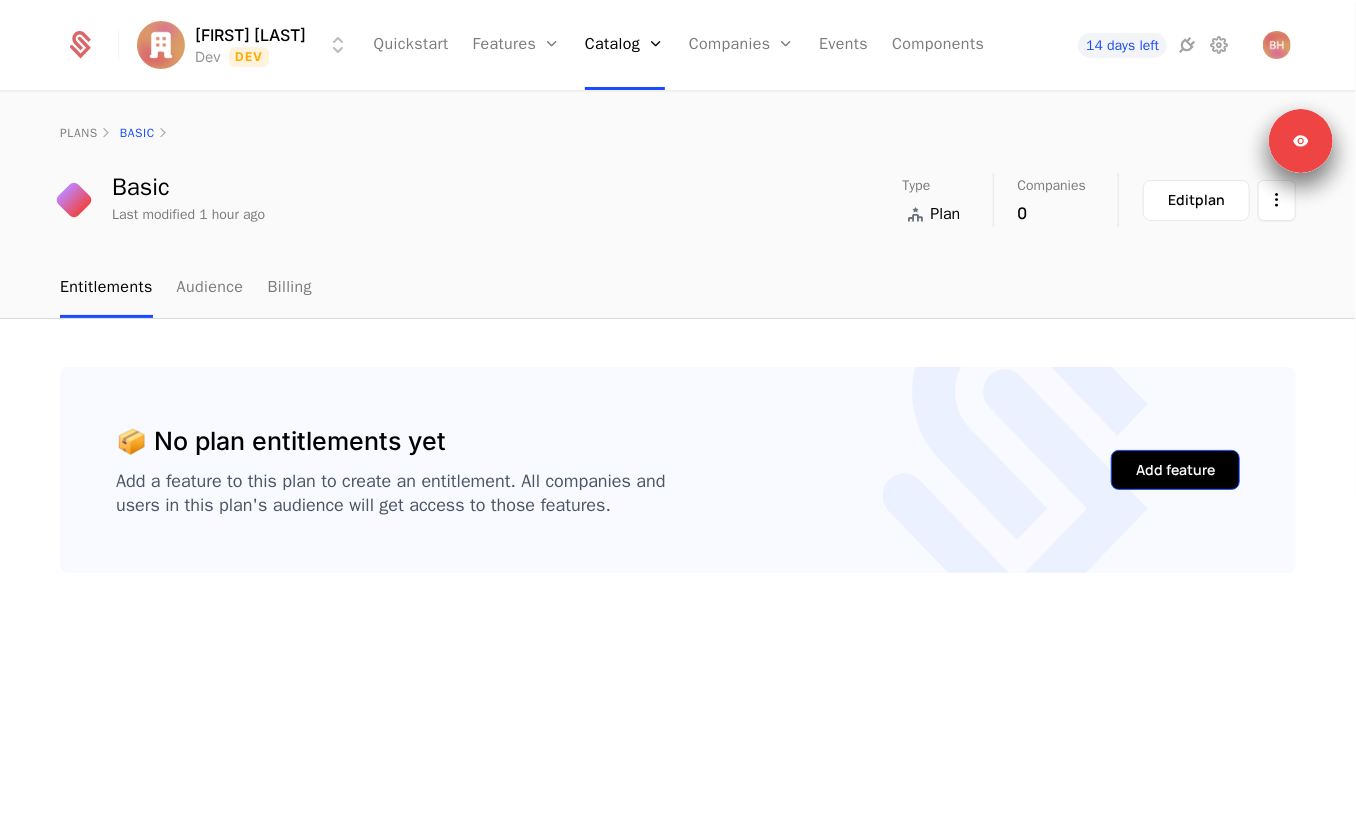 click on "Add feature" at bounding box center [1175, 470] 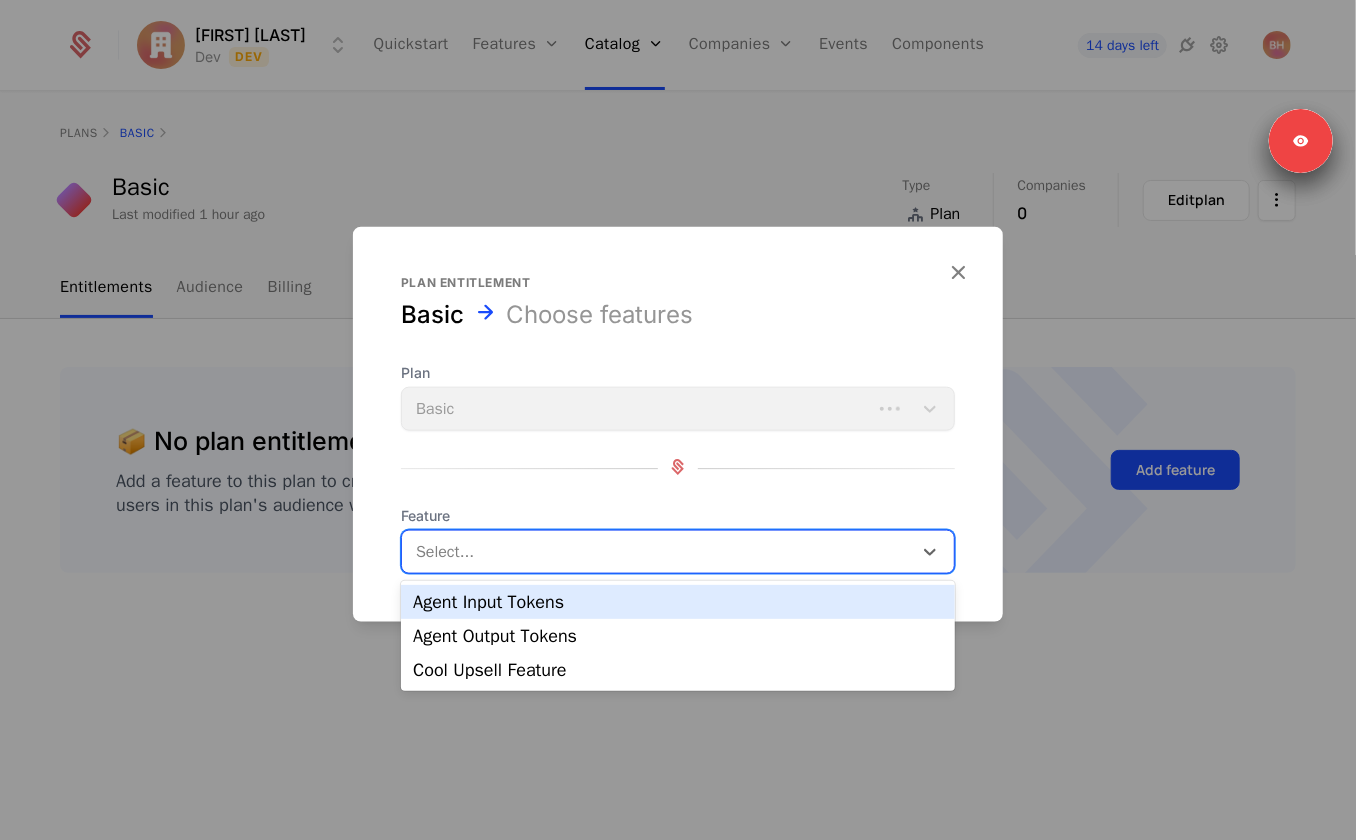 click on "Select..." at bounding box center [657, 552] 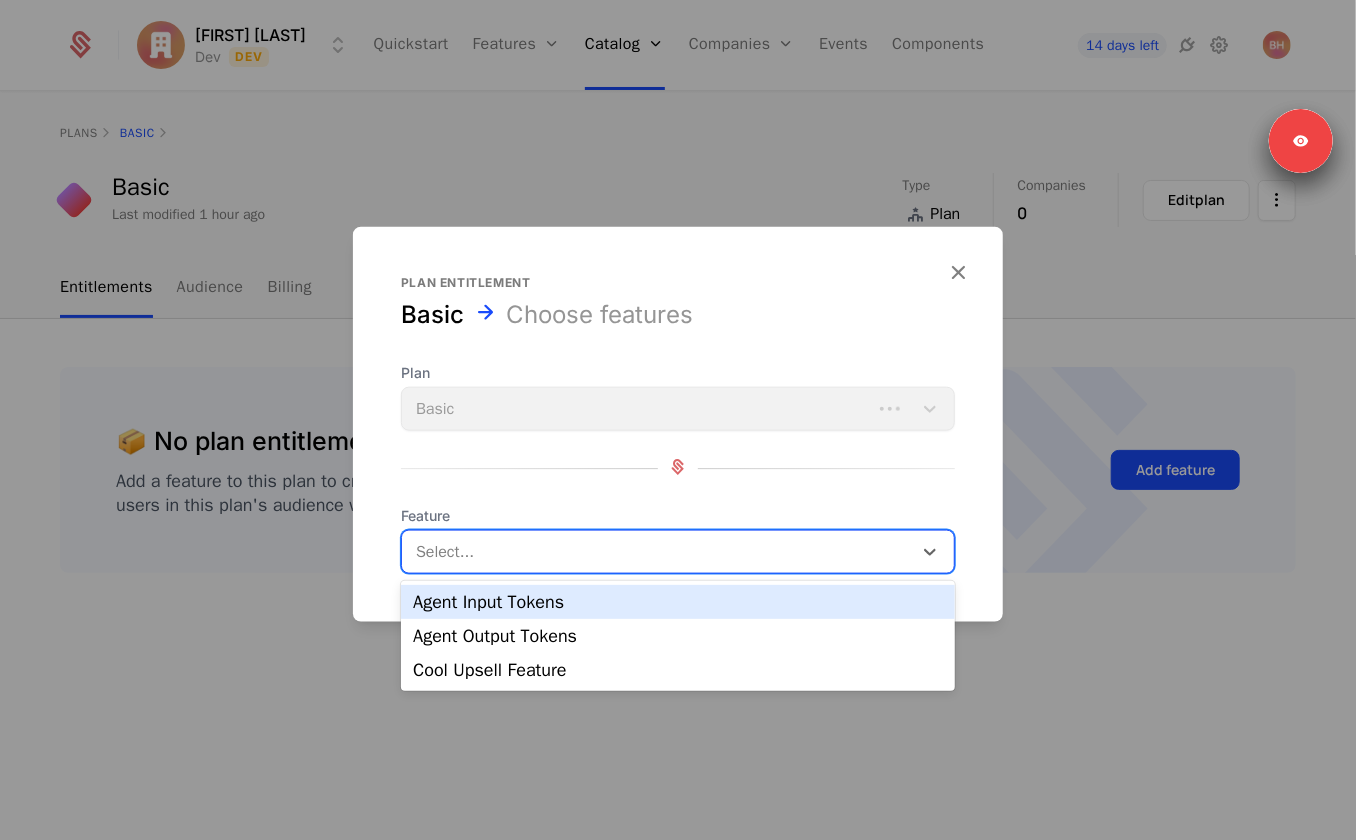 click at bounding box center (678, 468) 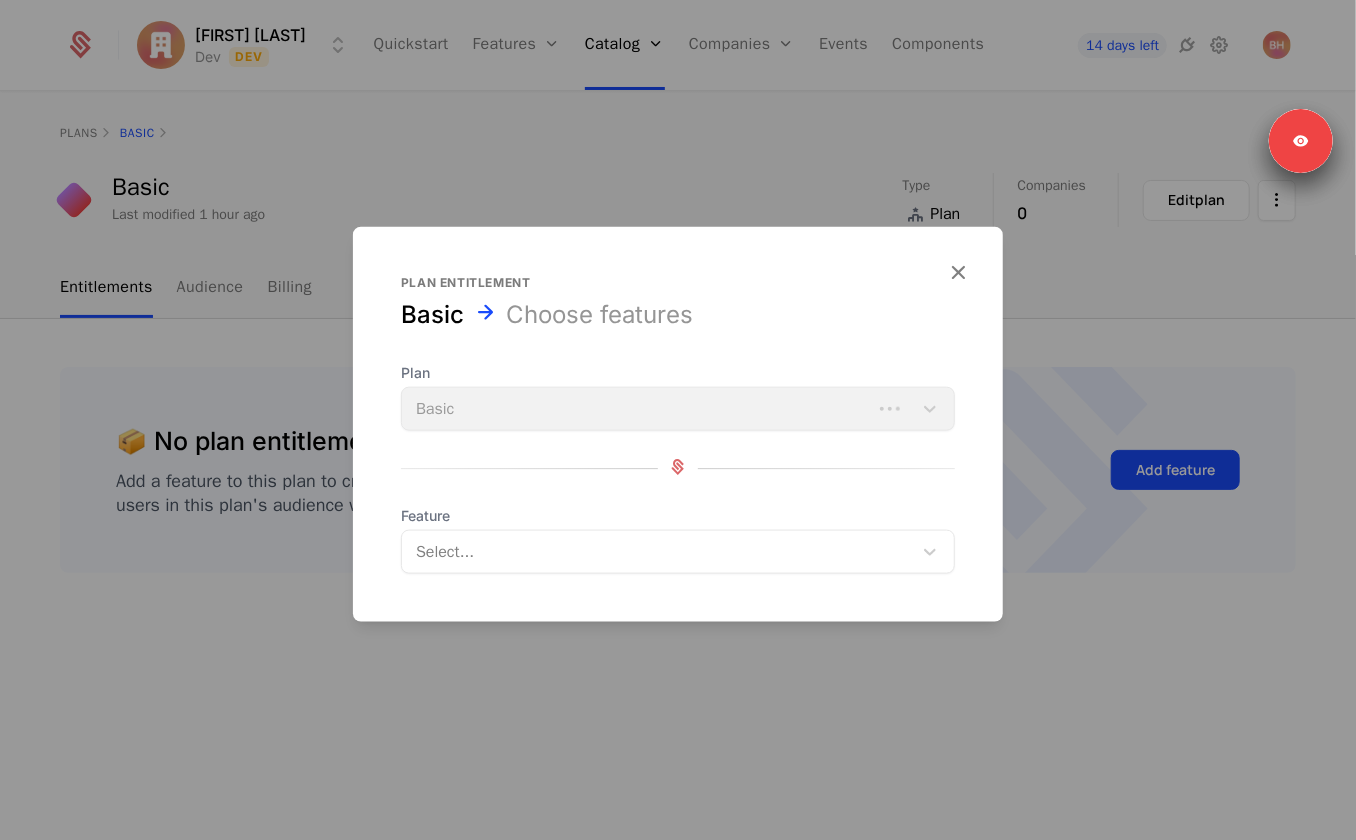 click at bounding box center [678, 467] 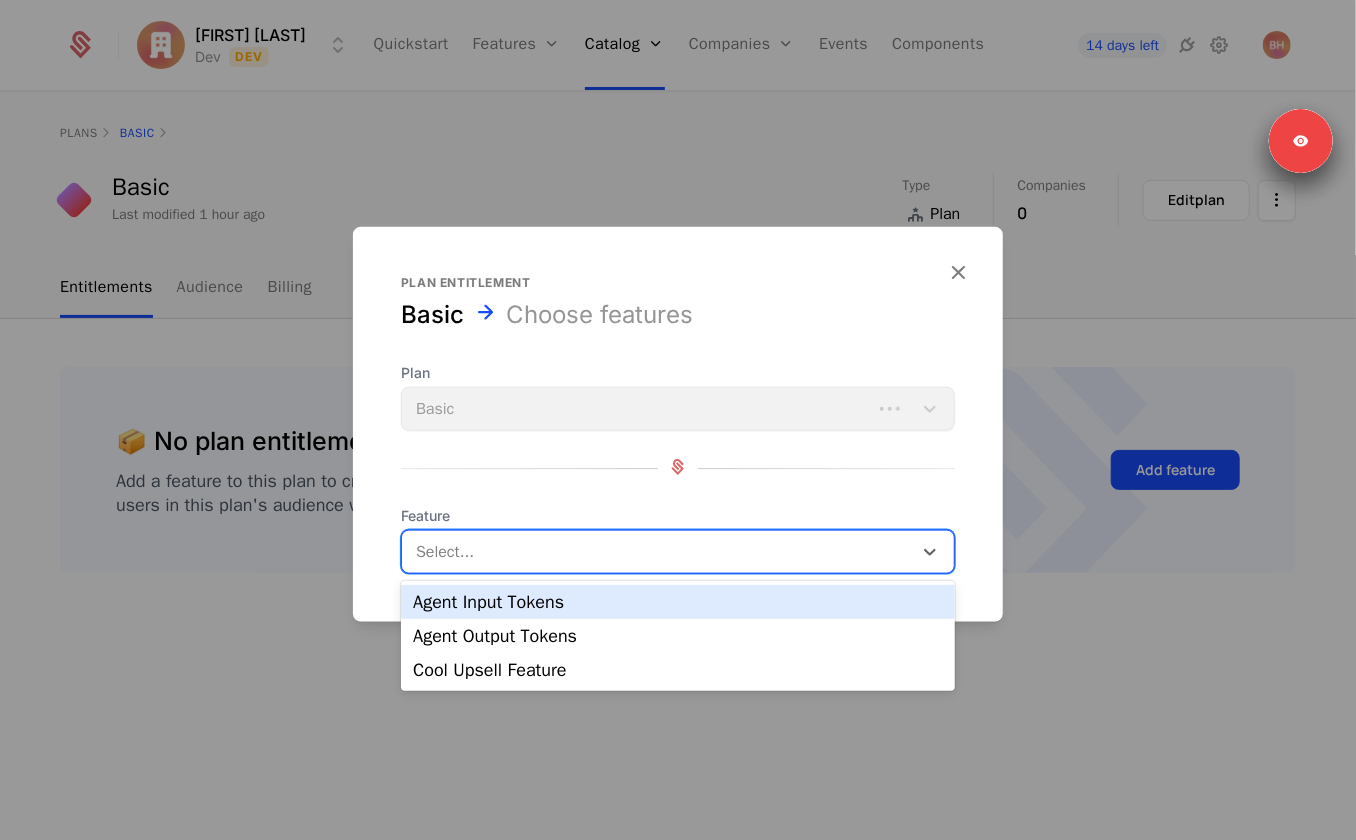 click on "Plan Basic Feature Agent Input Tokens, 1 of 3. 3 results available. Use Up and Down to choose options, press Enter to select the currently focused option, press Escape to exit the menu, press Tab to select the option and exit the menu. Select..." at bounding box center (678, 468) 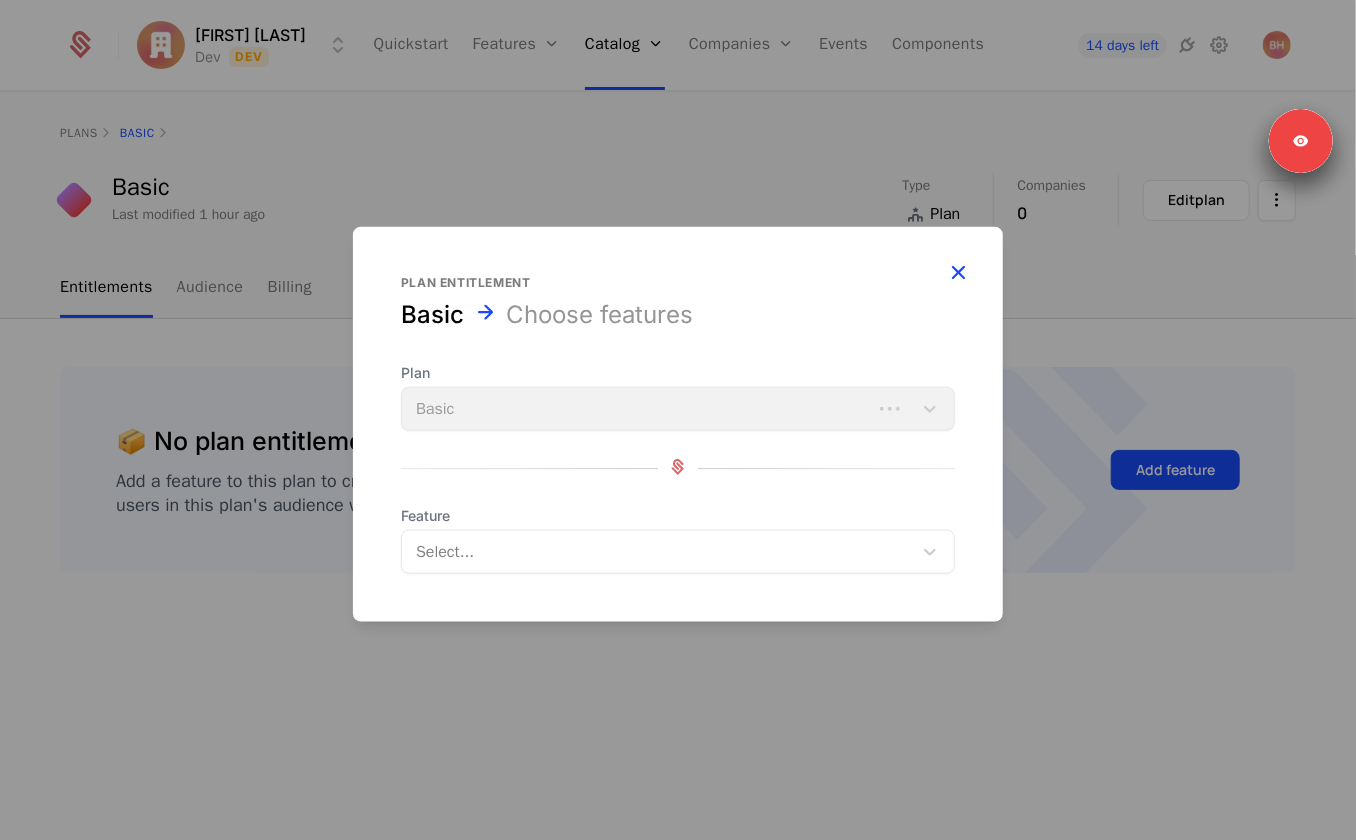 click at bounding box center (958, 272) 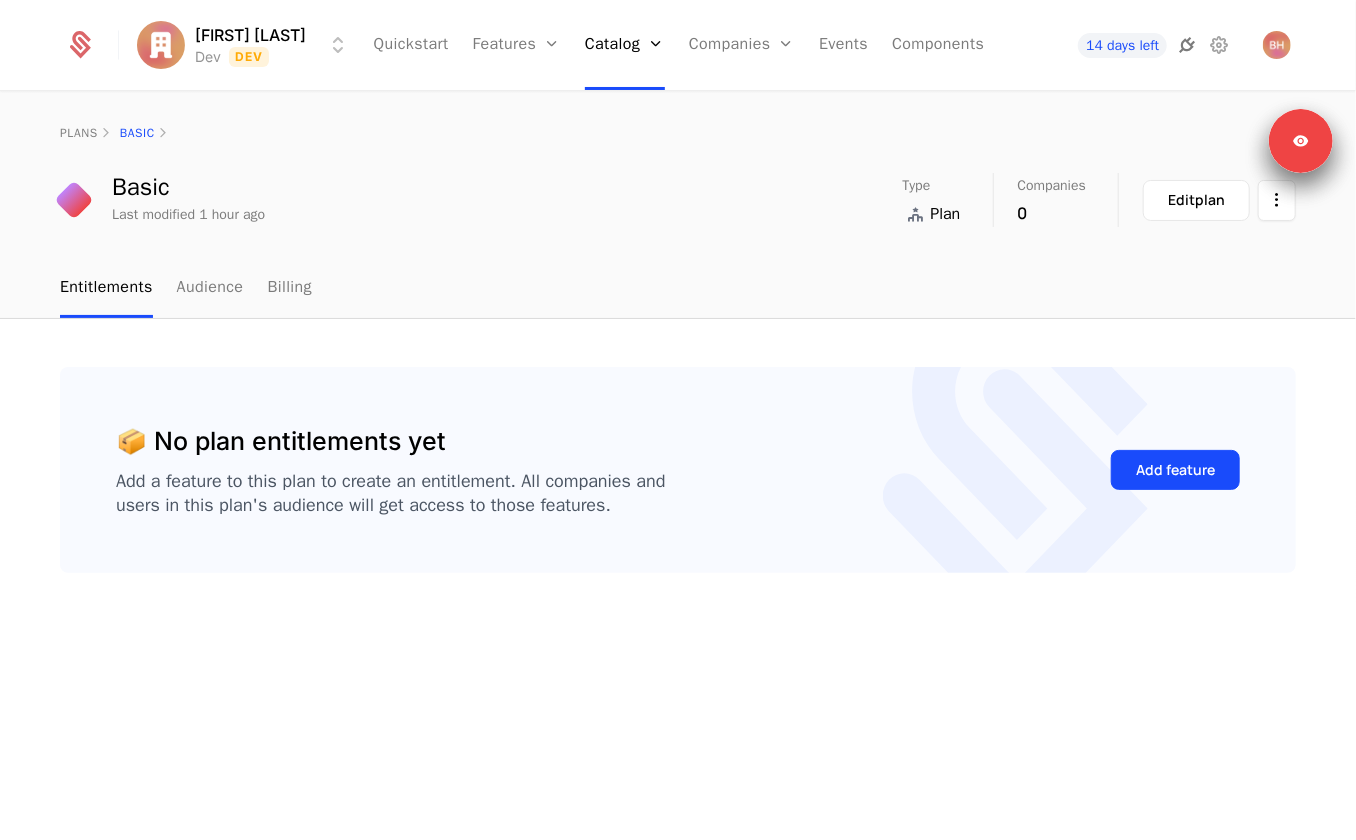 click at bounding box center [1187, 45] 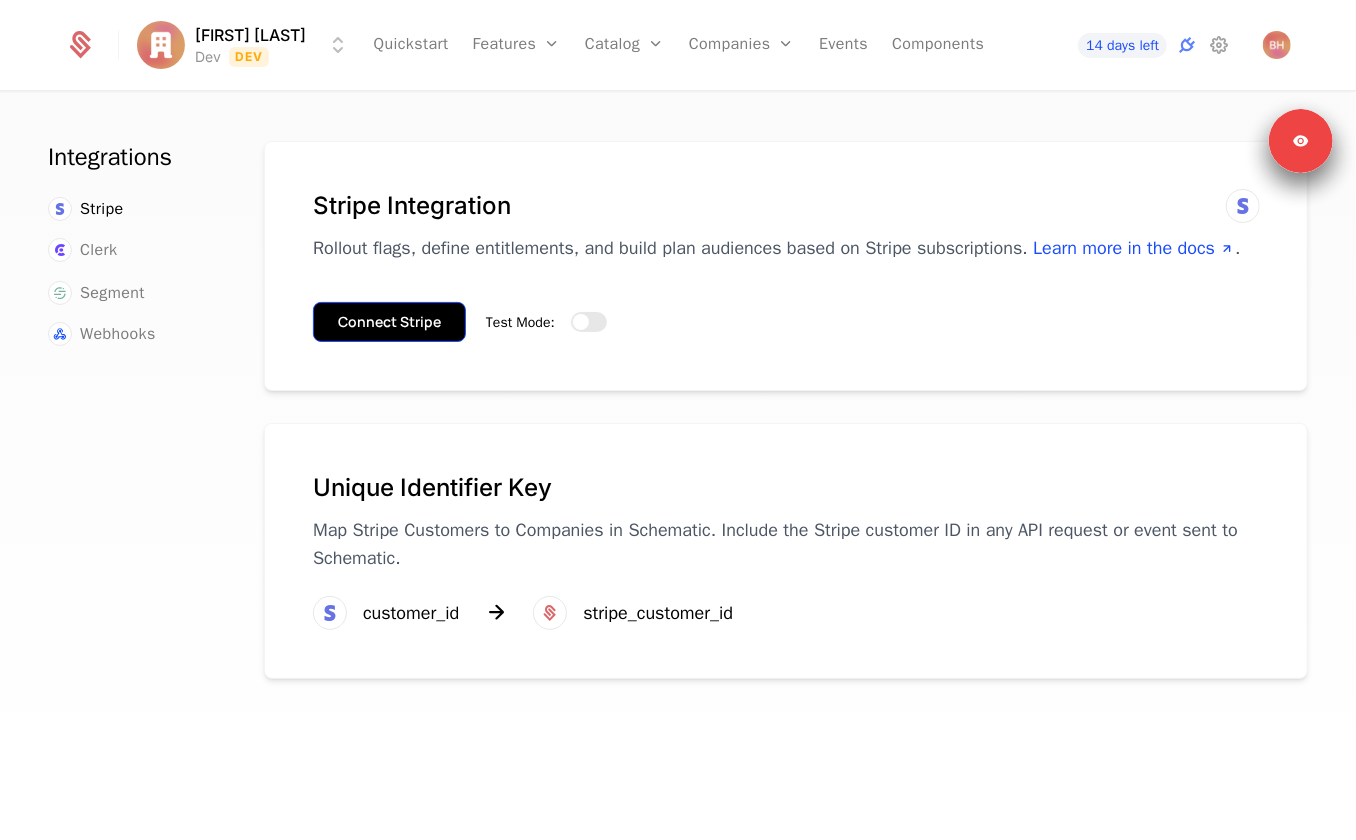 click on "Connect Stripe" at bounding box center [389, 322] 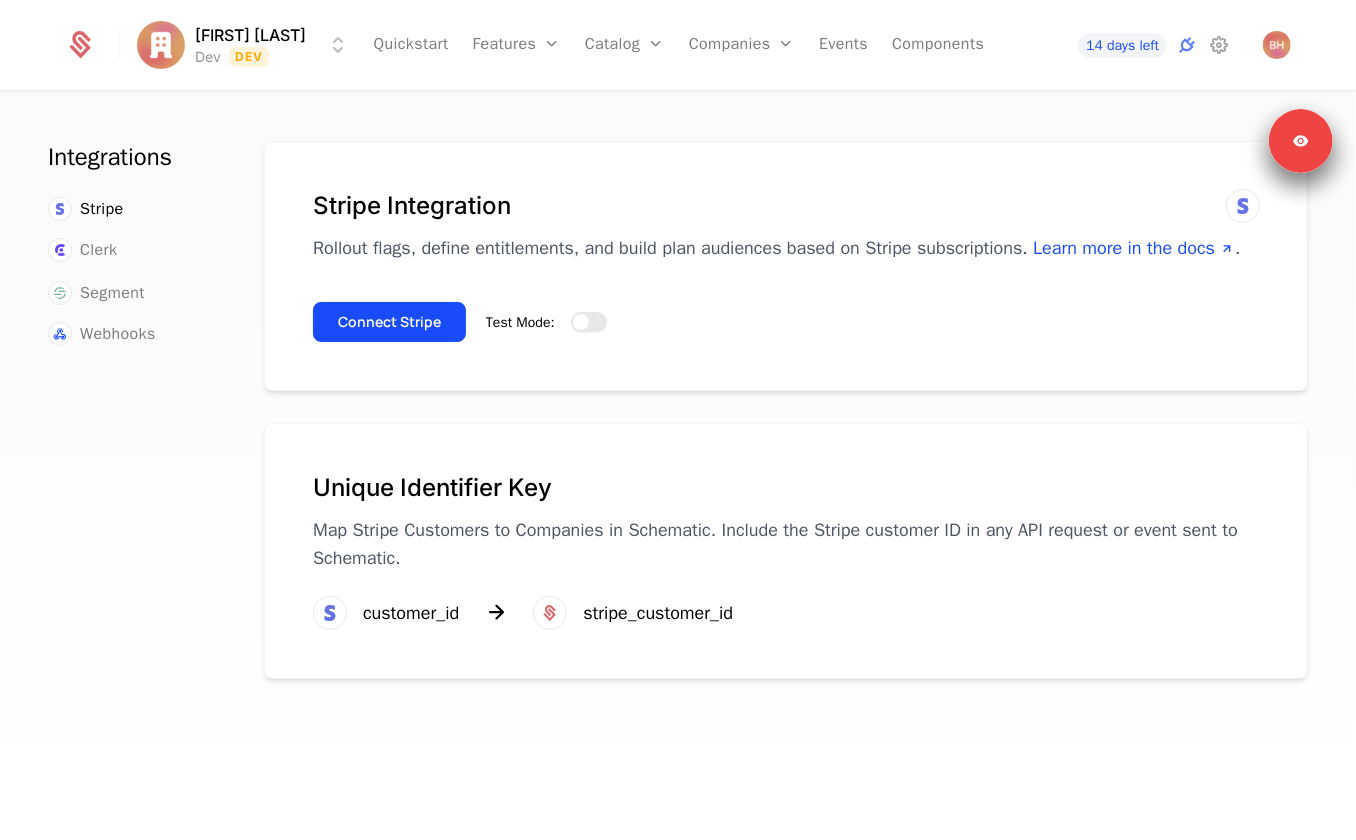 click on "Test Mode:" at bounding box center [589, 322] 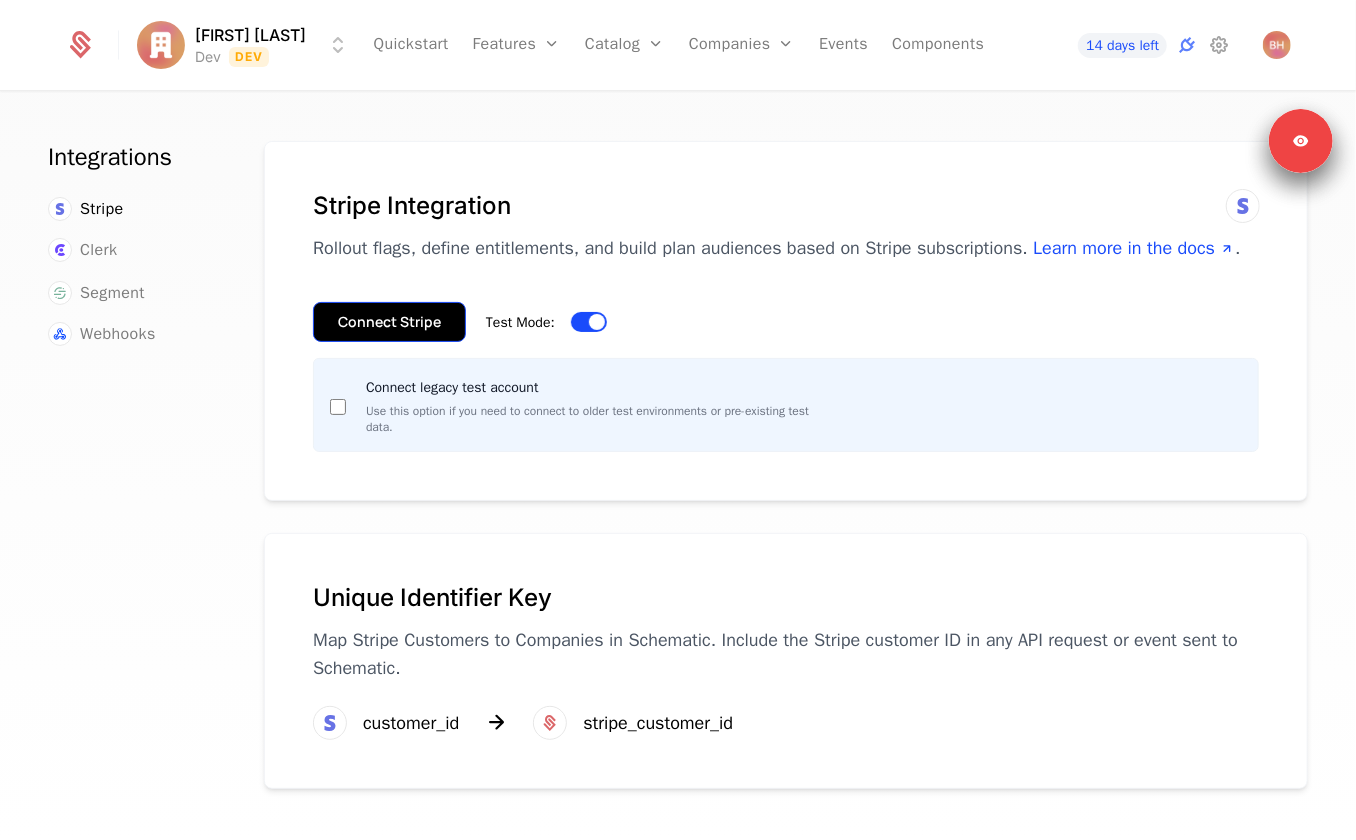 click on "Connect Stripe" at bounding box center [389, 322] 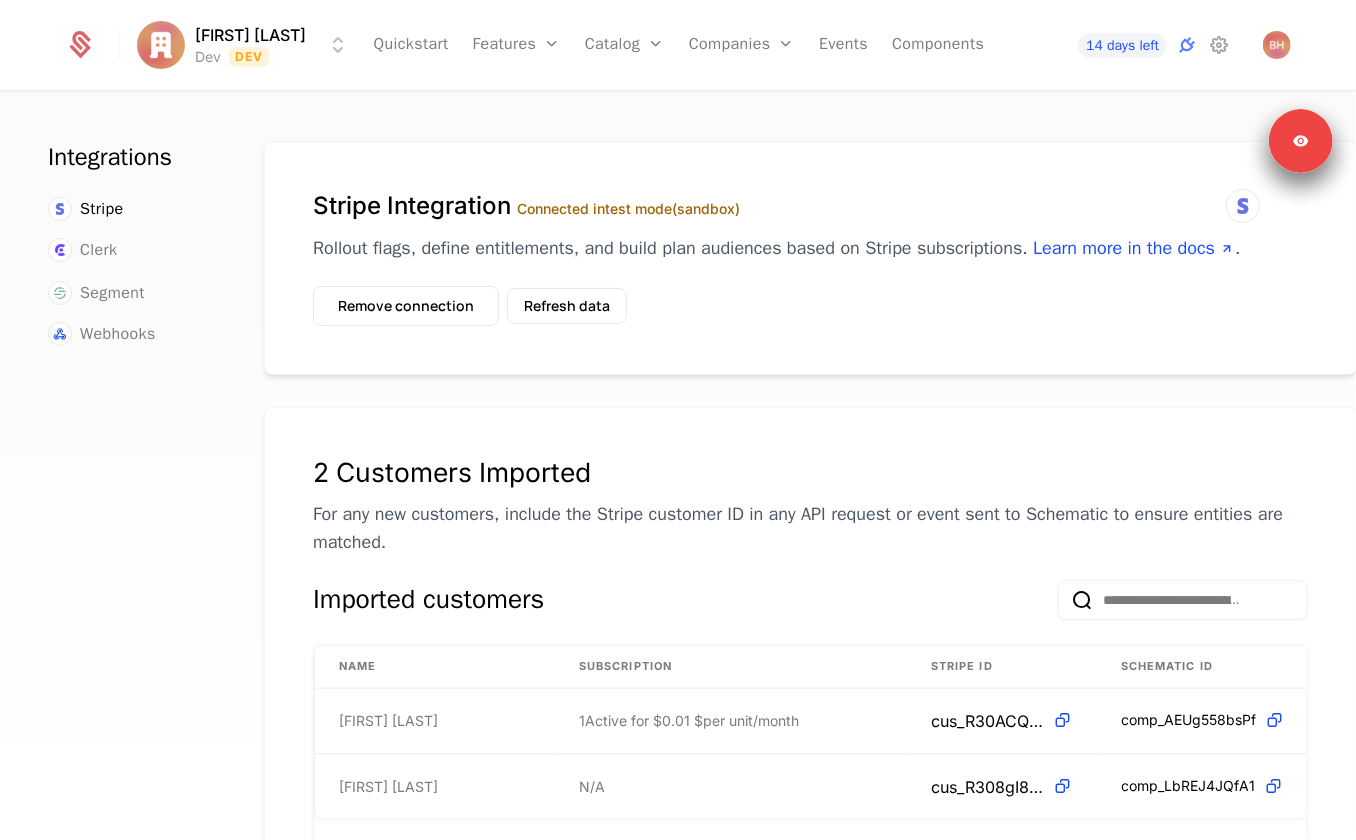 click on "Stripe Integration   Connected in   test mode  (sandbox)   Rollout flags, define entitlements, and build plan audiences based on Stripe subscriptions.   Learn more in the docs . Remove connection Refresh data" at bounding box center [810, 258] 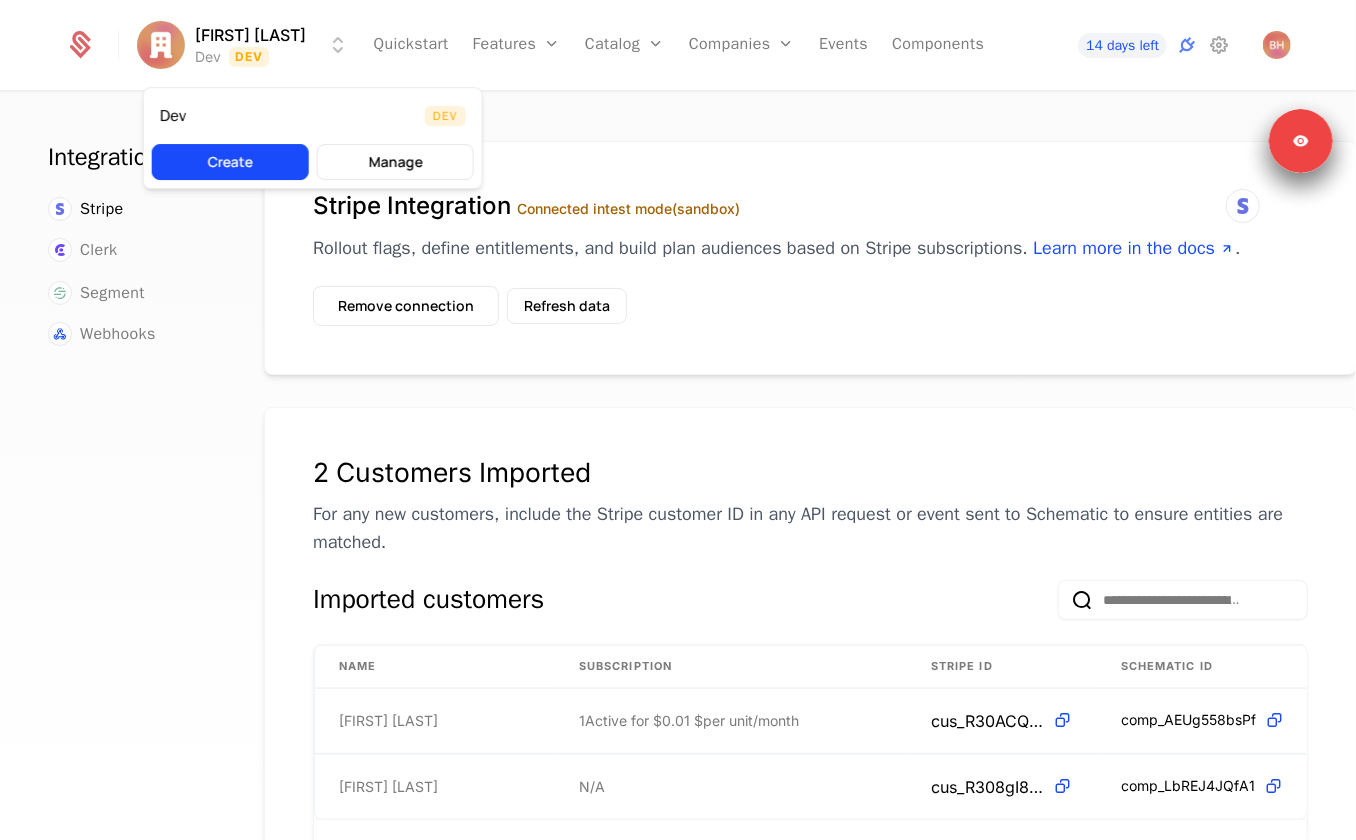 click on "Flag Ship Engineers Dev Dev Quickstart Features Features Flags Catalog Plans Add Ons Configuration Companies Companies Users Events Components 14 days left Integrations Stripe Clerk Segment Webhooks Stripe Integration   Connected in   test mode  (sandbox)   Rollout flags, define entitlements, and build plan audiences based on Stripe subscriptions.   Learn more in the docs . Remove connection Refresh data 2 Customers Imported     For any new customers, include the Stripe customer ID in any API request or event sent to Schematic to ensure entities are matched.  Imported customers Name Subscription Stripe ID Schematic ID Artie Bucco 1  Active for   $0.01   $ per unit  / month cus_R30ACQr83IPf6u comp_AEUg558bsPf Silvio Dante N/A cus_R308gI8xM4cxQk comp_LbREJ4JQfA1 28 Products Imported     Imported products Name Price Customers Stripe ID Genetic Queryqq 2  prices 0 prod_SUavInIlbbpm7T Genetic Queryqq 2  prices 0 prod_SUauvhoPSpSPA0 Genetic Queryqq 2  prices 0 prod_SUarPQq4Cw0ARS Genetic Queryqq 2  prices" at bounding box center [678, 420] 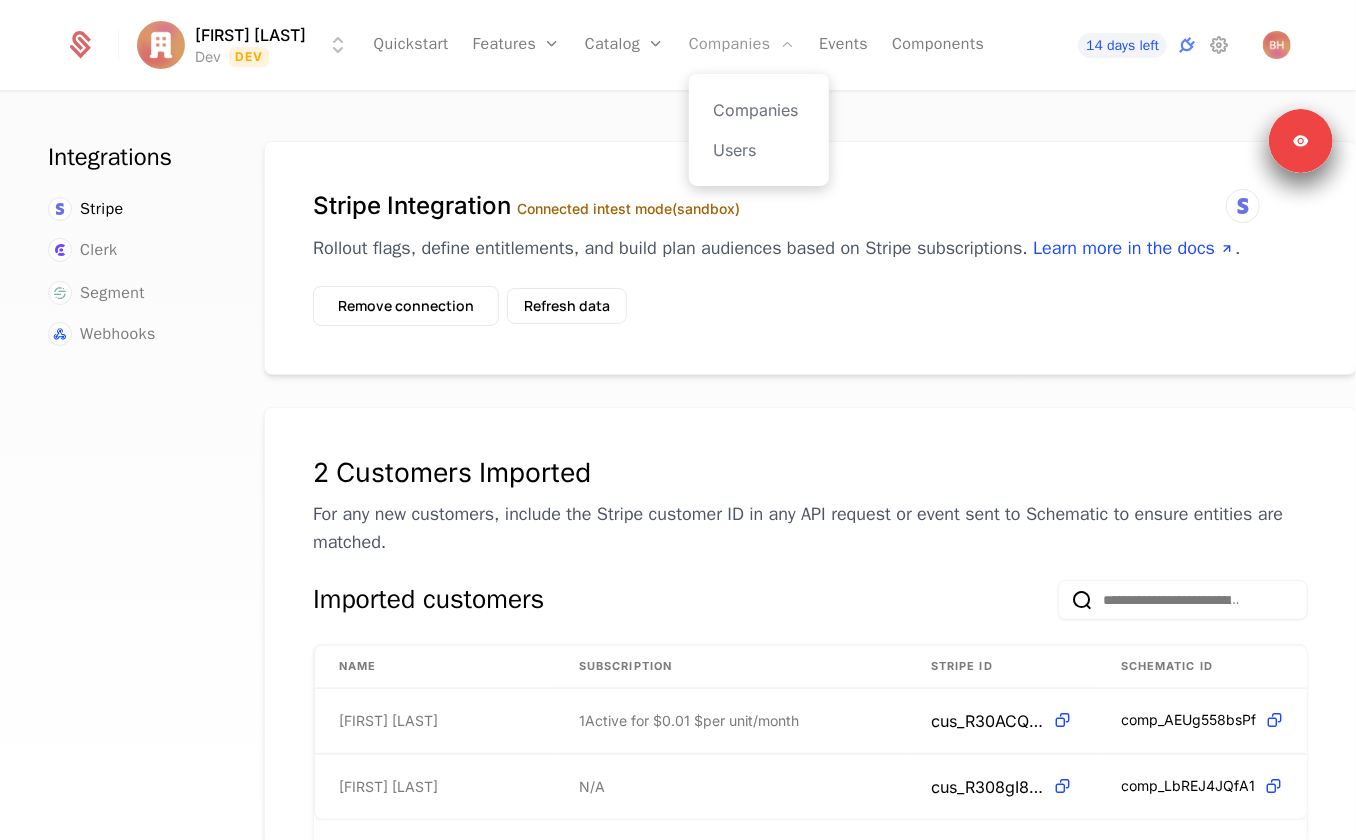 click on "Companies" at bounding box center [742, 45] 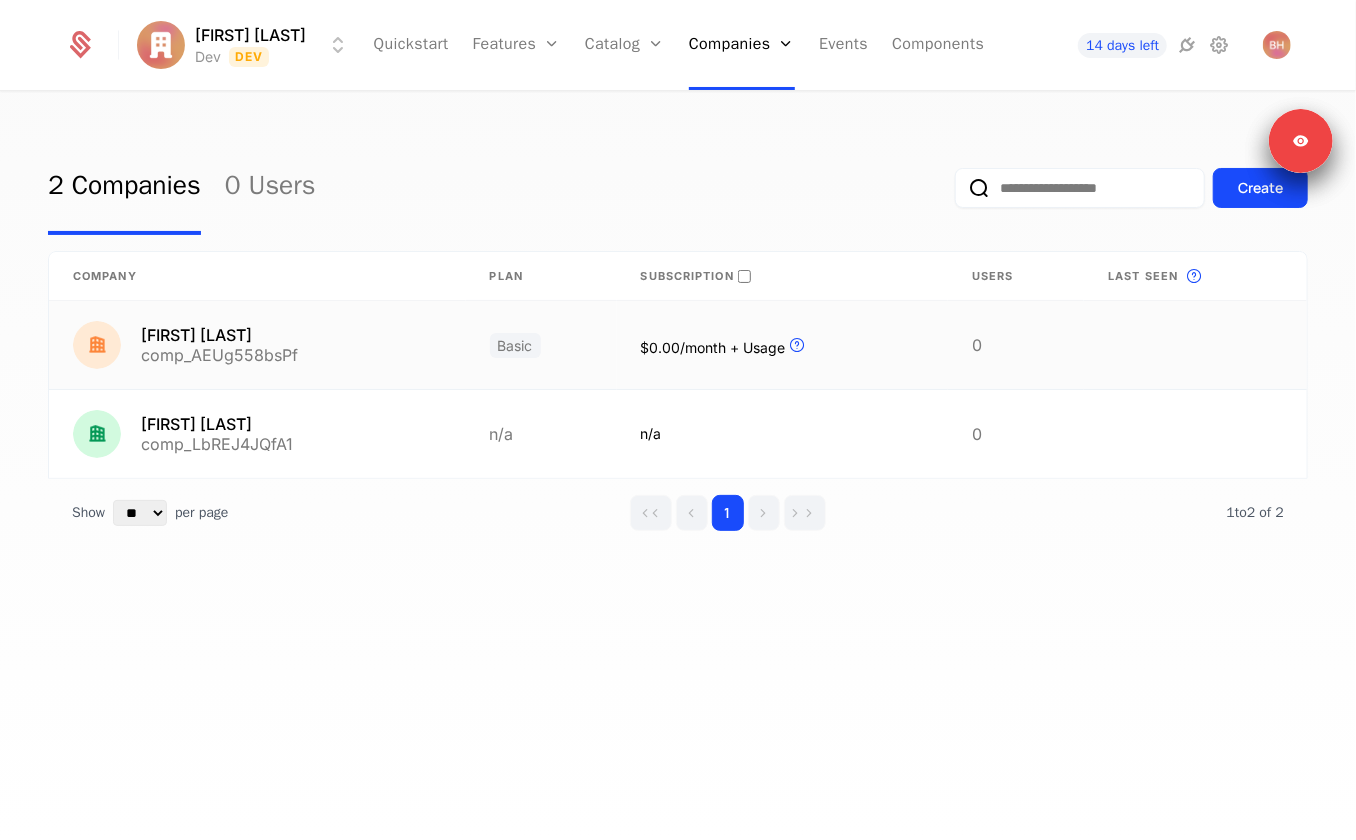 click on "[FIRST] [LAST] comp_AEUg558bsPf" at bounding box center (257, 345) 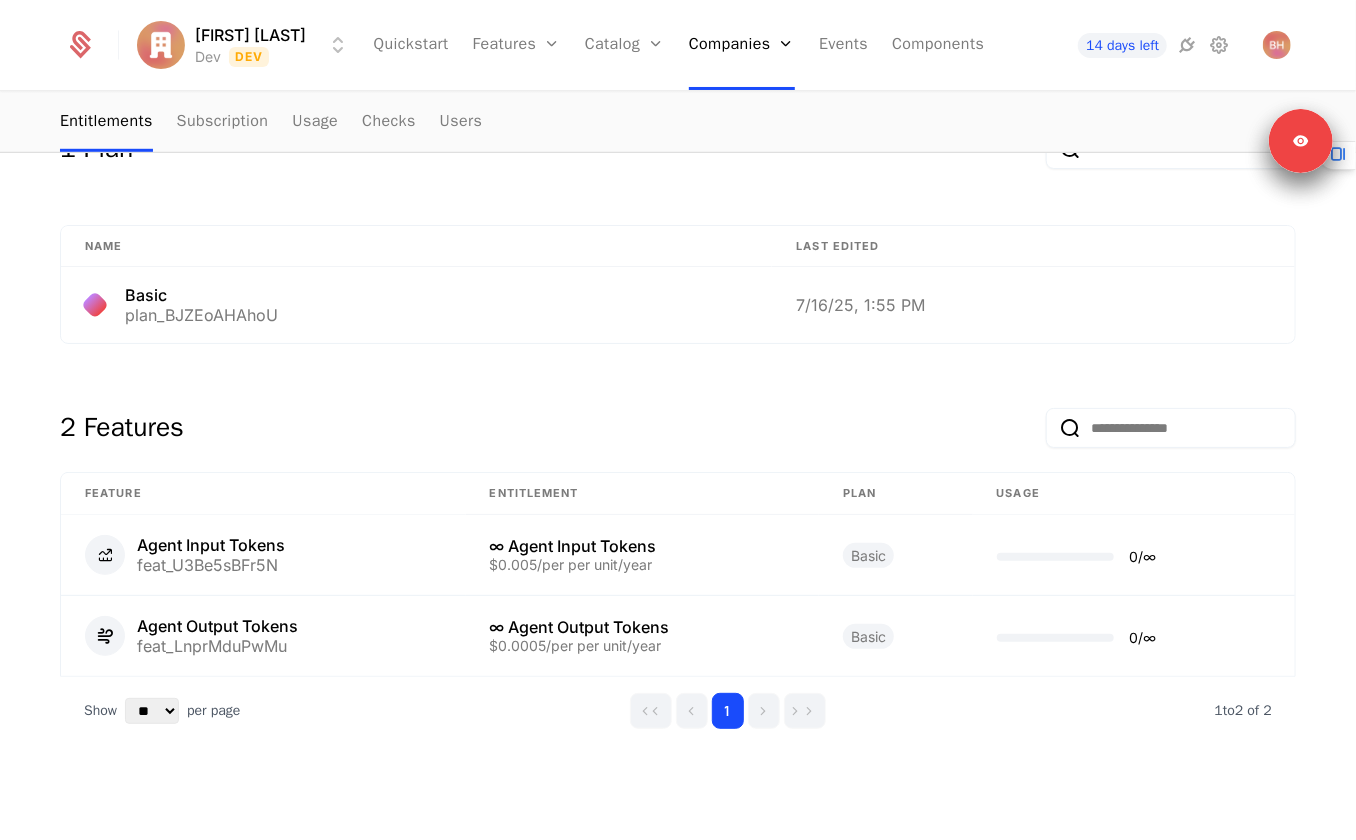scroll, scrollTop: 728, scrollLeft: 0, axis: vertical 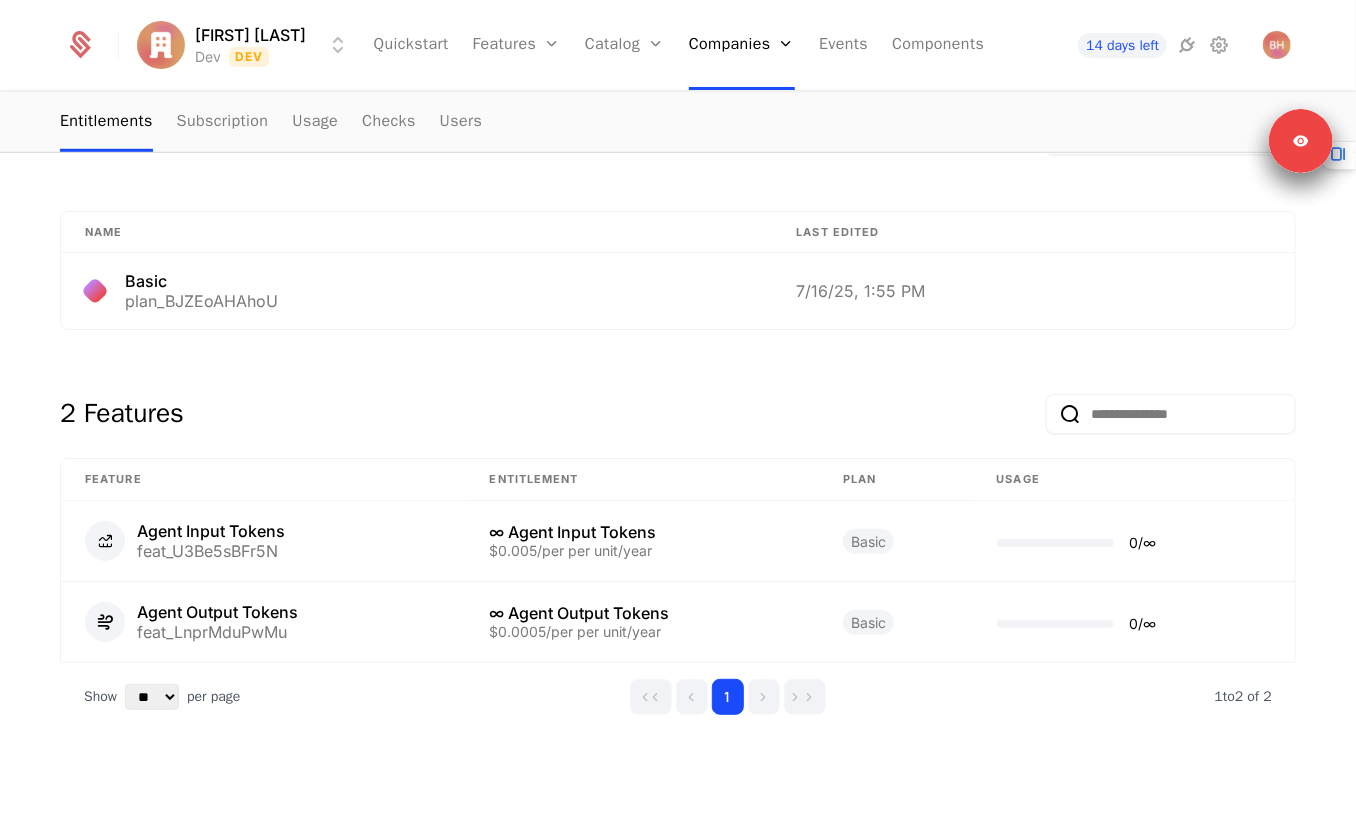 click on "Overview All meta Name [FIRST] [LAST] Schematic ID comp_AEUg558bsPf Updated at [DATE], [TIME] Created at [DATE], [TIME] 📦 Add company override Create an override to grant access to a feature specifically for this company.  This override gets evaluated ahead of all other rules. Add company override 0 of 20 Used 1 Plan Name Last edited Basic plan_BJZEoAHAhoU [DATE], [TIME] 2 Features Feature Entitlement plan Usage Agent Input Tokens feat_U3Be5sBFr5N ∞ Agent Input Tokens $0.005/per  per unit/year Basic 0 / ∞ Agent Output Tokens feat_LnprMduPwMu ∞ Agent Output Tokens $0.0005/per  per unit/year Basic 0 / ∞ Show ** ** ** *** *** per page per page 1 1  to  2   of   2  of   2" at bounding box center [678, 217] 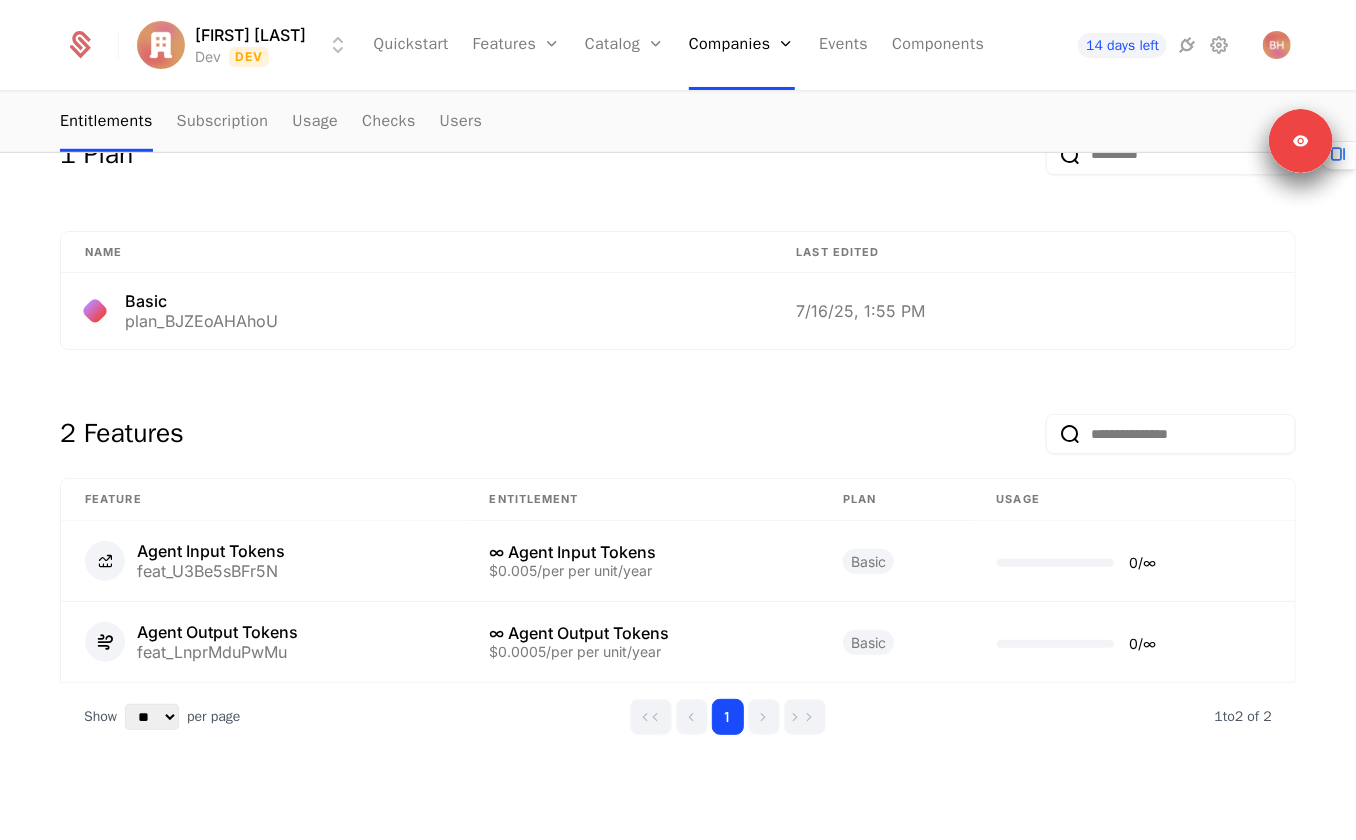 scroll, scrollTop: 728, scrollLeft: 0, axis: vertical 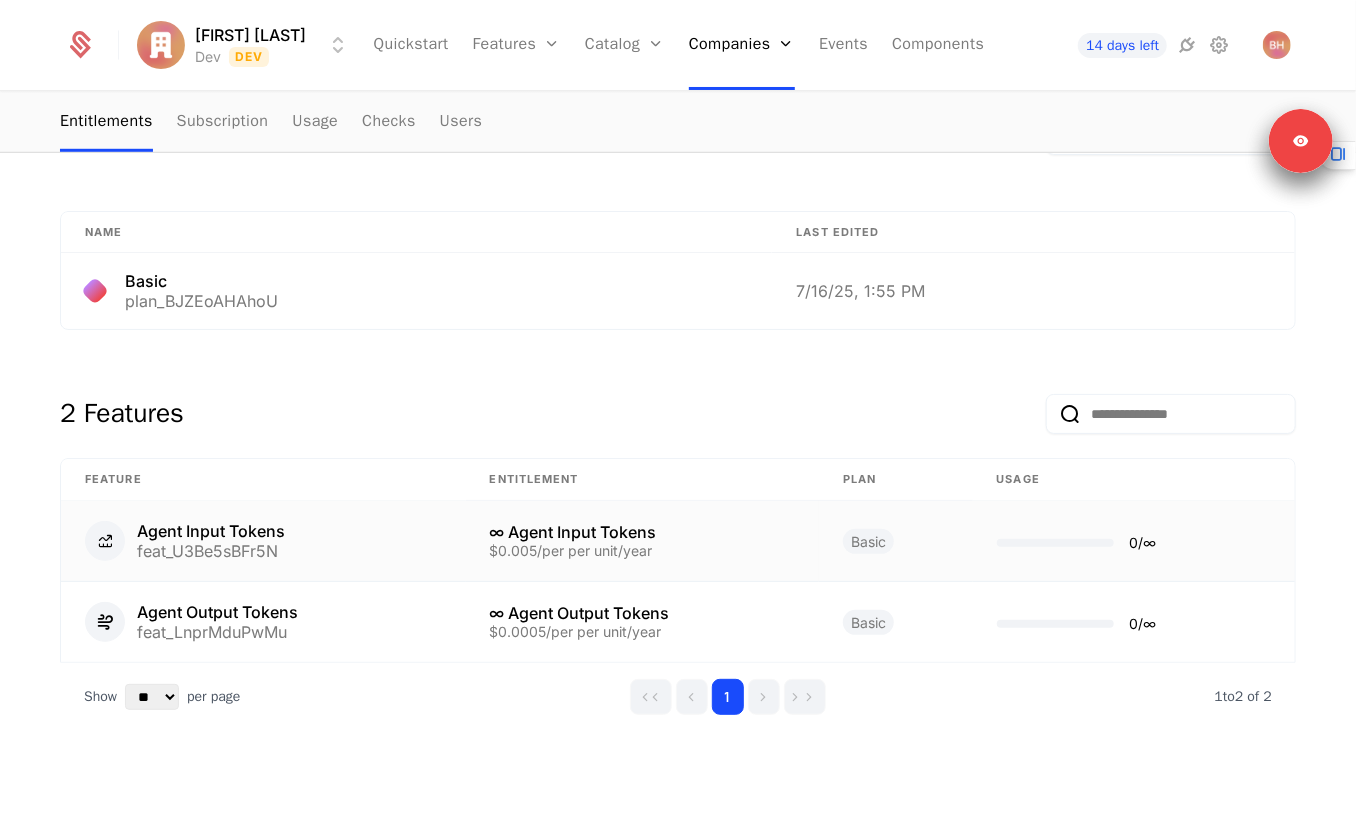 click on "$0.005/per  per unit/year" at bounding box center [573, 551] 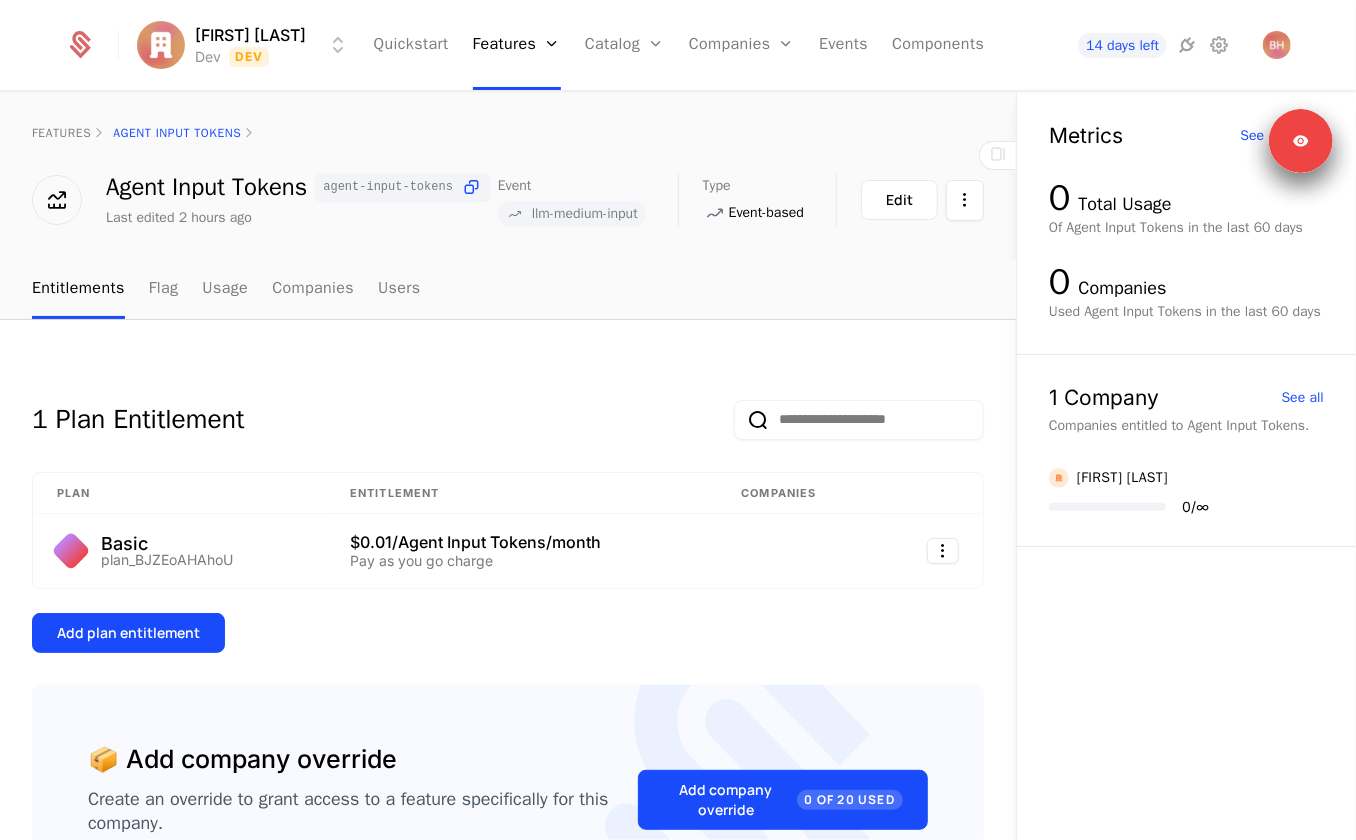 click on "1 Plan Entitlement" at bounding box center (508, 404) 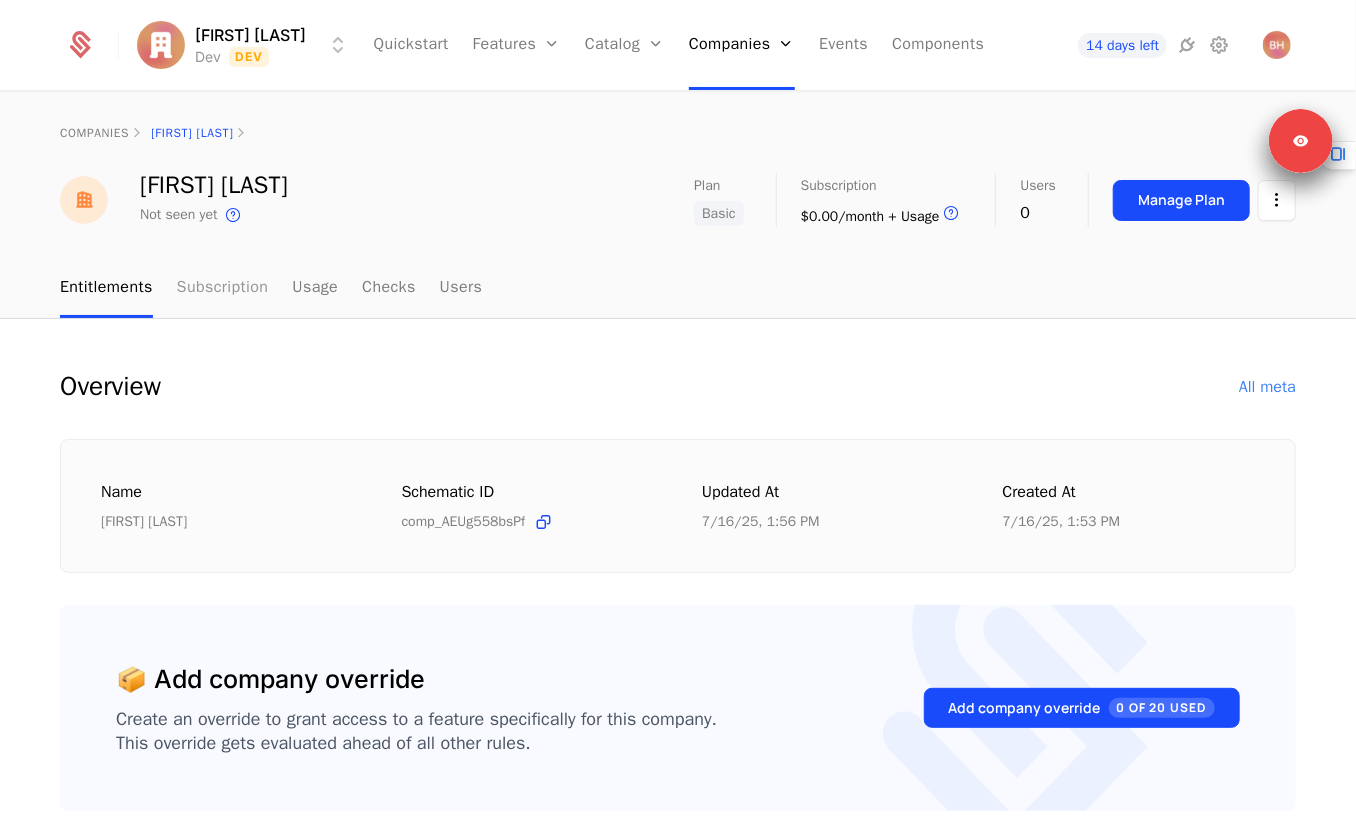 click on "Subscription" at bounding box center (223, 288) 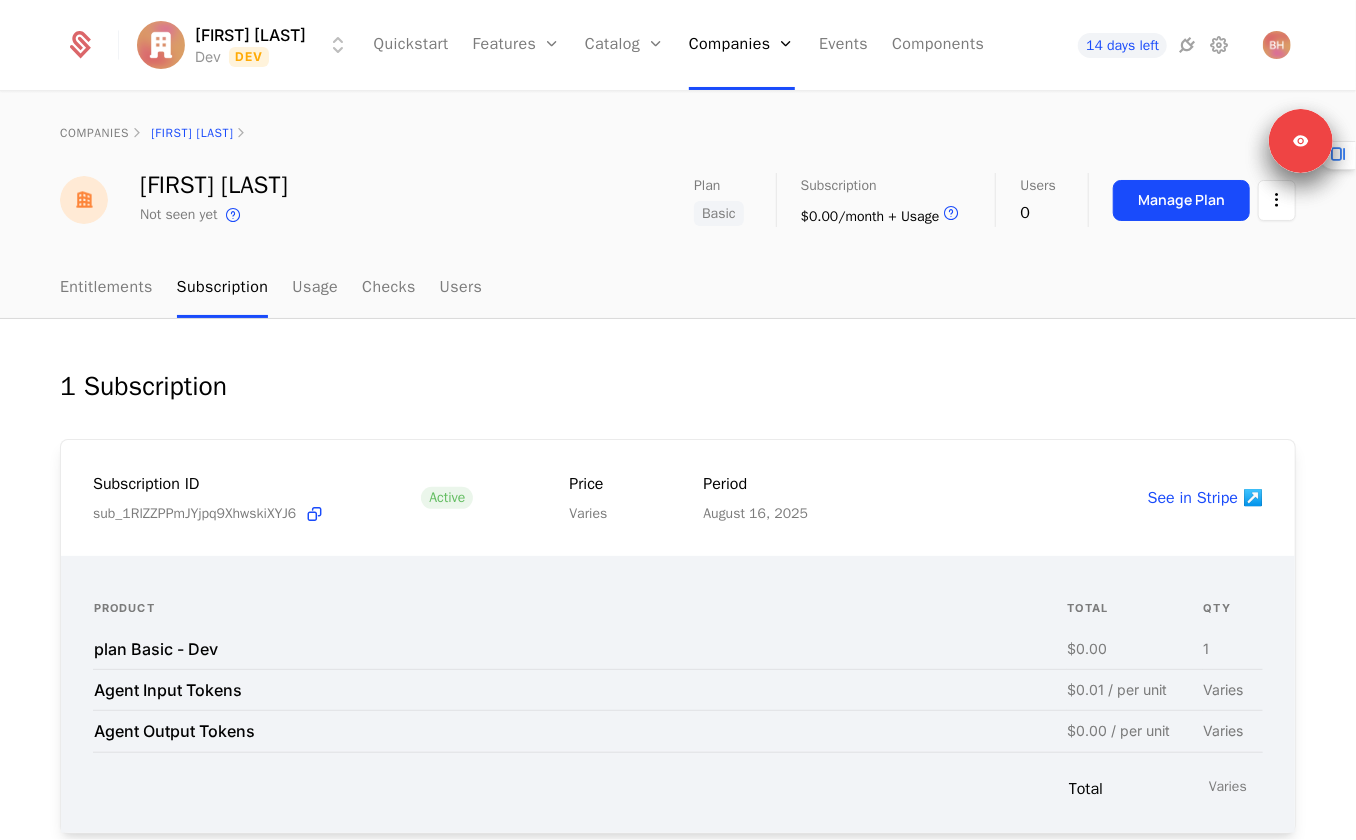 click on "Agent Output Tokens" at bounding box center [174, 731] 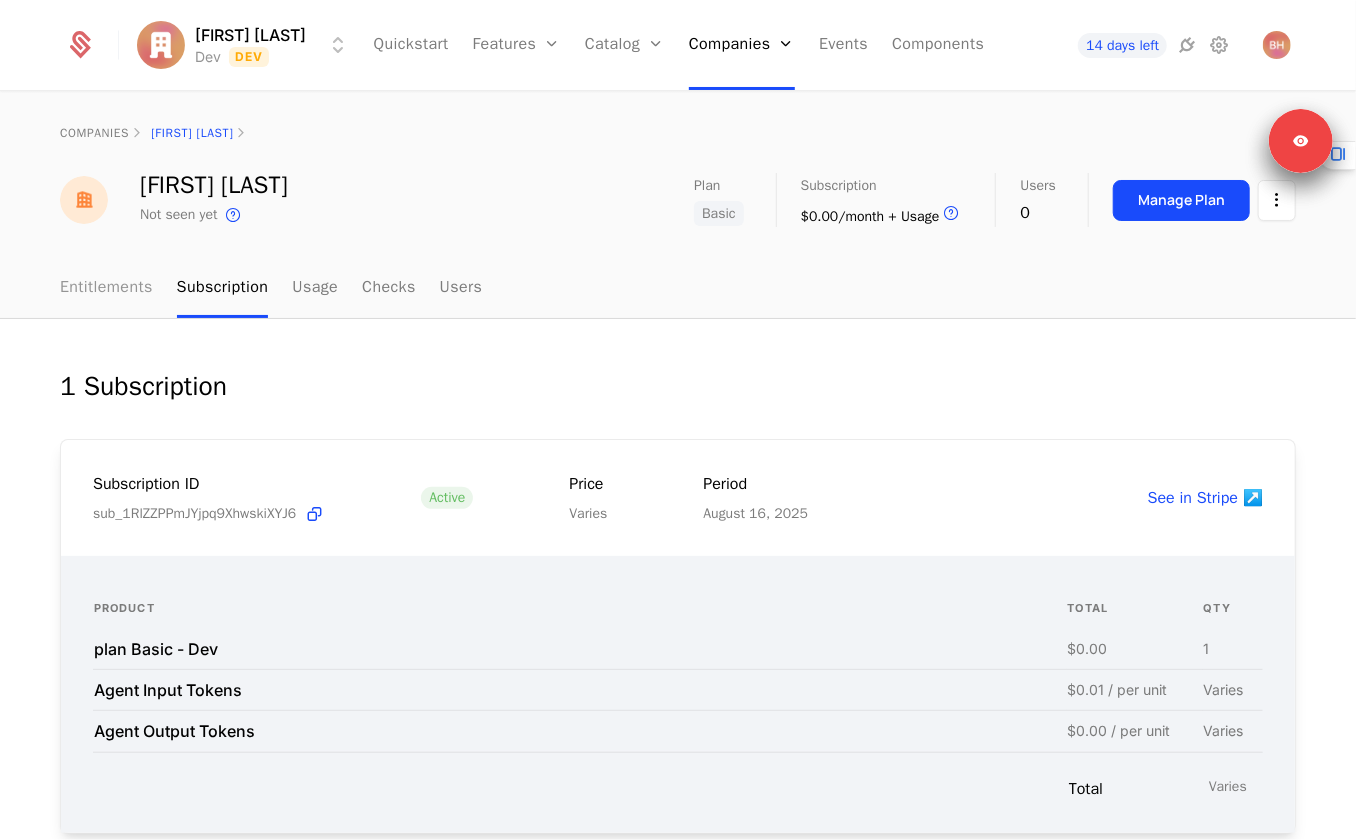 click on "Entitlements" at bounding box center [106, 288] 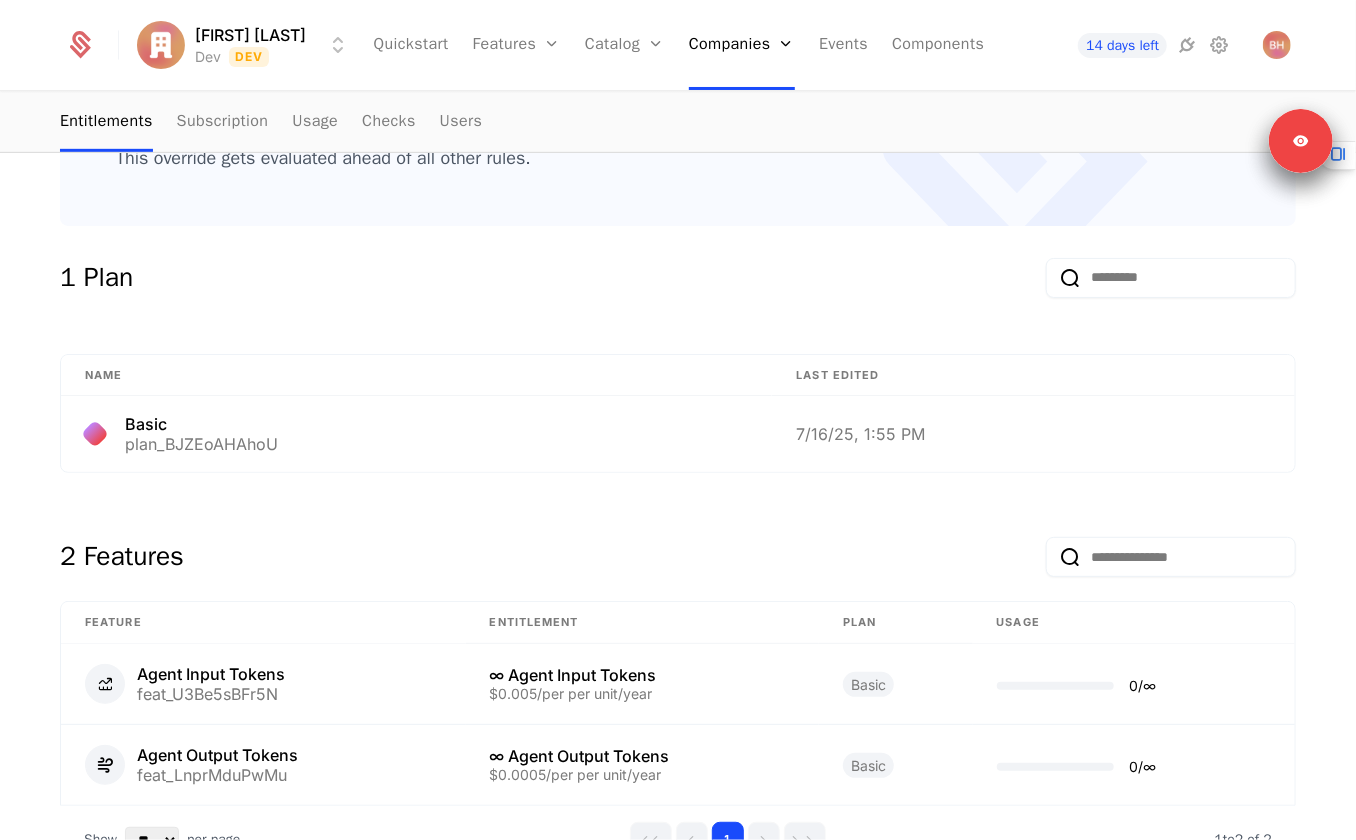 scroll, scrollTop: 728, scrollLeft: 0, axis: vertical 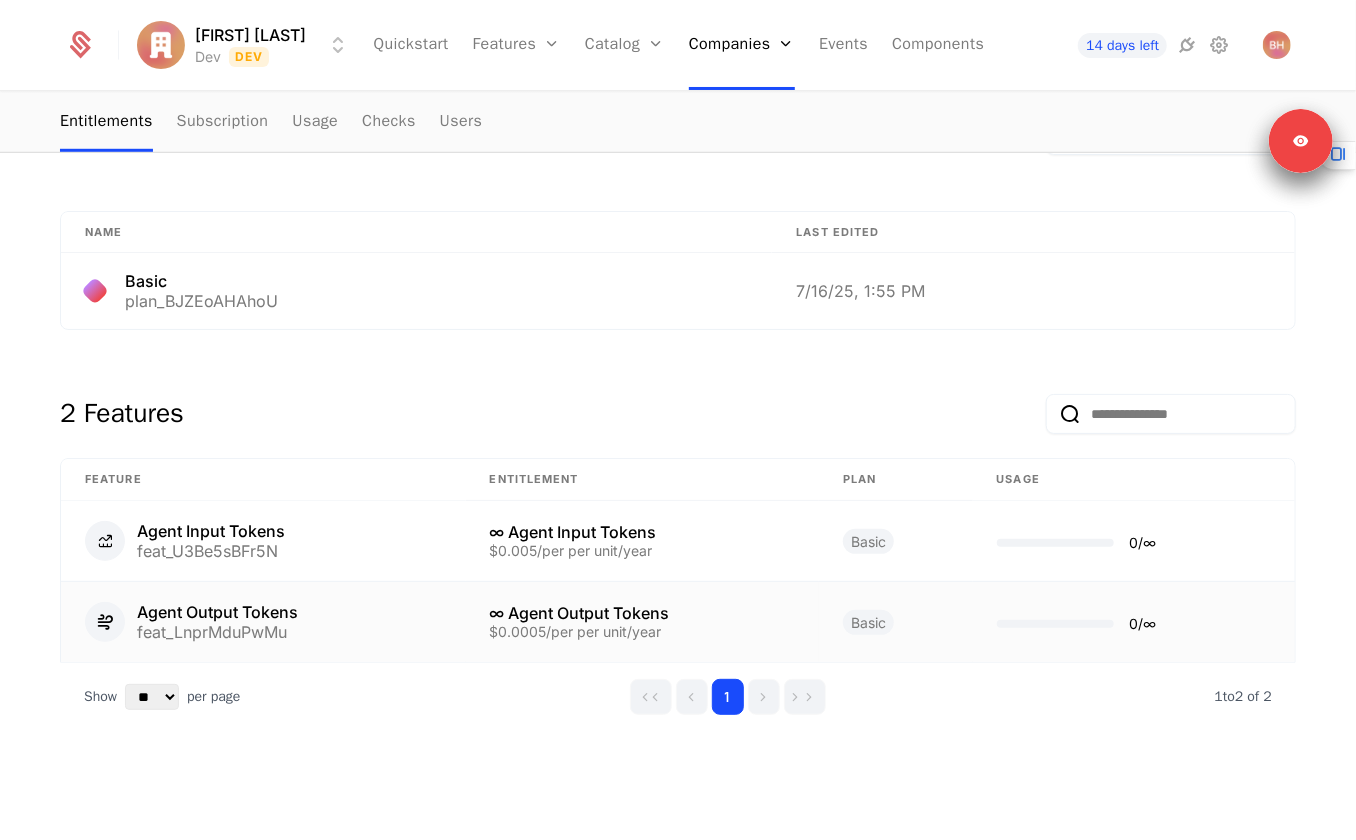 click on "Overview All meta Name [FIRST] [LAST] Schematic ID comp_AEUg558bsPf Updated at [DATE], [TIME] Created at [DATE], [TIME] 📦 Add company override Create an override to grant access to a feature specifically for this company.  This override gets evaluated ahead of all other rules. Add company override 0 of 20 Used 1 Plan Name Last edited Basic plan_BJZEoAHAhoU [DATE], [TIME] 2 Features Feature Entitlement plan Usage Agent Input Tokens feat_U3Be5sBFr5N ∞ Agent Input Tokens $0.005/per  per unit/year Basic 0 / ∞ Agent Output Tokens feat_LnprMduPwMu ∞ Agent Output Tokens $0.0005/per  per unit/year Basic 0 / ∞ Show ** ** ** *** *** per page per page 1 1  to  2   of   2  of   2" at bounding box center (678, 217) 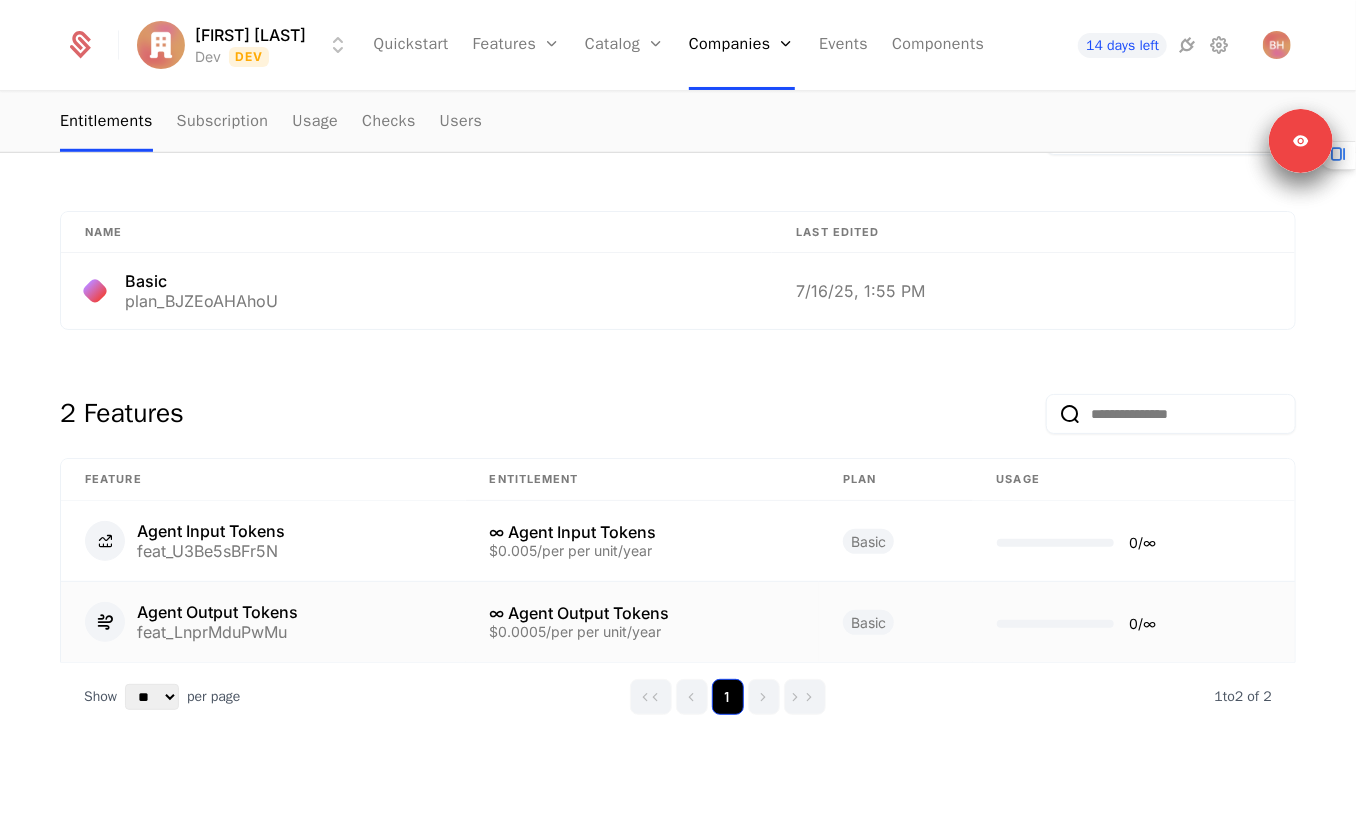 click on "1" at bounding box center [728, 697] 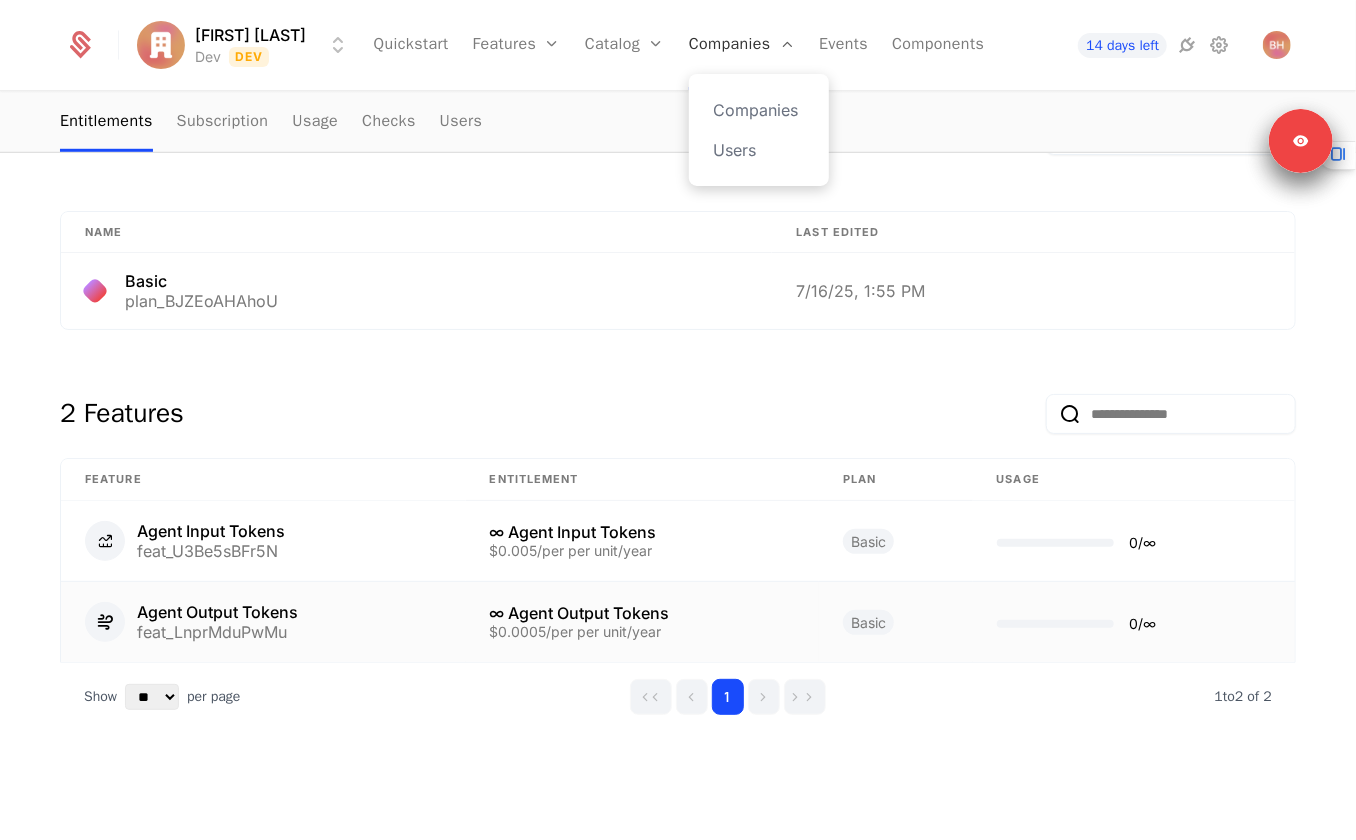 click on "Companies" at bounding box center (742, 45) 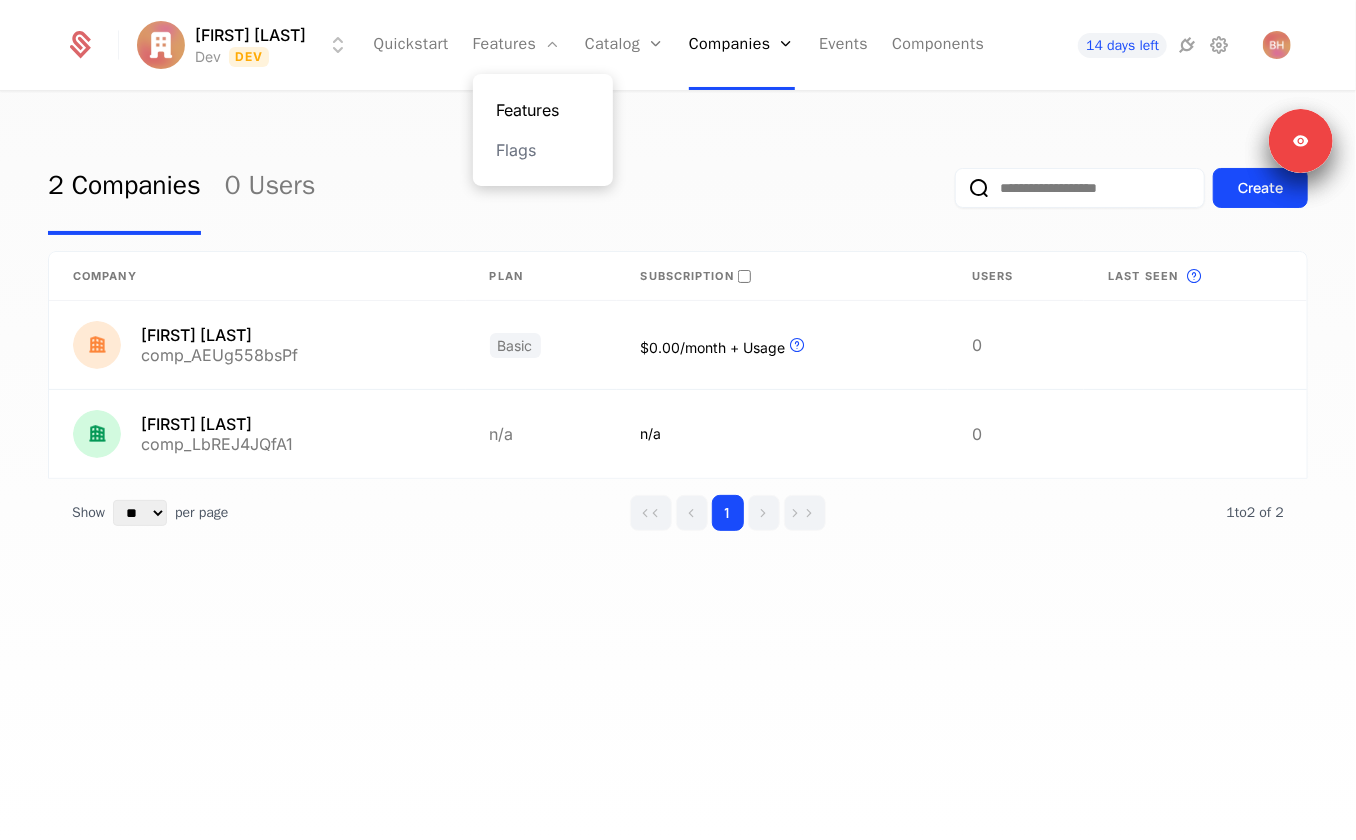 click on "Features" at bounding box center [543, 110] 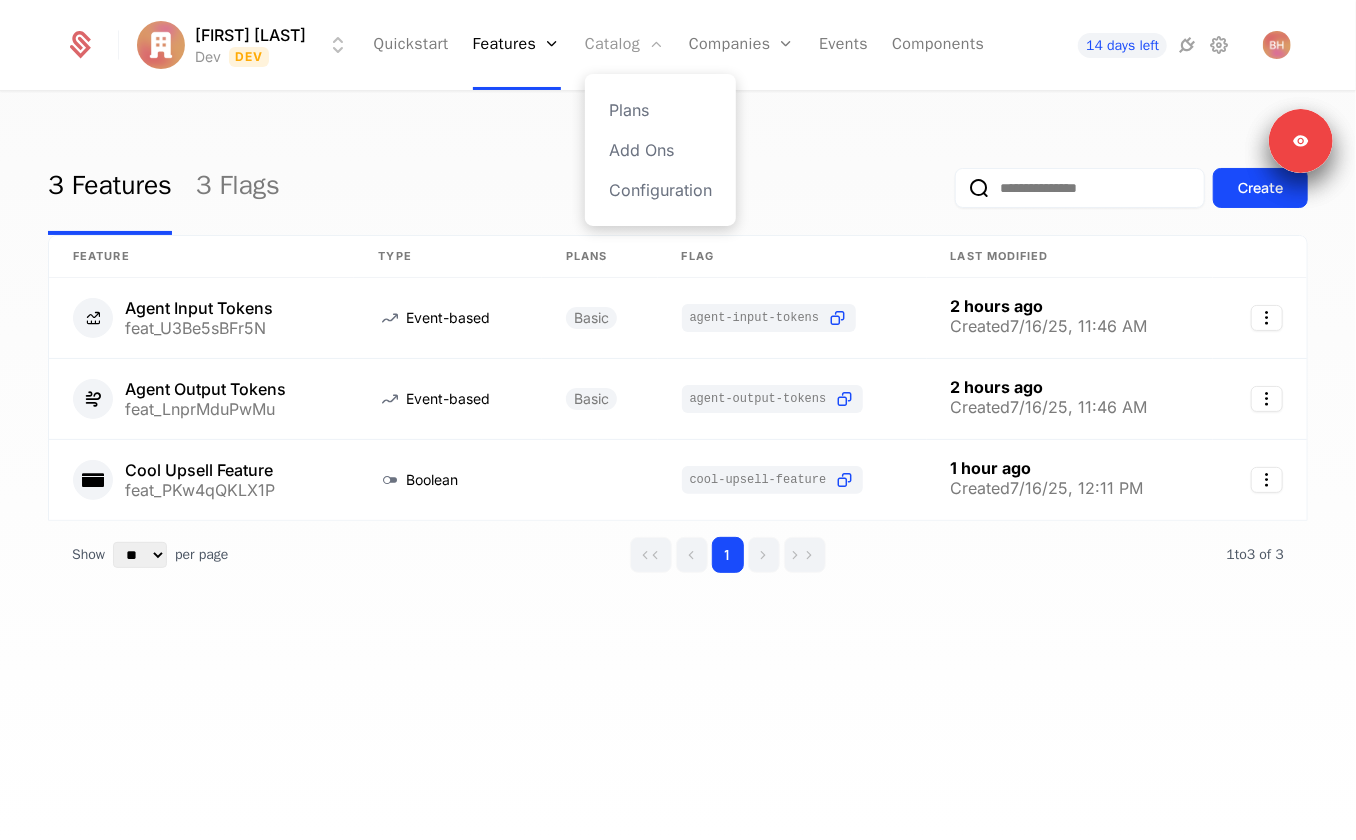 click on "Catalog" at bounding box center (625, 45) 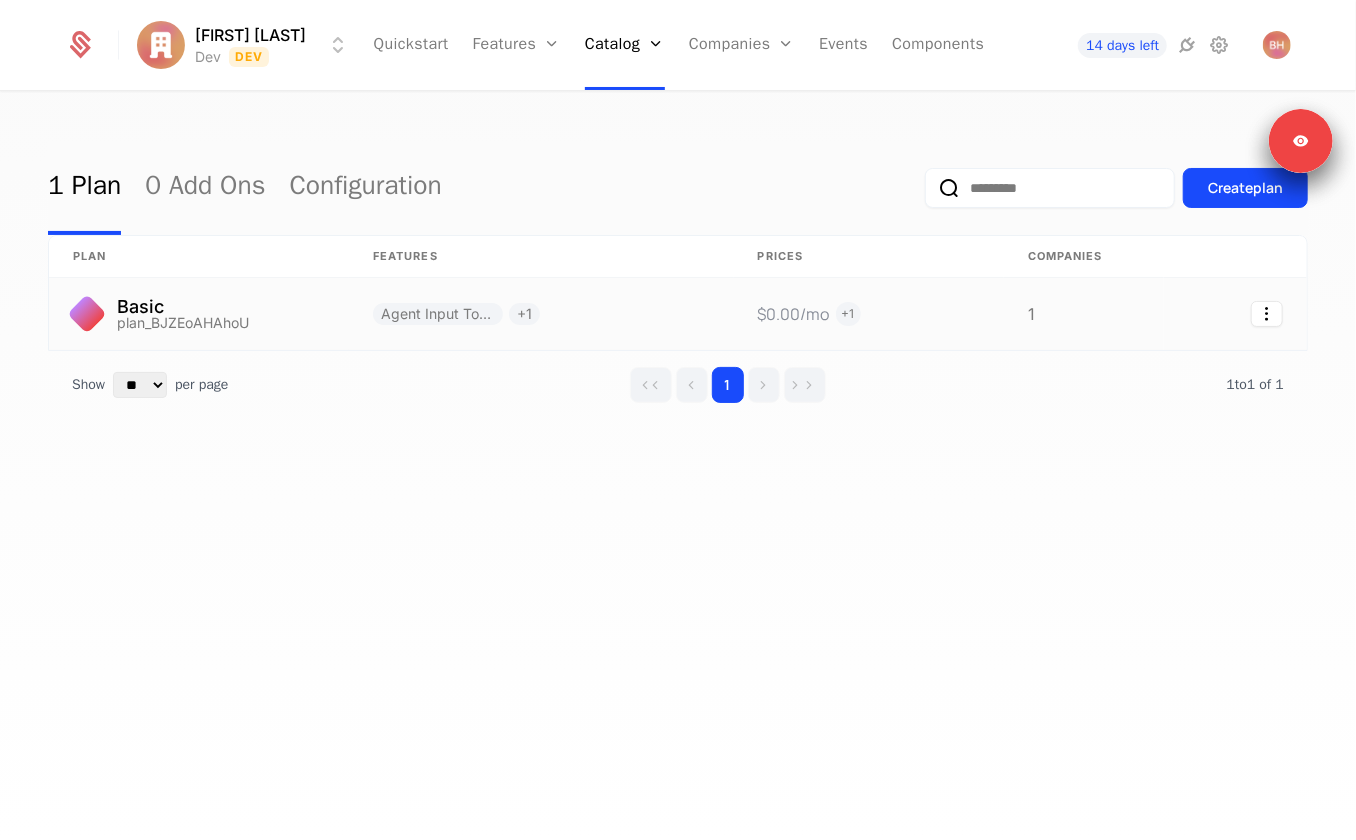 click on "Agent Input Tokens + 1" at bounding box center [541, 314] 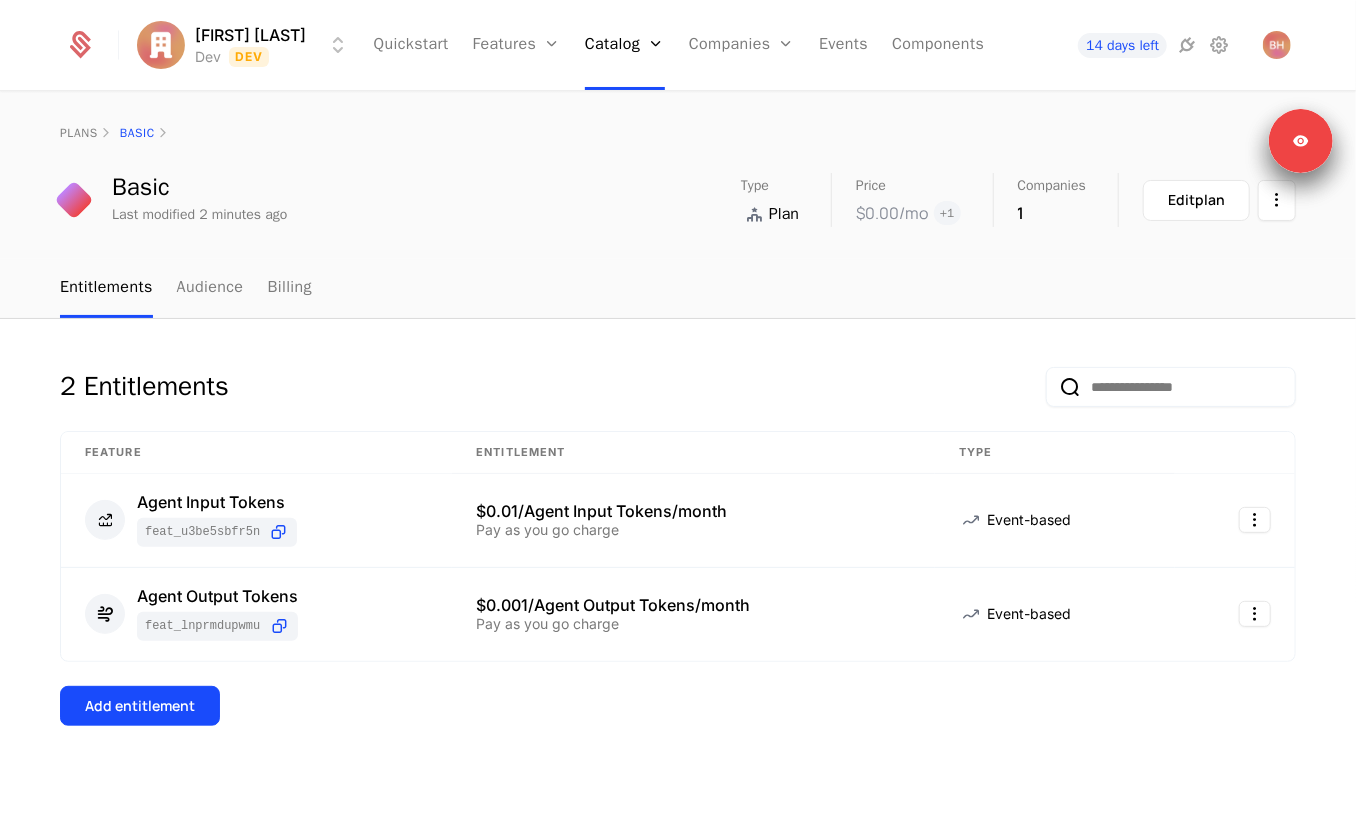 click on "2 Entitlements Feature Entitlement Type Agent Input Tokens feat_U3Be5sBFr5N $0.01/Agent Input Tokens/month Pay as you go charge Event-based Agent Output Tokens feat_LnprMduPwMu $0.001/Agent Output Tokens/month Pay as you go charge Event-based Add entitlement" at bounding box center (678, 580) 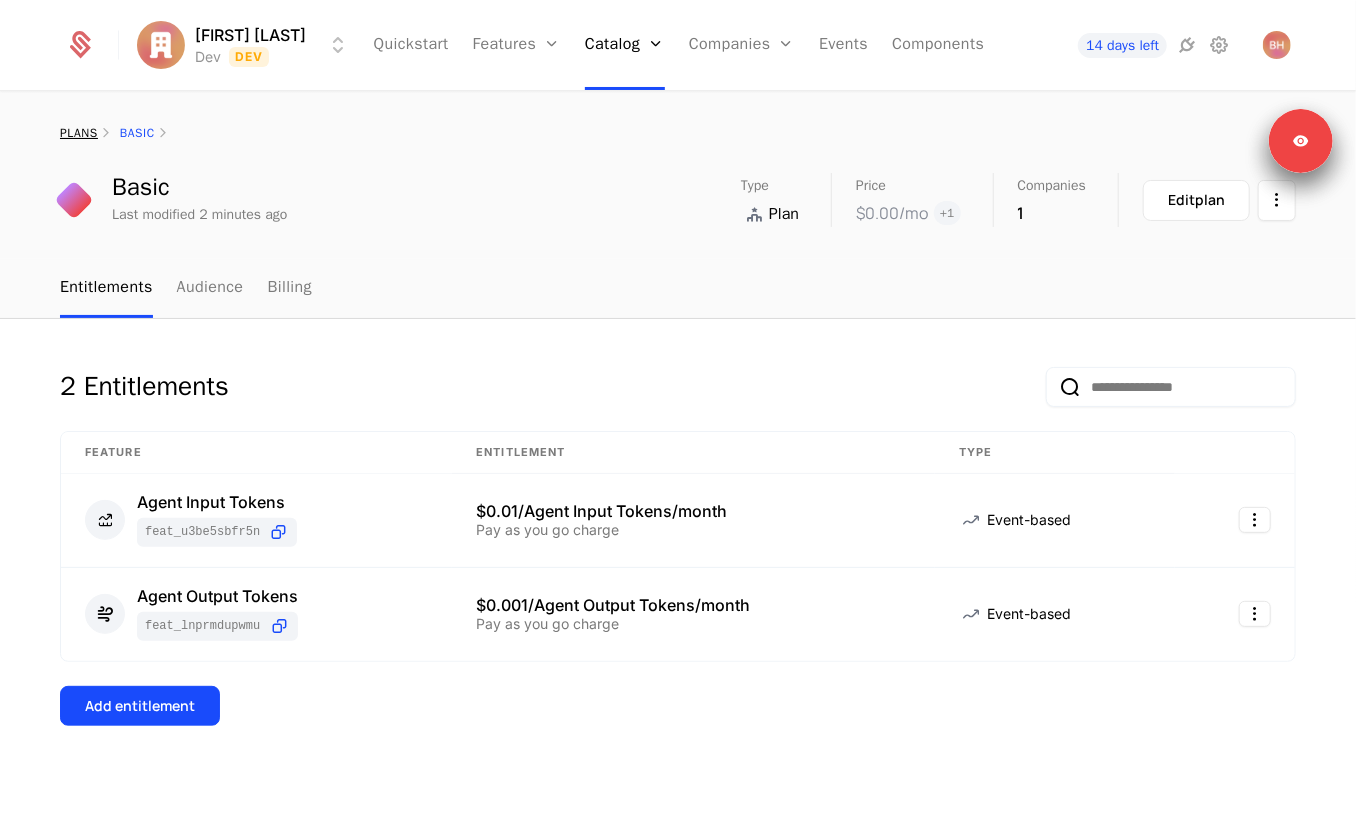 click on "plans" at bounding box center [79, 133] 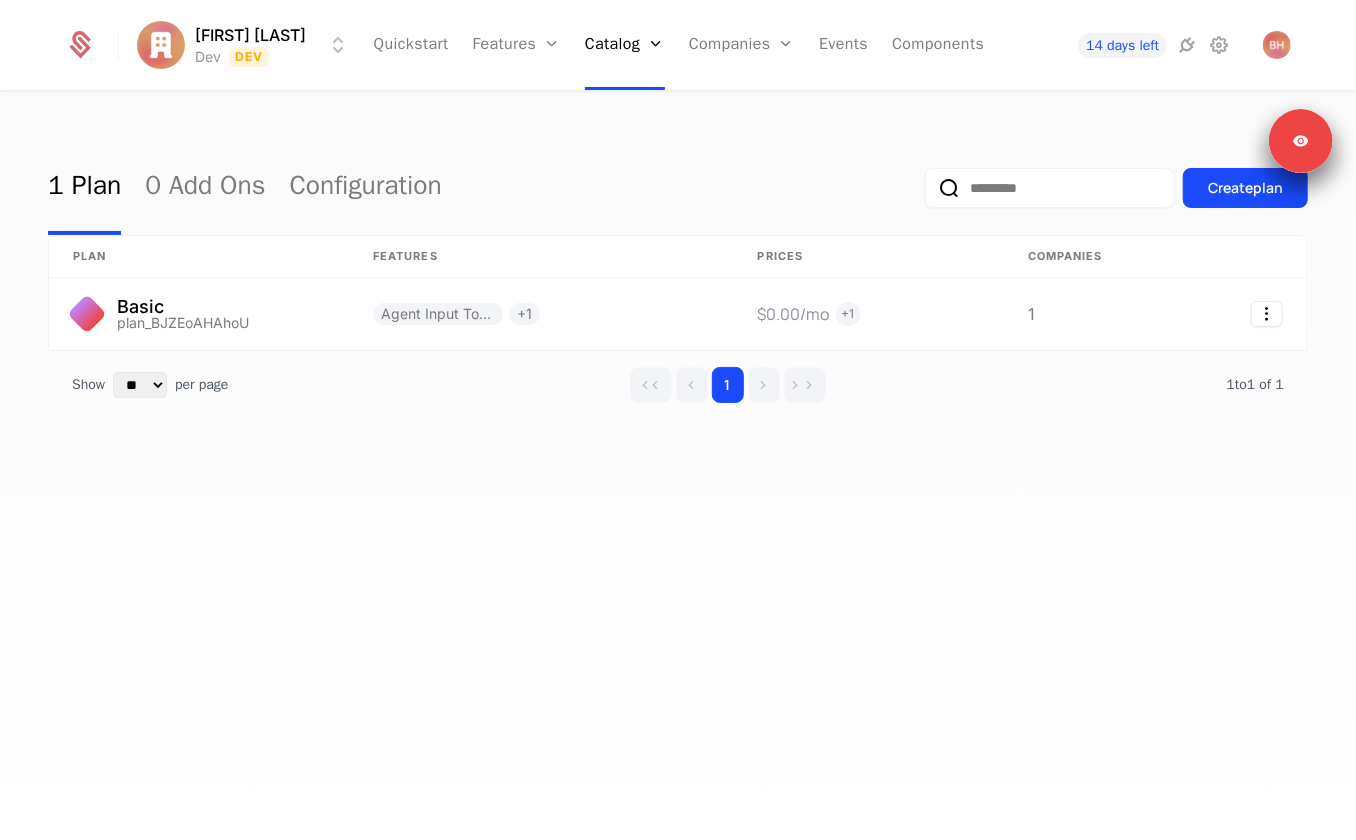 click on "1 Plan 0 Add Ons Configuration Create  plan plan Features Prices Companies Basic plan_BJZEoAHAhoU Agent Input Tokens + 1 $0.00 /mo + 1 1 Show ** ** ** *** *** per page per page 1 1  to  1   of   1  of   1" at bounding box center (678, 472) 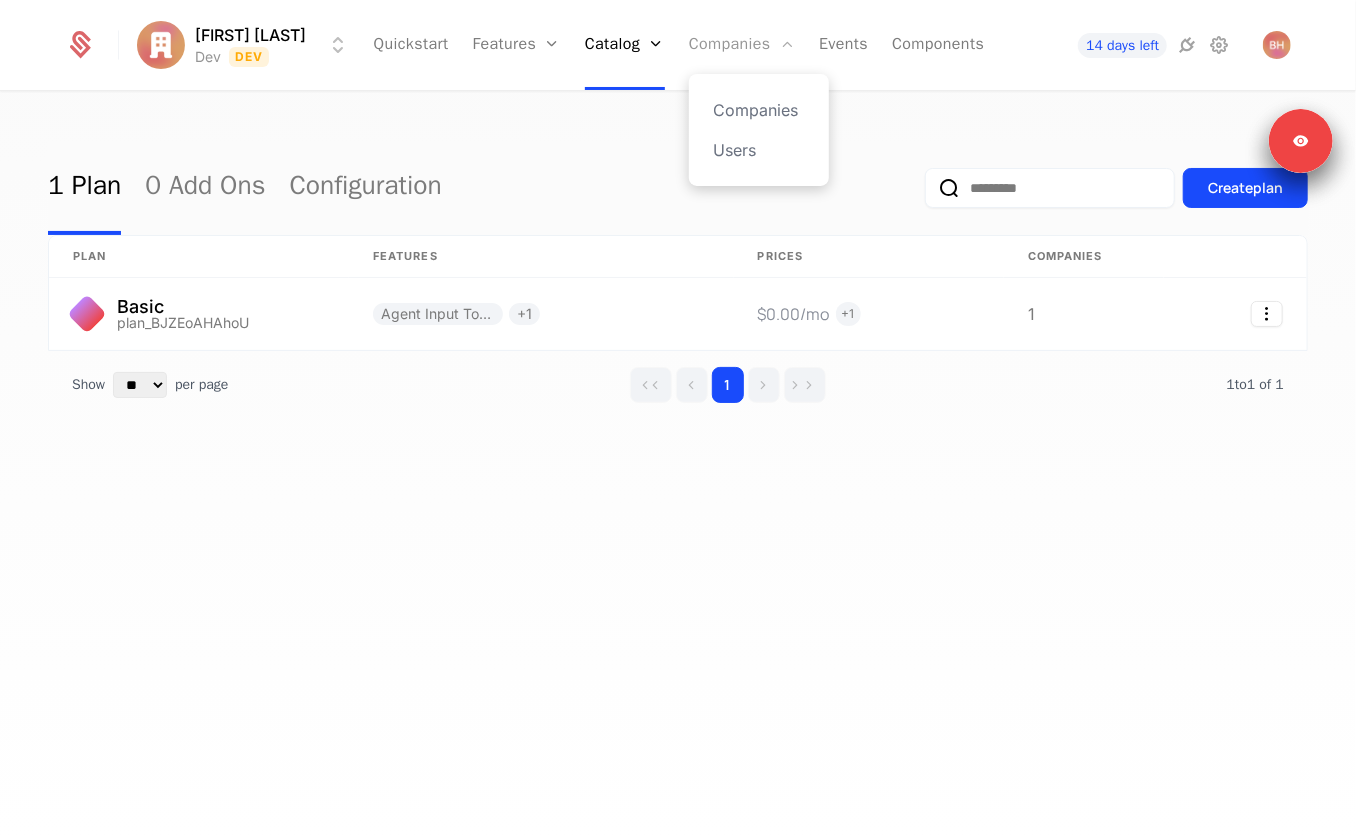 click on "Companies" at bounding box center [742, 45] 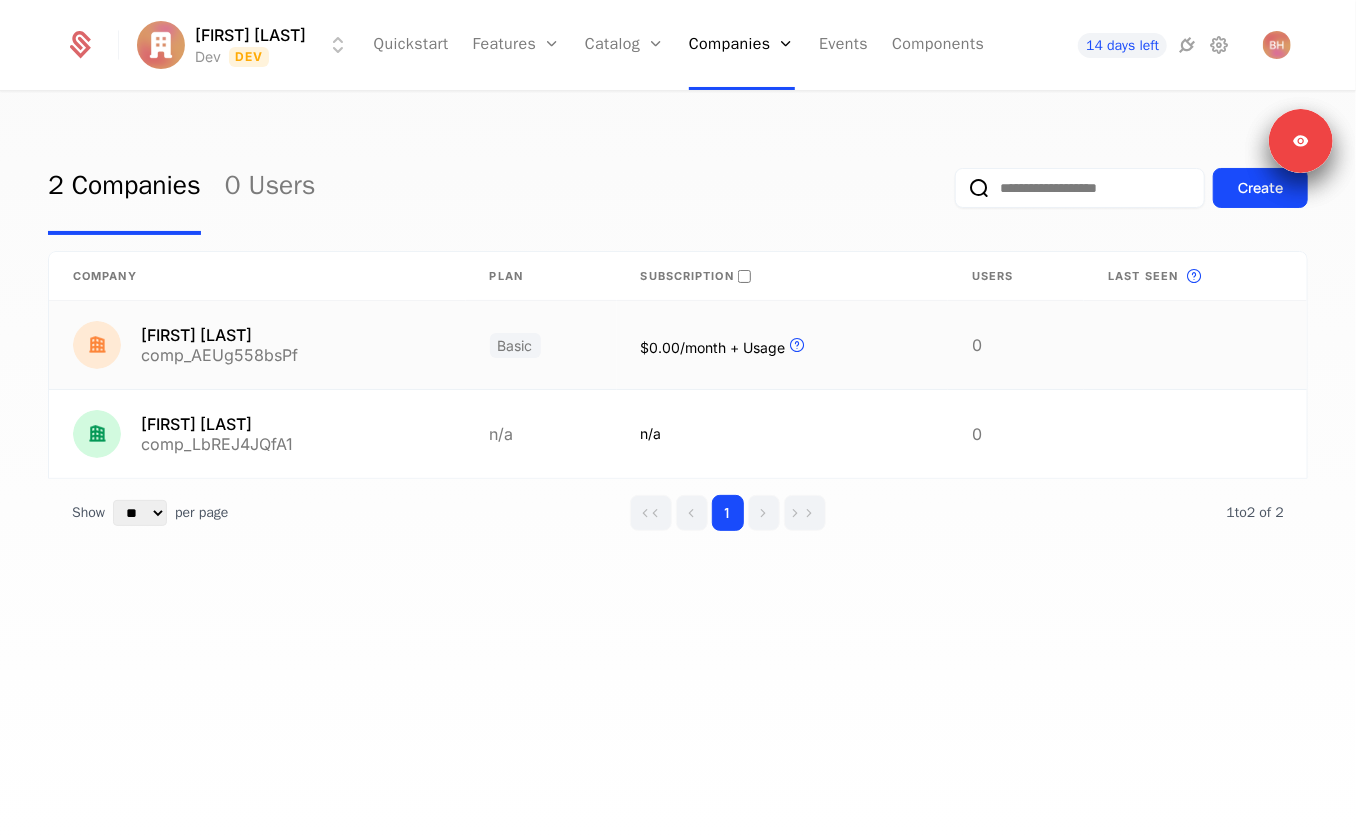 click on "[FIRST] [LAST] comp_AEUg558bsPf" at bounding box center [257, 345] 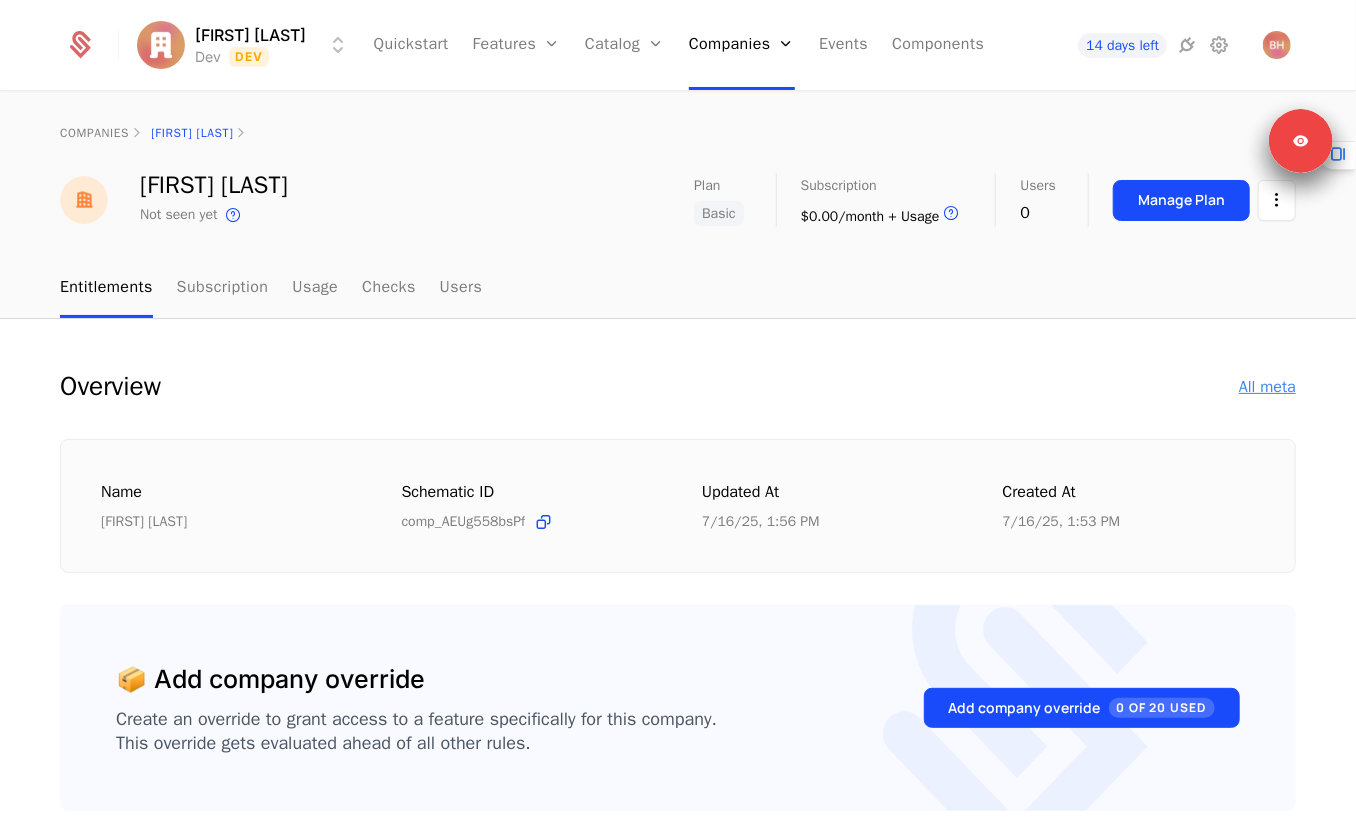 click on "All meta" at bounding box center [1267, 387] 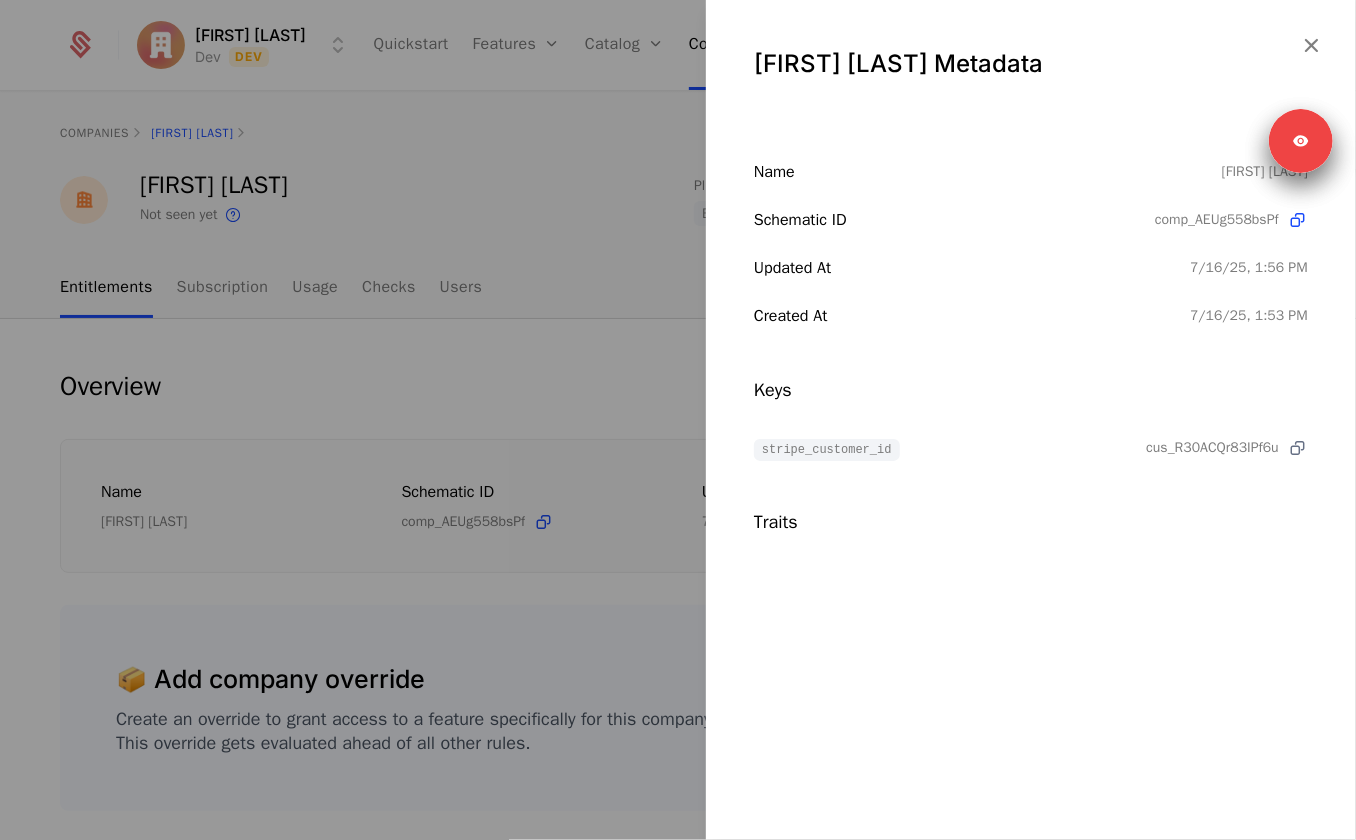 click at bounding box center [1297, 448] 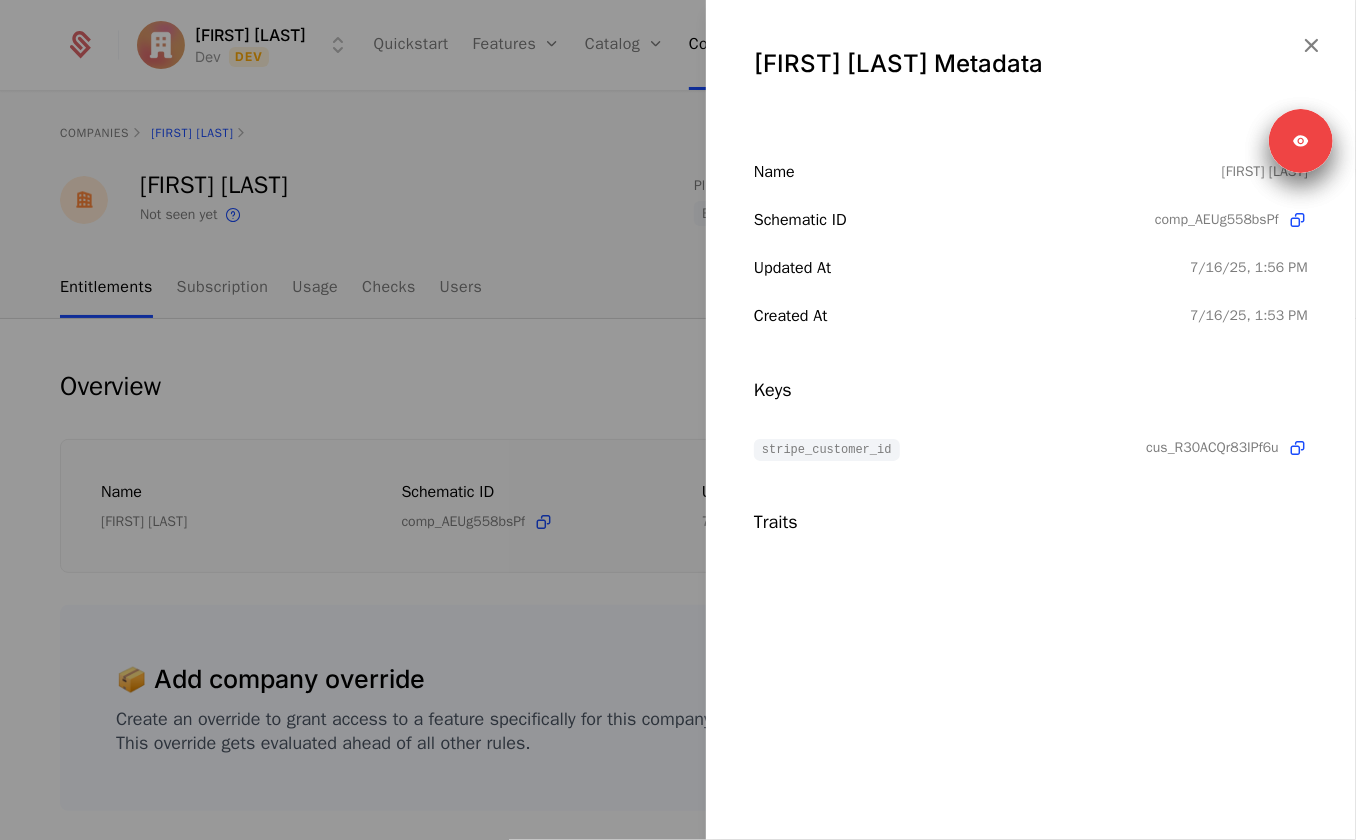 click at bounding box center (678, 420) 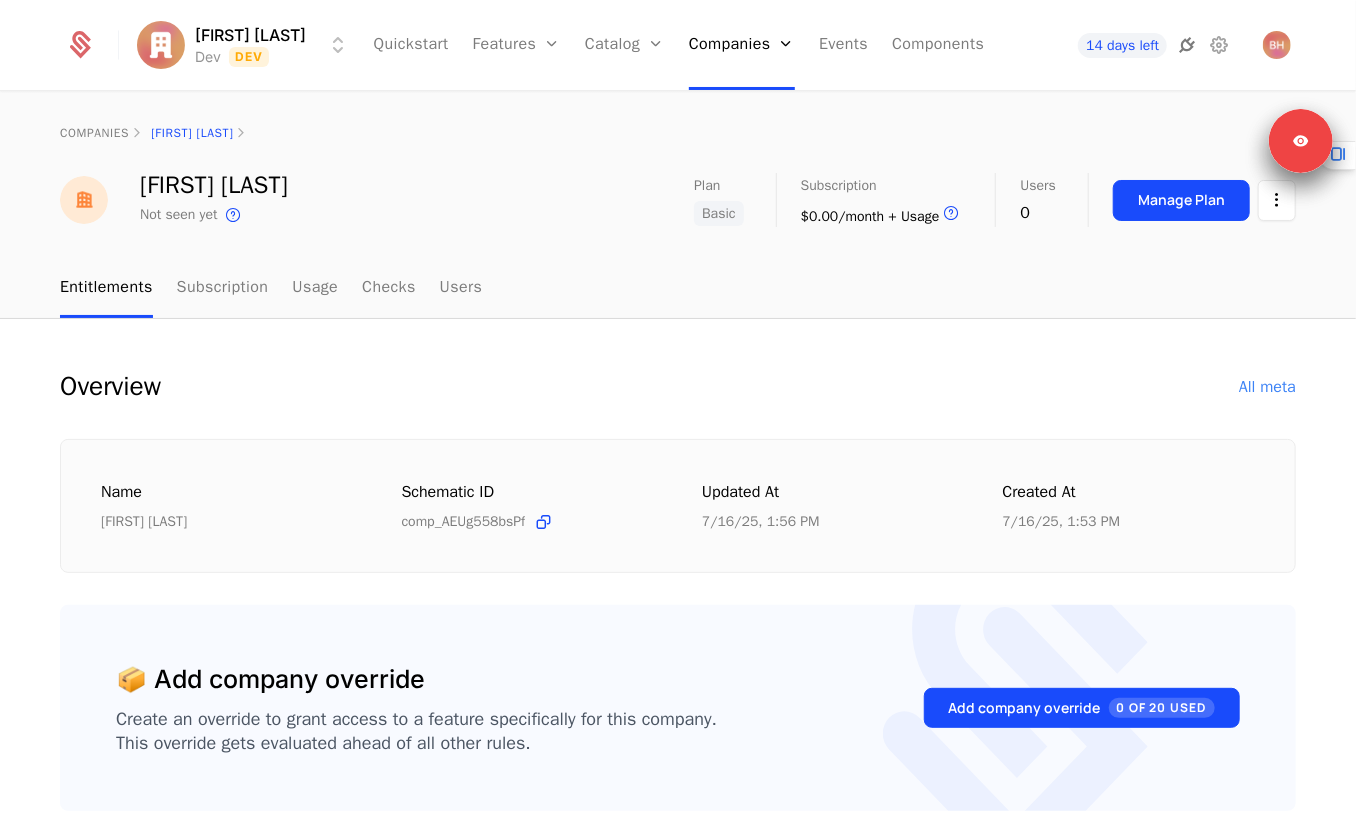 click at bounding box center [1187, 45] 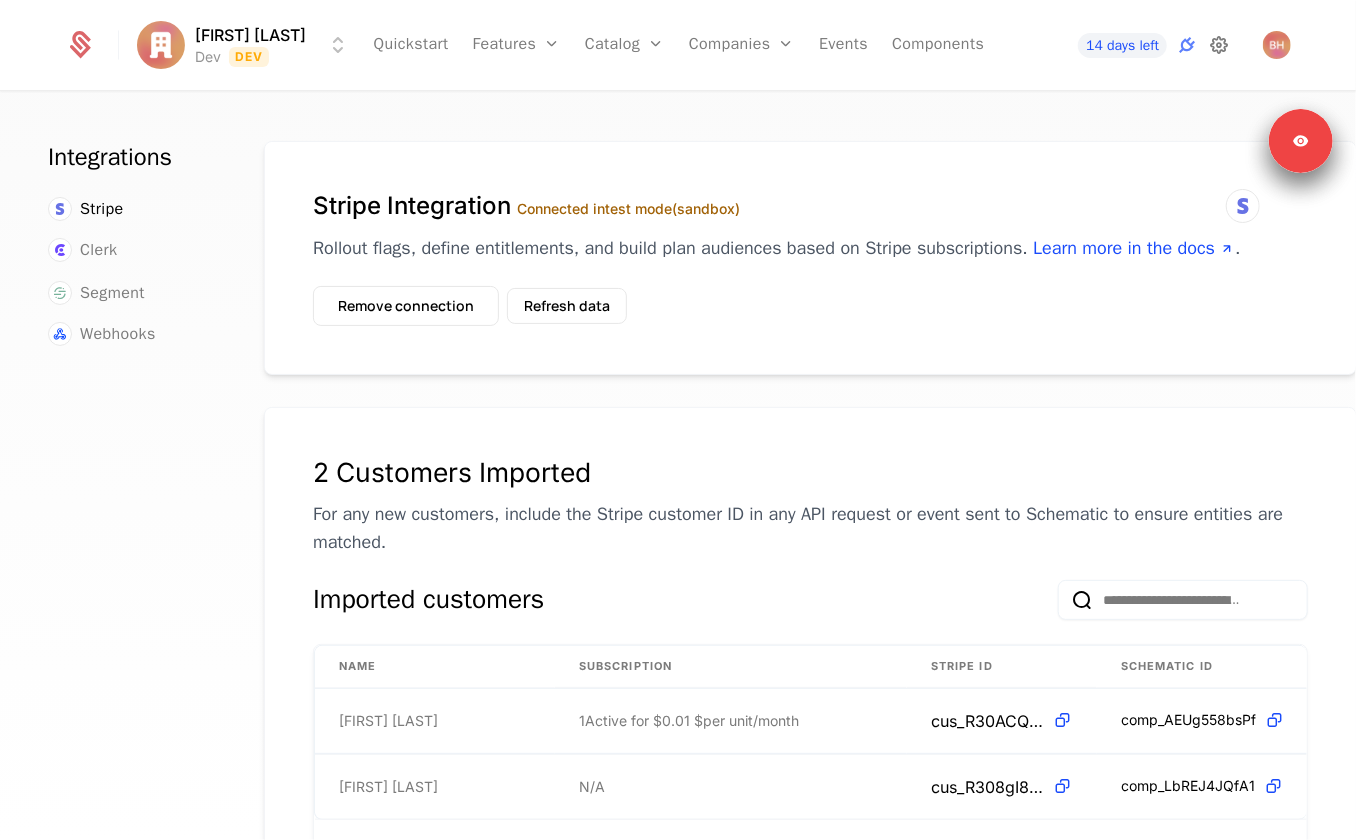 click at bounding box center [1219, 45] 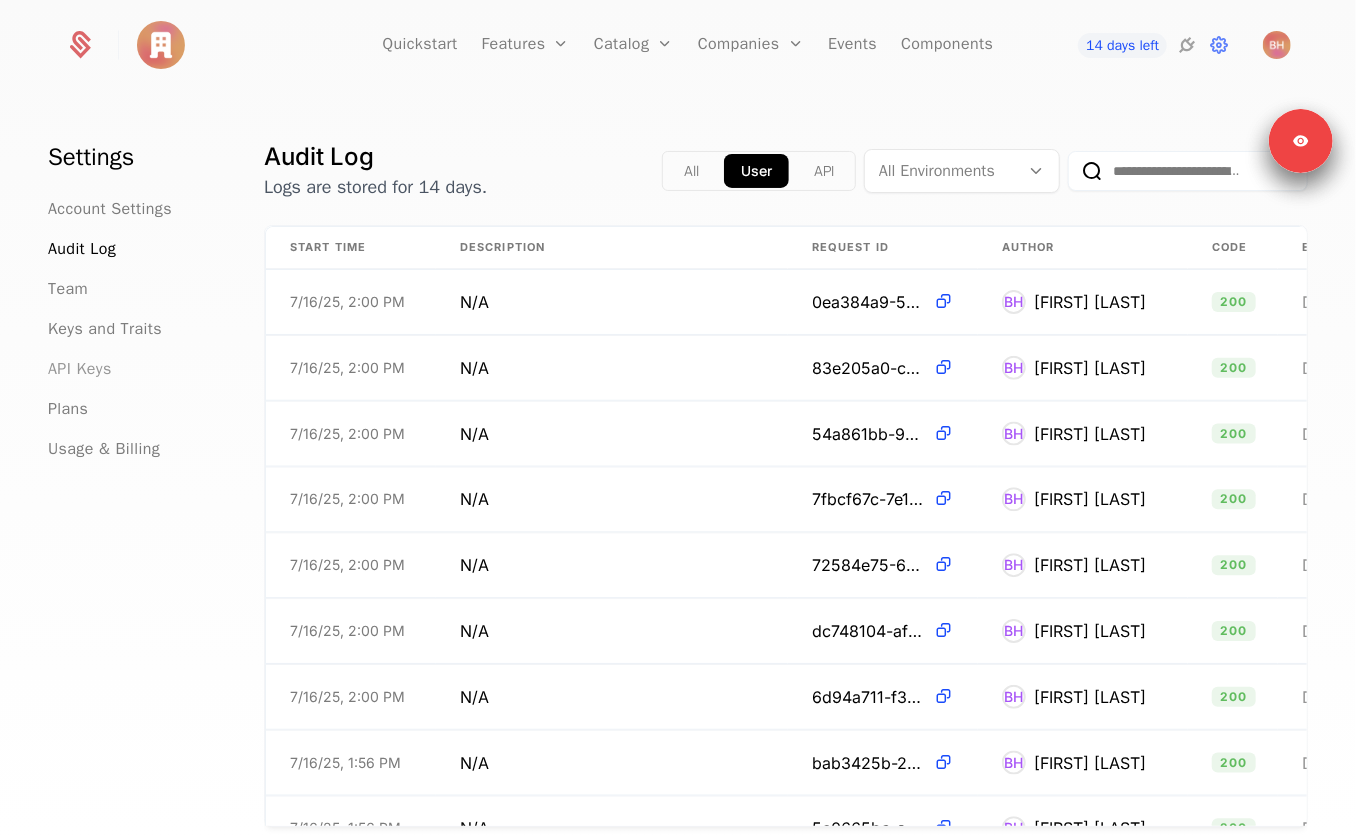 click on "API Keys" at bounding box center (80, 369) 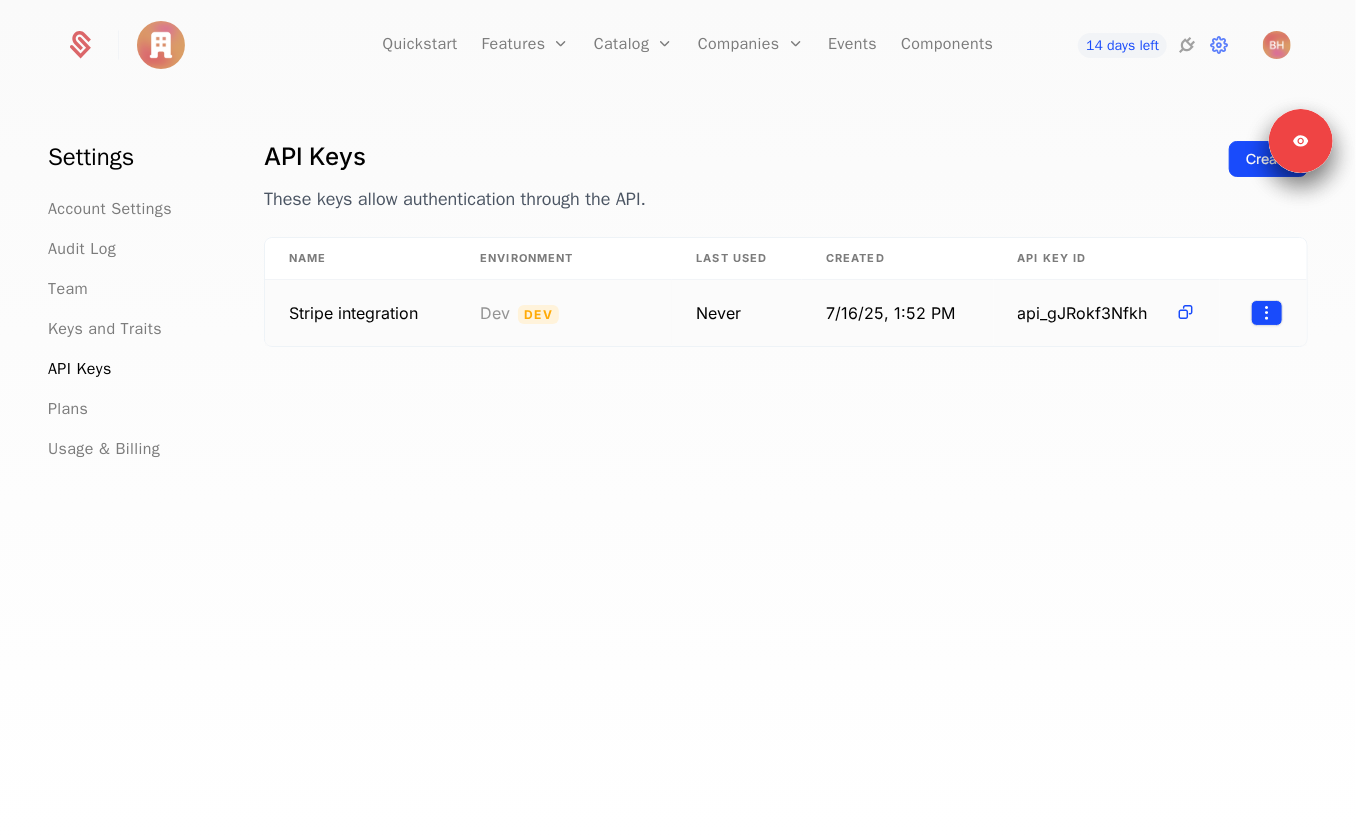 click on "Quickstart Features Features Flags Catalog Plans Add Ons Configuration Companies Companies Users Events Components 14 days left Settings Account Settings Audit Log Team Keys and Traits API Keys Plans Usage & Billing API Keys     These keys allow authentication through the API. Create Name Environment Last Used Created API Key ID Stripe integration Dev Dev Never 7/16/25, 1:52 PM api_gJRokf3Nfkh
Signed in as Ben Hacker Sign out Best Viewed on Desktop You're currently viewing this on a  mobile device . For the best experience,   we recommend using a desktop or larger screens , as the application isn't fully optimized for smaller resolutions just yet. Got it  Signed in as Ben Hacker Sign out" at bounding box center [678, 420] 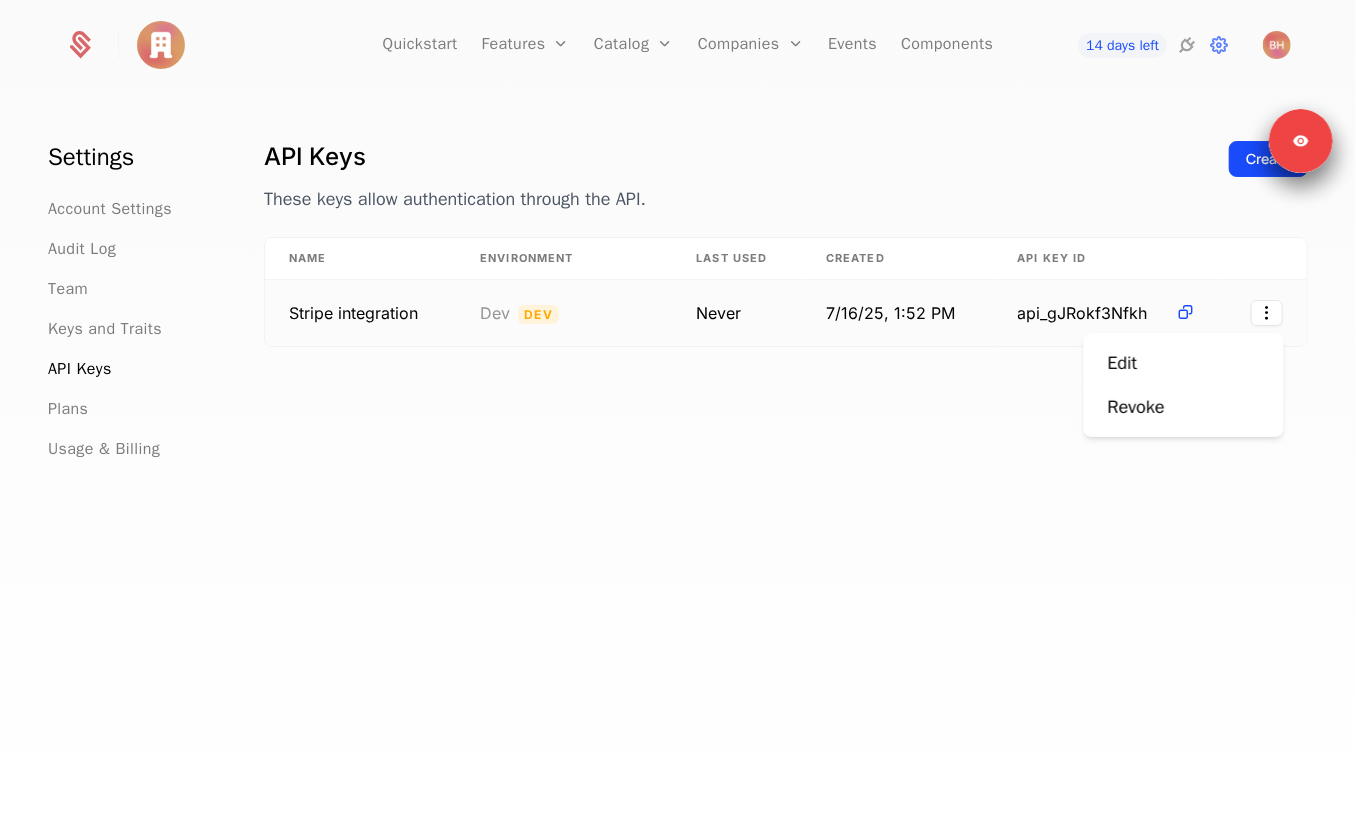 click on "Quickstart Features Features Flags Catalog Plans Add Ons Configuration Companies Companies Users Events Components 14 days left Settings Account Settings Audit Log Team Keys and Traits API Keys Plans Usage & Billing API Keys     These keys allow authentication through the API. Create Name Environment Last Used Created API Key ID Stripe integration Dev Dev Never 7/16/25, 1:52 PM api_gJRokf3Nfkh
Signed in as Ben Hacker Sign out Best Viewed on Desktop You're currently viewing this on a  mobile device . For the best experience,   we recommend using a desktop or larger screens , as the application isn't fully optimized for smaller resolutions just yet. Got it  Signed in as Ben Hacker Sign out Edit Revoke" at bounding box center (678, 420) 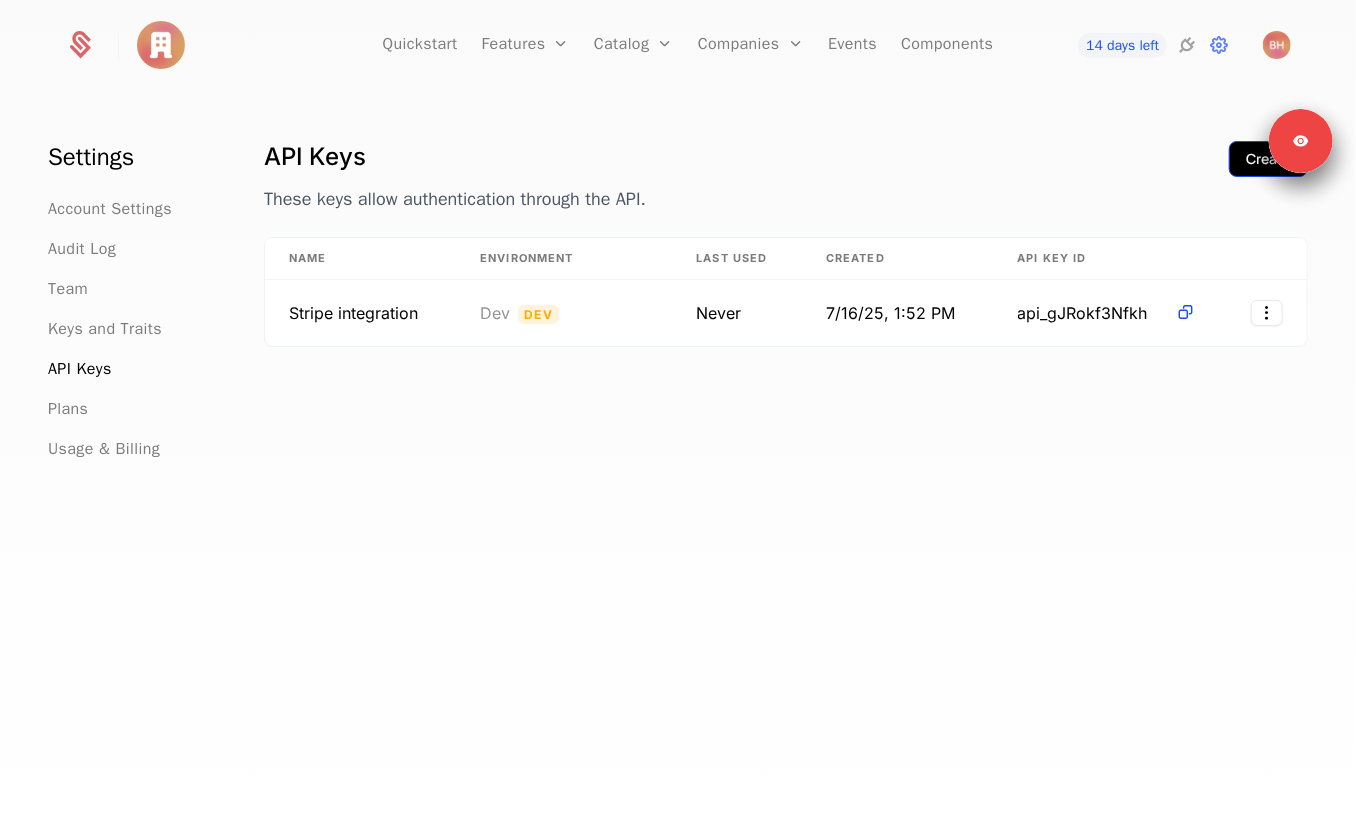 click on "Create" at bounding box center [1268, 159] 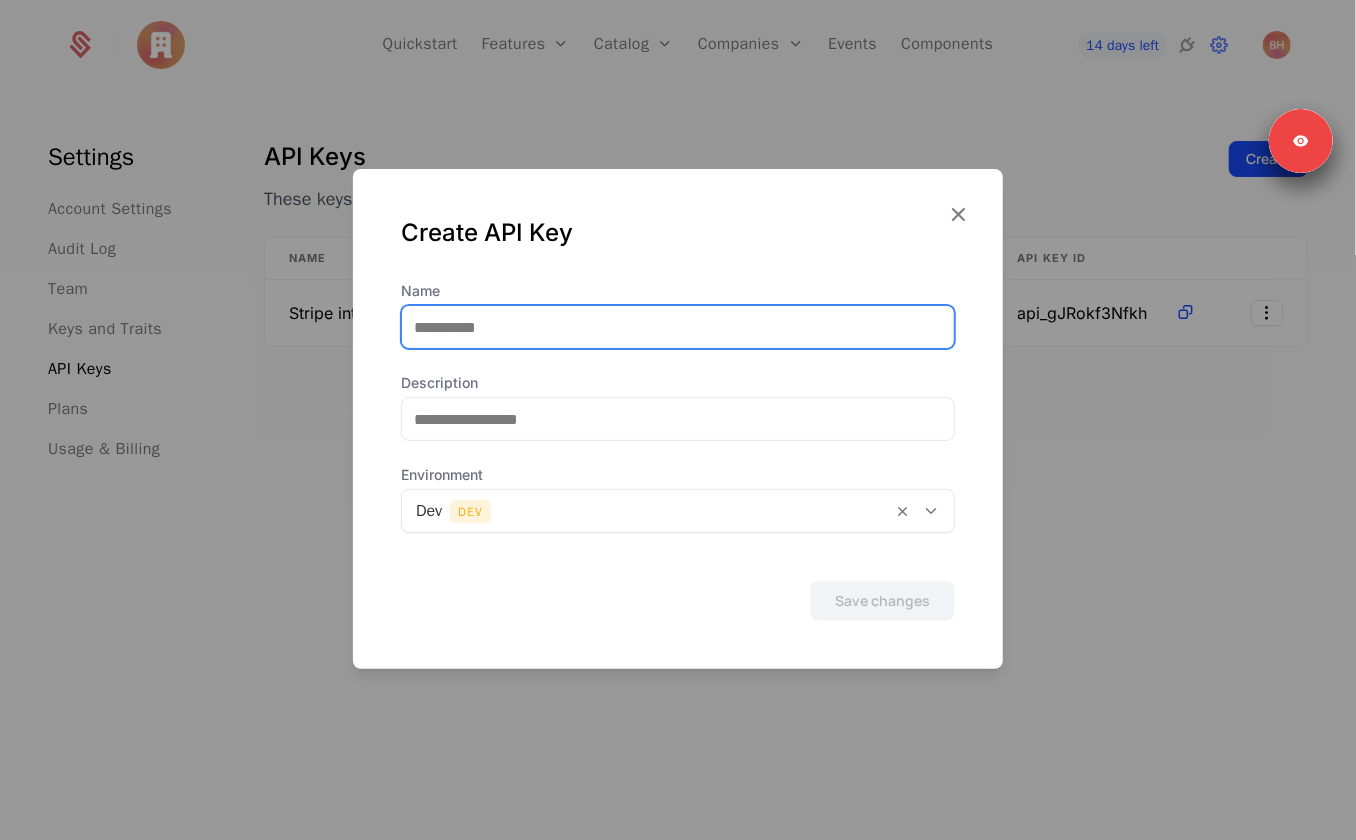click on "Name" at bounding box center (678, 327) 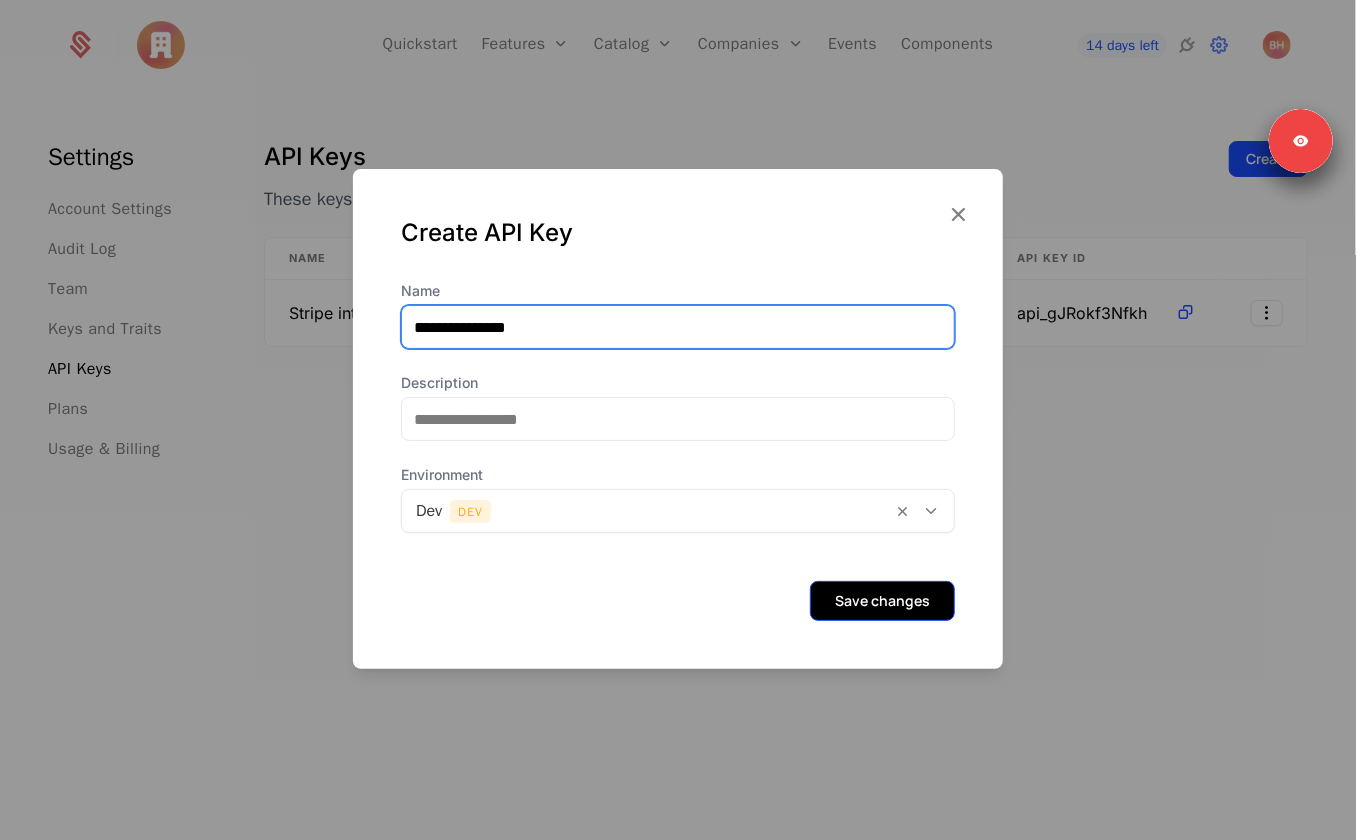 type on "**********" 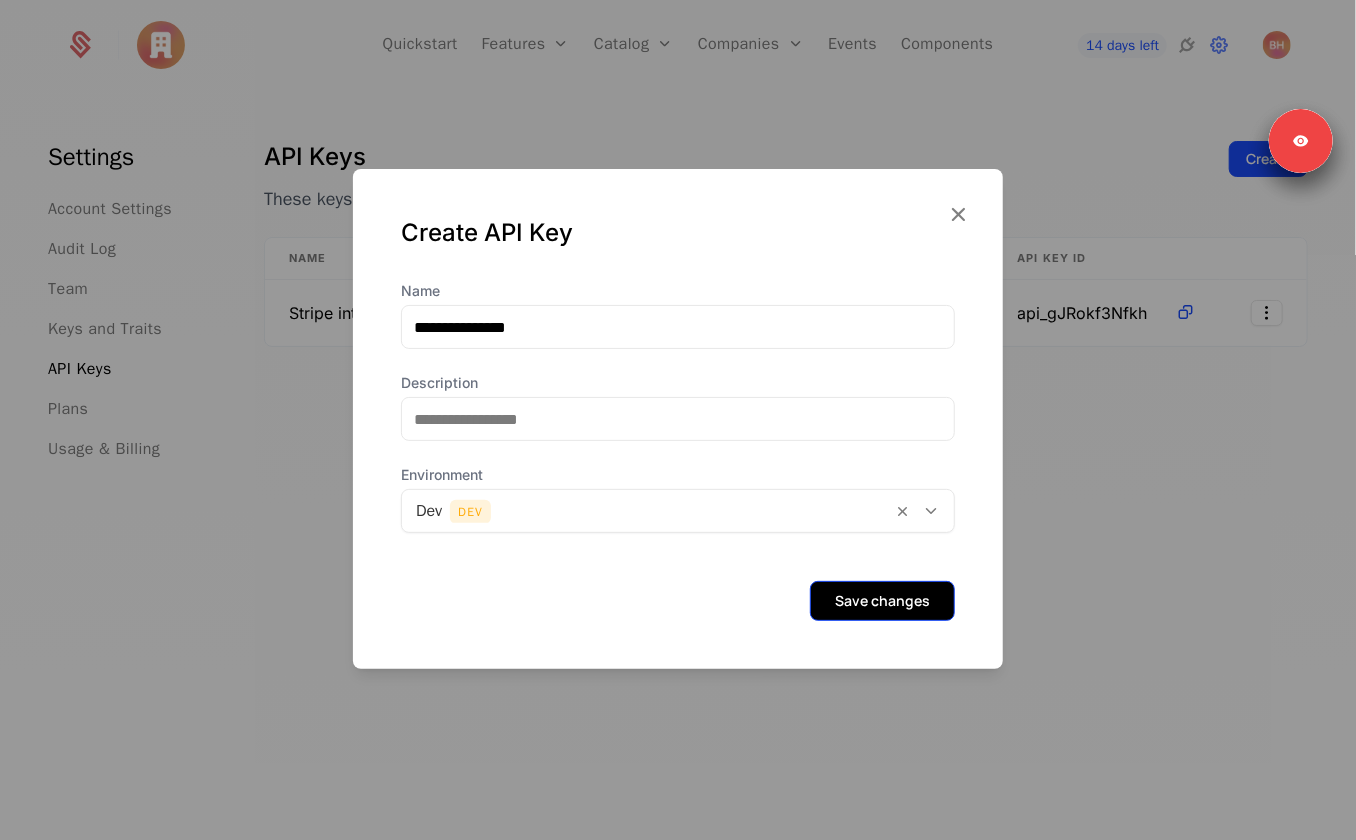 click on "Save changes" at bounding box center [882, 601] 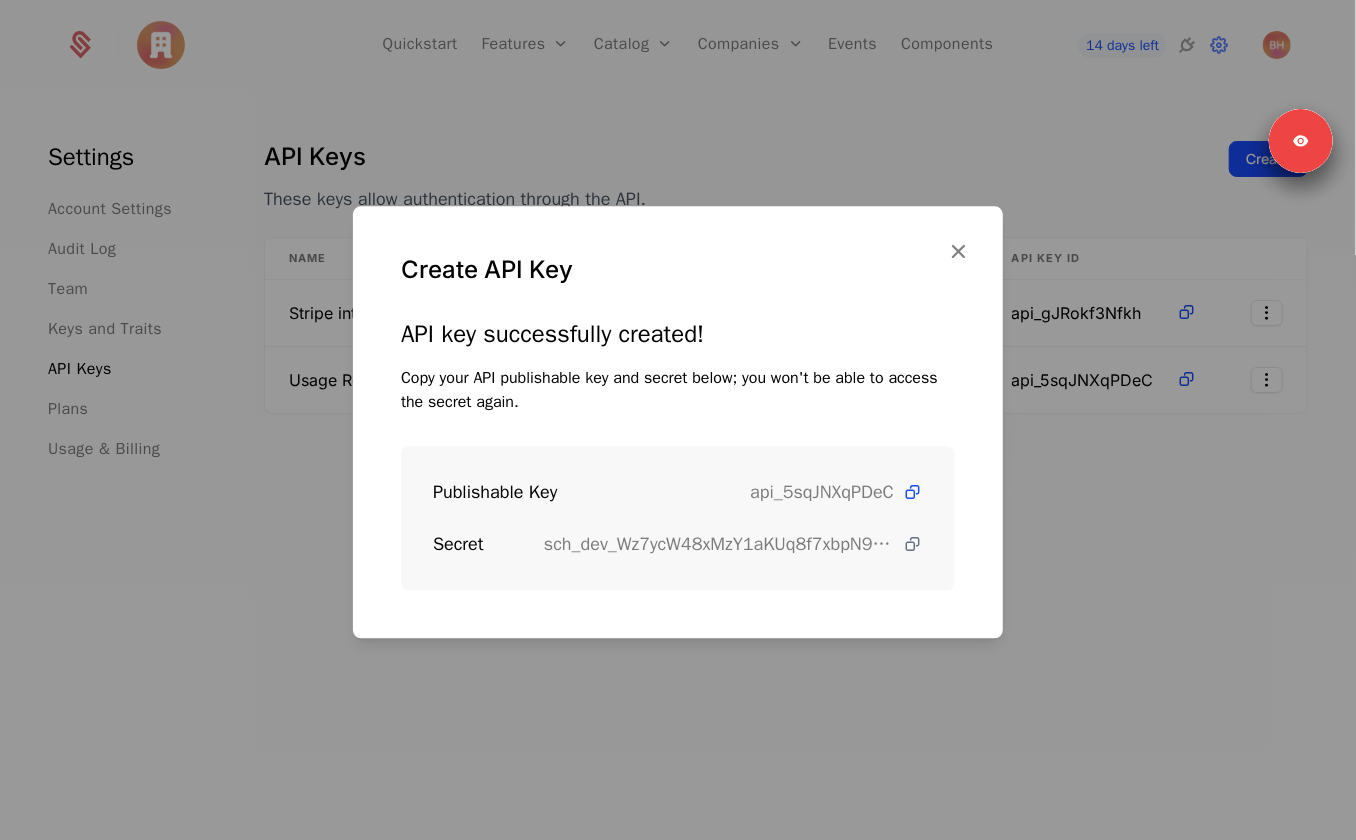 click at bounding box center (912, 544) 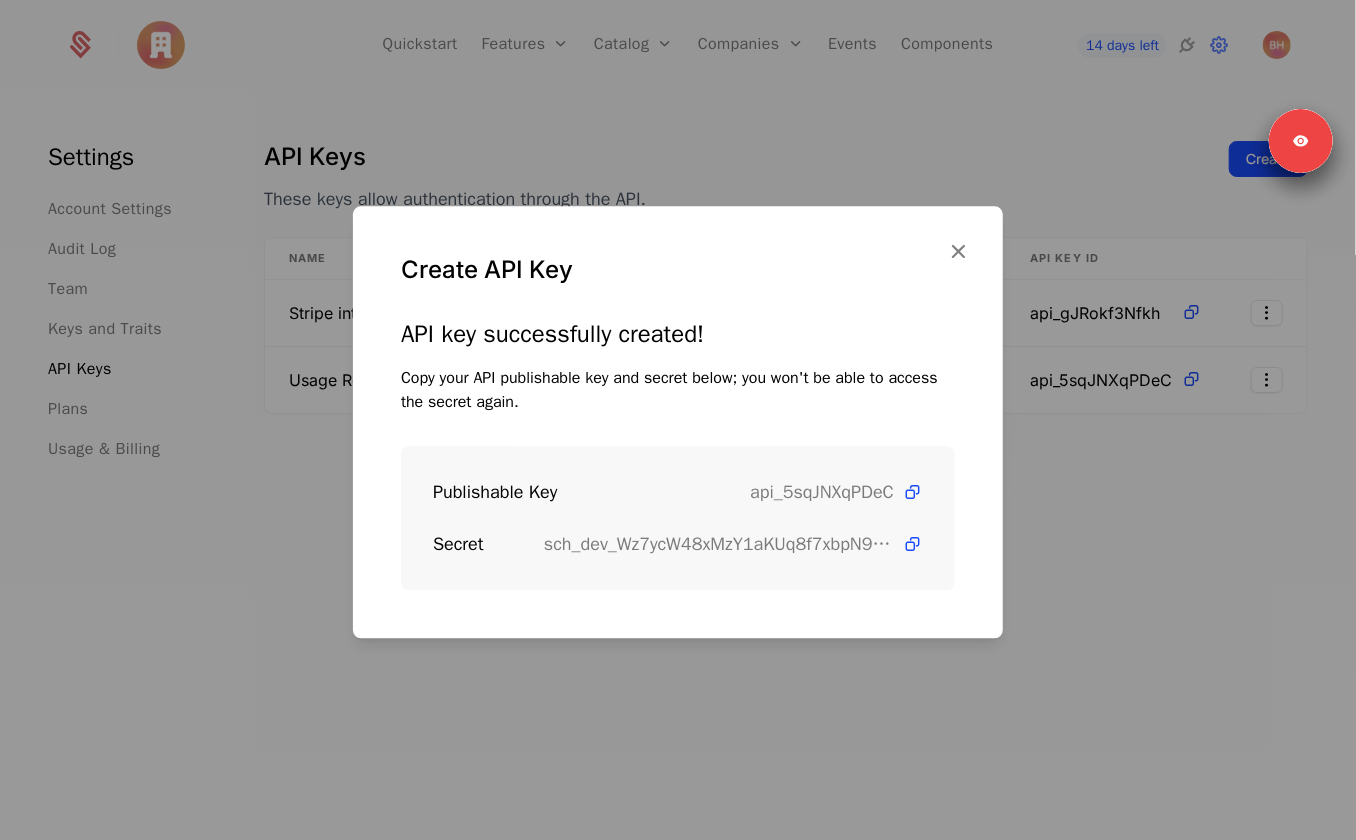 click at bounding box center [678, 420] 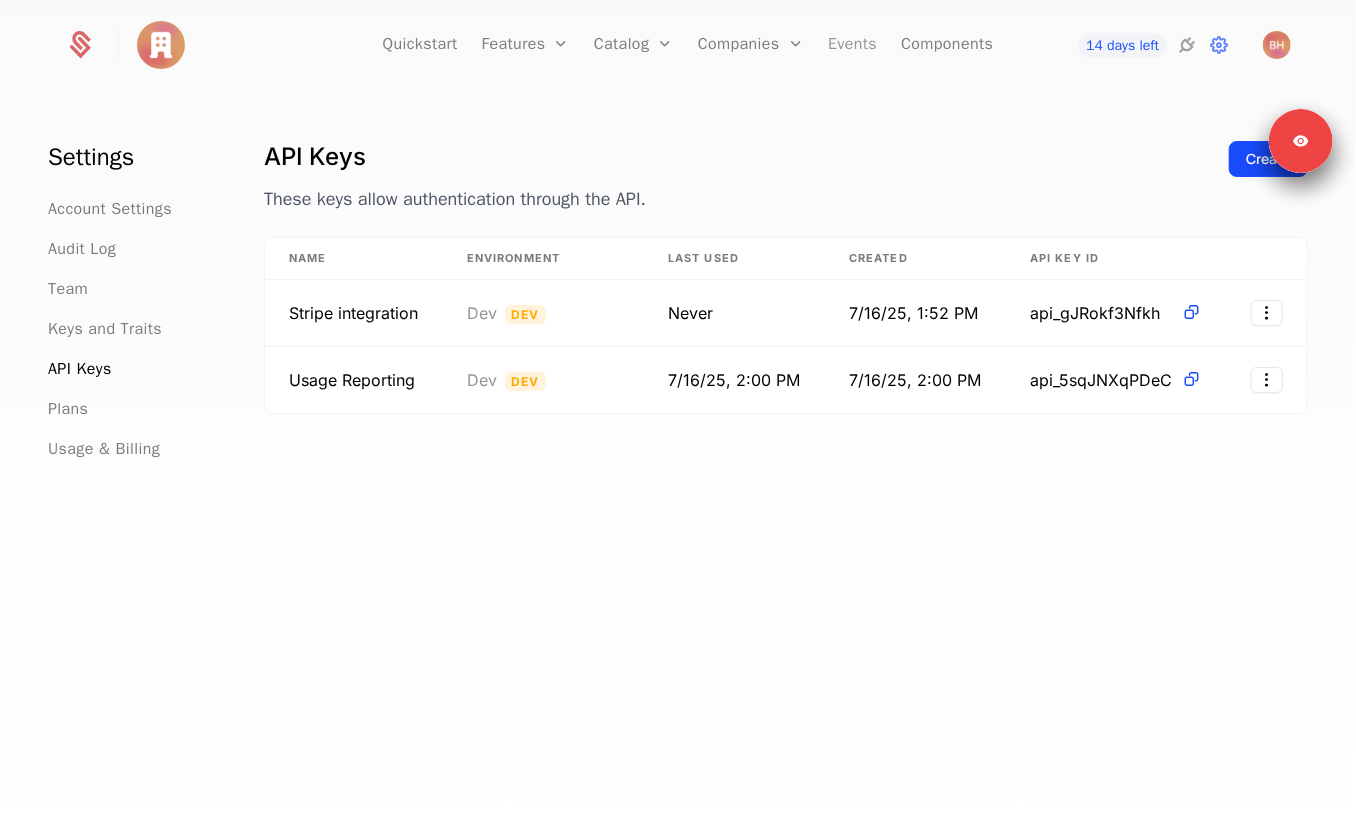 click on "Events" at bounding box center [852, 45] 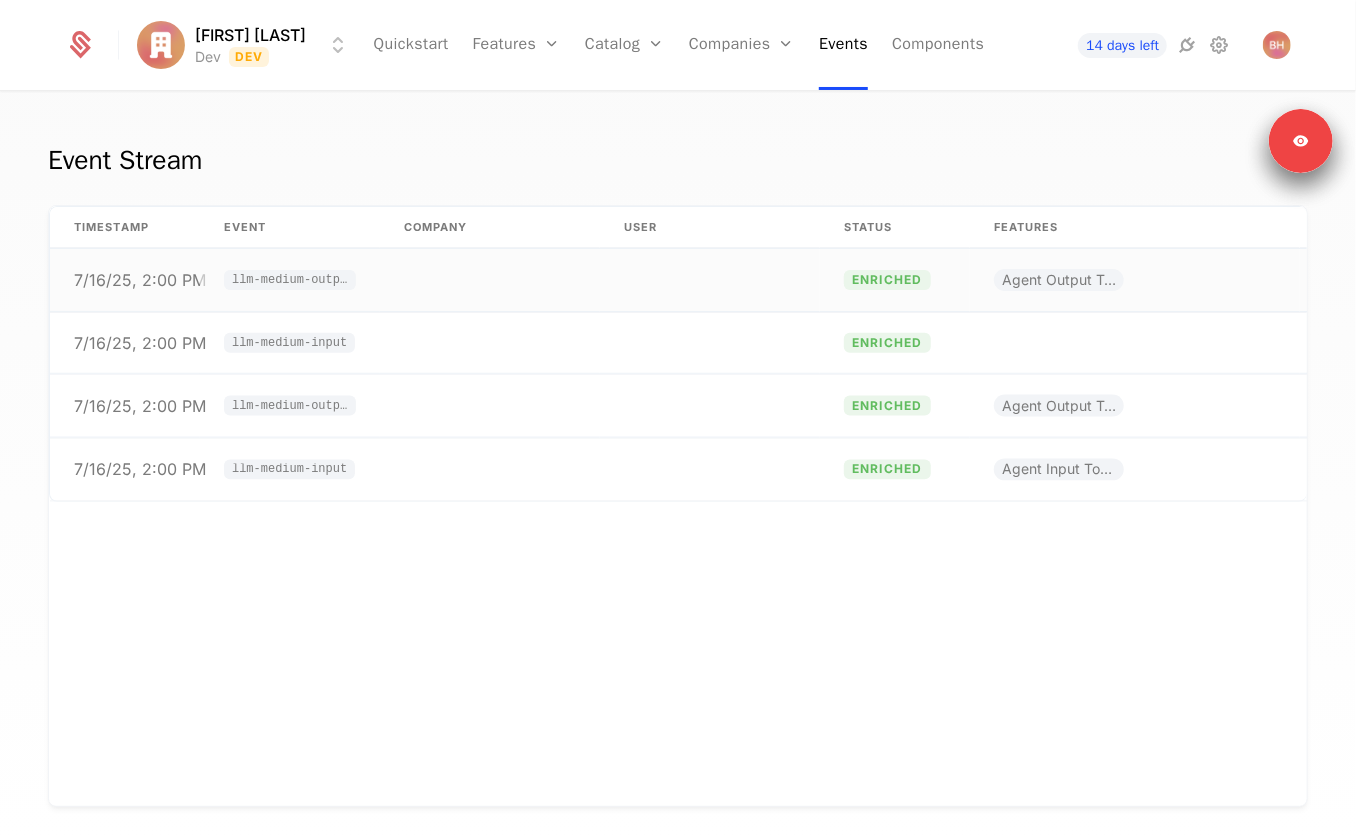 click at bounding box center (490, 280) 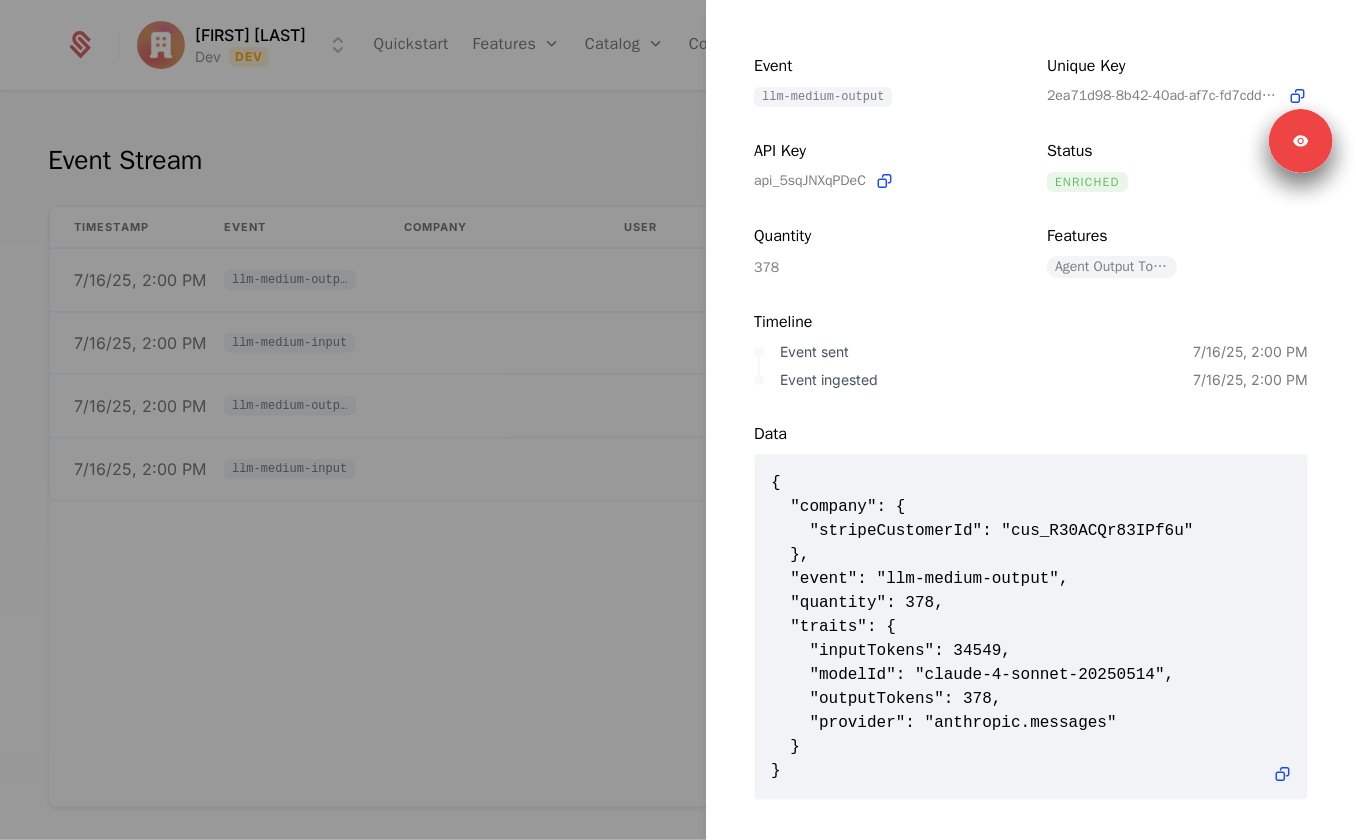 scroll, scrollTop: 97, scrollLeft: 0, axis: vertical 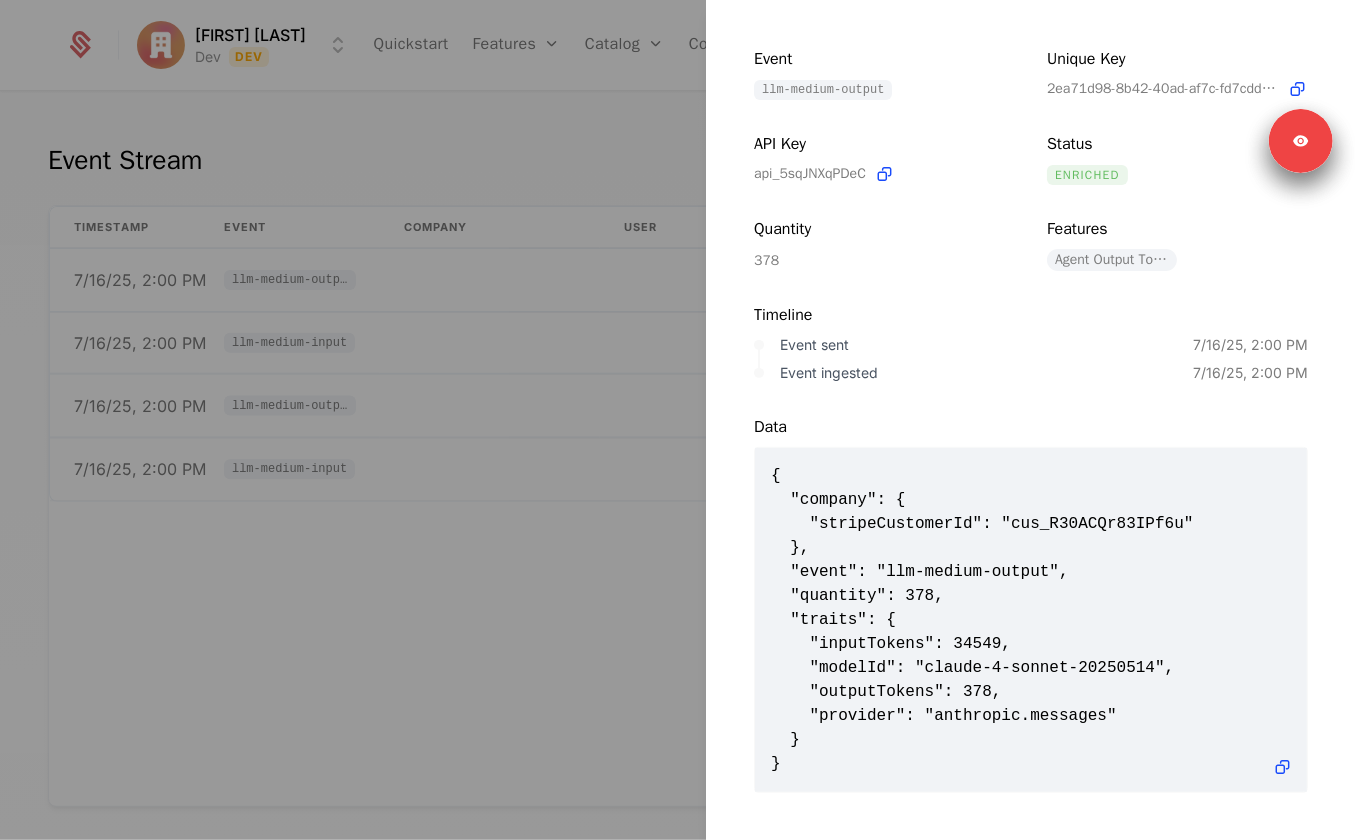 click on "{
"company": {
"stripeCustomerId": "cus_R30ACQr83IPf6u"
},
"event": "llm-medium-output",
"quantity": 378,
"traits": {
"inputTokens": 34549,
"modelId": "claude-4-sonnet-20250514",
"outputTokens": 378,
"provider": "anthropic.messages"
}
}" at bounding box center (1031, 620) 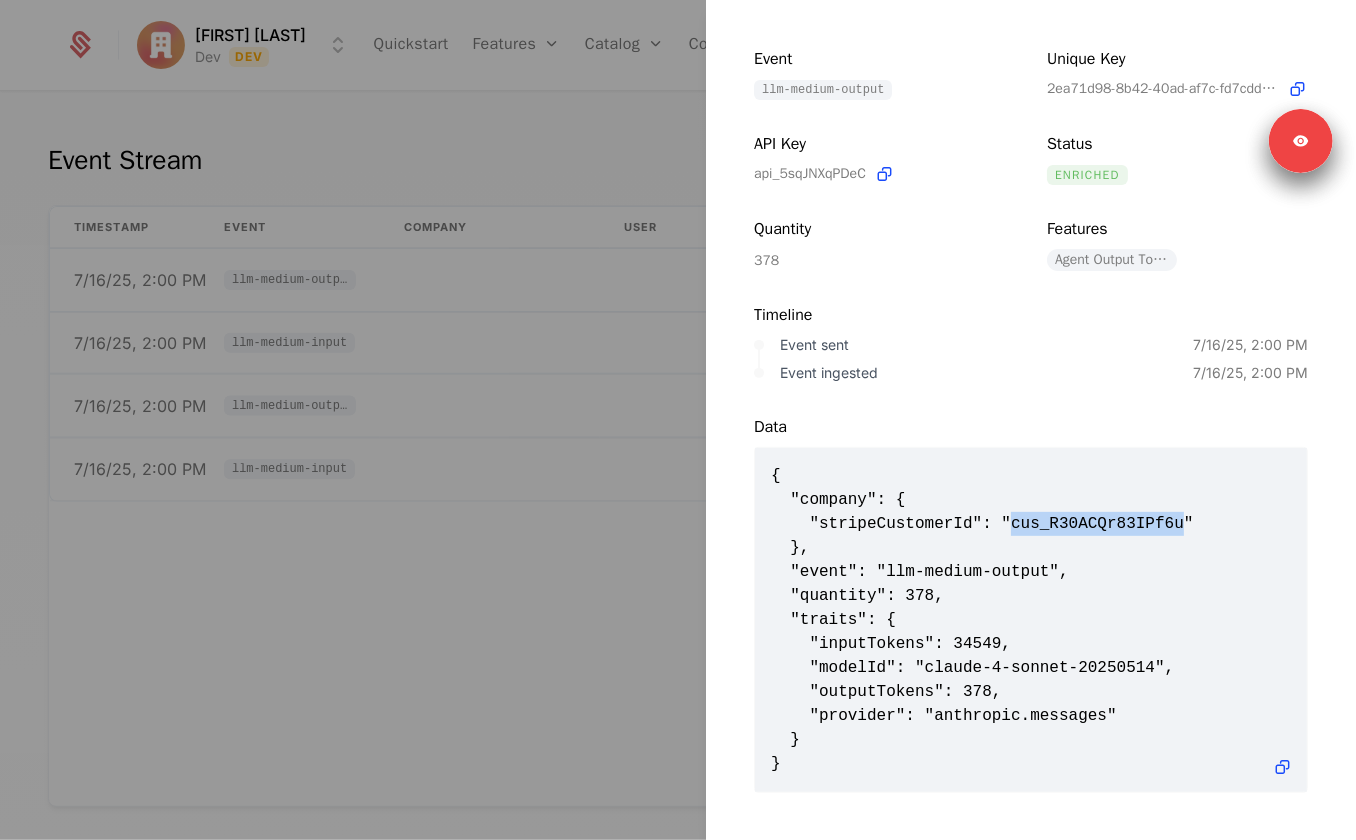 click on "{
"company": {
"stripeCustomerId": "cus_R30ACQr83IPf6u"
},
"event": "llm-medium-output",
"quantity": 378,
"traits": {
"inputTokens": 34549,
"modelId": "claude-4-sonnet-20250514",
"outputTokens": 378,
"provider": "anthropic.messages"
}
}" at bounding box center [1031, 620] 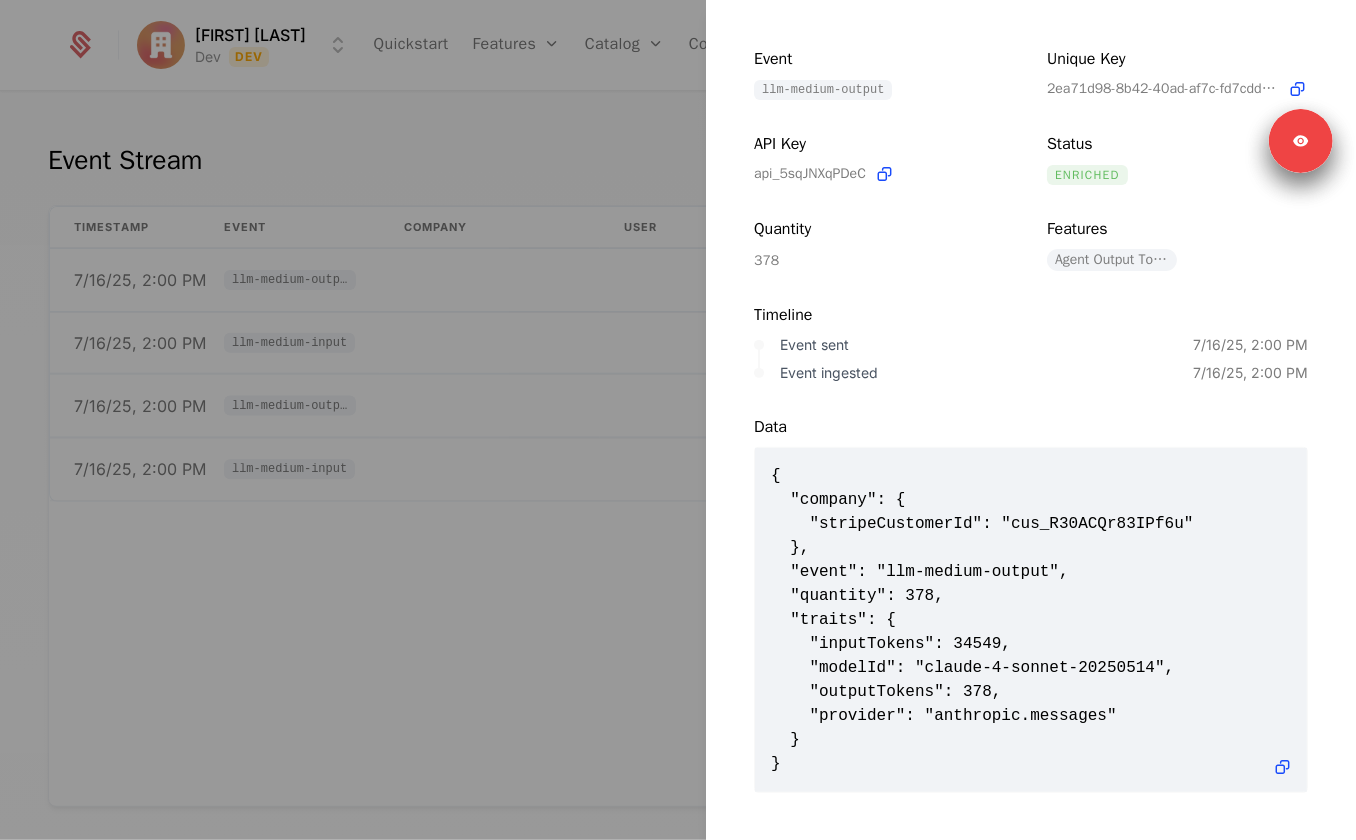 click at bounding box center (678, 420) 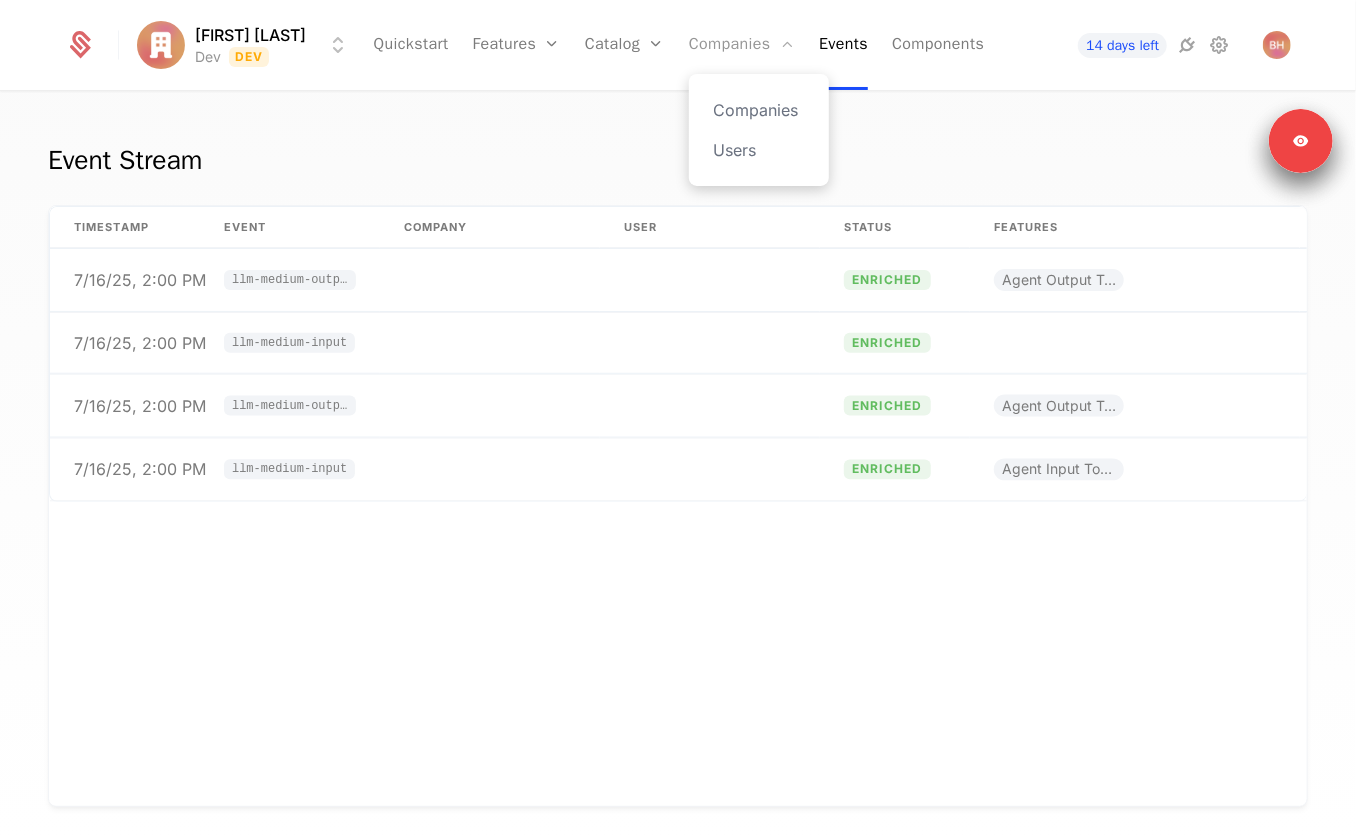 click on "Companies" at bounding box center [742, 45] 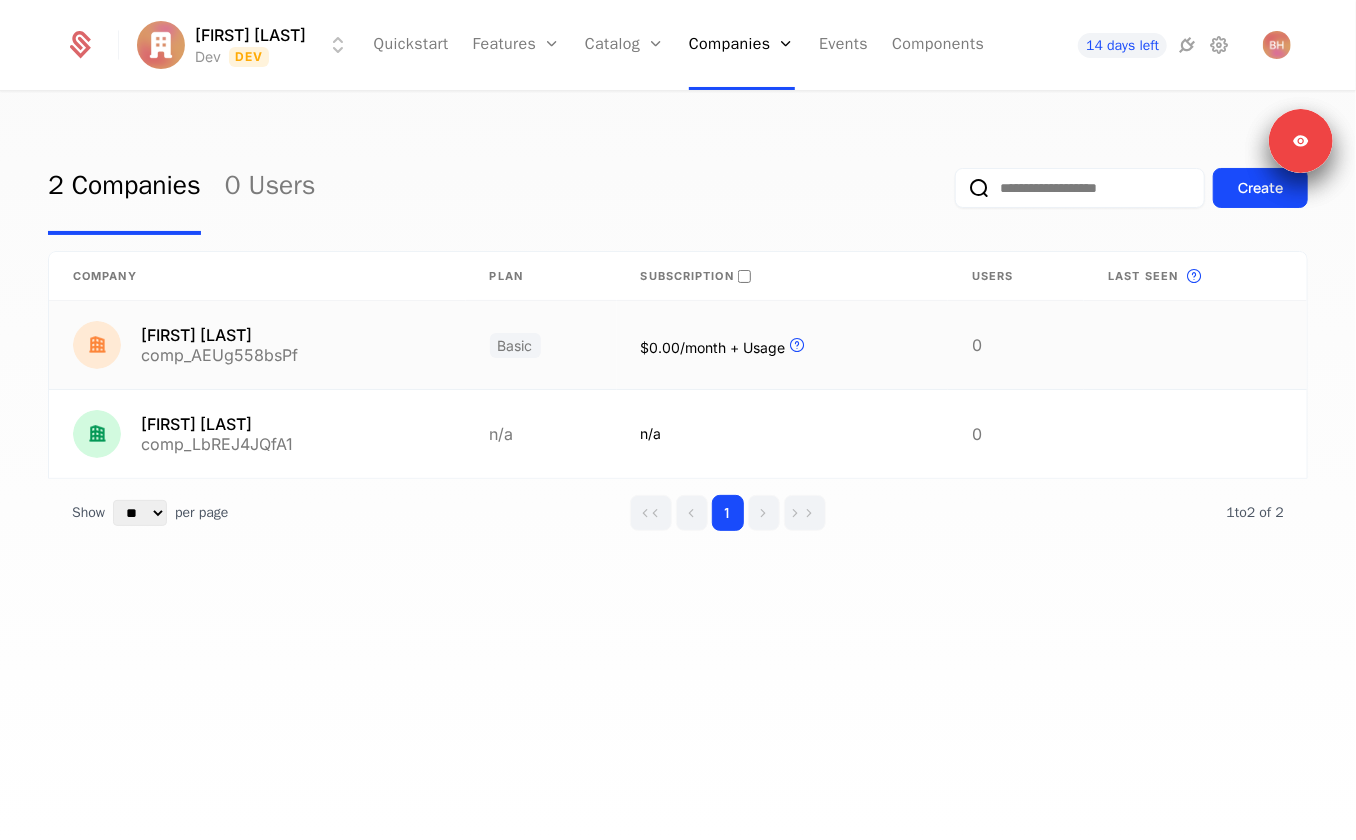 click on "comp_AEUg558bsPf" at bounding box center [219, 355] 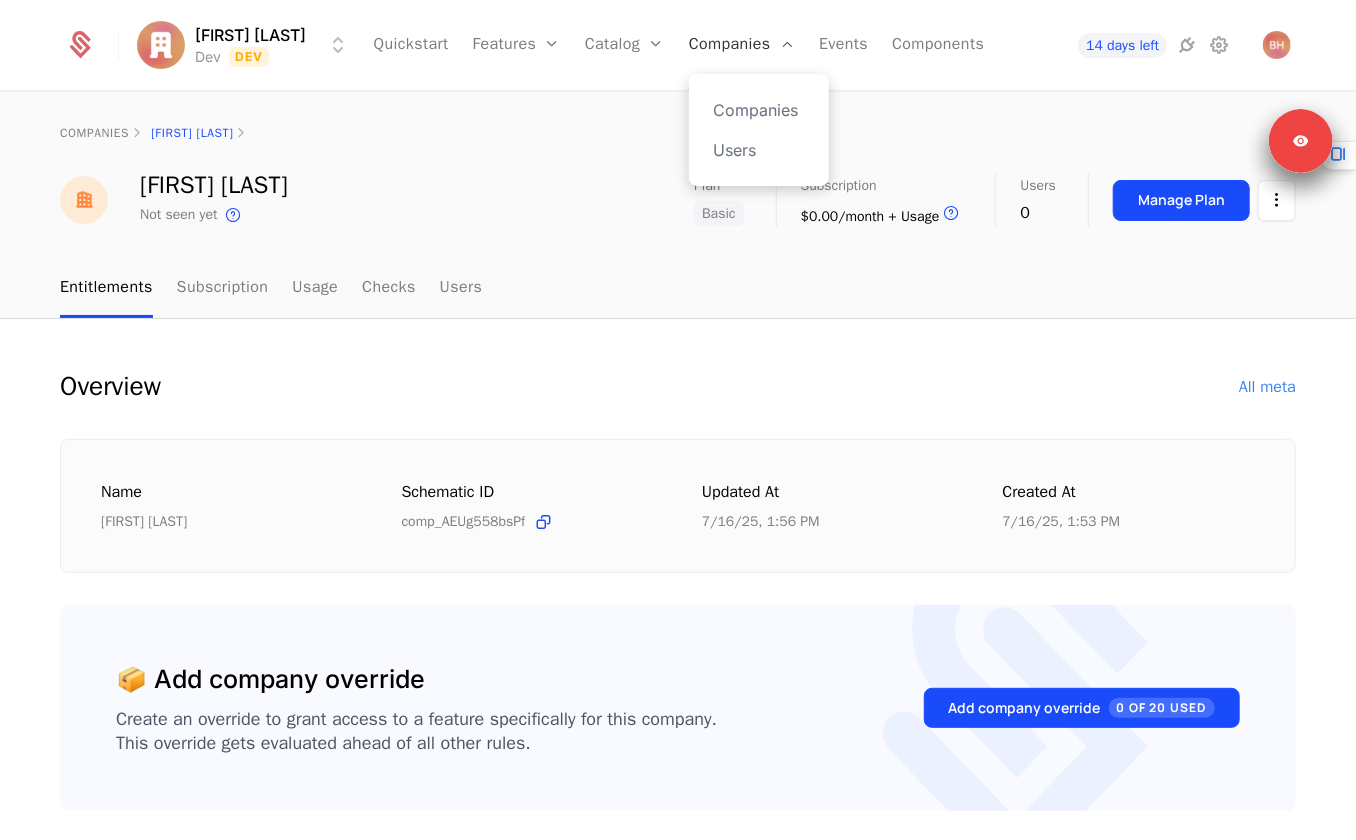 click on "Companies" at bounding box center (742, 45) 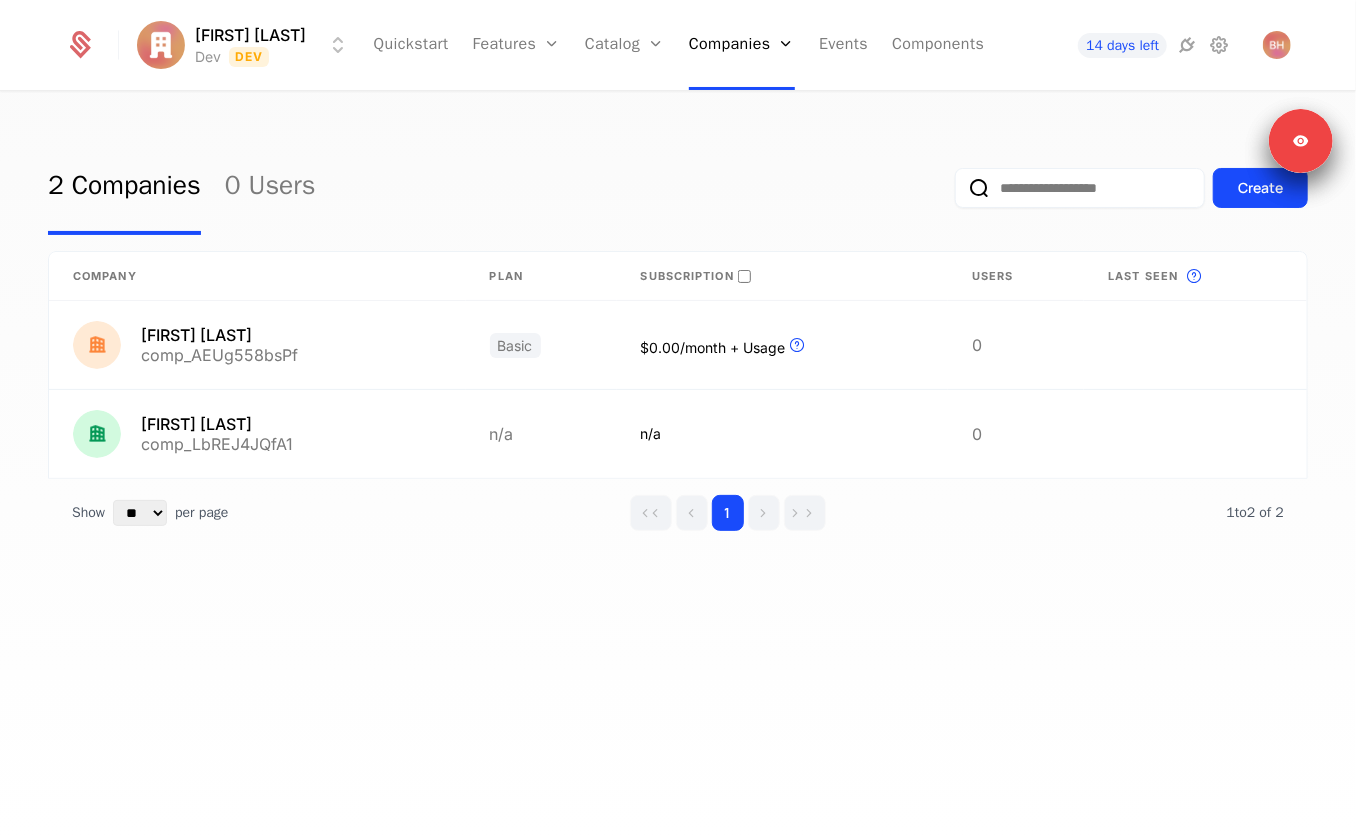 click at bounding box center (979, 188) 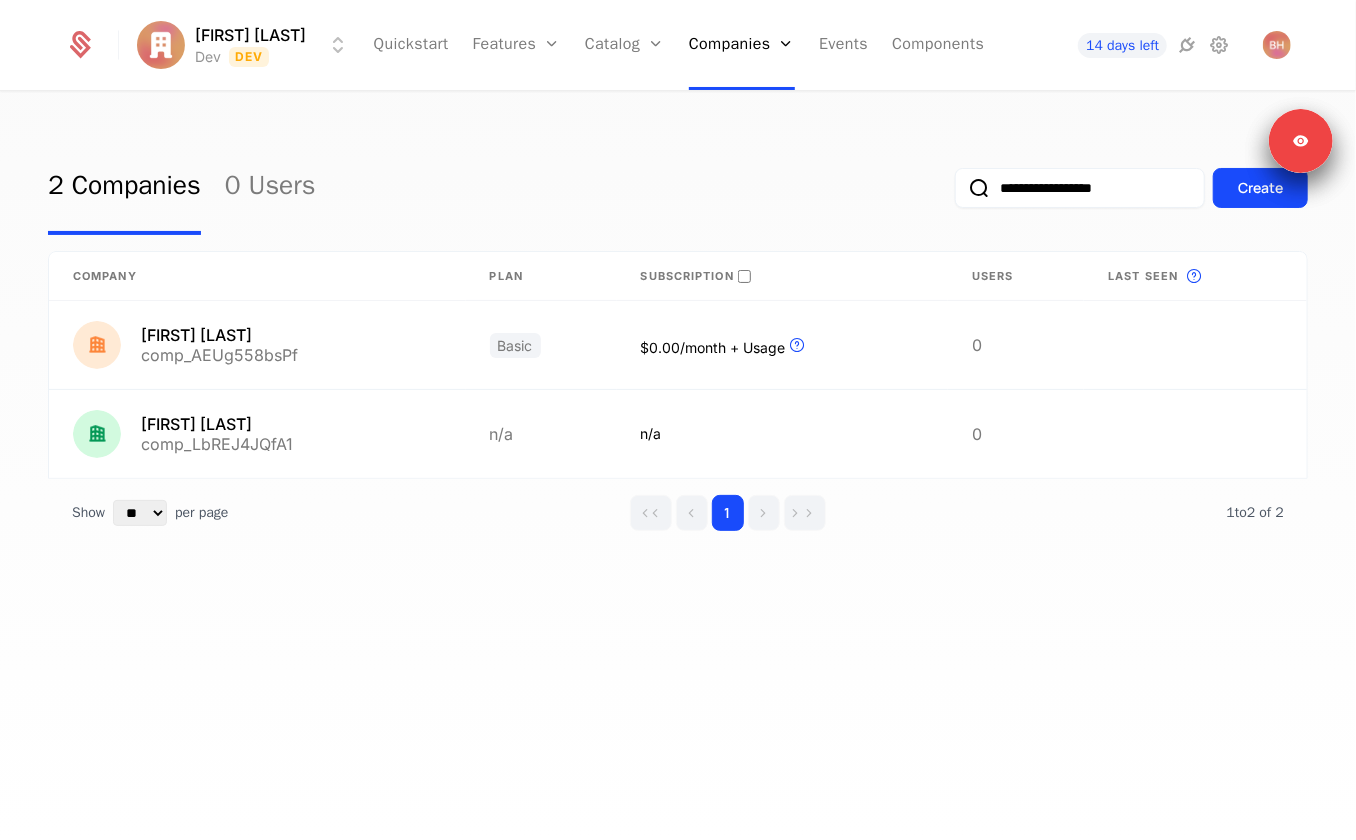 type on "**********" 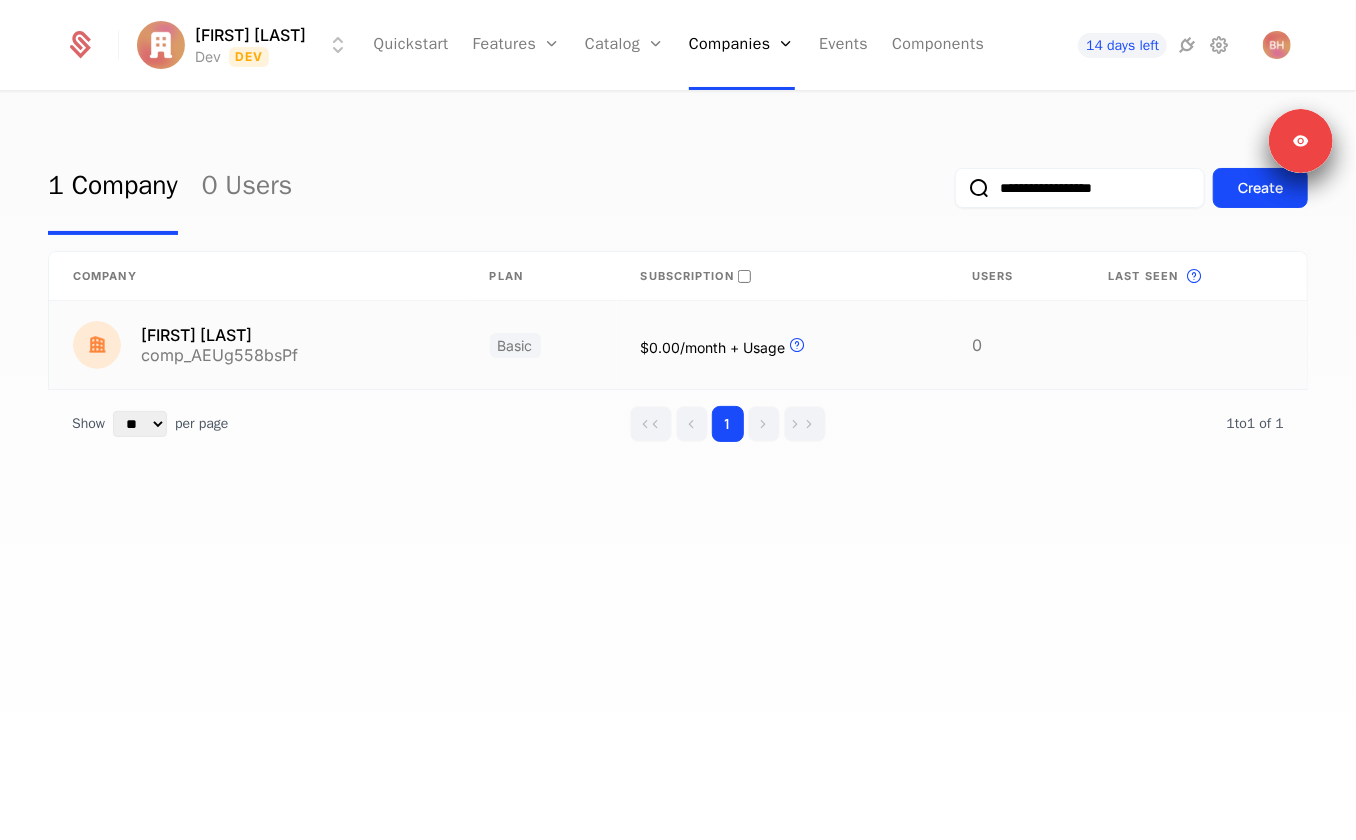 click on "Artie Bucco comp_AEUg558bsPf" at bounding box center [257, 345] 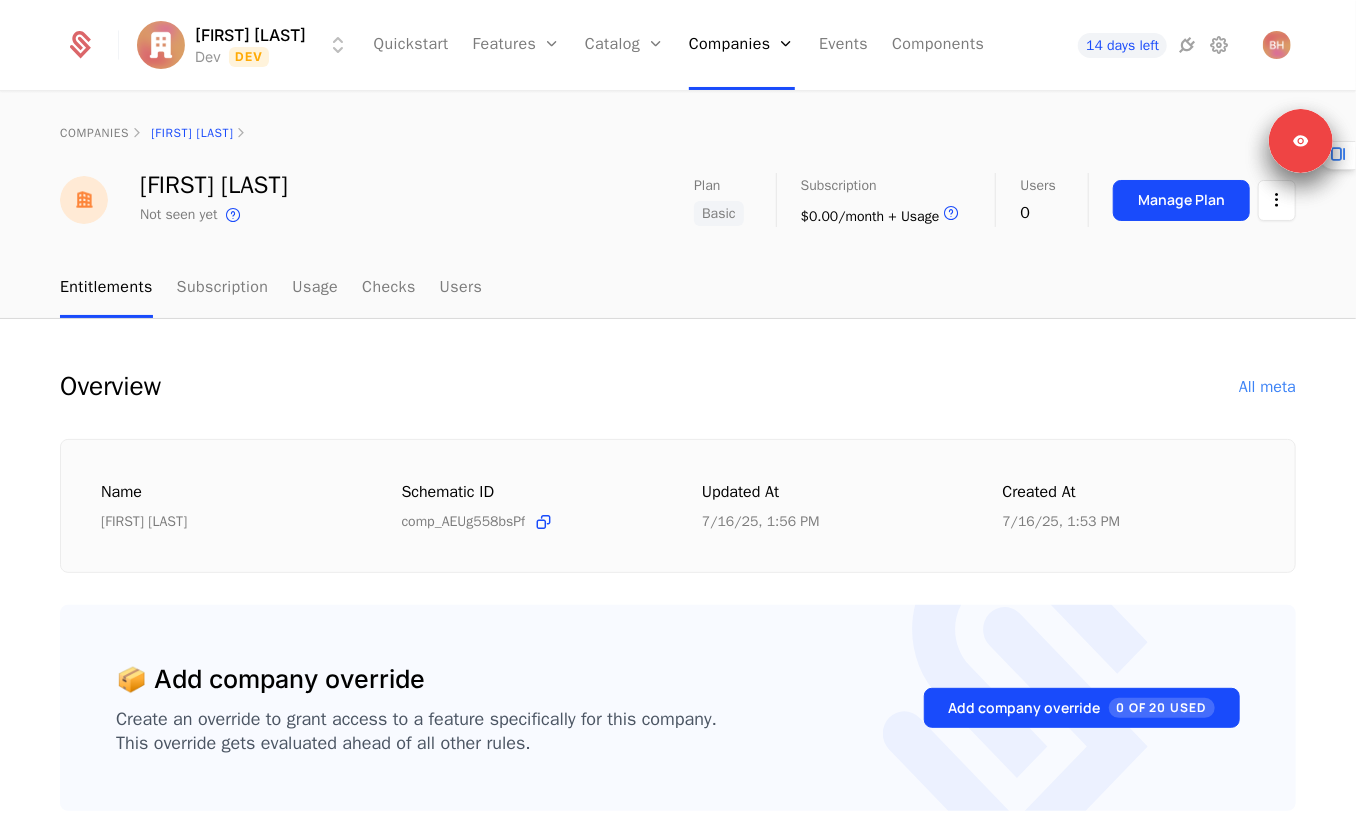 click on "Overview All meta Name Artie Bucco Schematic ID comp_AEUg558bsPf Updated at 7/16/25, 1:56 PM Created at 7/16/25, 1:53 PM 📦 Add company override Create an override to grant access to a feature specifically for this company.  This override gets evaluated ahead of all other rules. Add company override 0 of 20 Used 1 Plan Name Last edited Basic plan_BJZEoAHAhoU 7/16/25, 1:55 PM 2 Features Feature Entitlement plan Usage Agent Input Tokens feat_U3Be5sBFr5N ∞ Agent Input Tokens $0.005/per  per unit/year Basic 0 / ∞ Agent Output Tokens feat_LnprMduPwMu ∞ Agent Output Tokens $0.0005/per  per unit/year Basic 0 / ∞ Show ** ** ** *** *** per page per page 1 1  to  2   of   2  of   2" at bounding box center (678, 945) 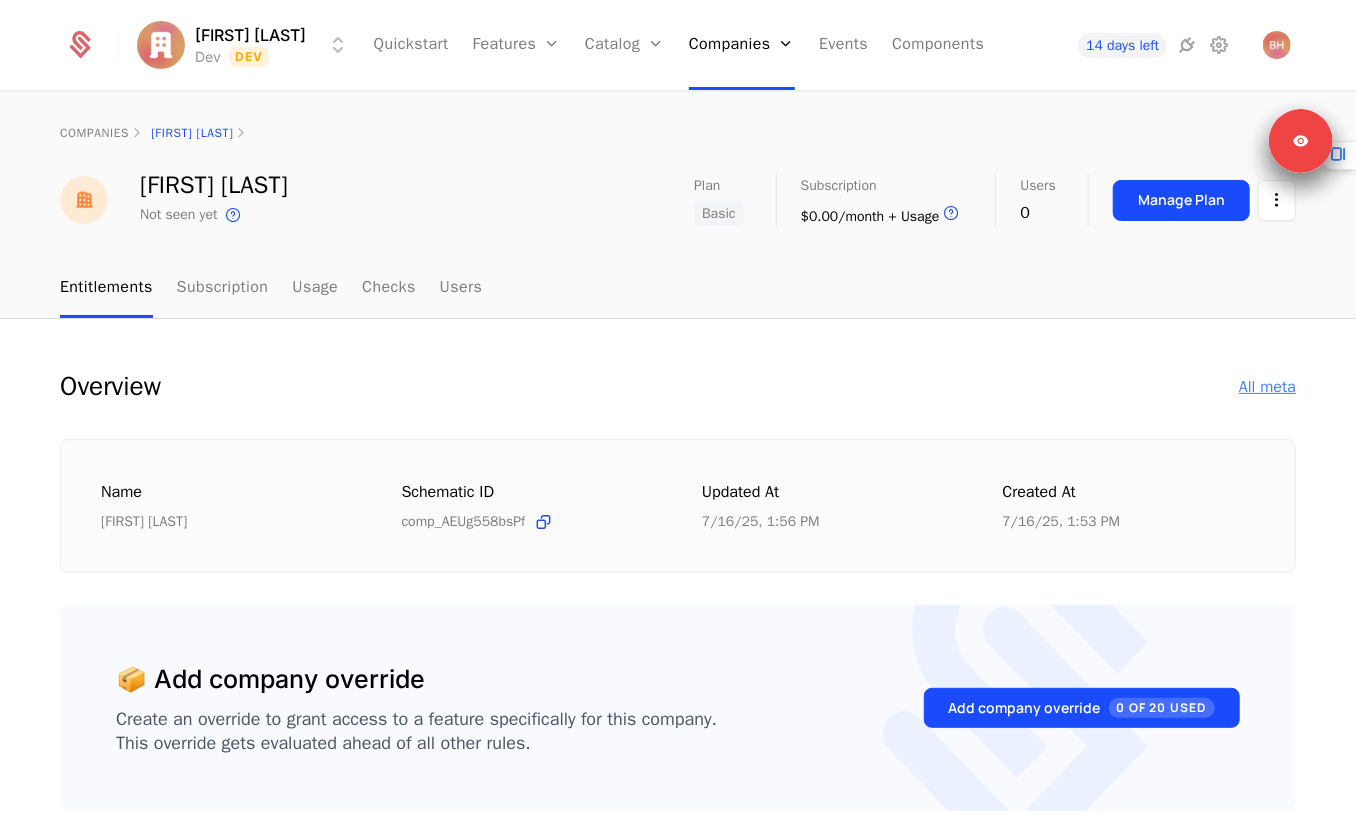 click on "All meta" at bounding box center (1267, 387) 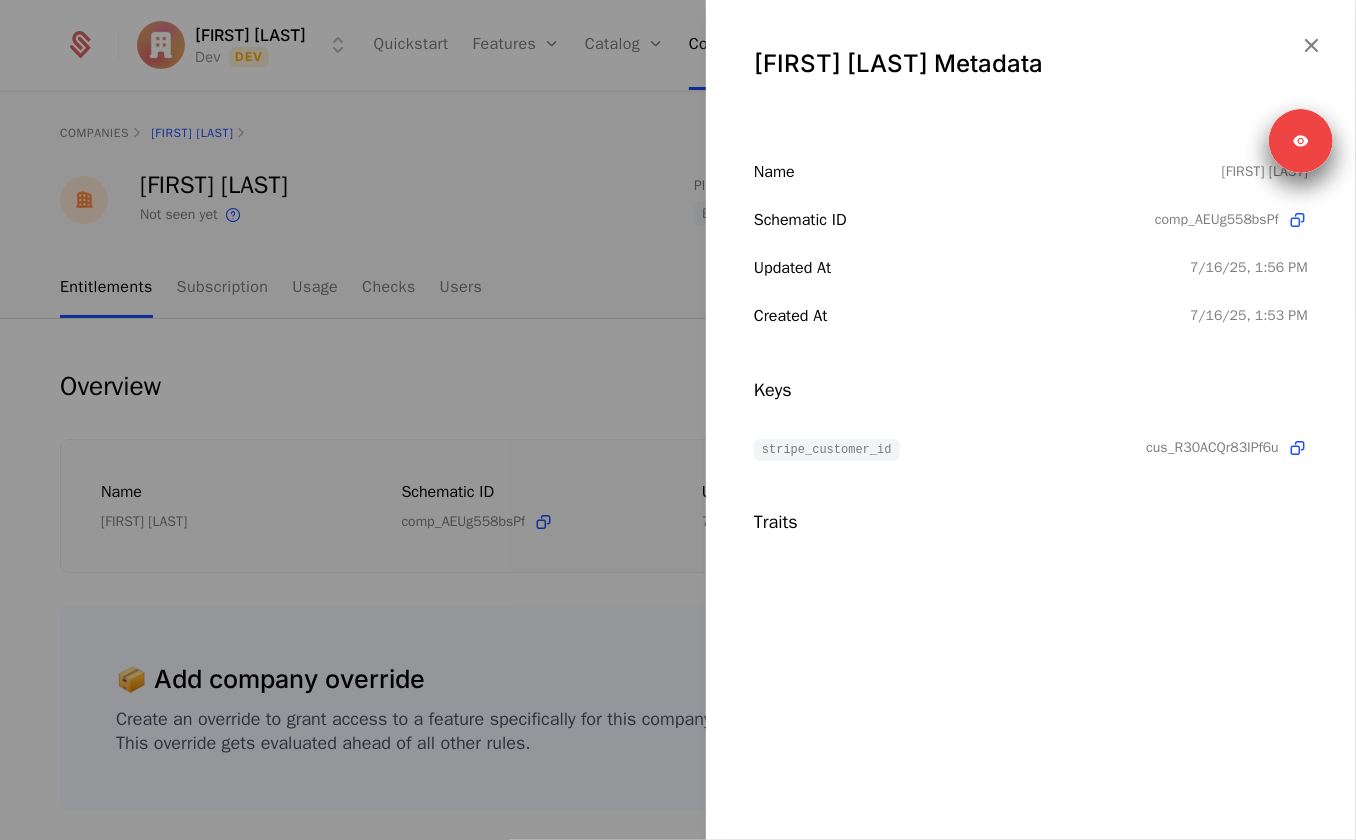 click on "Artie Bucco Metadata Name Artie Bucco Schematic ID comp_AEUg558bsPf Updated at 7/16/25, 1:56 PM Created at 7/16/25, 1:53 PM Keys stripe_customer_id cus_R30ACQr83IPf6u Traits" at bounding box center (1031, 420) 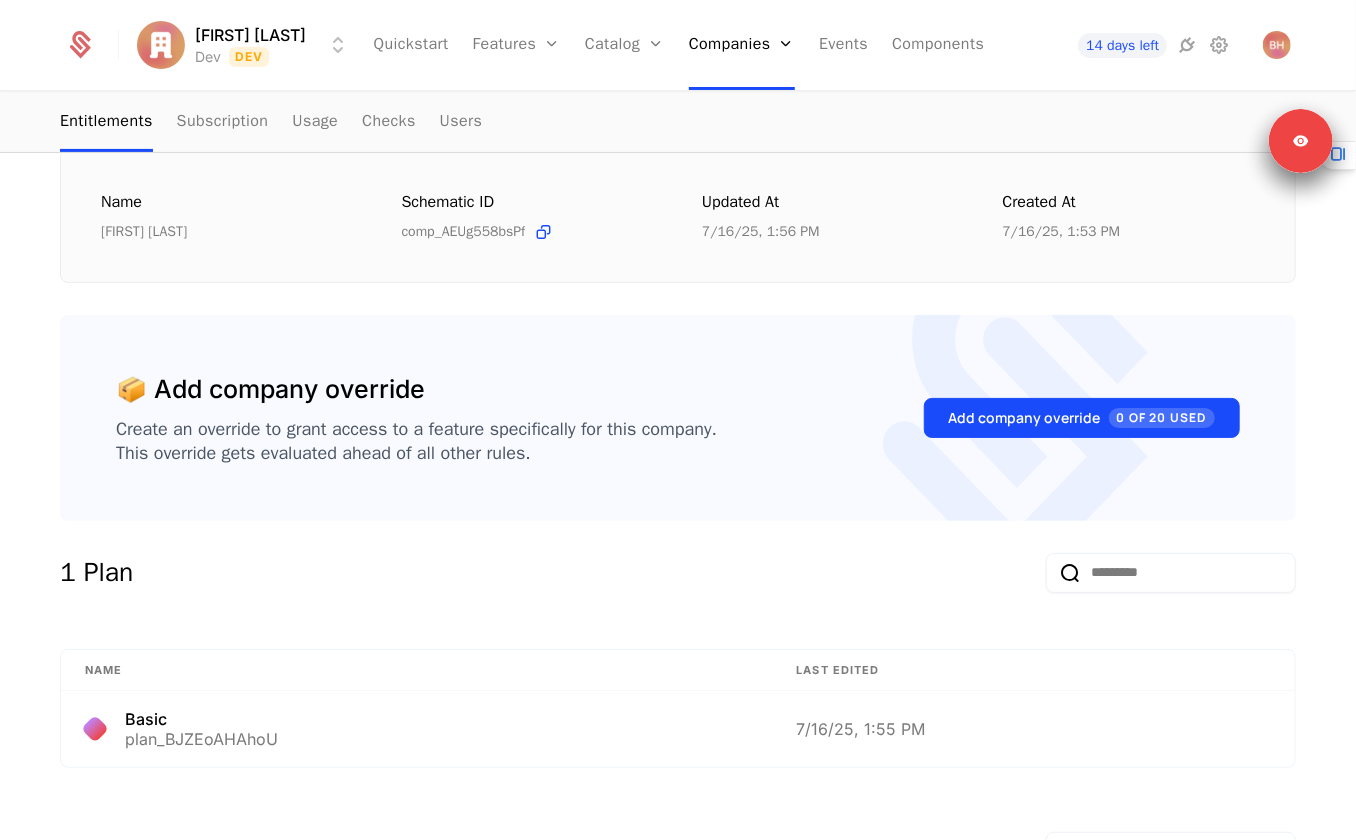 scroll, scrollTop: 0, scrollLeft: 0, axis: both 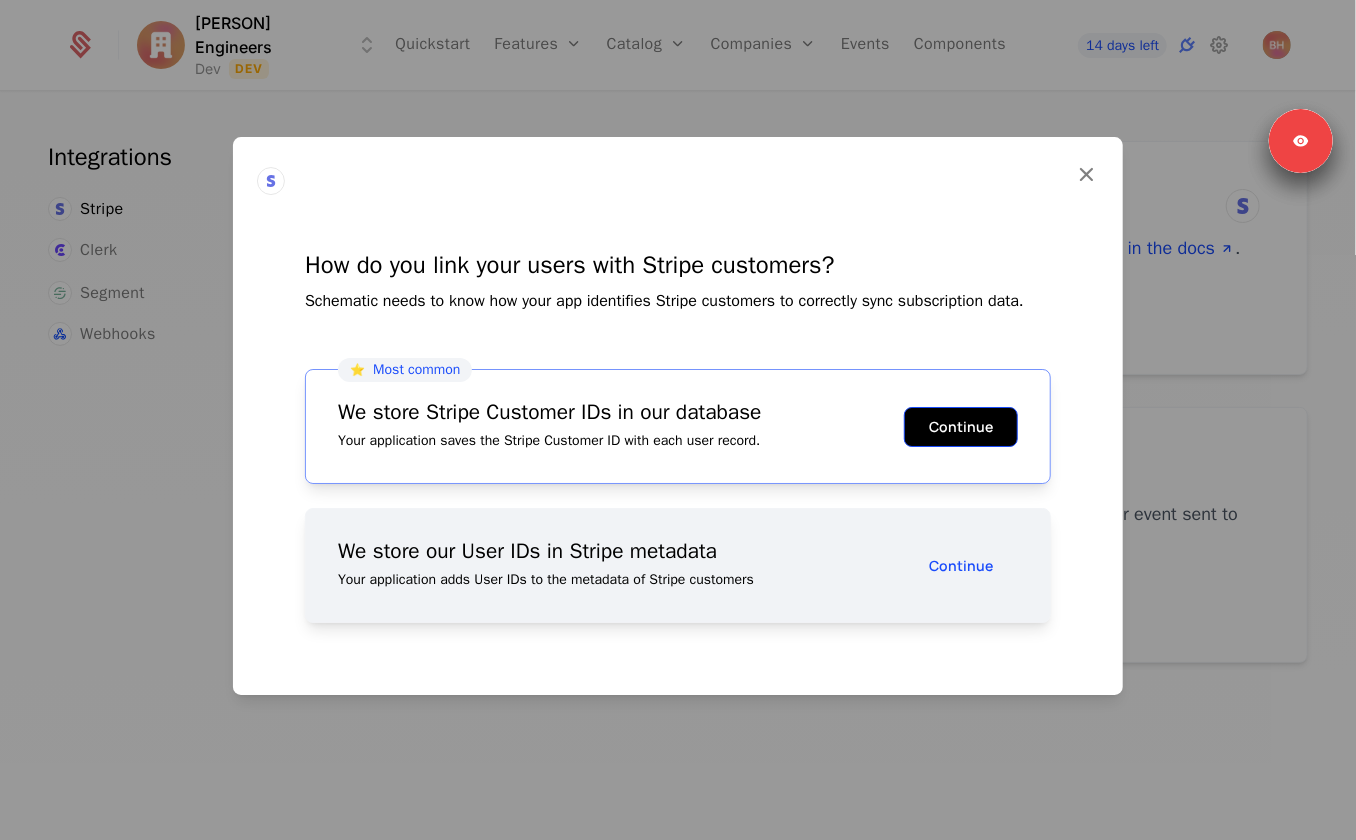 click on "Continue" at bounding box center (961, 427) 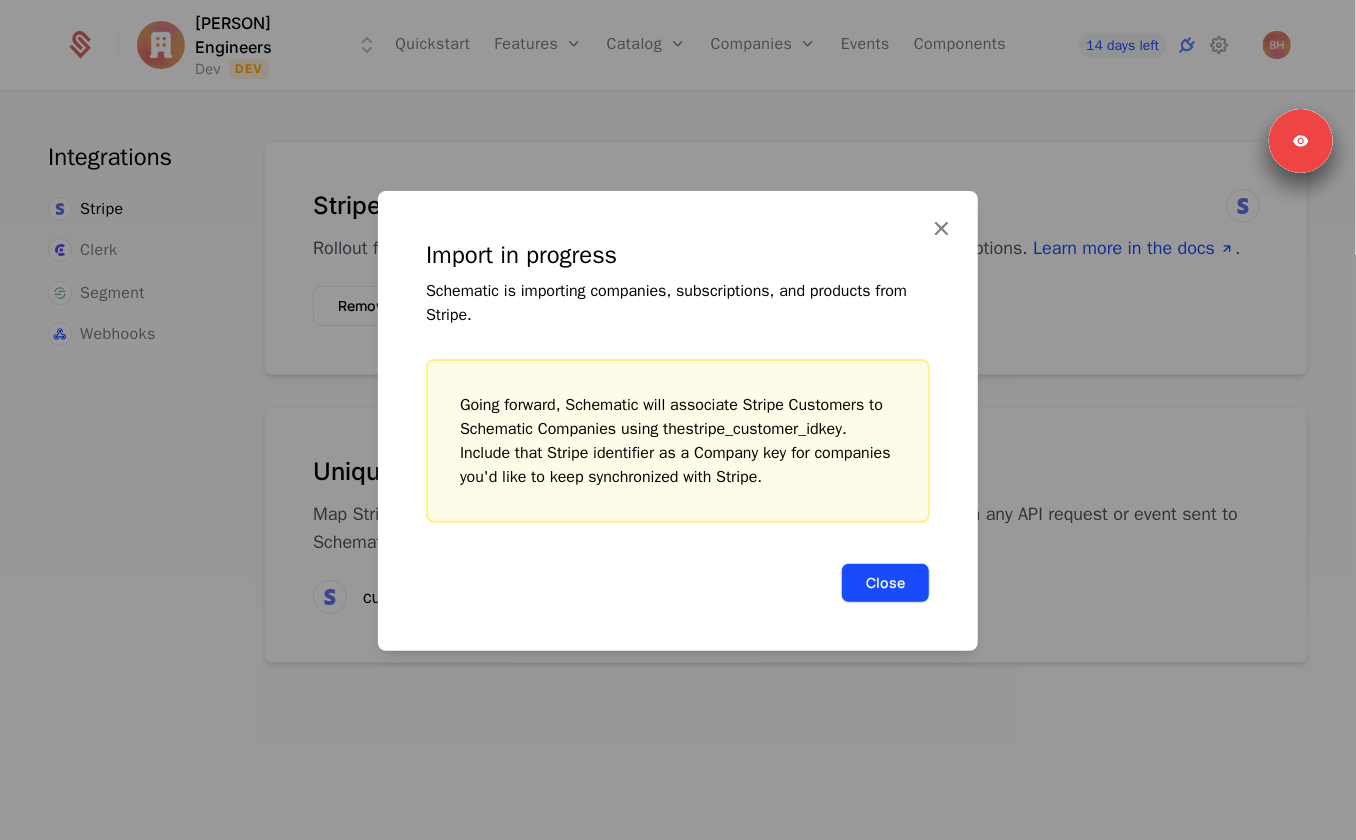 click on "Close" at bounding box center (885, 583) 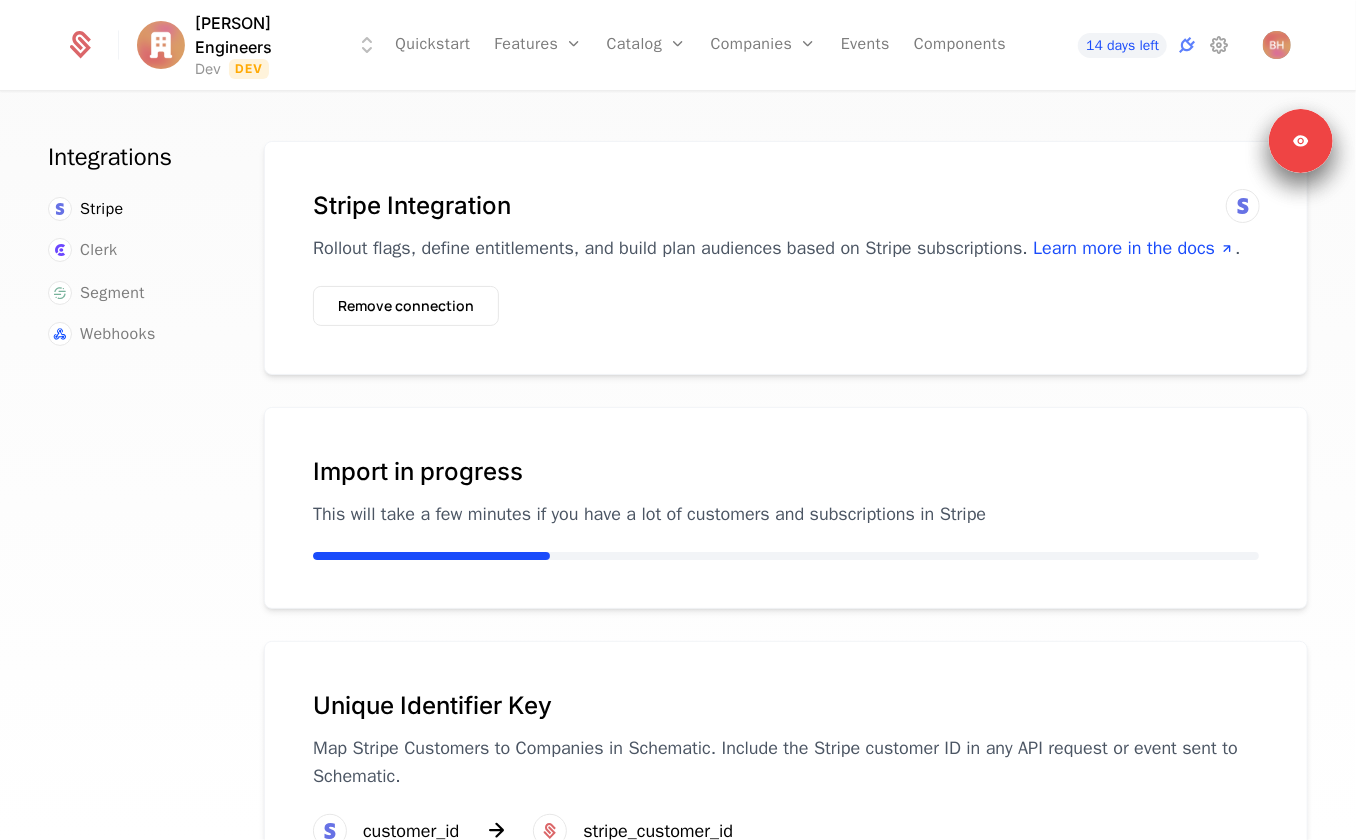 click on "Stripe Integration     Rollout flags, define entitlements, and build plan audiences based on Stripe subscriptions.   Learn more in the docs . Remove connection" at bounding box center (786, 258) 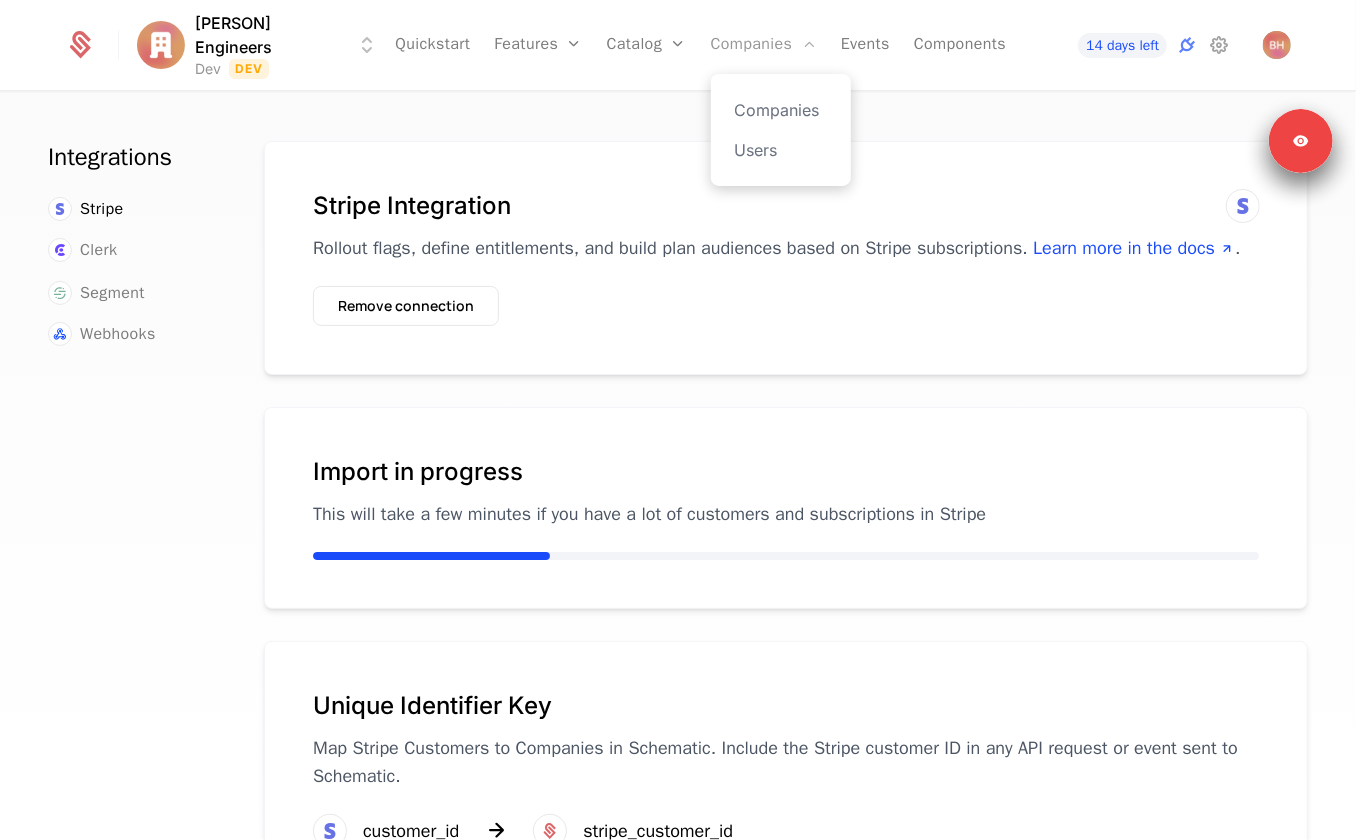 click on "Companies" at bounding box center [764, 45] 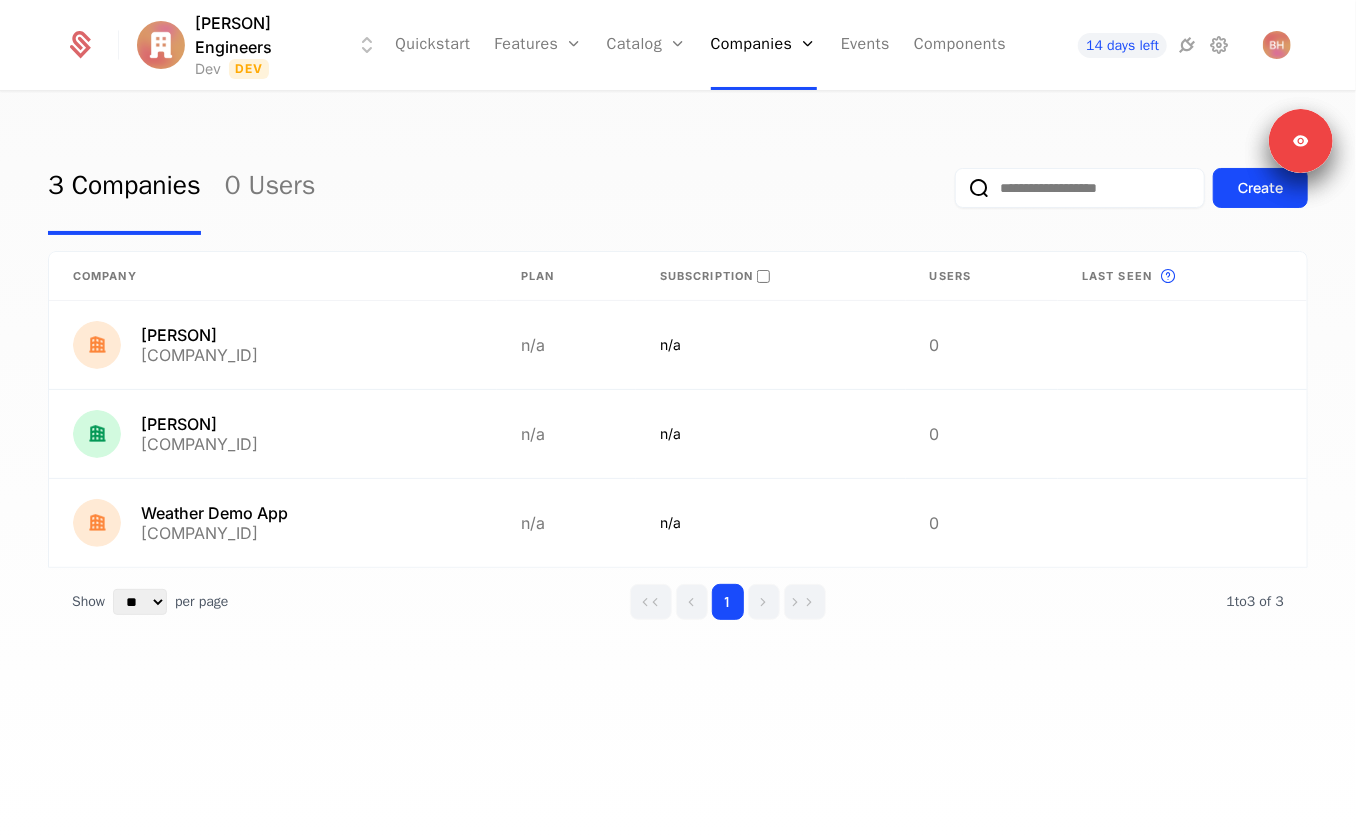 click on "Show ** ** ** *** *** per page per page 1 1  to  3   of   3  of   3" at bounding box center (678, 602) 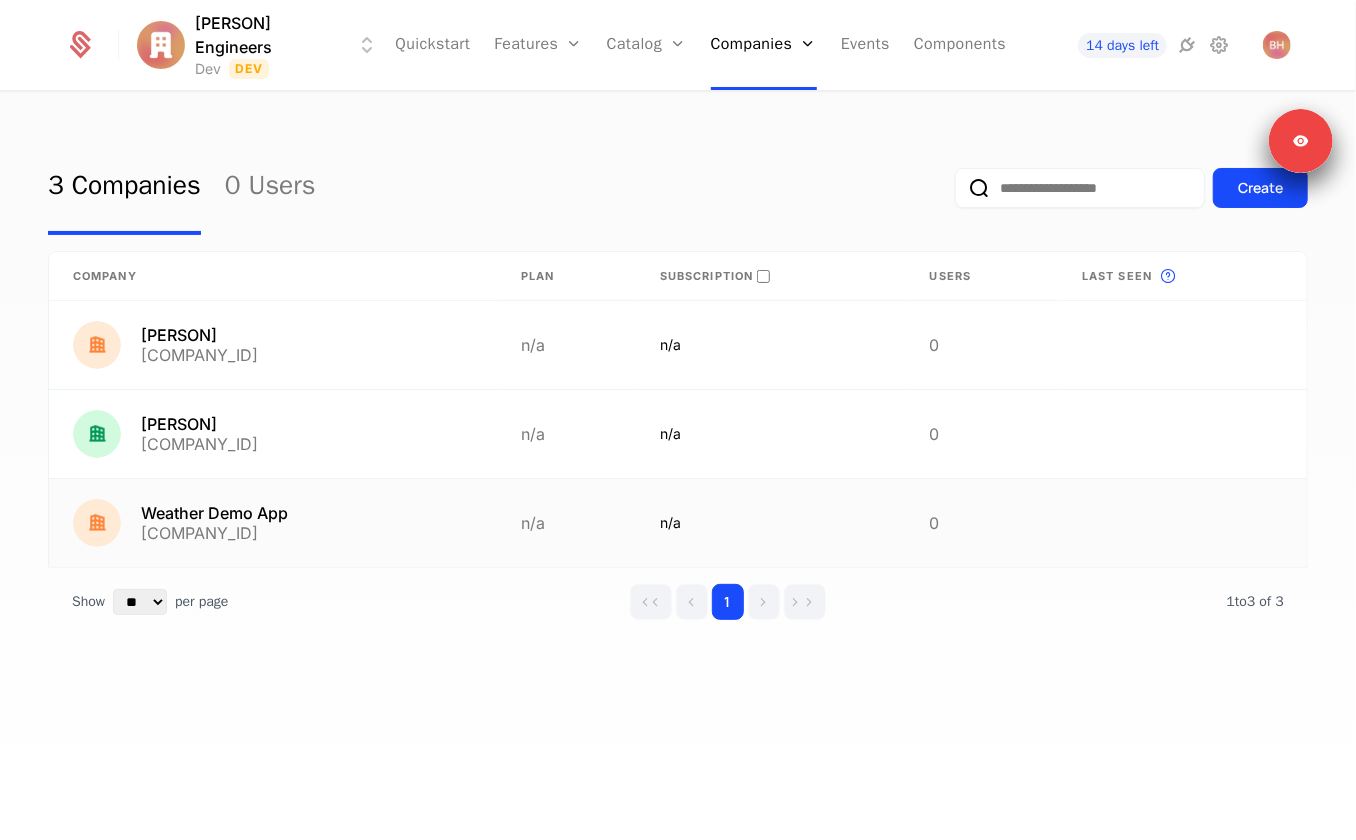 click at bounding box center (1182, 523) 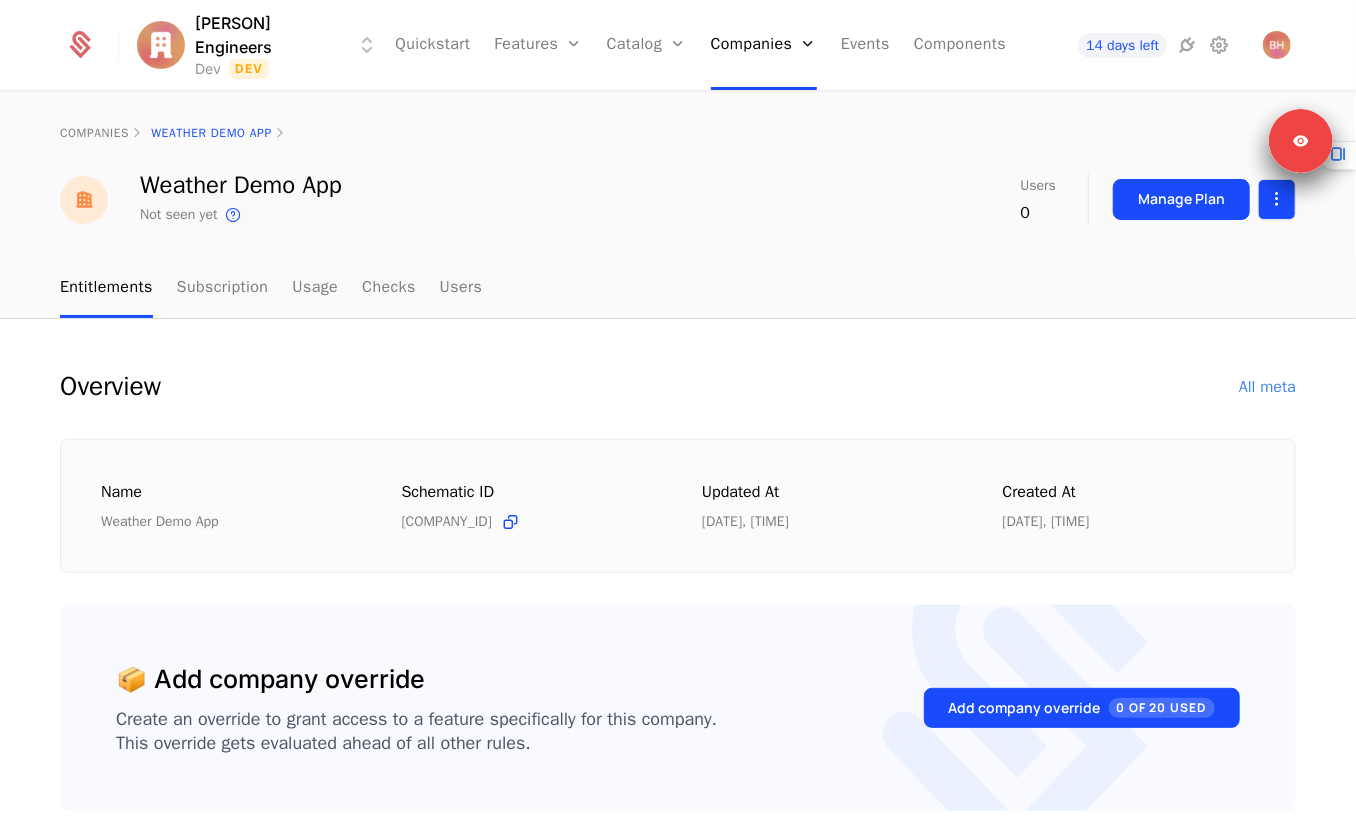 click on "Flag Ship Engineers Dev Dev Quickstart Features Features Flags Catalog Plans Add Ons Configuration Companies Companies Users Events Components 14 days left companies Weather Demo App Weather Demo App Not seen yet This is the date a track or identify event associated with this company was last received by Schematic. Users 0 Manage Plan Entitlements Subscription Usage Checks Users Overview All meta Name Weather Demo App Schematic ID comp_9XEm5SoaX5y Updated at 7/16/25, 1:52 PM Created at 7/16/25, 1:52 PM 📦 Add company override Create an override to grant access to a feature specifically for this company.  This override gets evaluated ahead of all other rules. Add company override 0 of 20 Used 👥 Assign a plan Add this company to a plan audience to assign a plan and all of its feature  entitlements to this company. Go to plans
Signed in as Ben Hacker Sign out Best Viewed on Desktop You're currently viewing this on a  mobile device . For the best experience,   Got it  Signed in as Ben Hacker" at bounding box center [678, 420] 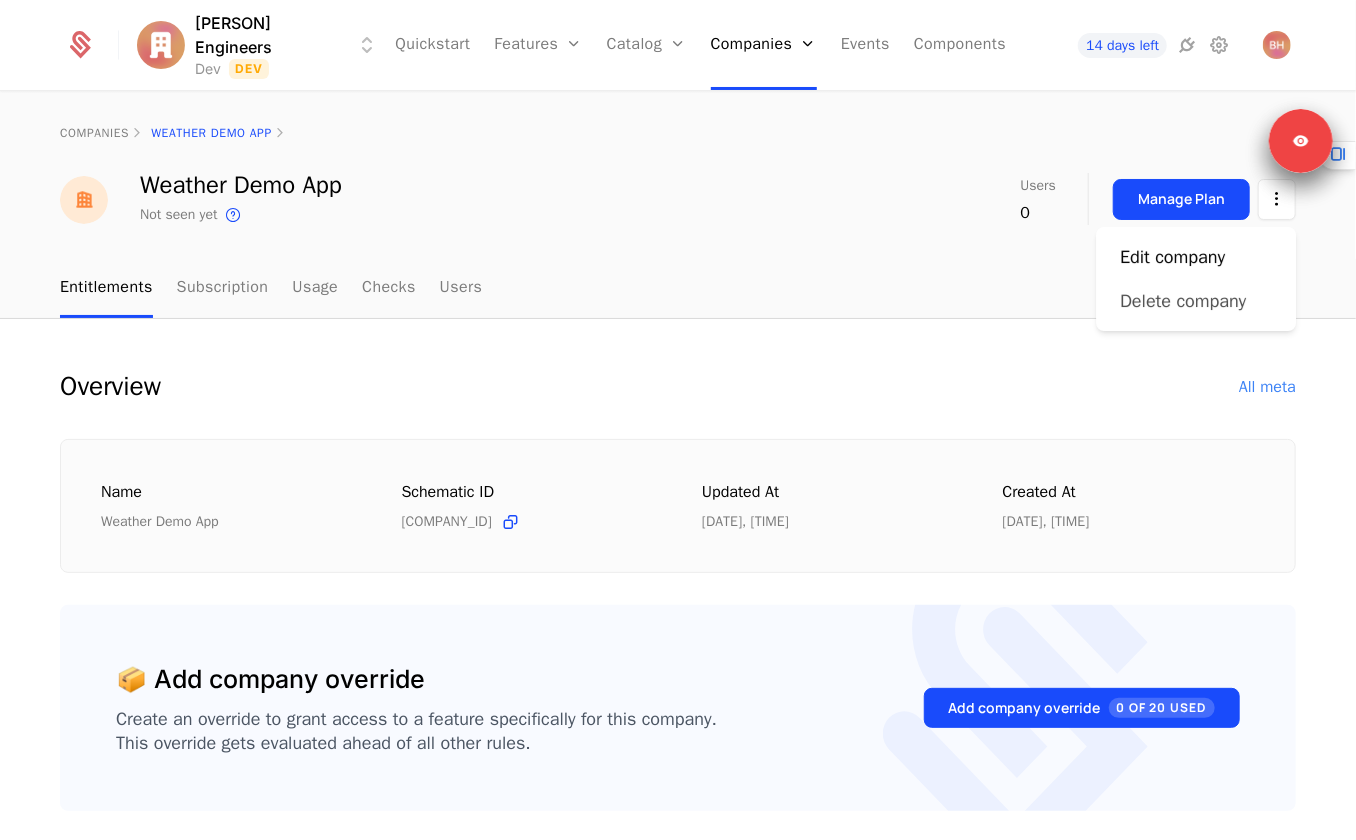 click on "Delete company" at bounding box center (1183, 301) 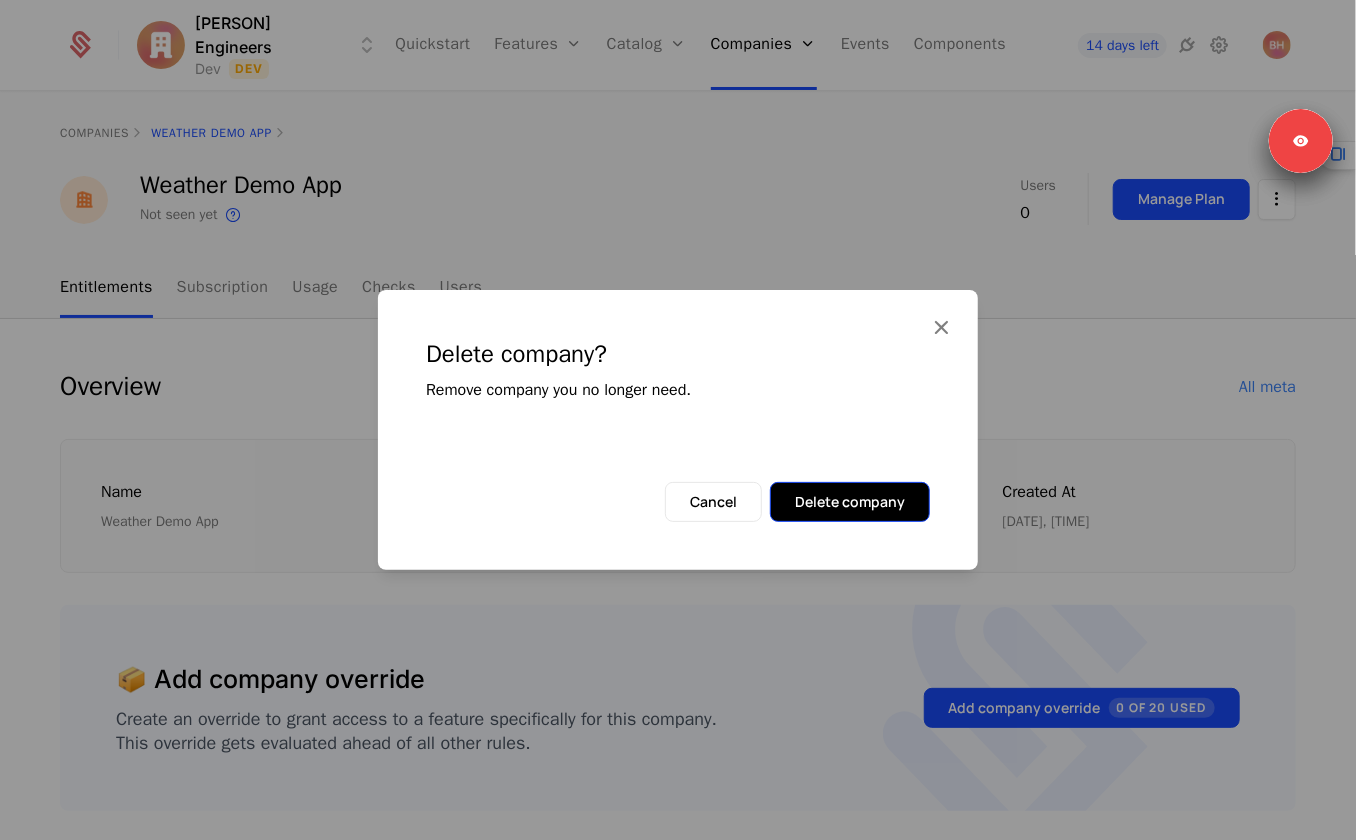 click on "Delete company" at bounding box center [850, 502] 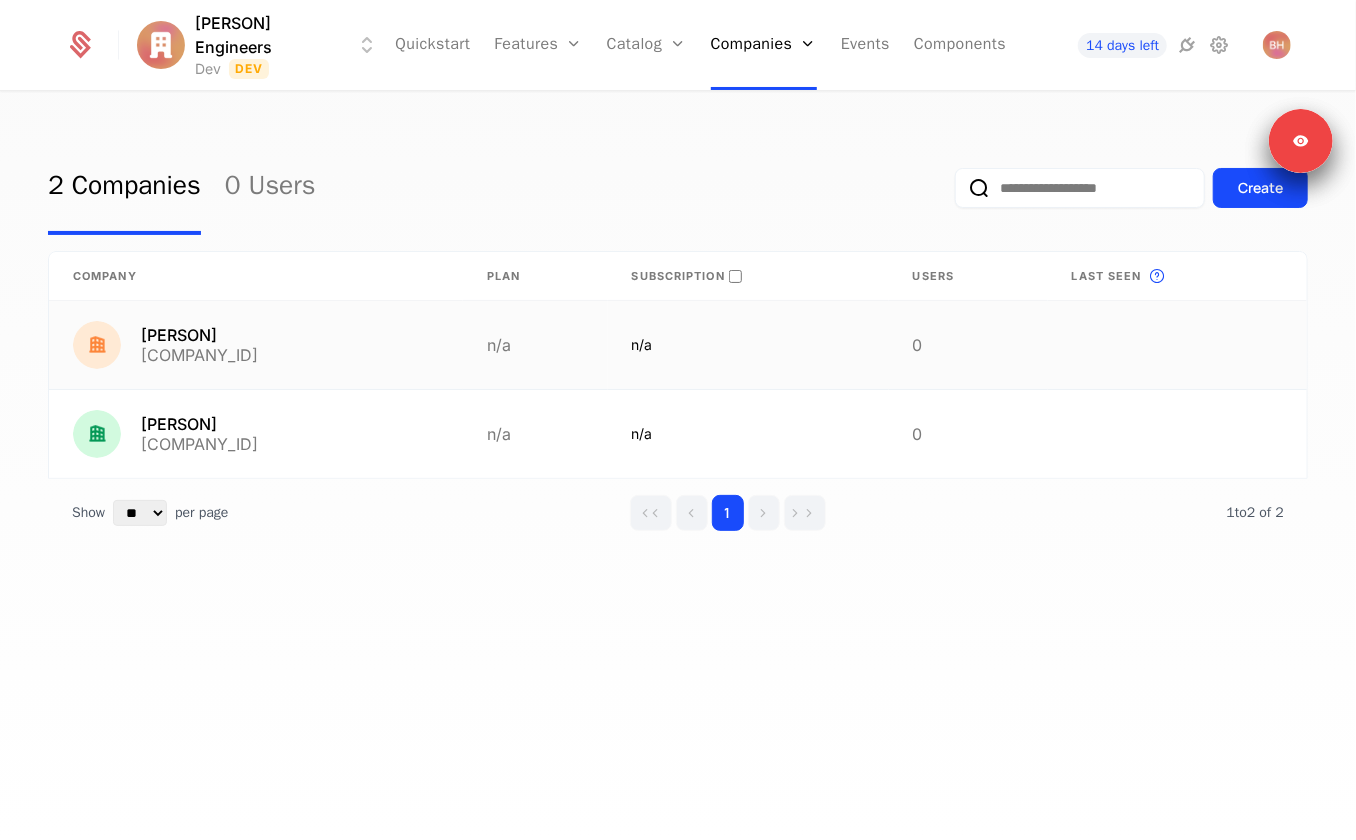 drag, startPoint x: 355, startPoint y: 361, endPoint x: 342, endPoint y: 385, distance: 27.294687 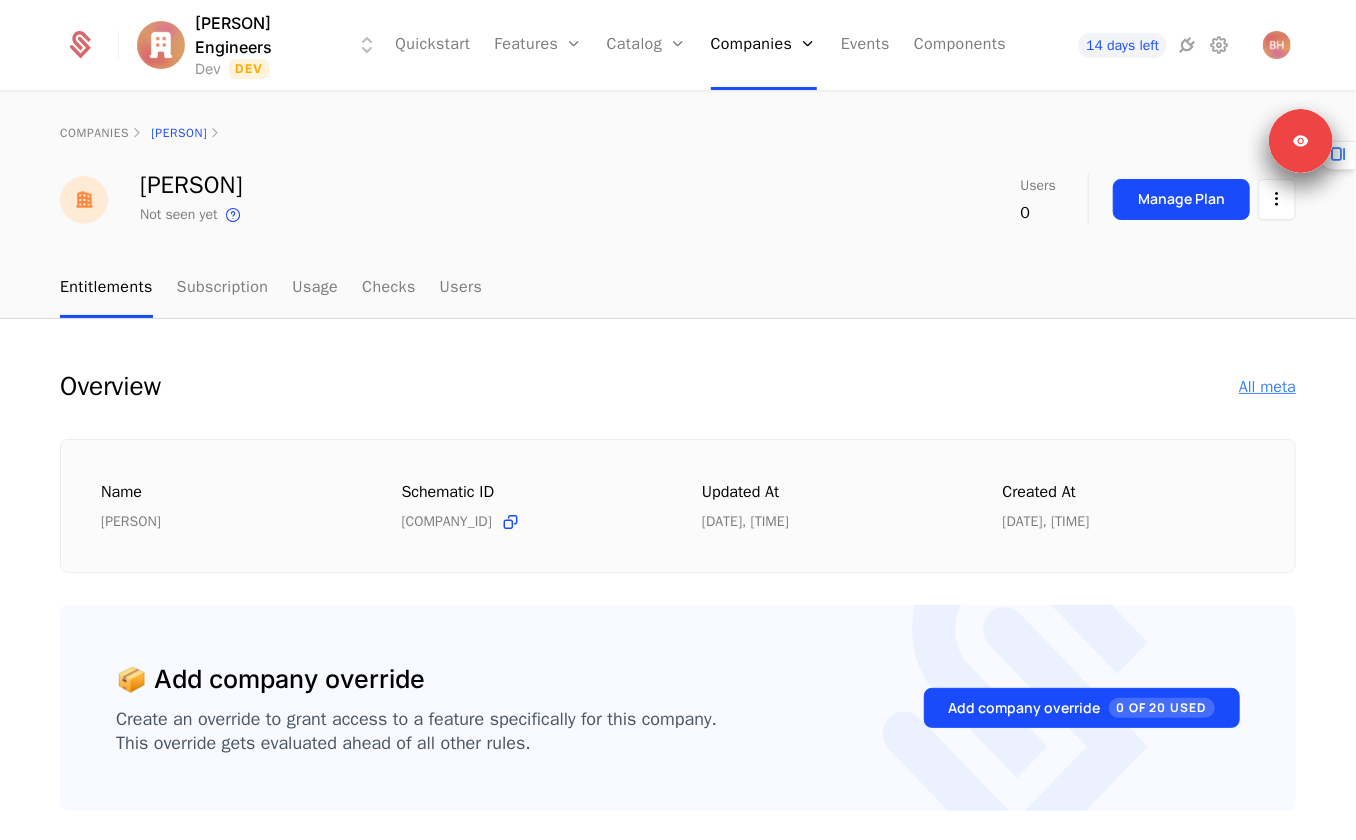 click on "All meta" at bounding box center [1267, 387] 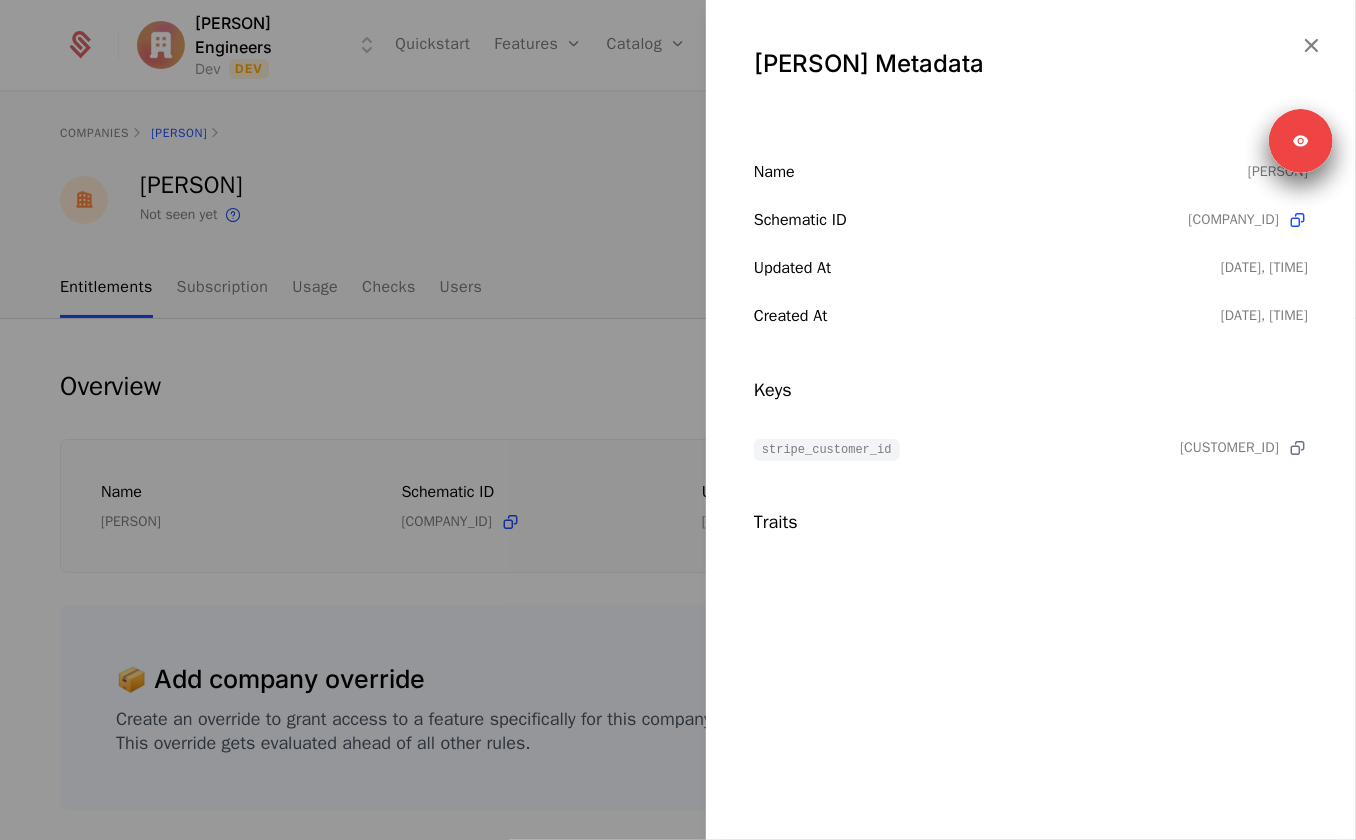 click at bounding box center (1297, 448) 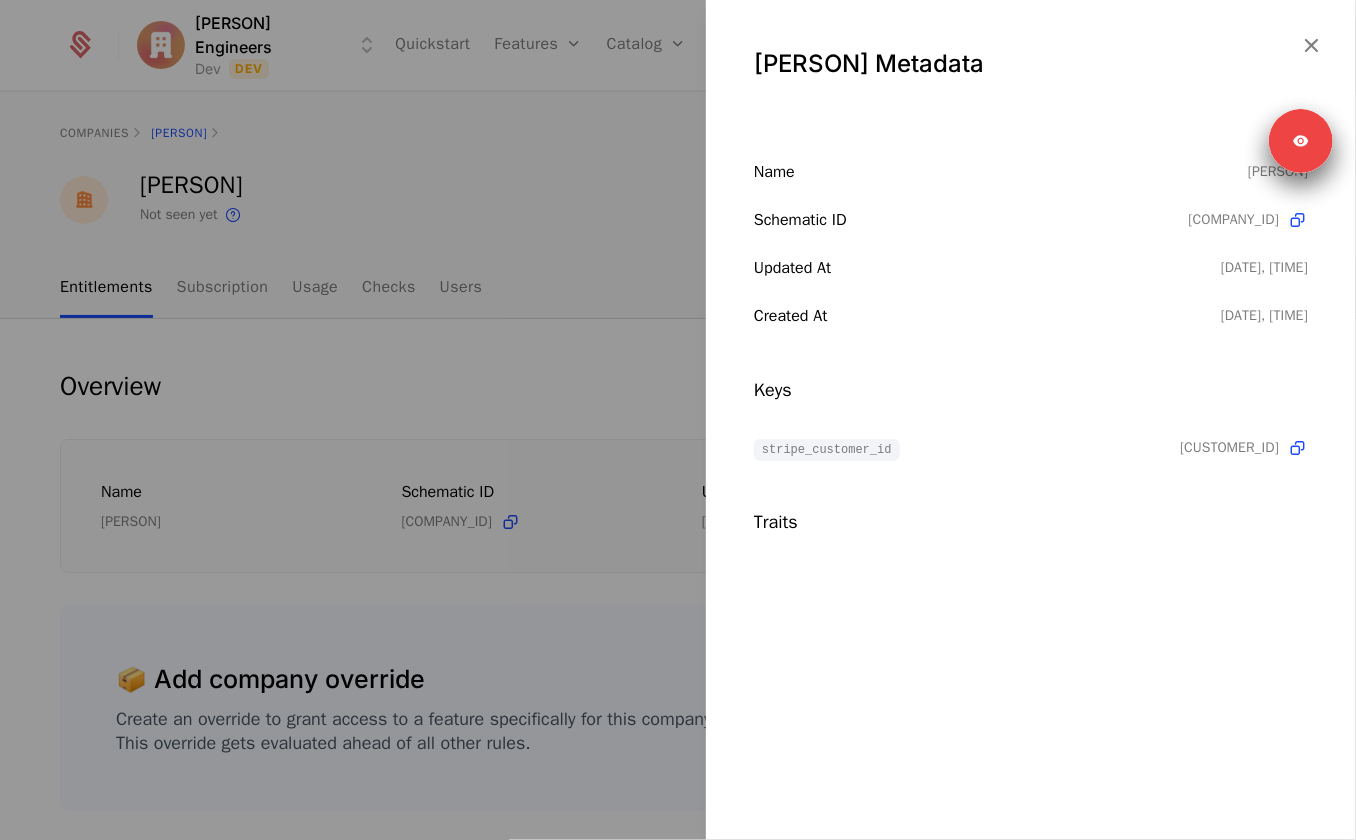 click at bounding box center (678, 420) 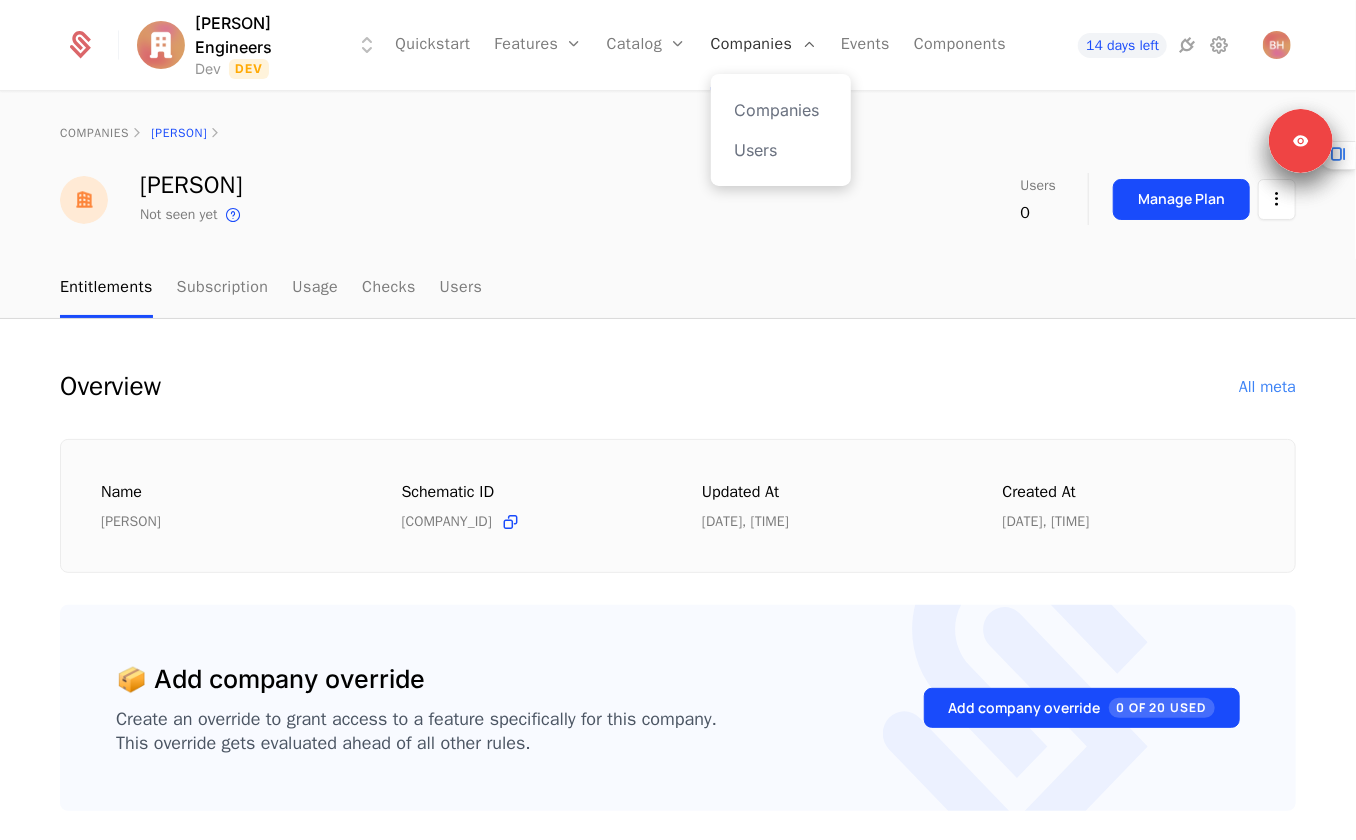 click on "Companies" at bounding box center (764, 45) 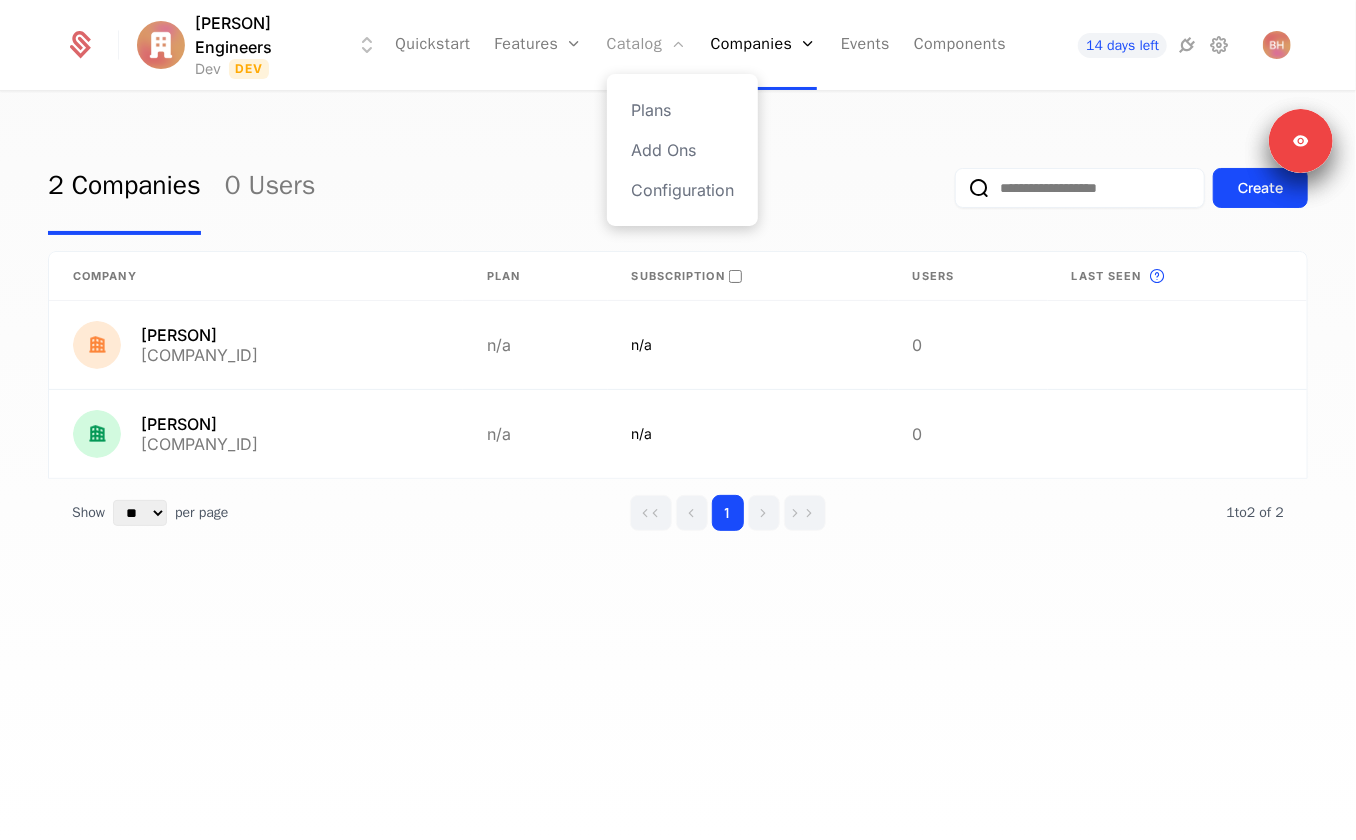 click on "Catalog" at bounding box center (647, 45) 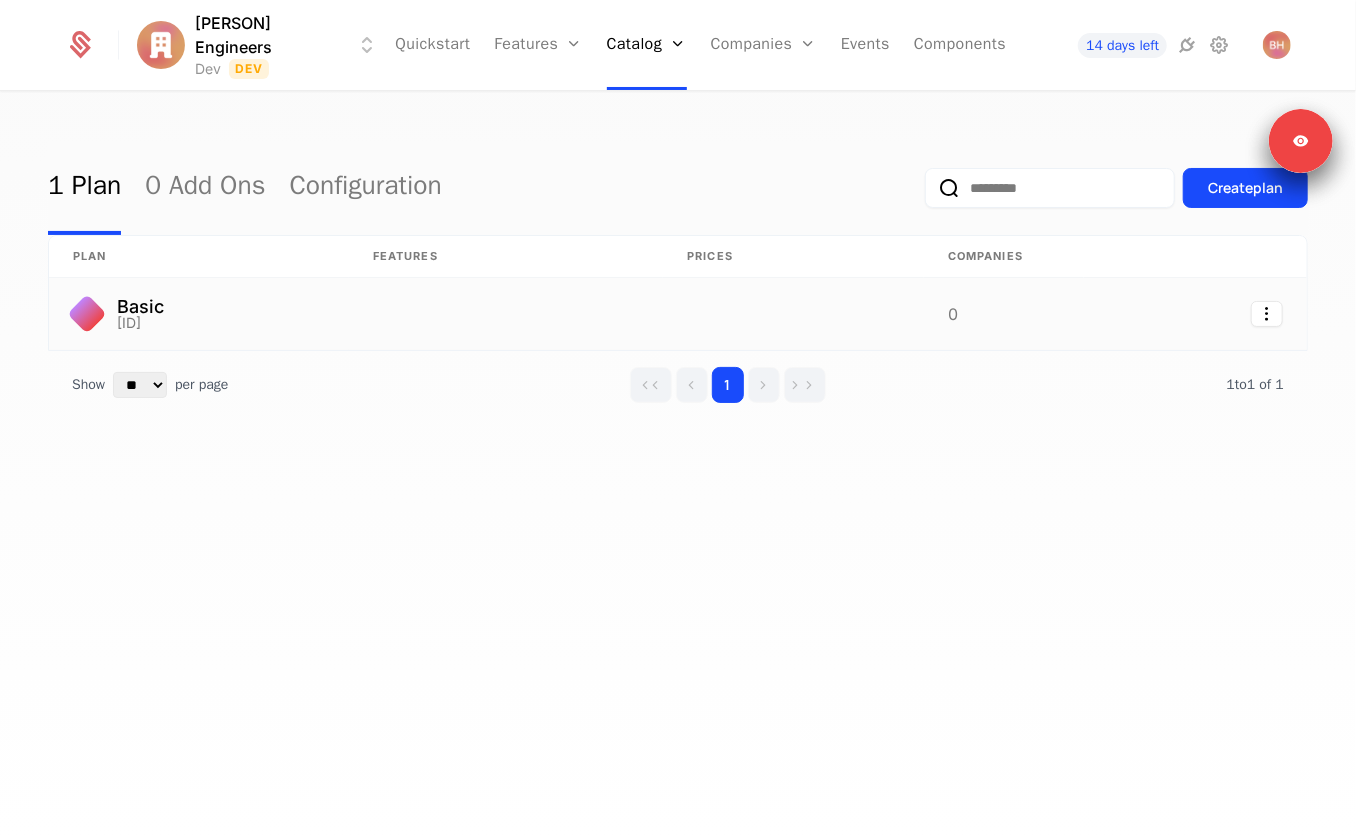 click at bounding box center (506, 314) 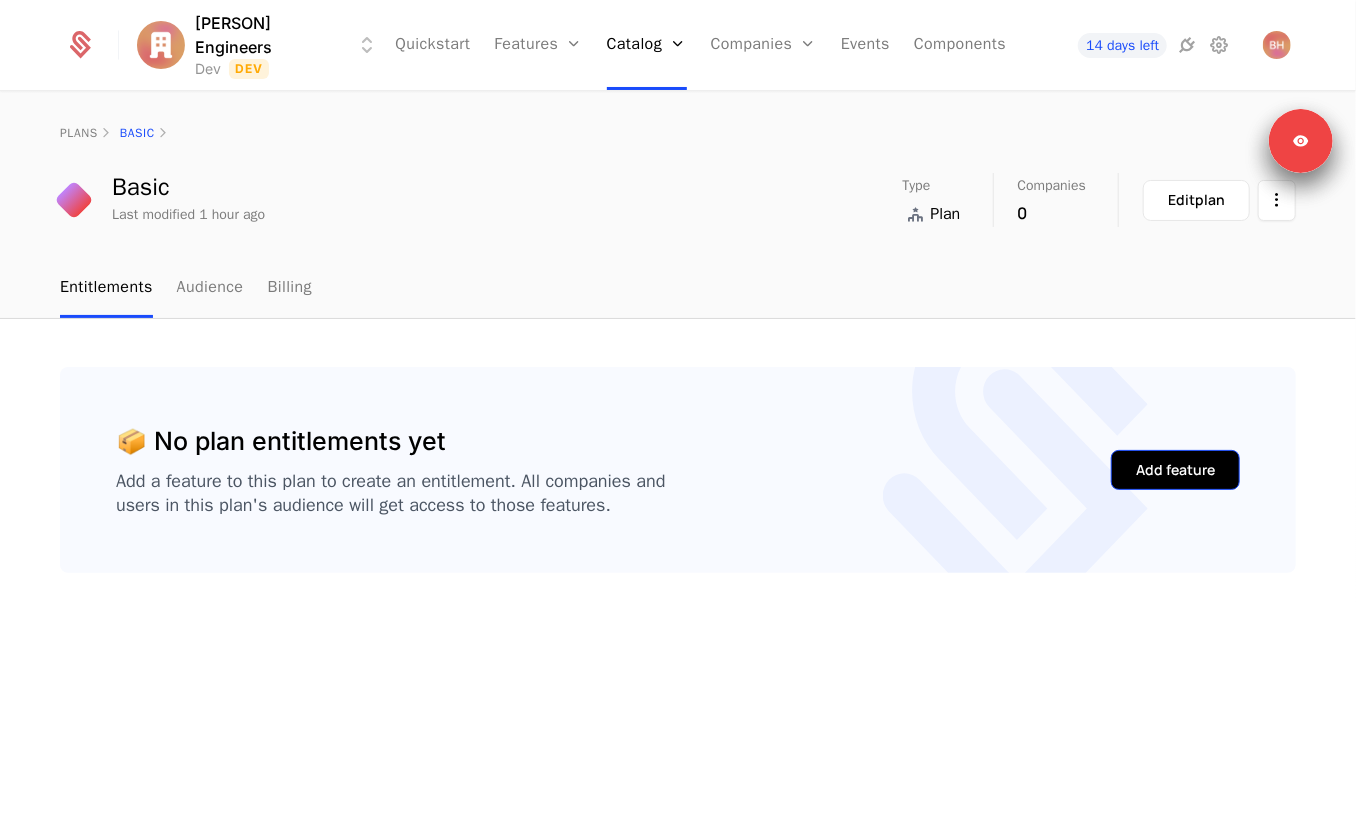 click on "Add feature" at bounding box center [1175, 470] 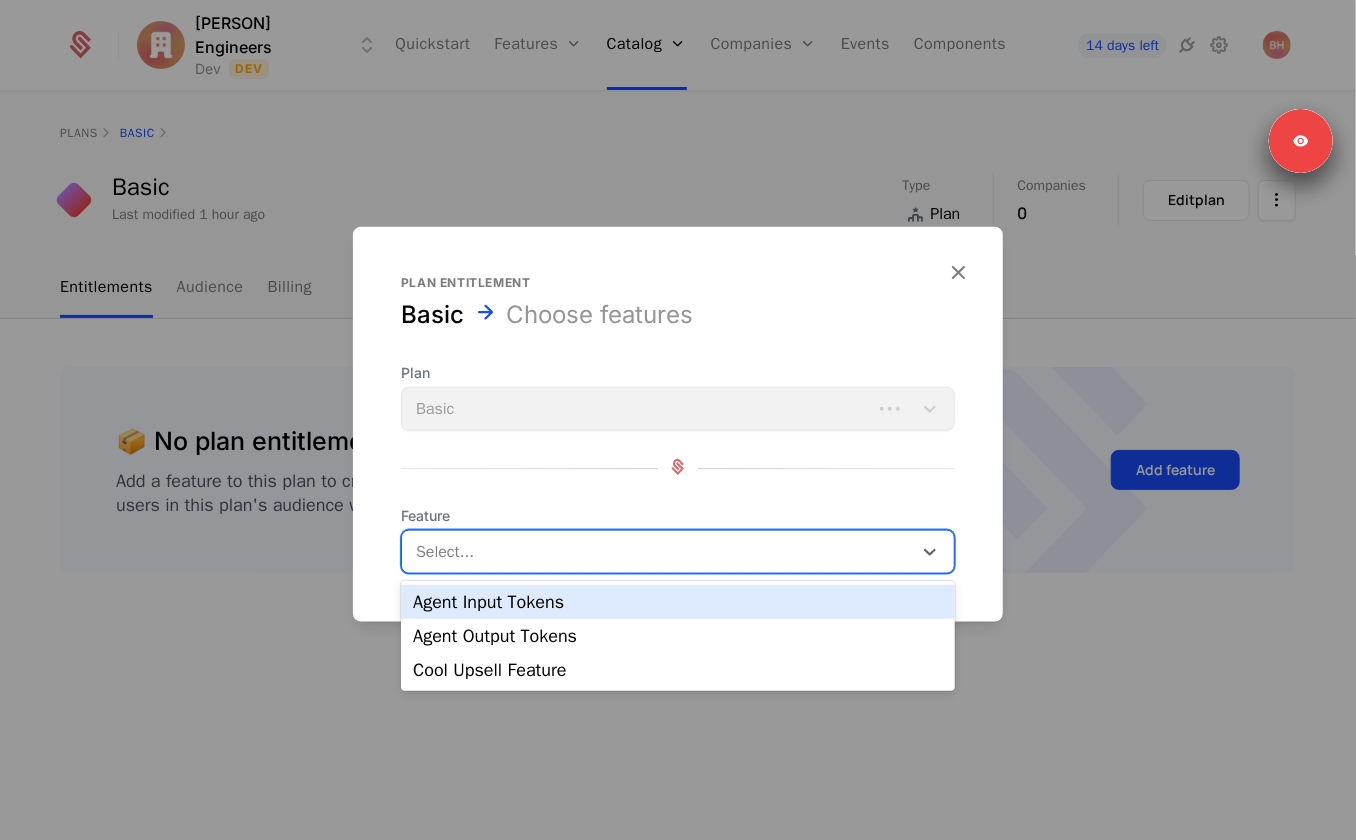 click at bounding box center (659, 552) 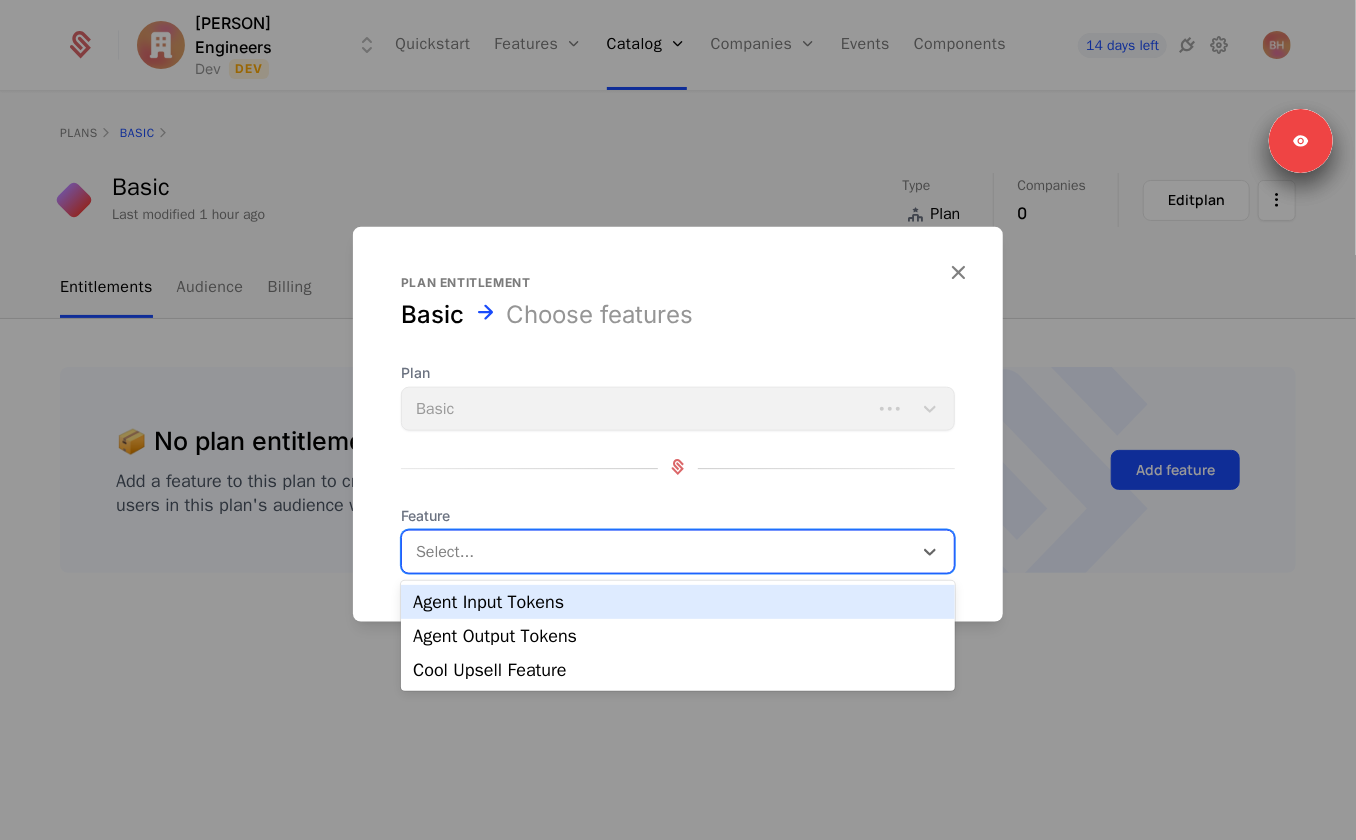 click at bounding box center [678, 420] 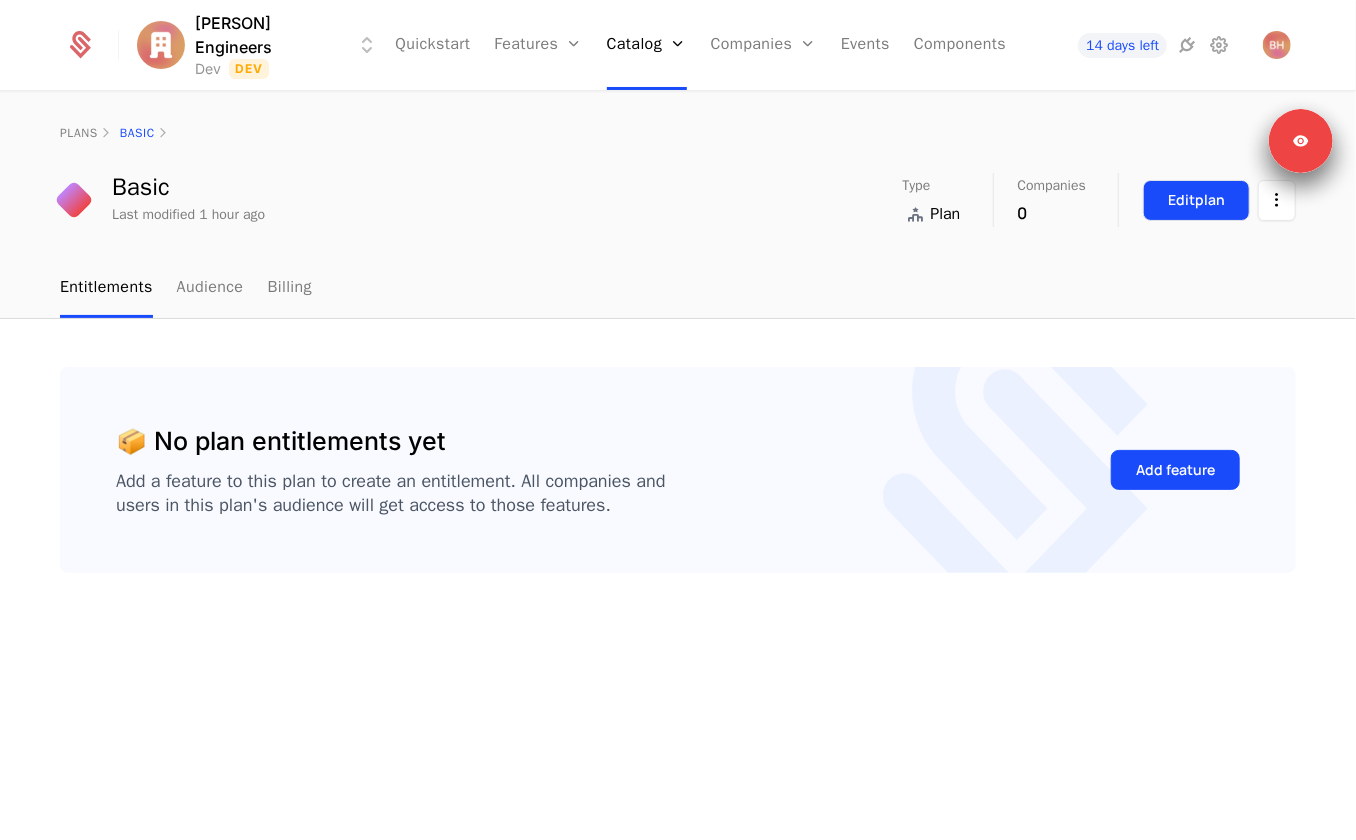 click on "Edit  plan" at bounding box center [1196, 200] 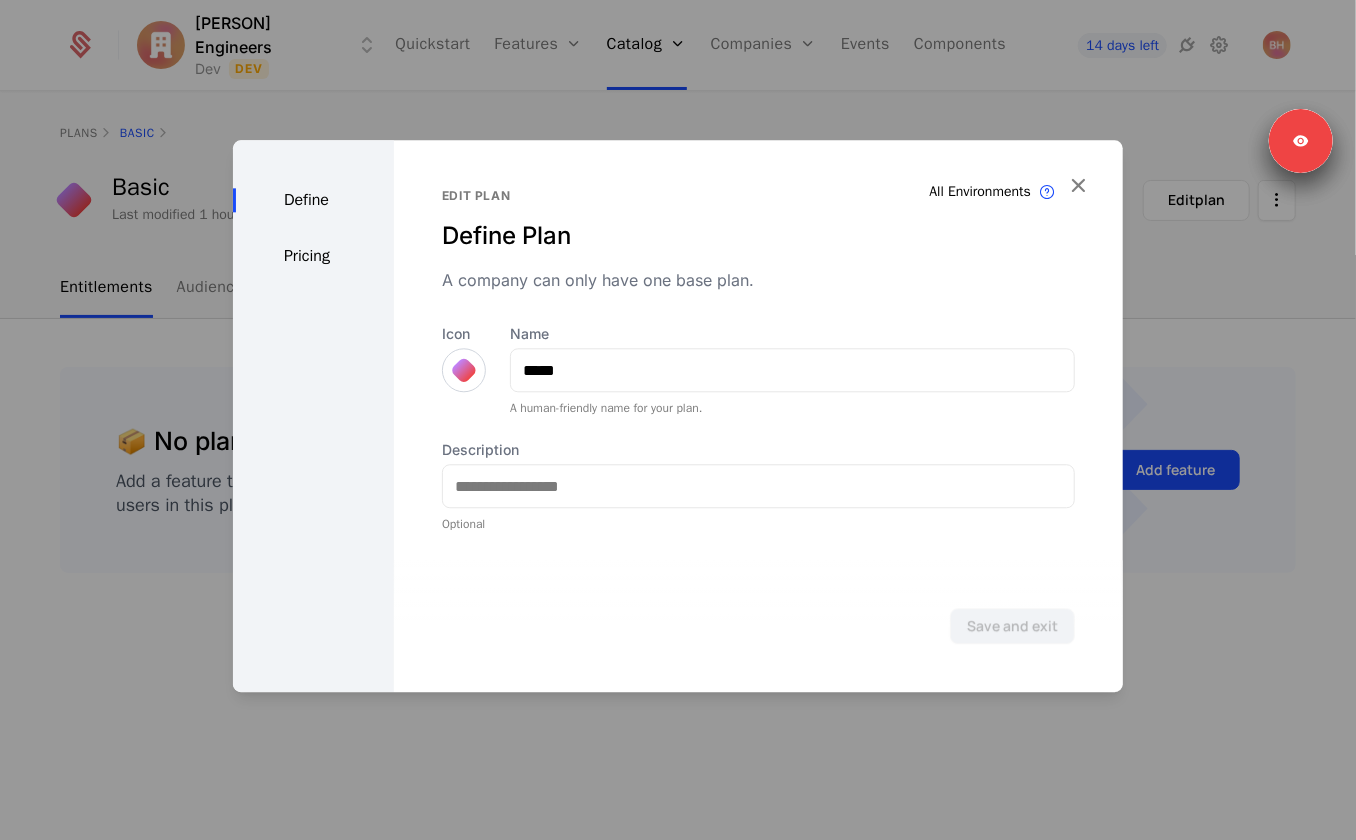 click on "Pricing" at bounding box center (313, 256) 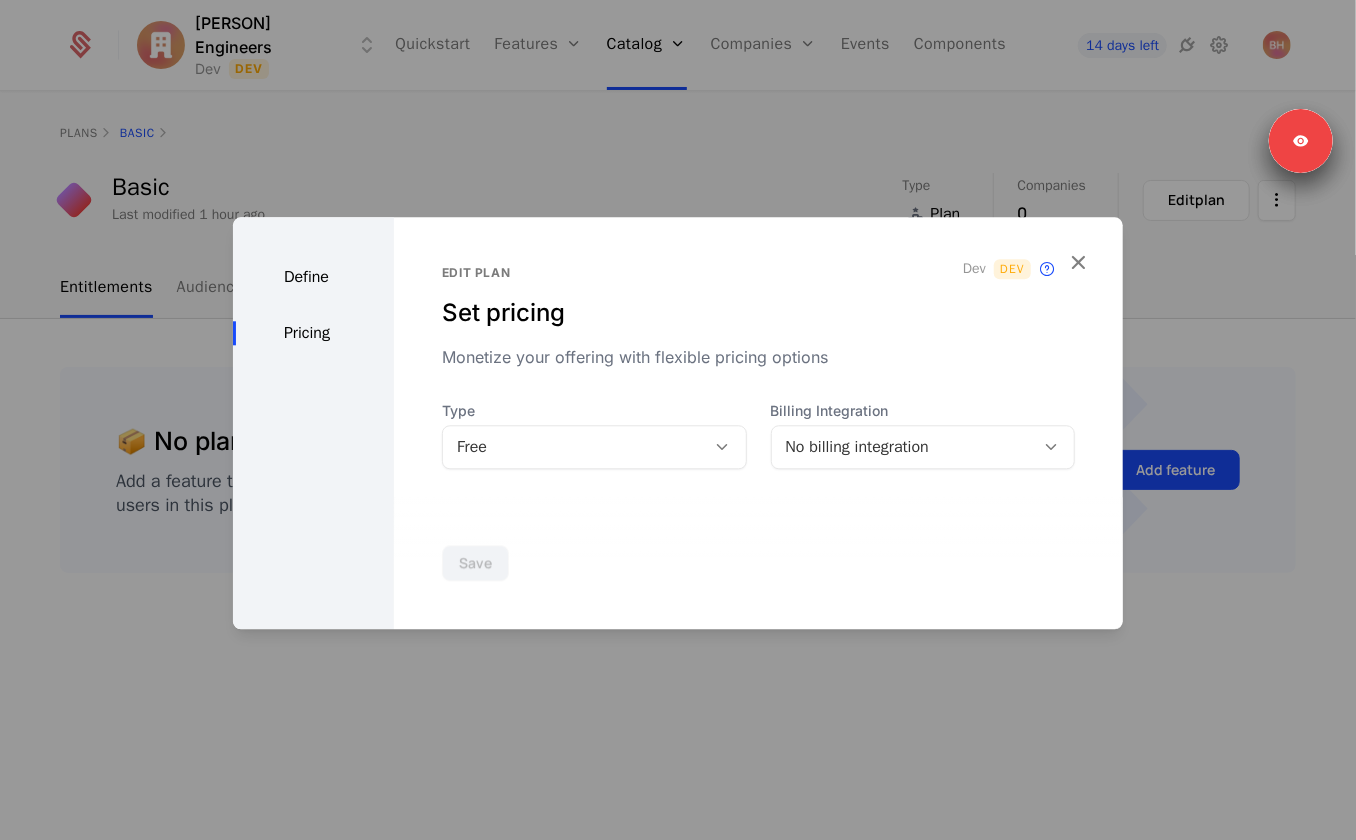 click on "Free" at bounding box center (574, 447) 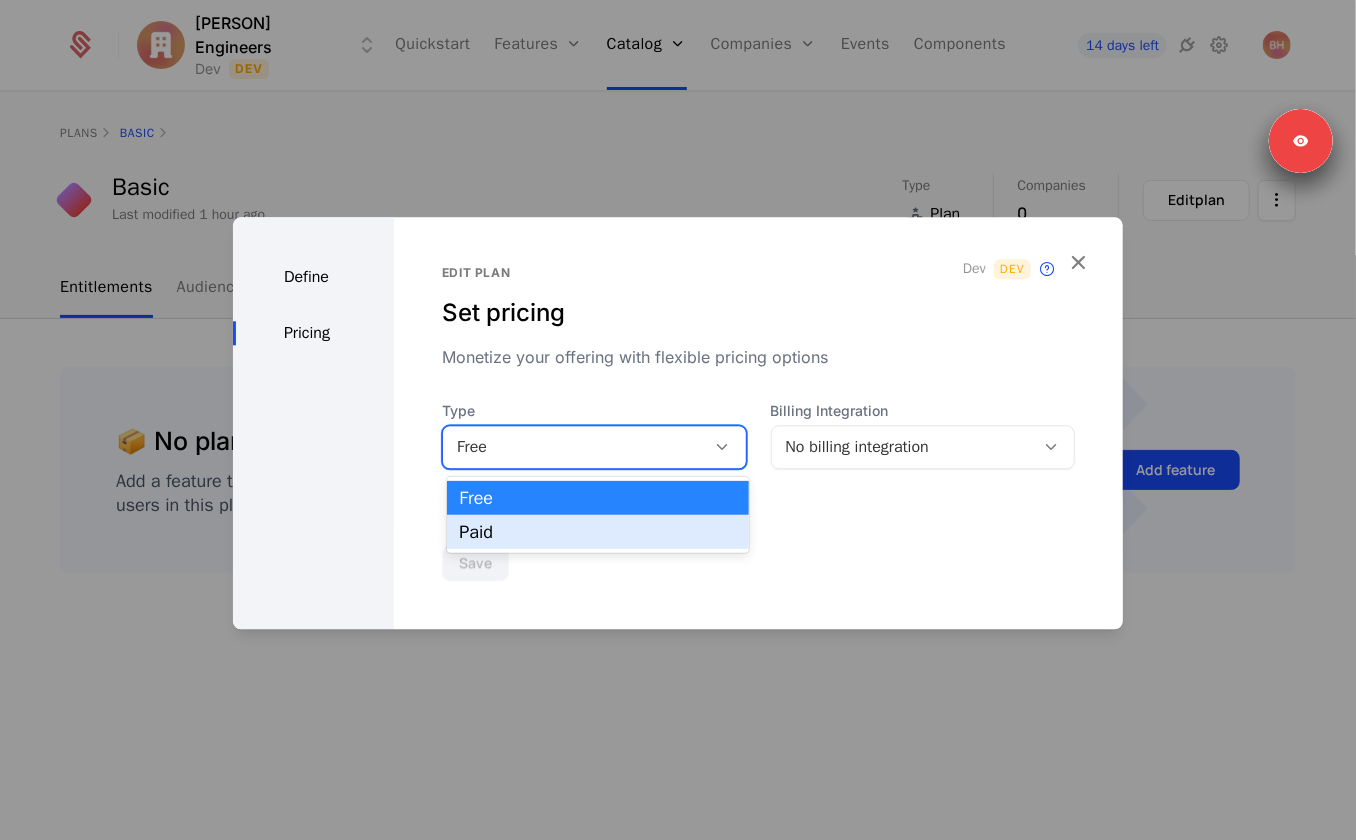 click on "Paid" at bounding box center (598, 532) 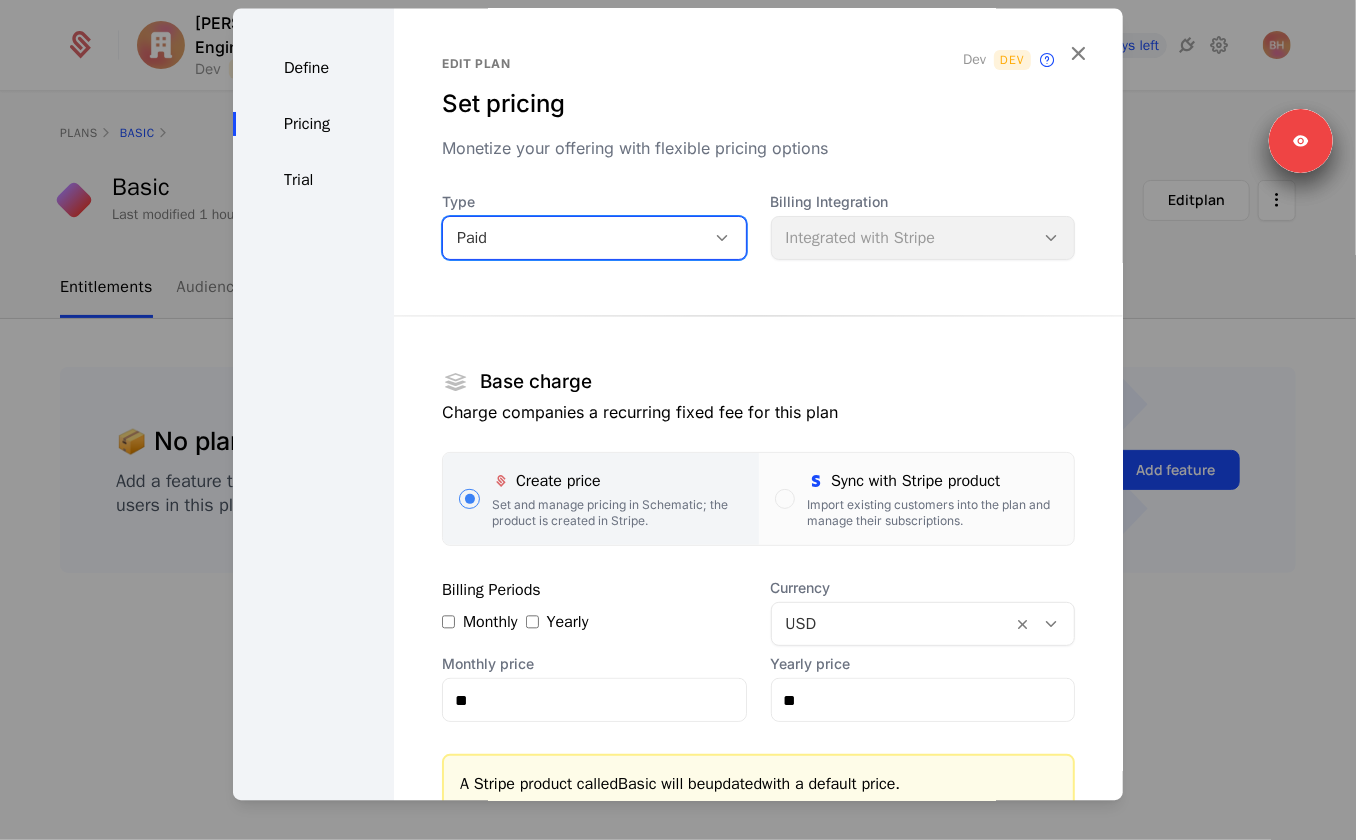 click at bounding box center [678, 420] 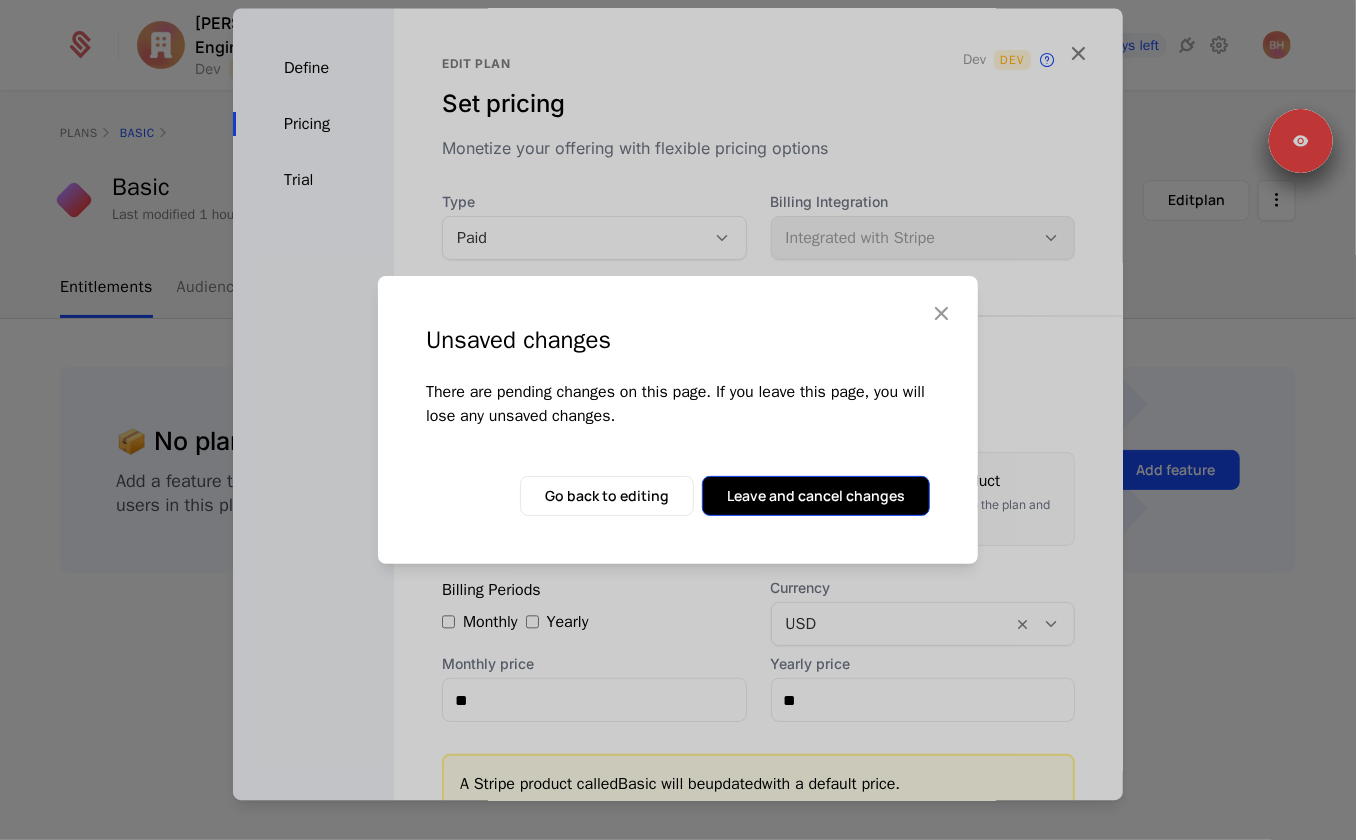 click on "Leave and cancel changes" at bounding box center [816, 496] 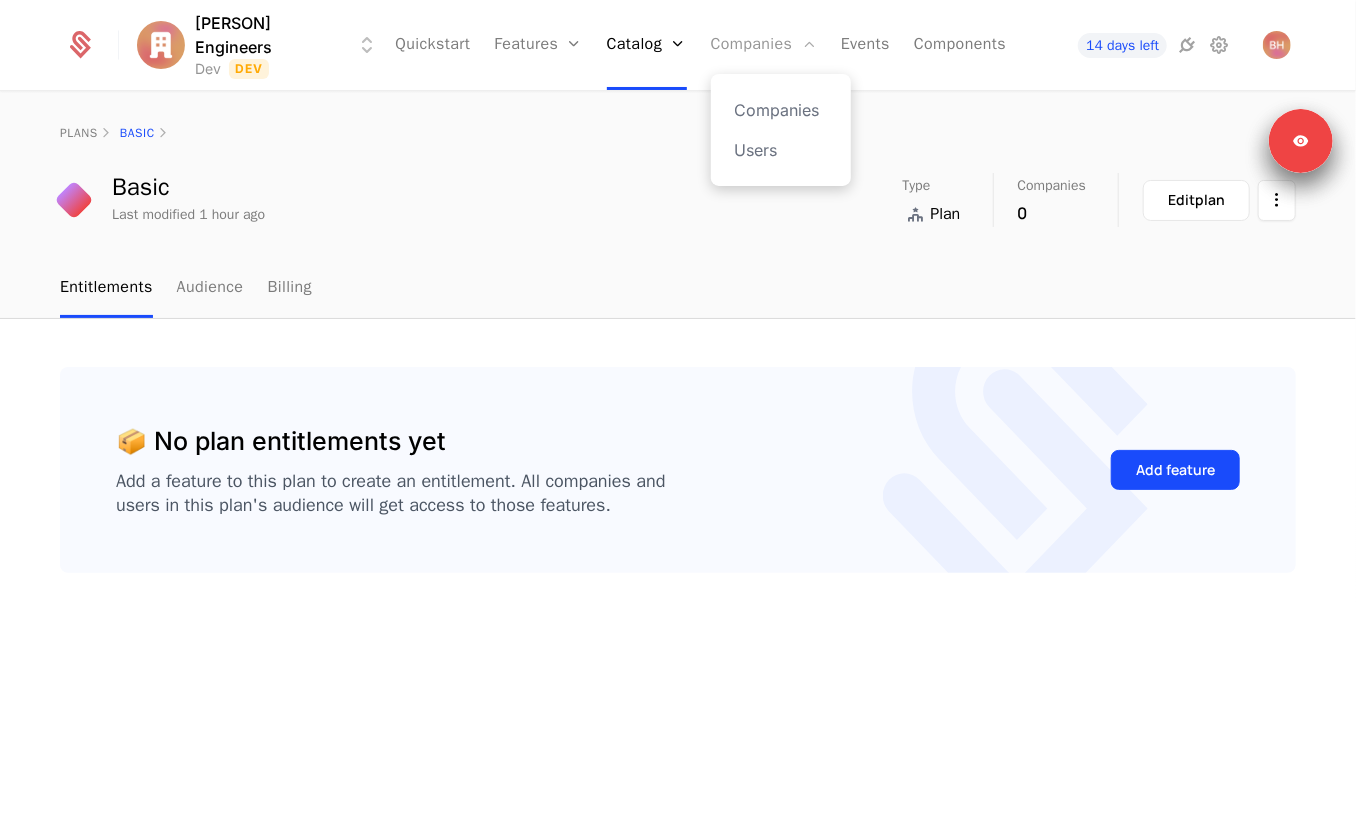click on "Companies" at bounding box center [764, 45] 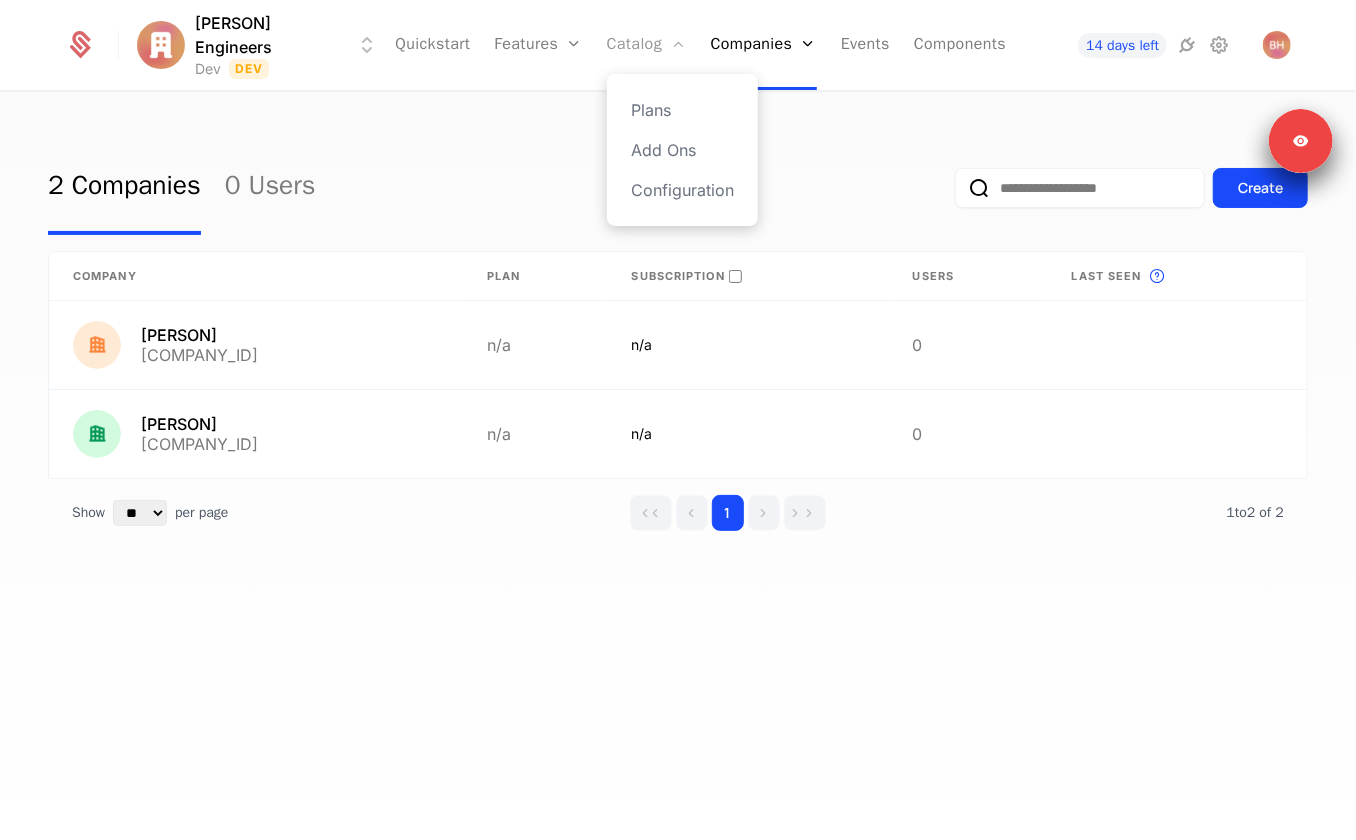 click on "Catalog" at bounding box center (647, 45) 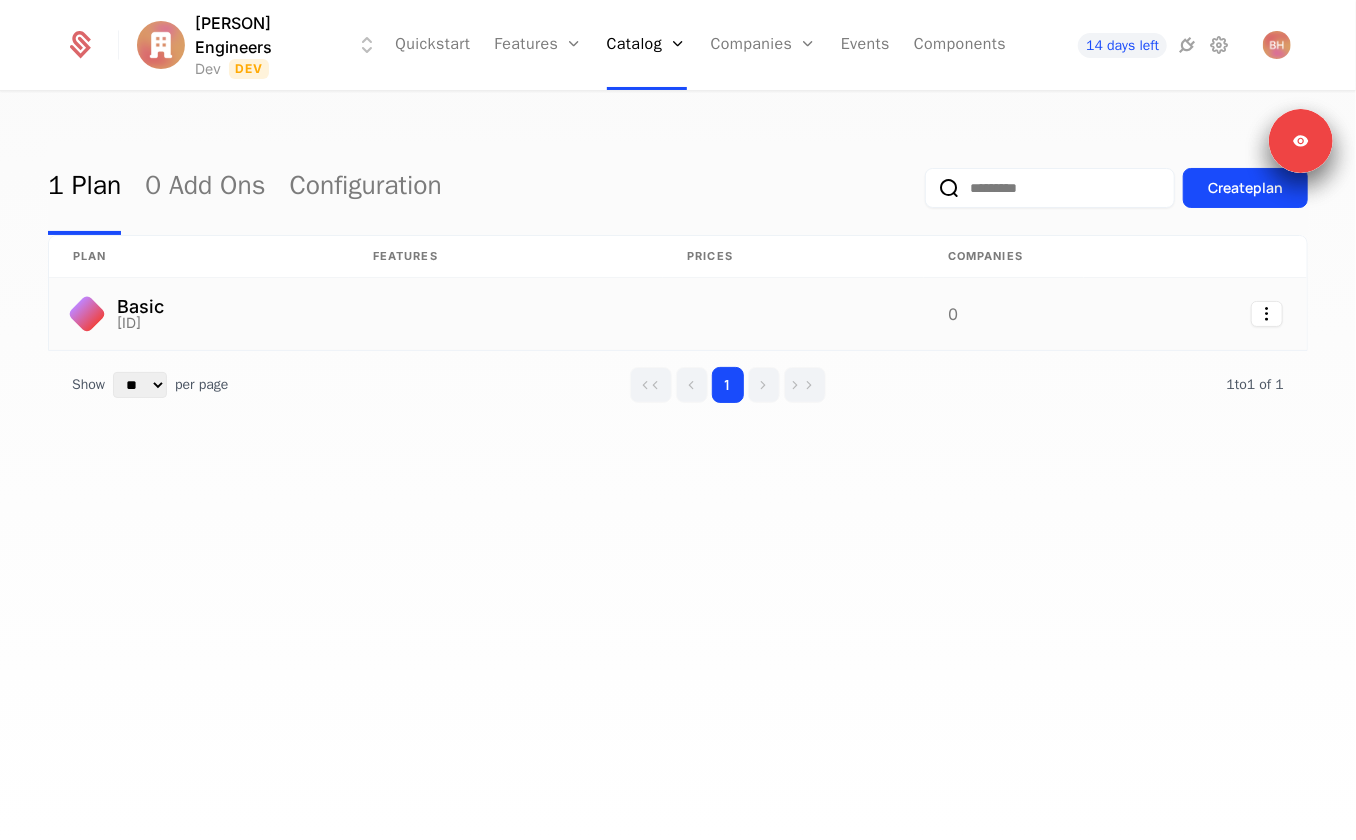 click on "Basic plan_BJZEoAHAhoU" at bounding box center [199, 314] 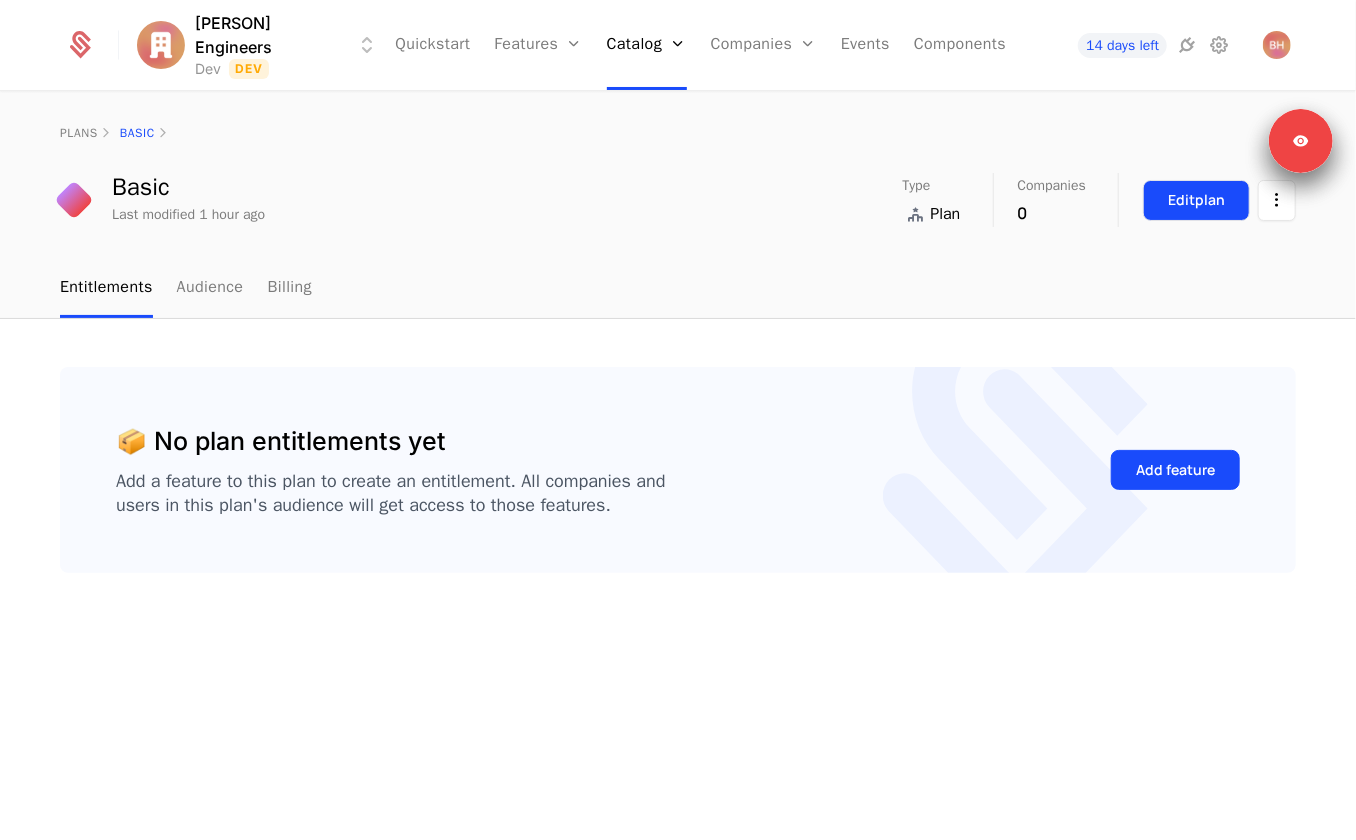 click on "Edit  plan" at bounding box center (1196, 200) 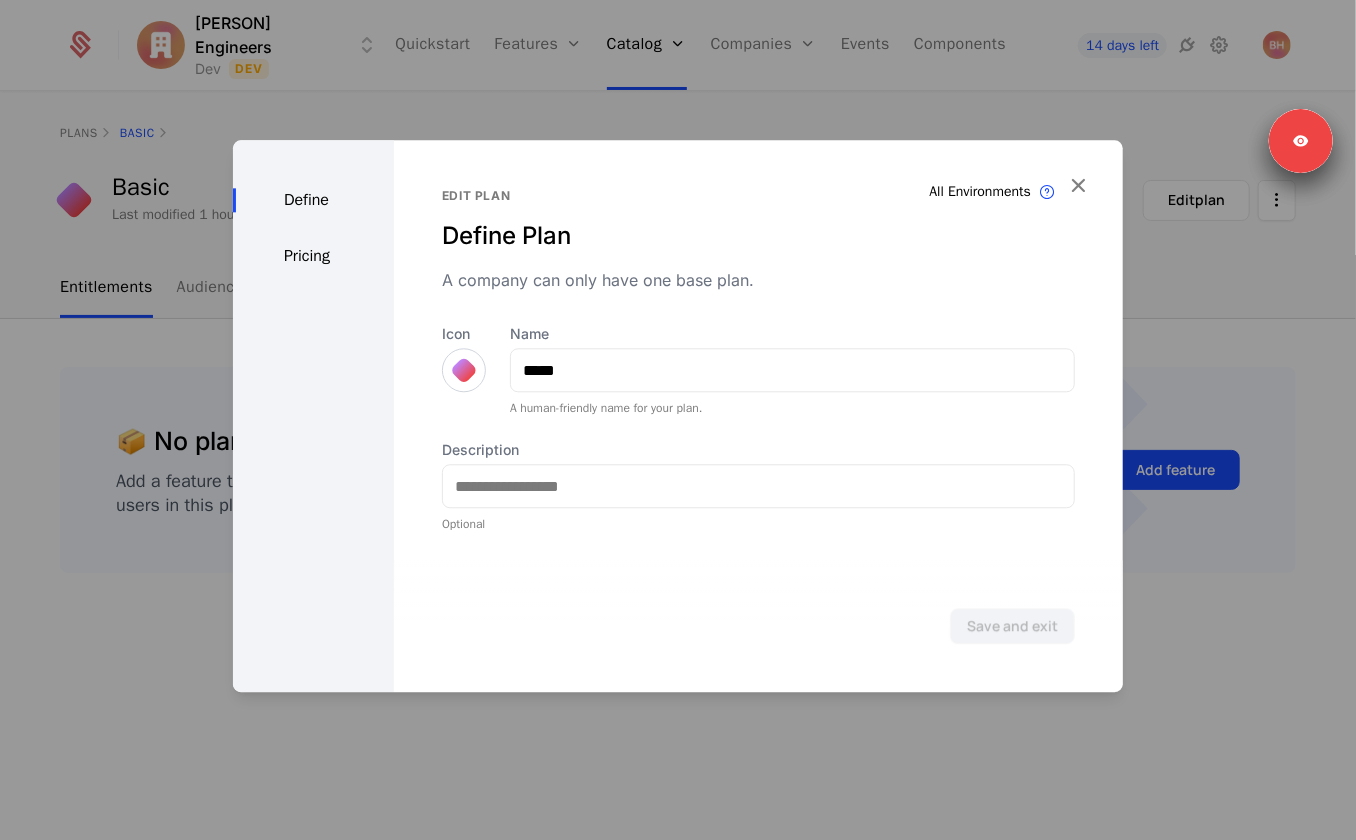 click on "Pricing" at bounding box center [313, 256] 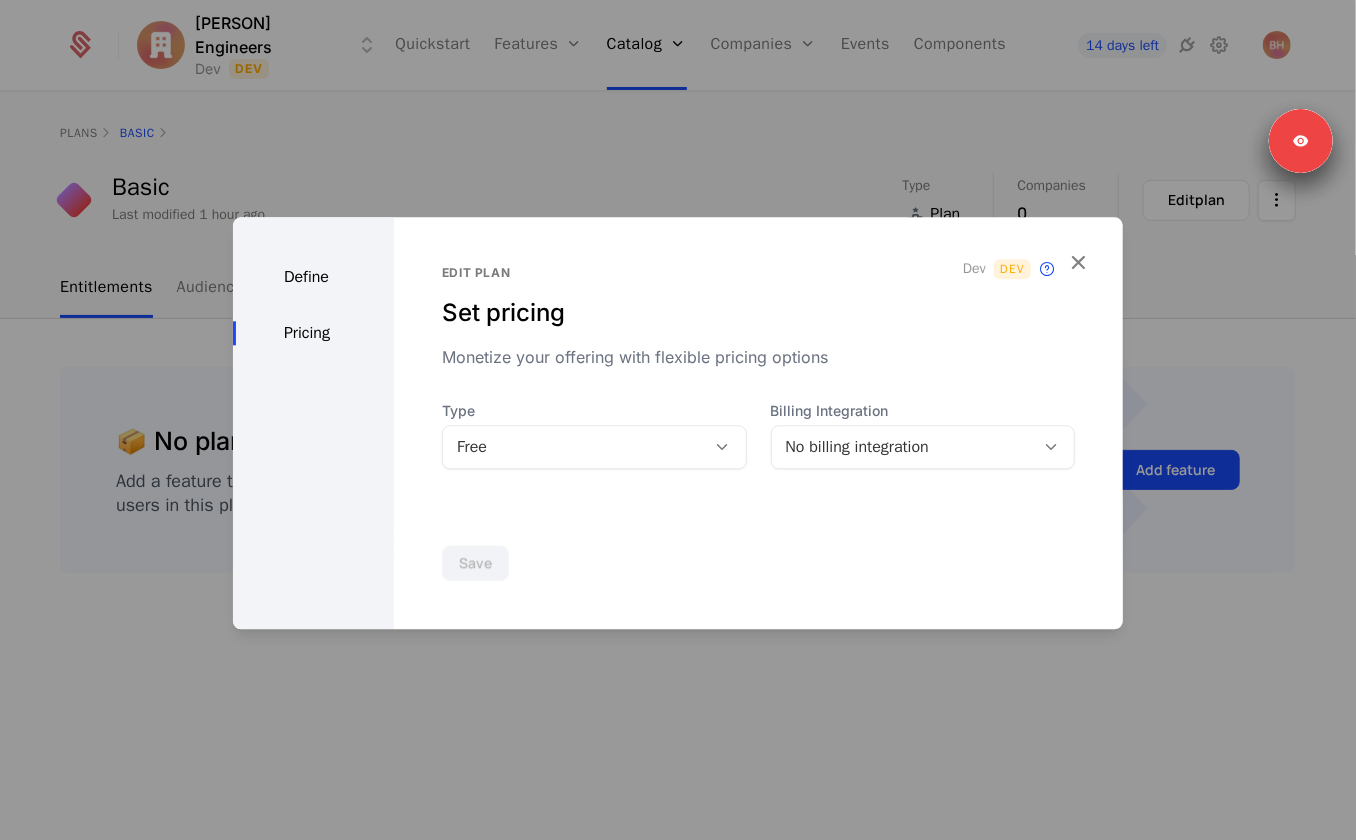 click on "Free" at bounding box center (574, 447) 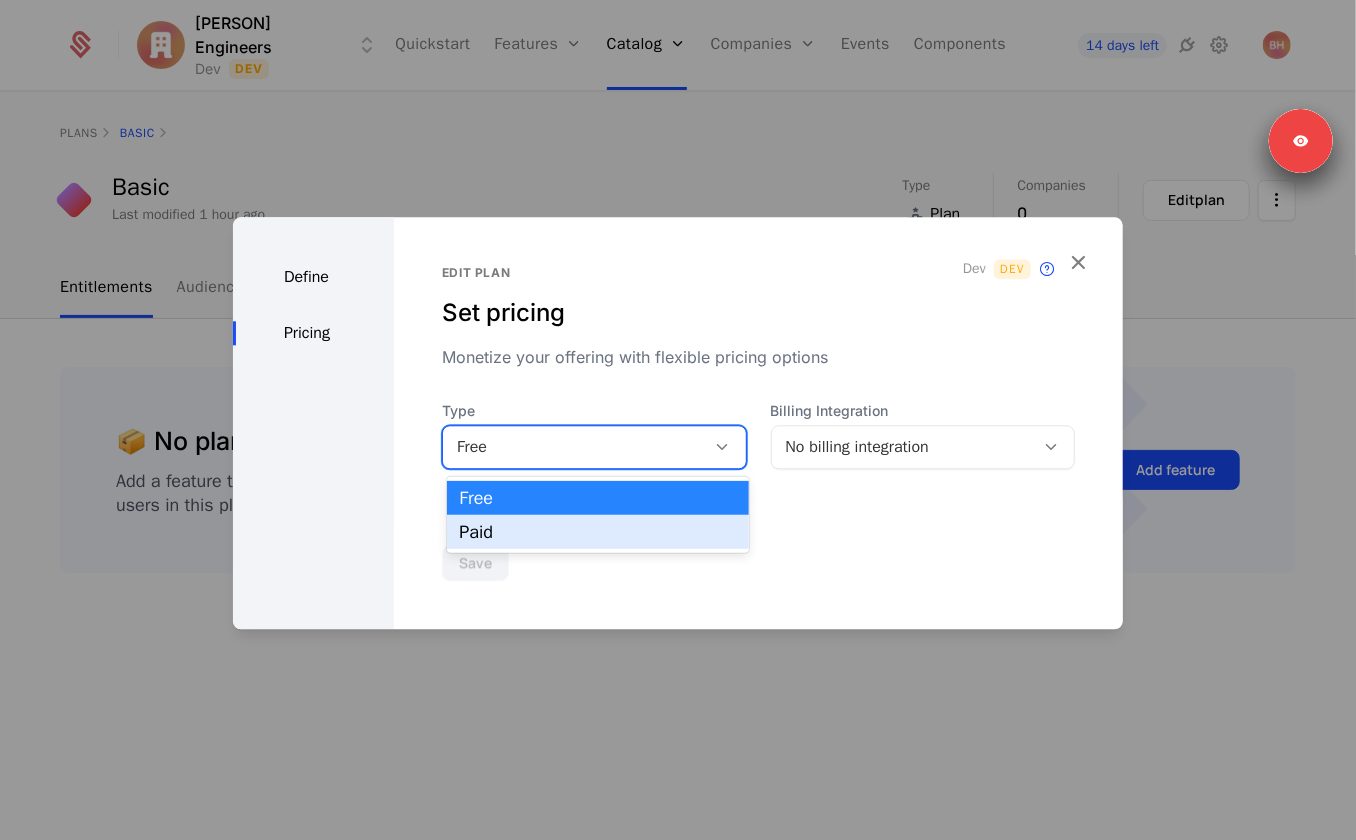 click on "Paid" at bounding box center (598, 532) 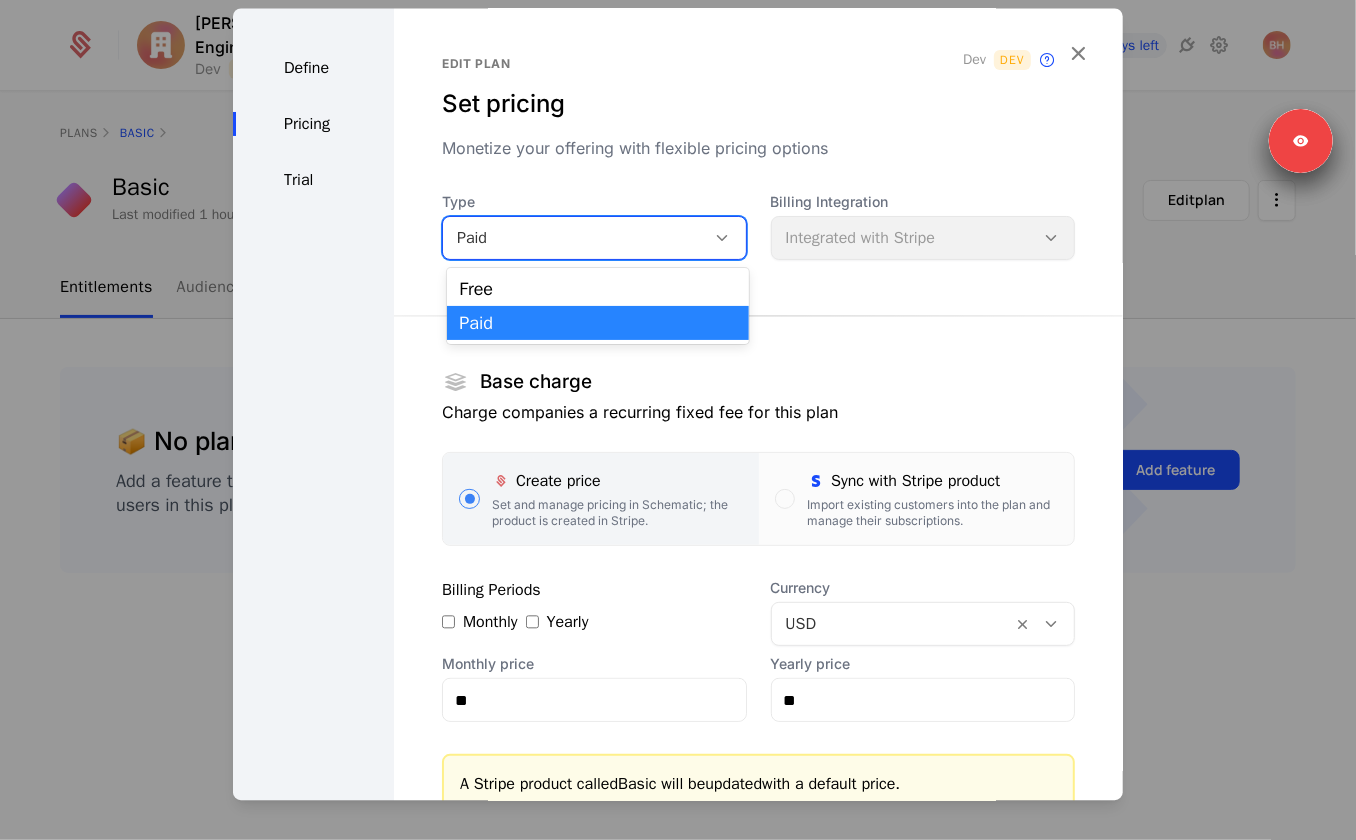 click on "Paid" at bounding box center (574, 238) 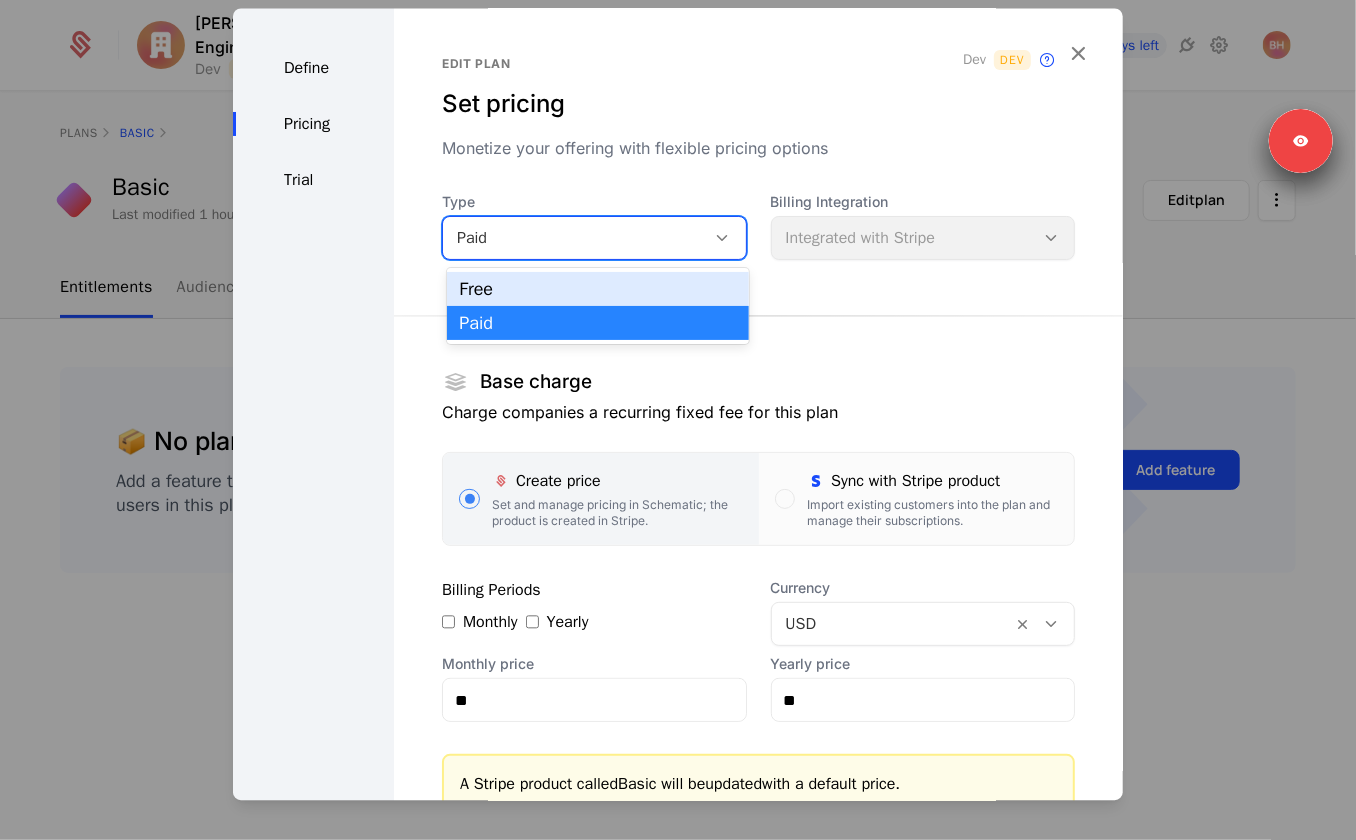 click on "Free" at bounding box center (598, 289) 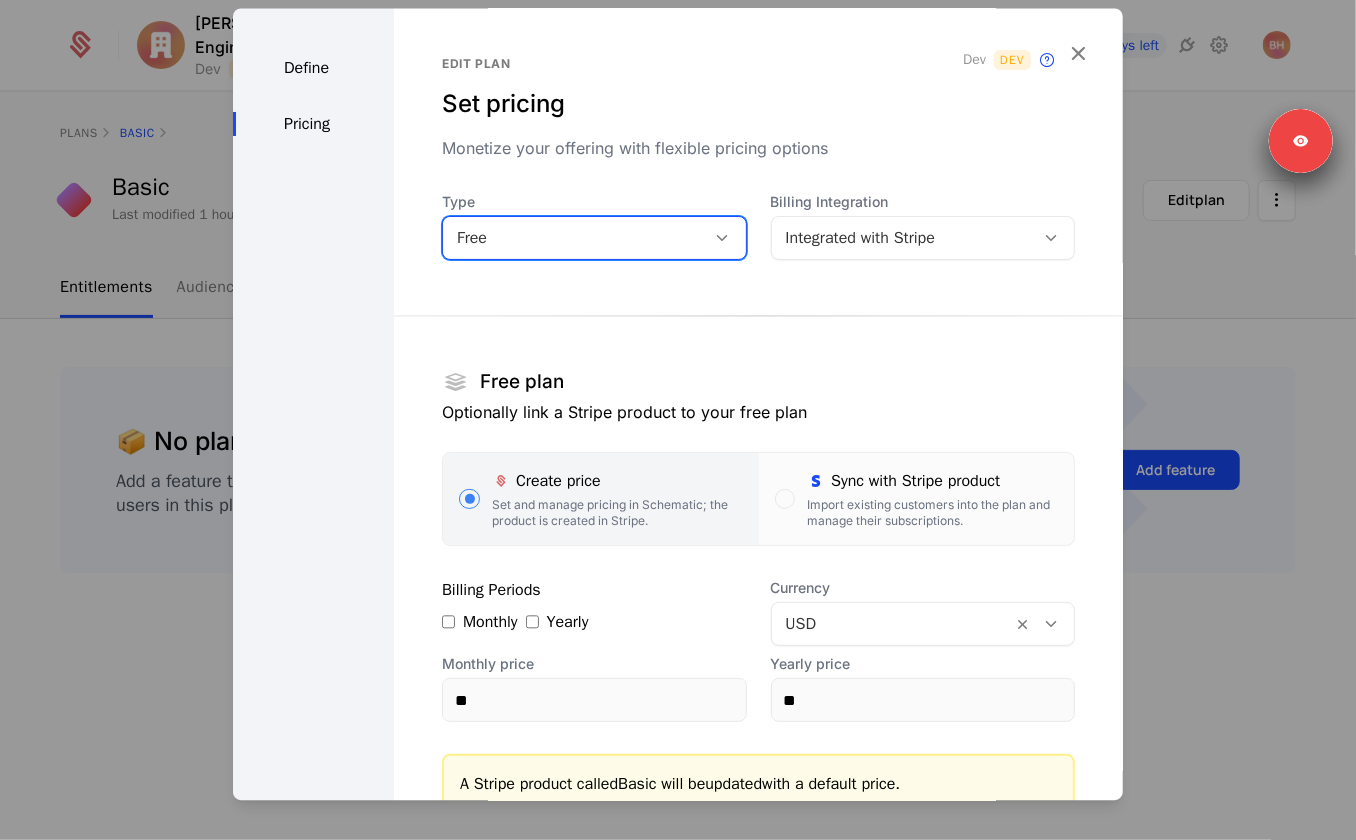 click on "Free plan Optionally link a Stripe product to your free plan Create price Set and manage pricing in Schematic; the product is created in Stripe. Sync with Stripe product Import existing customers into the plan and manage their subscriptions. Billing Periods Monthly Yearly Currency USD Monthly price ** Yearly price ** A Stripe product   called  Basic   will be  updated  with a default price." at bounding box center (758, 549) 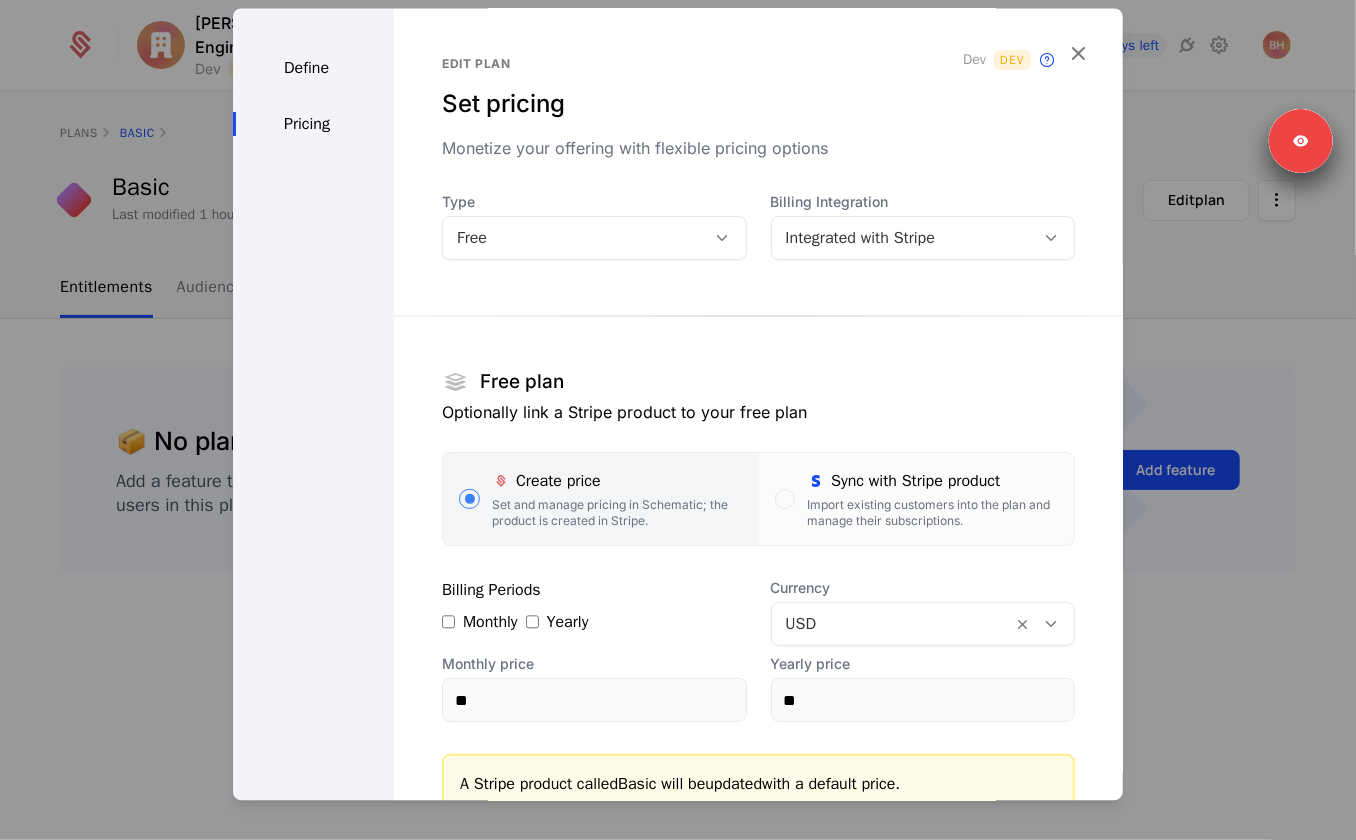 click on "Integrated with Stripe" at bounding box center (903, 238) 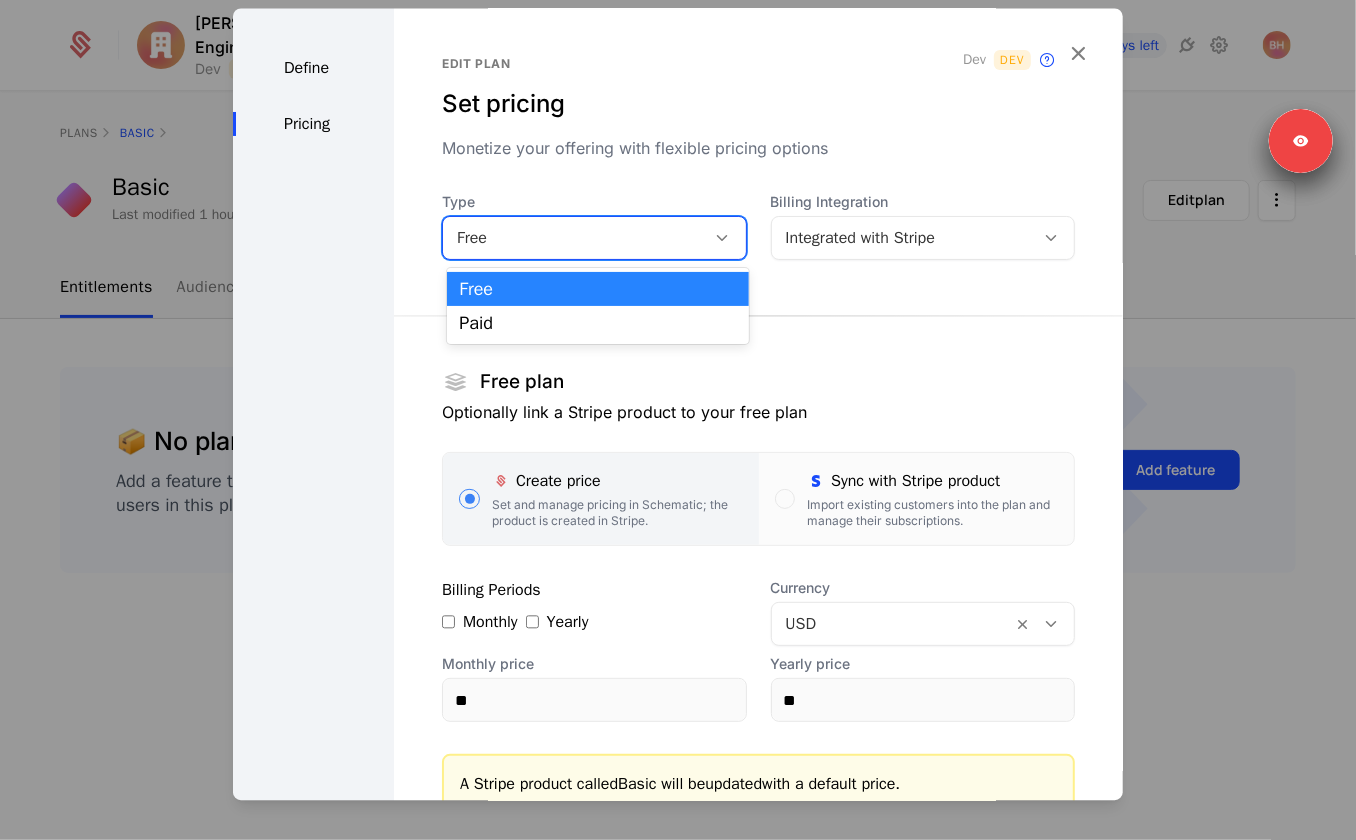 click on "Free" at bounding box center (594, 238) 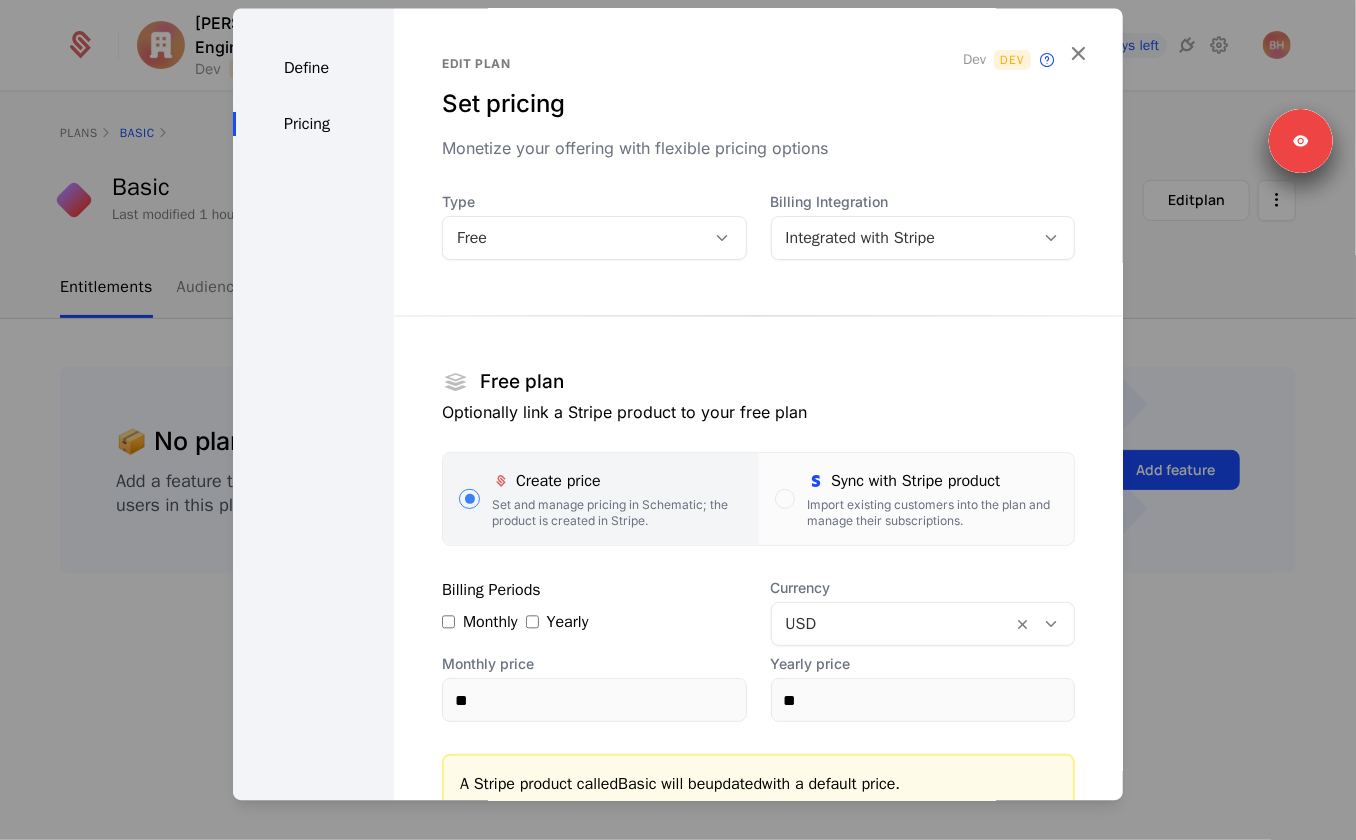drag, startPoint x: 606, startPoint y: 279, endPoint x: 606, endPoint y: 268, distance: 11 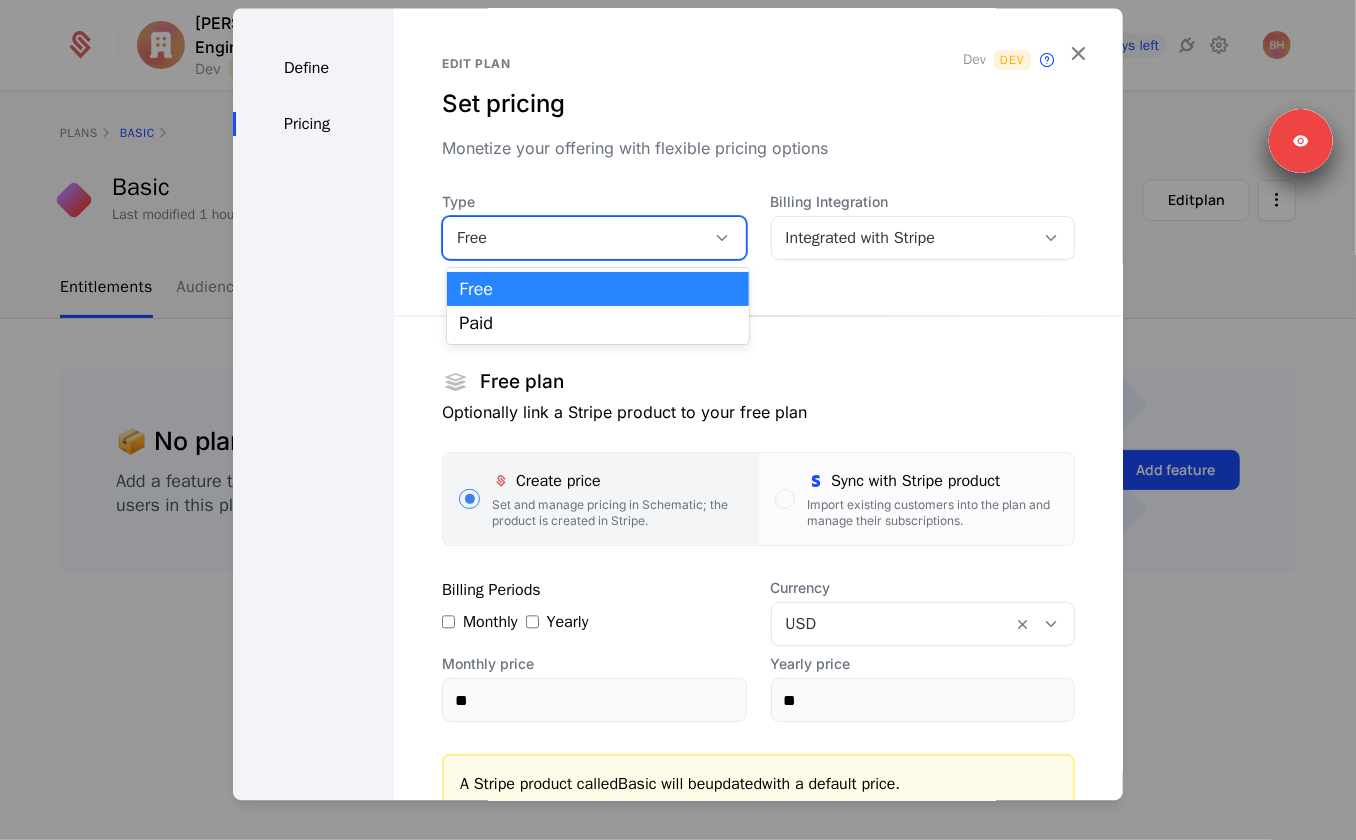 click on "Free" at bounding box center (574, 238) 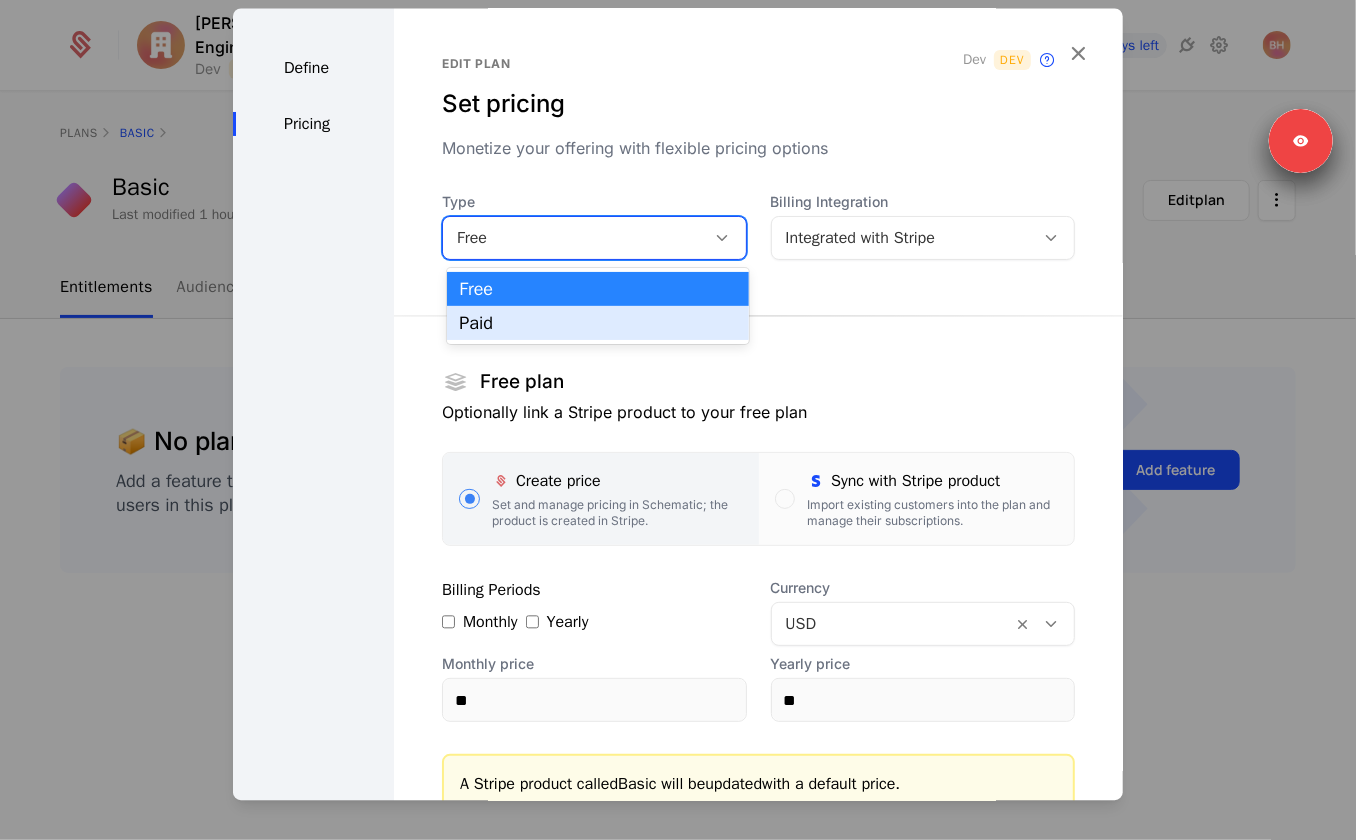 click on "Free Paid" at bounding box center (598, 306) 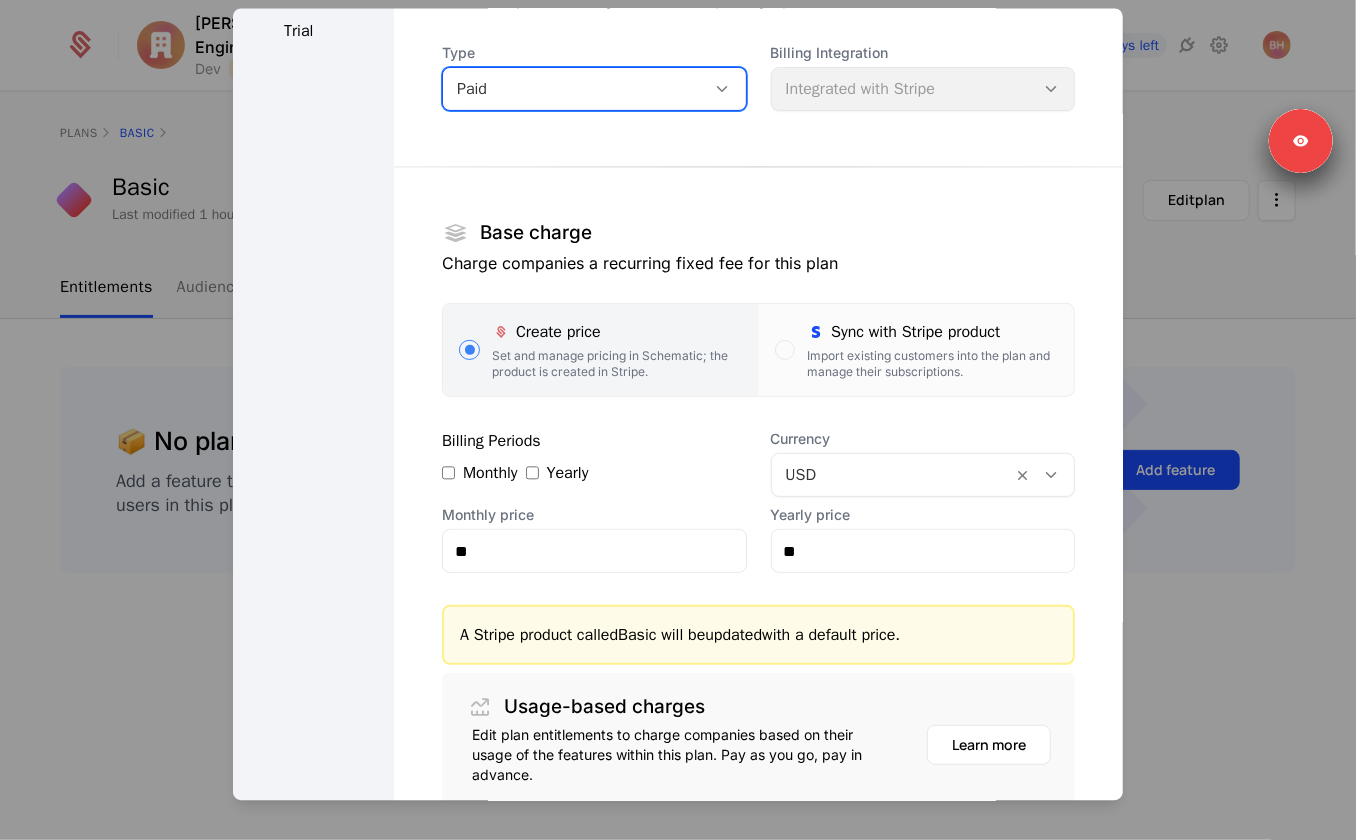 scroll, scrollTop: 234, scrollLeft: 0, axis: vertical 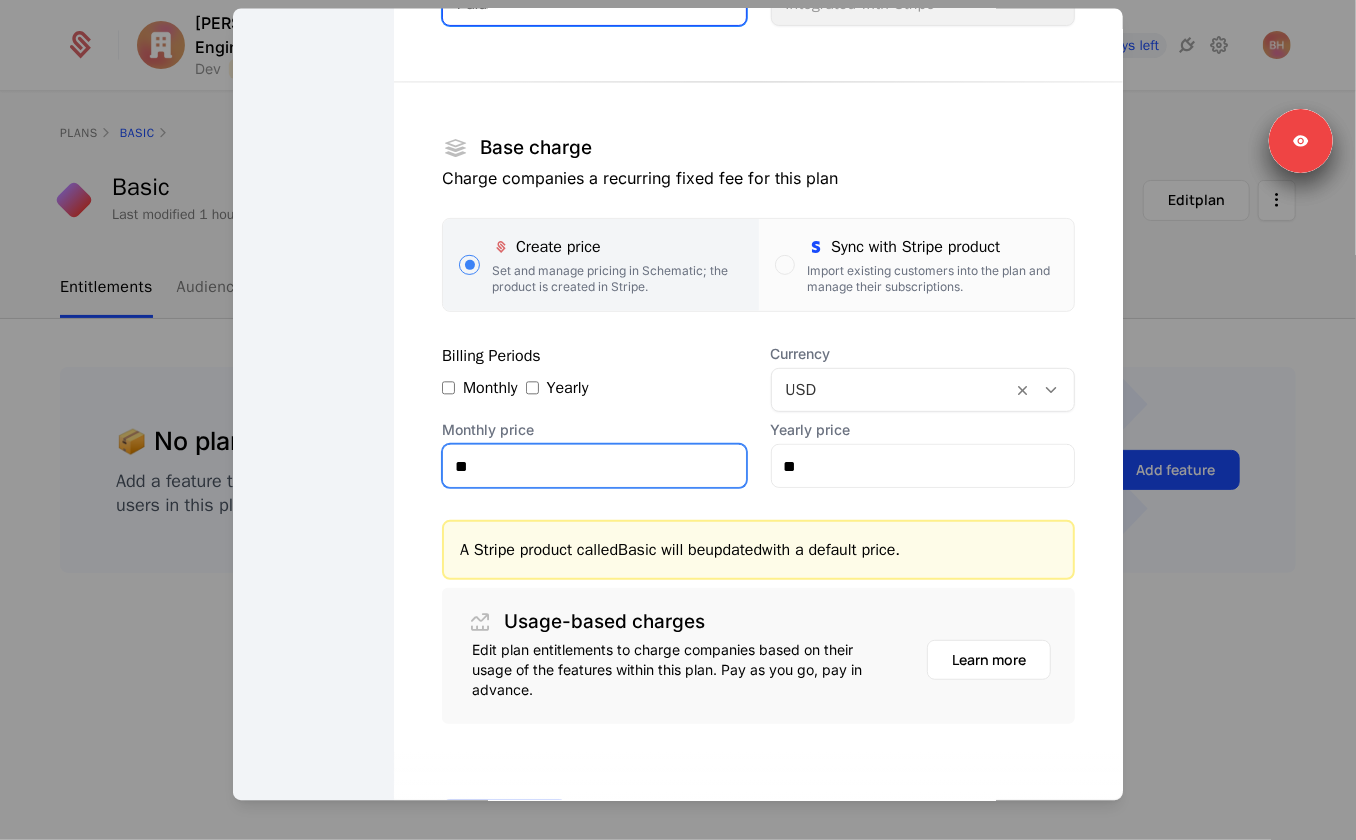 click on "**" at bounding box center (594, 466) 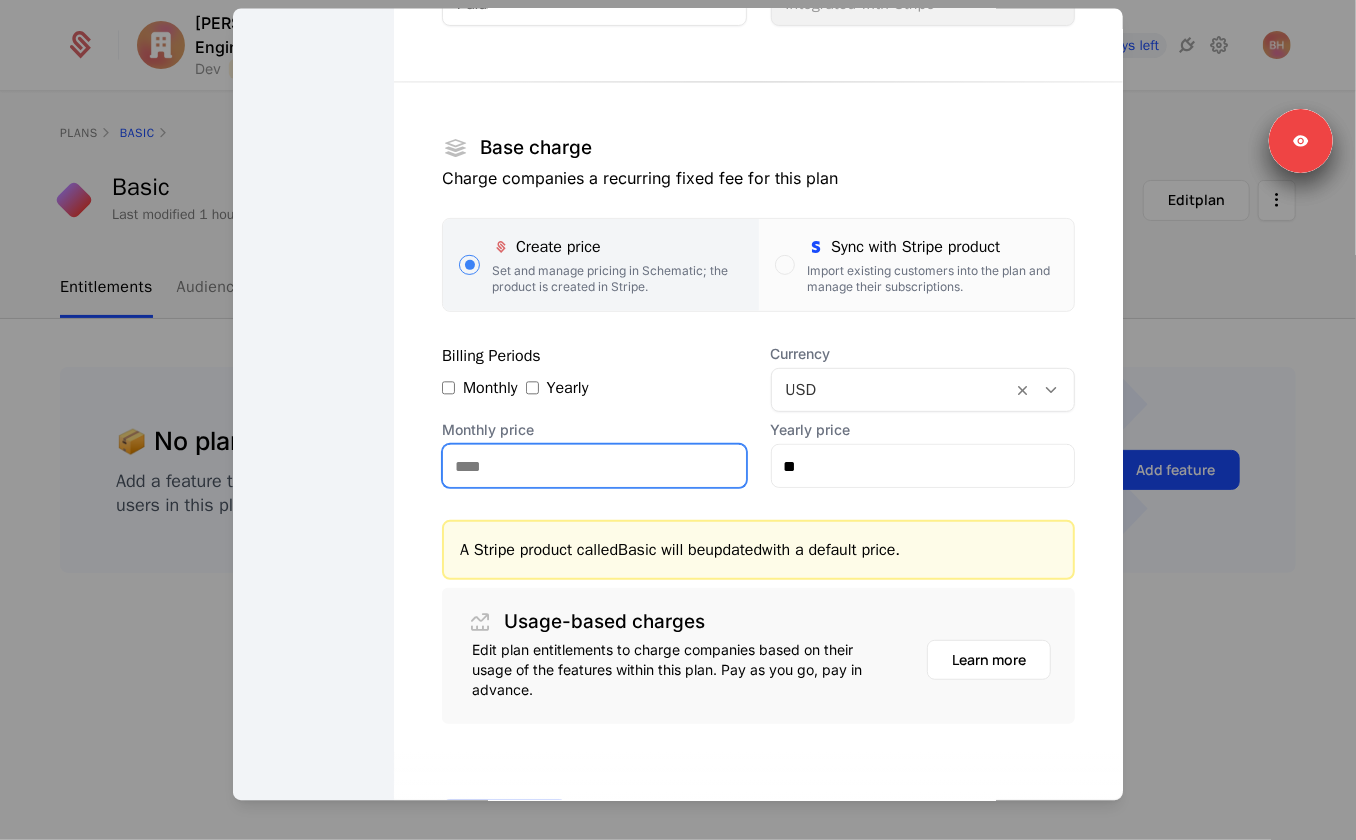 type on "**" 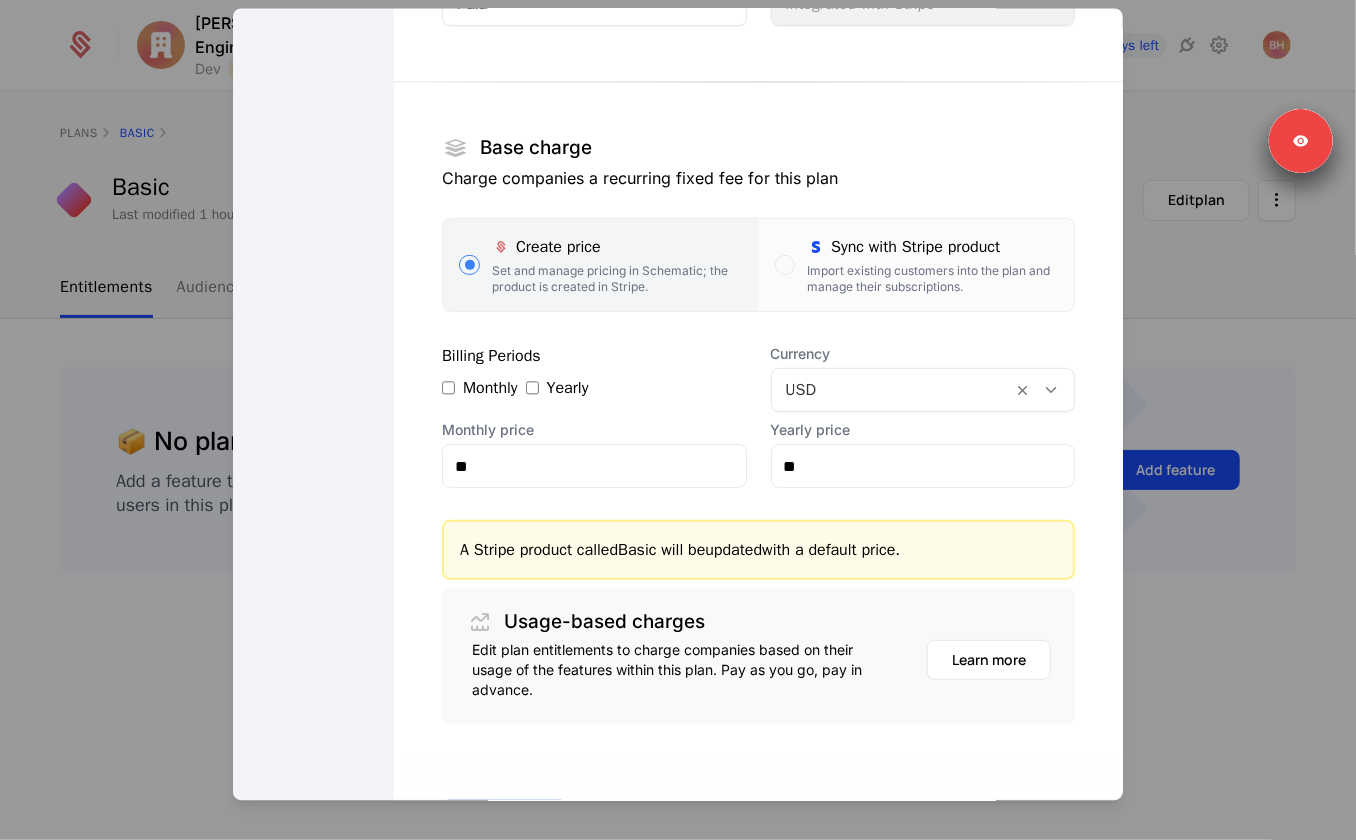click on "Save and exit" at bounding box center [758, 818] 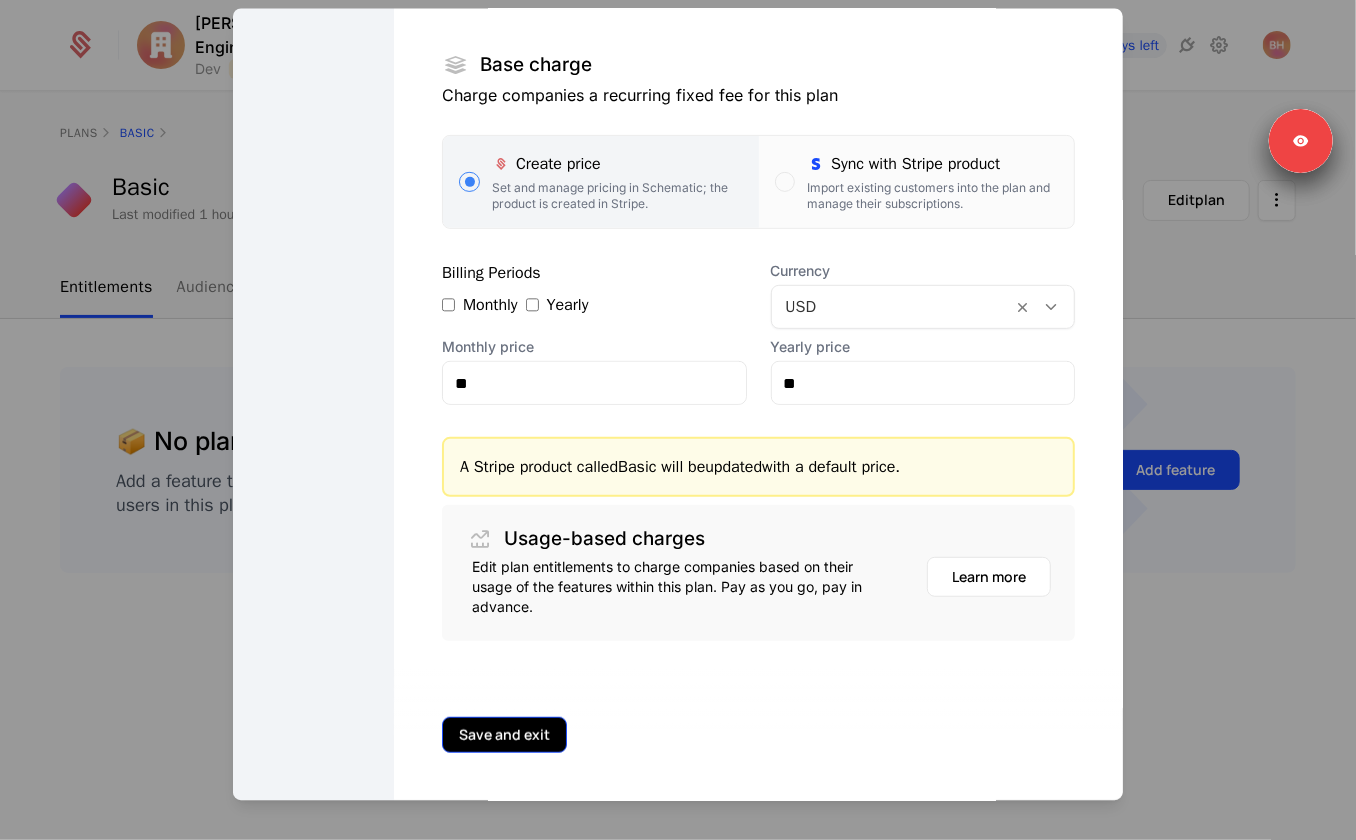 click on "Save and exit" at bounding box center [504, 735] 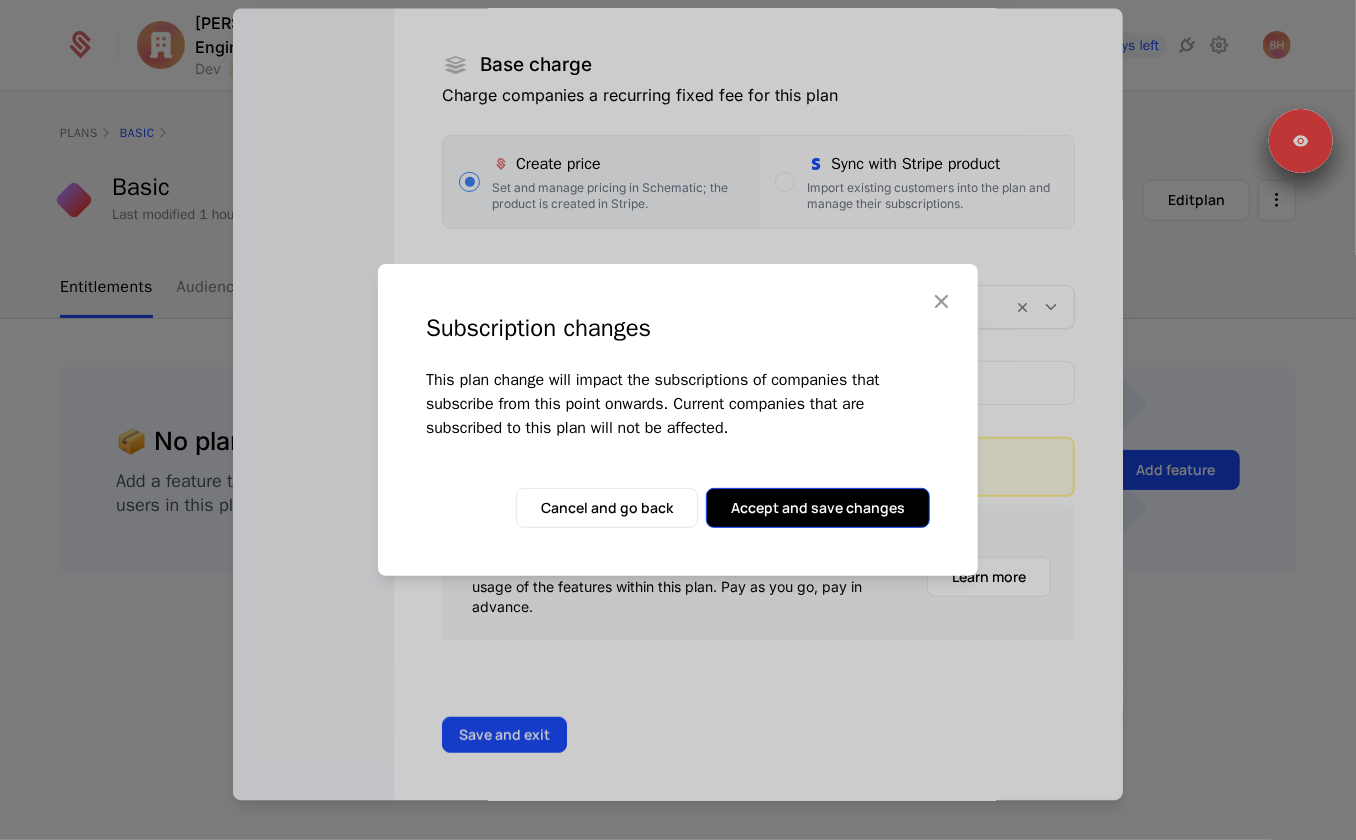 click on "Accept and save changes" at bounding box center [818, 508] 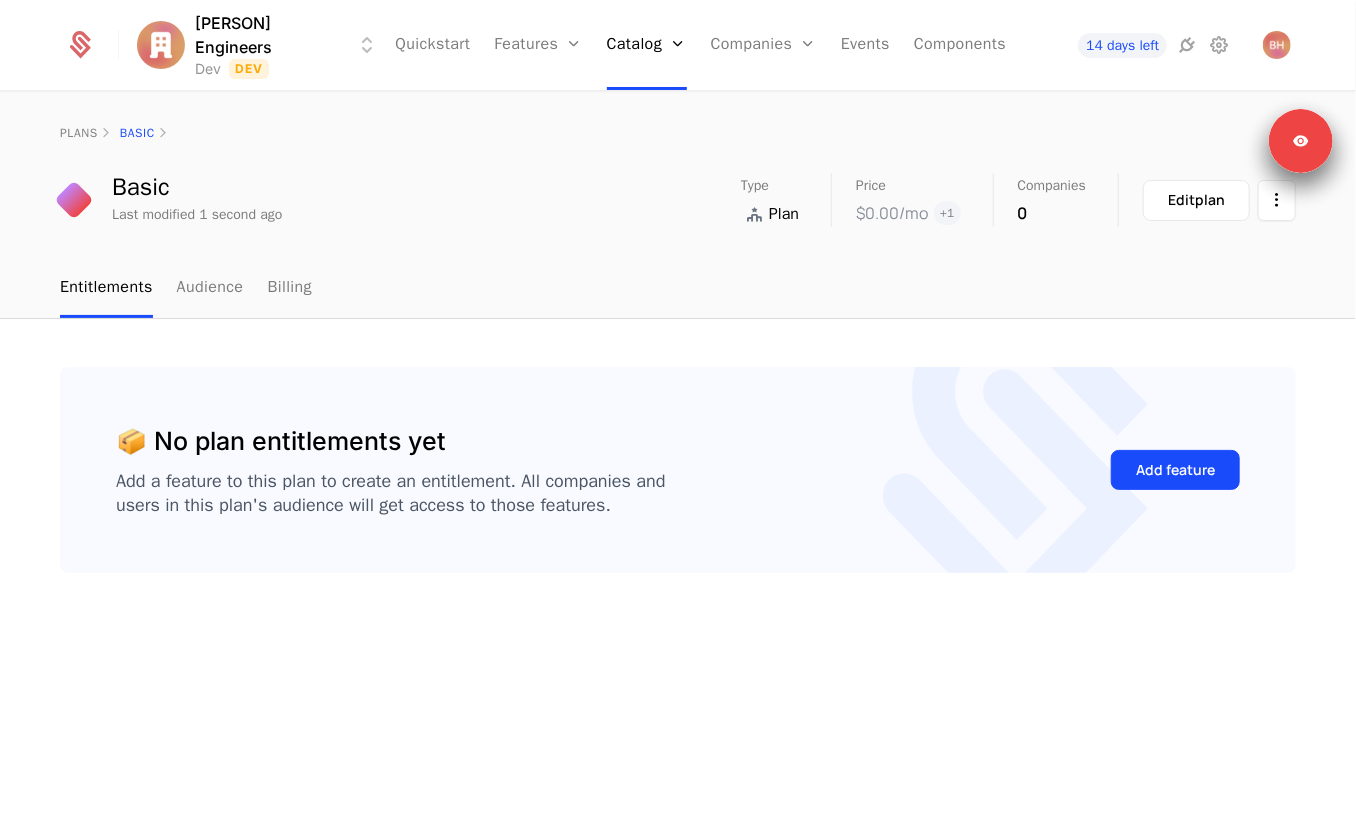 click on "📦 No plan entitlements yet Add a feature to this plan to create an entitlement. All companies and users in this plan's audience will get access to those features. Add feature" at bounding box center (678, 502) 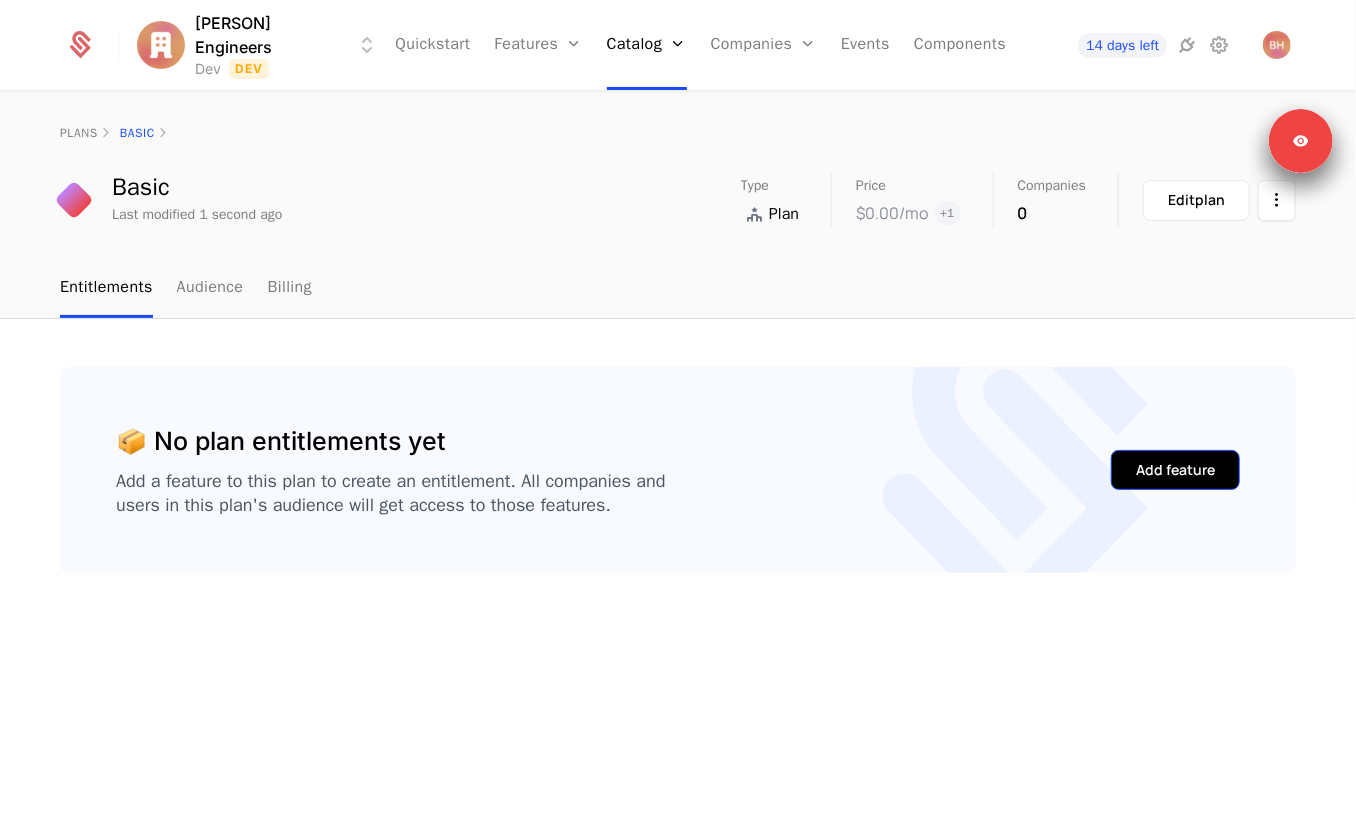 click on "Add feature" at bounding box center [1175, 470] 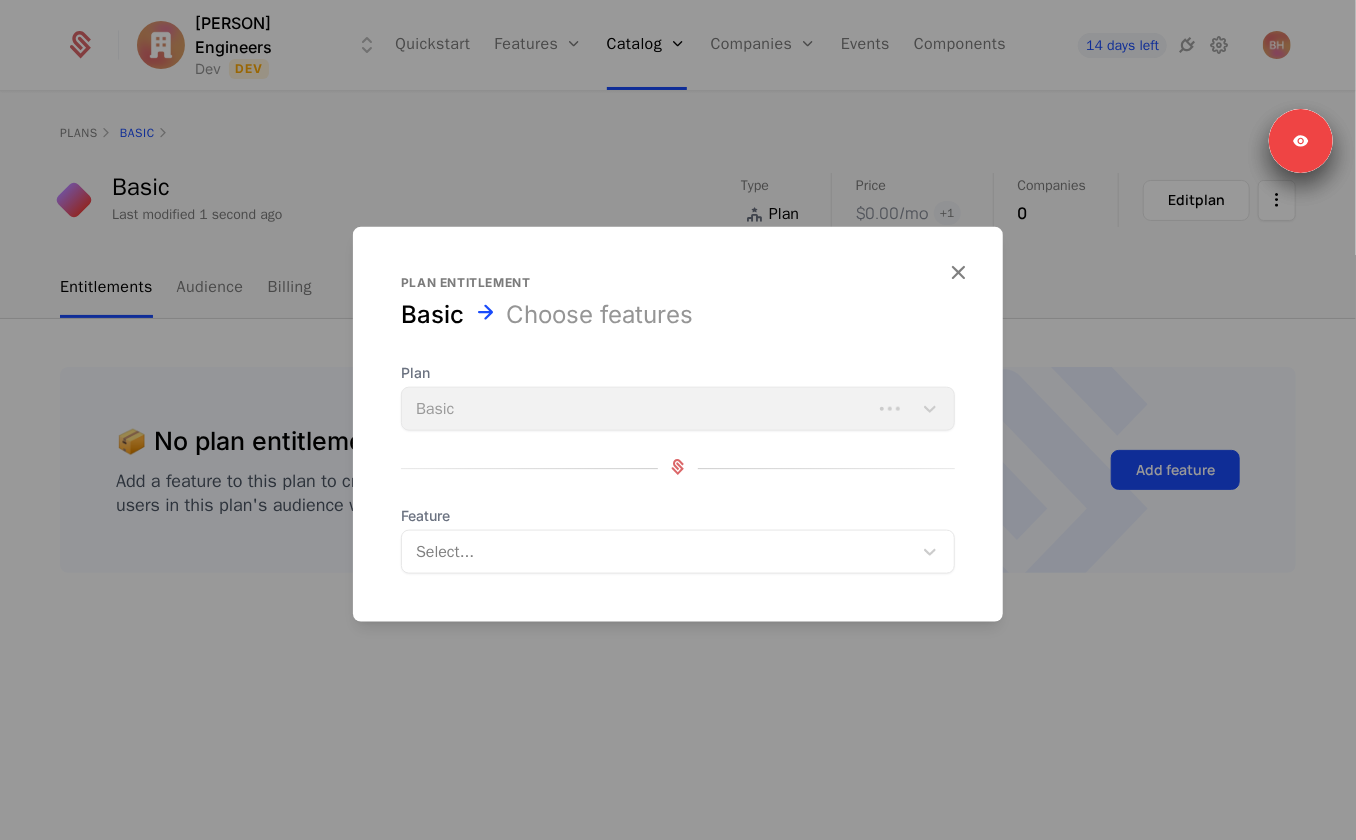 click on "Feature" at bounding box center [678, 516] 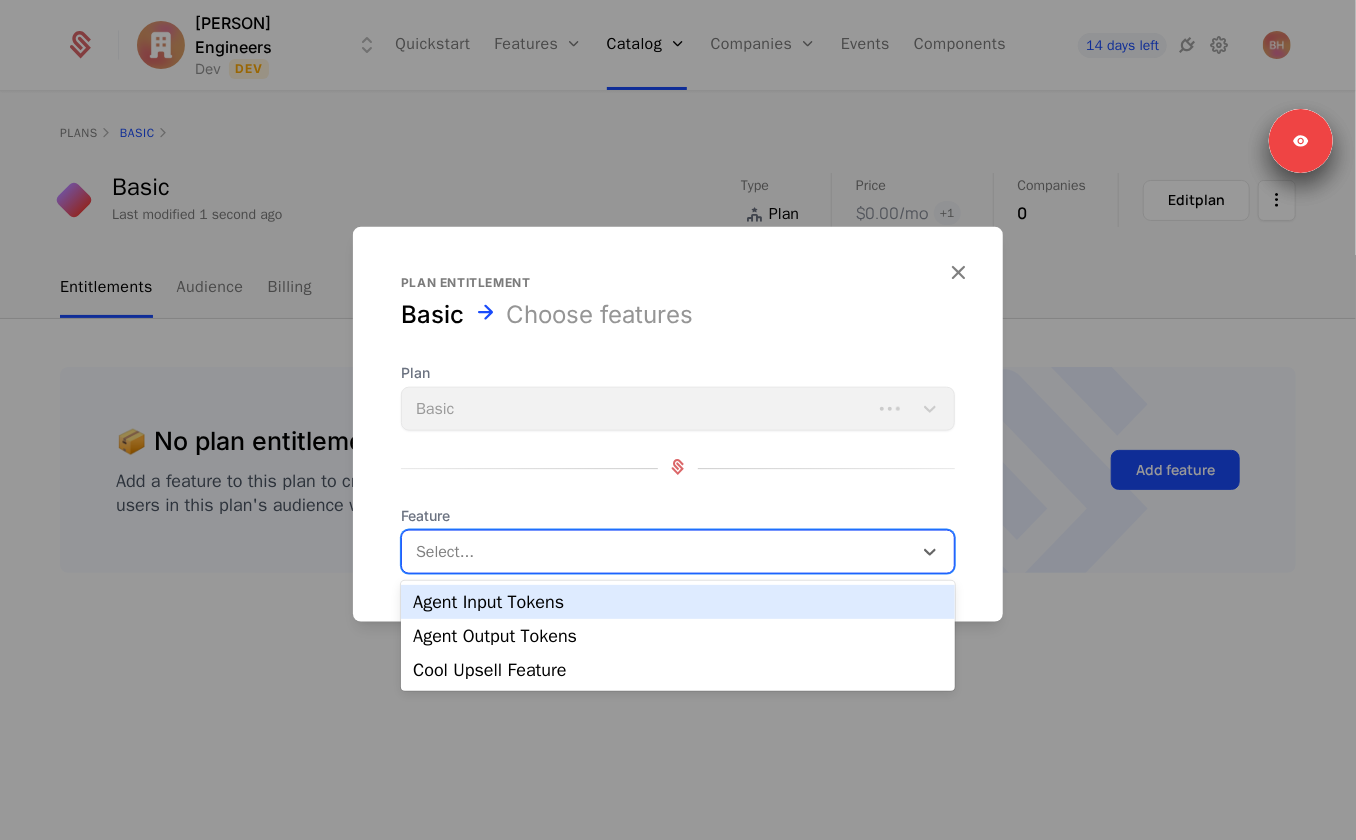 click at bounding box center (659, 552) 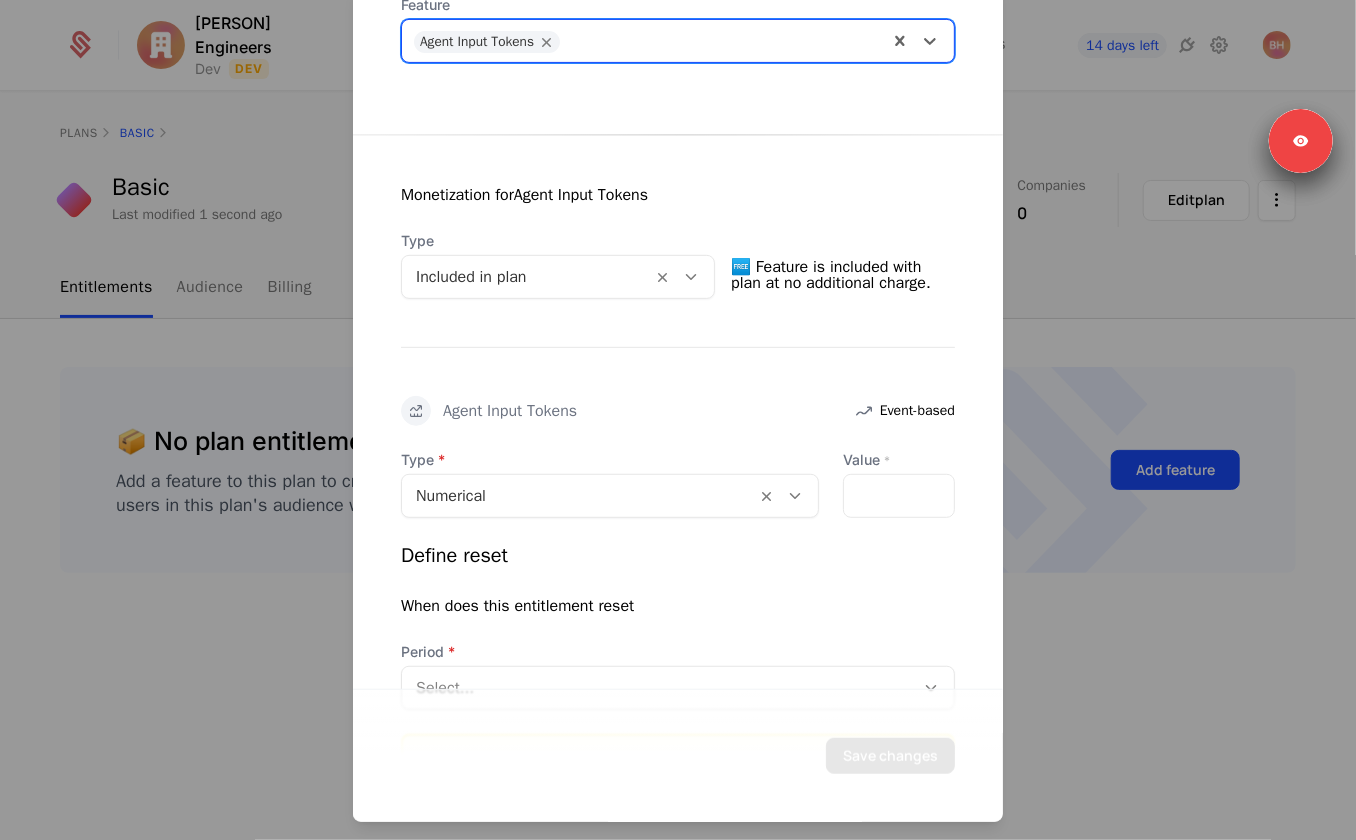 scroll, scrollTop: 320, scrollLeft: 0, axis: vertical 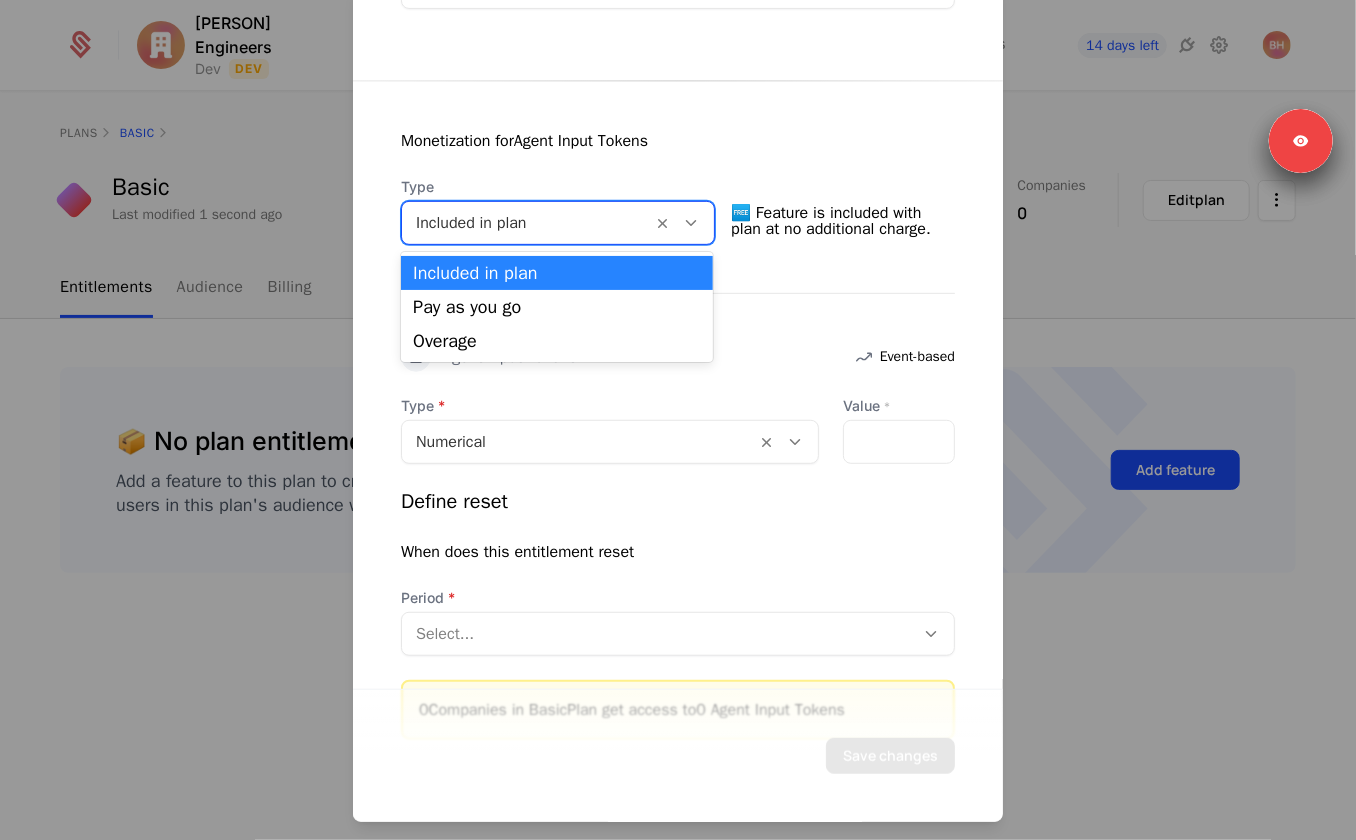 click at bounding box center [527, 223] 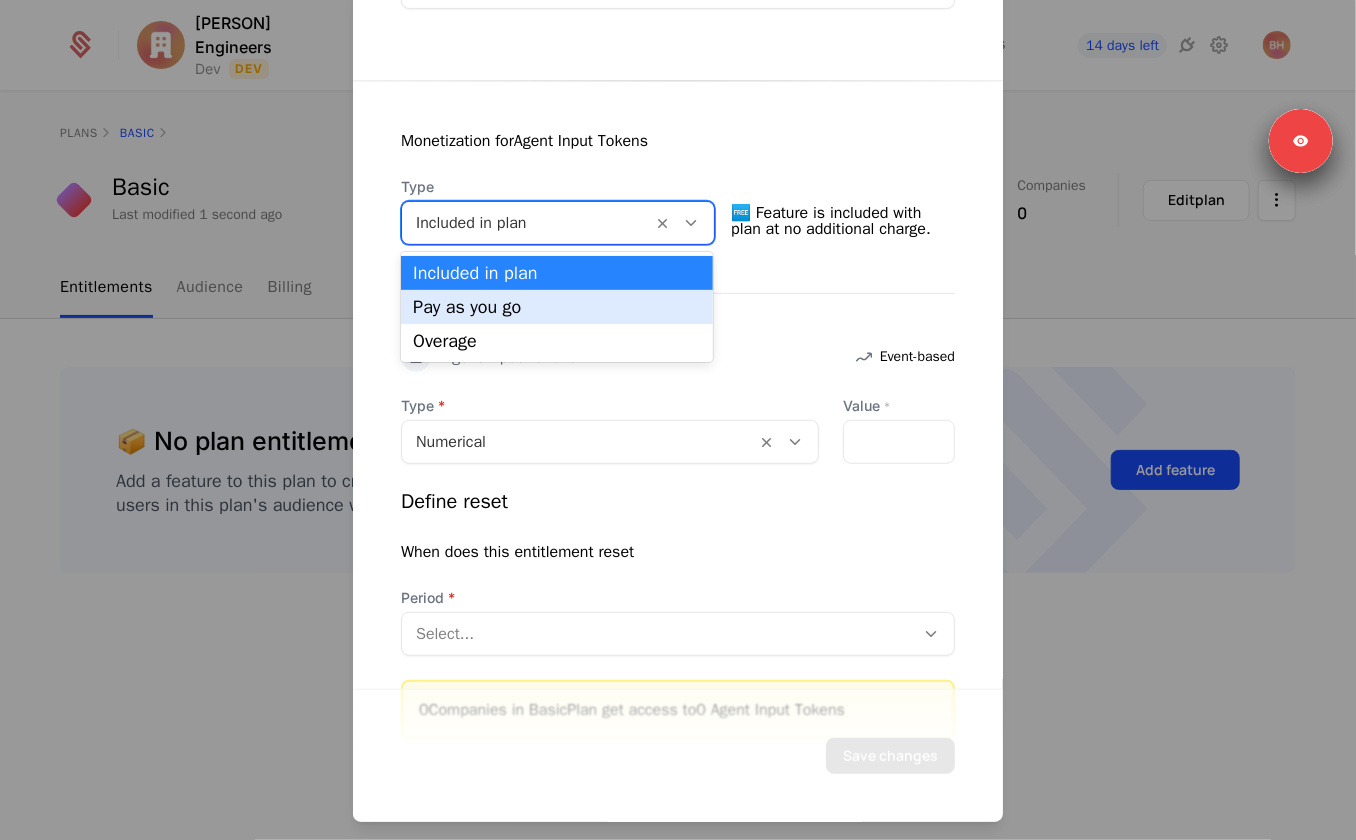 click on "Pay as you go" at bounding box center [557, 307] 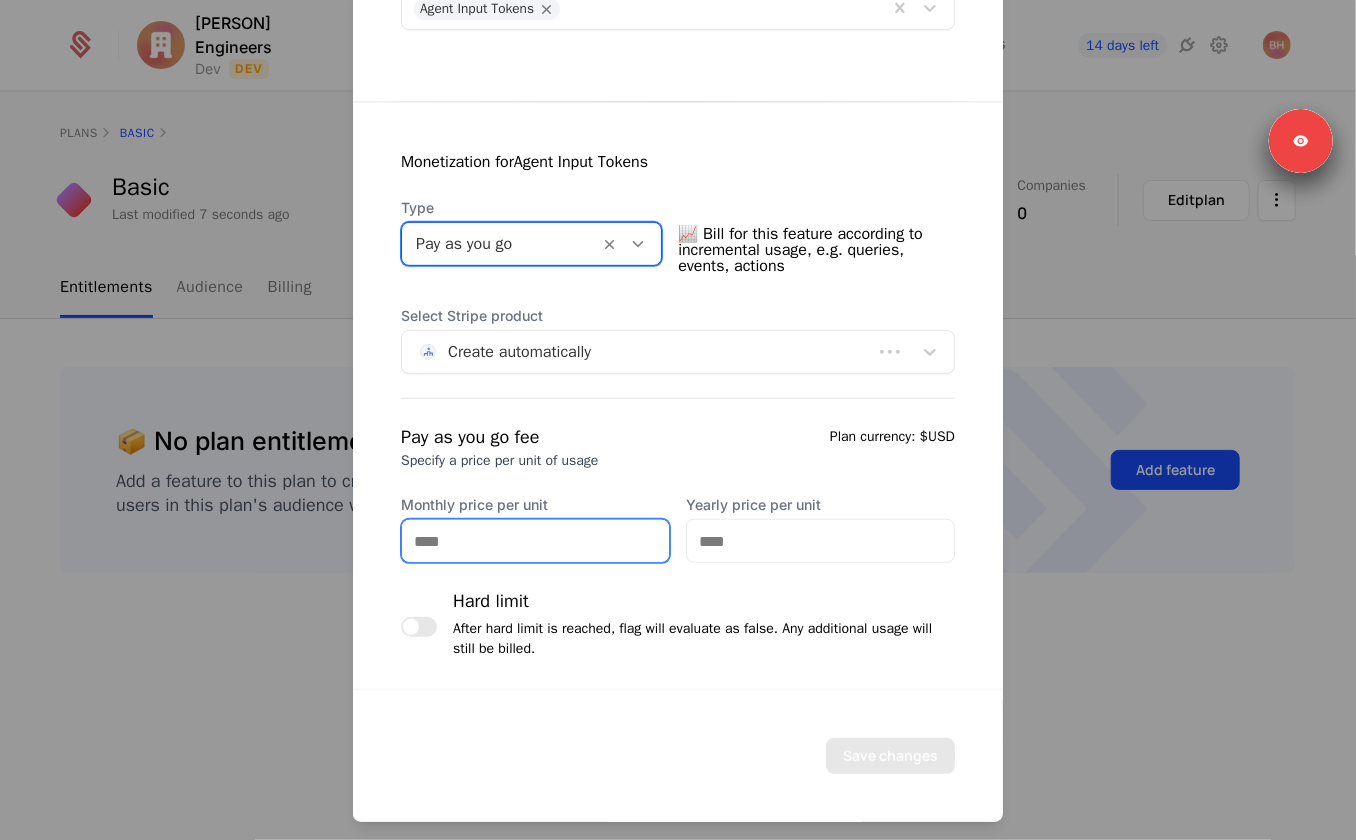 click on "Monthly price per unit" at bounding box center (535, 541) 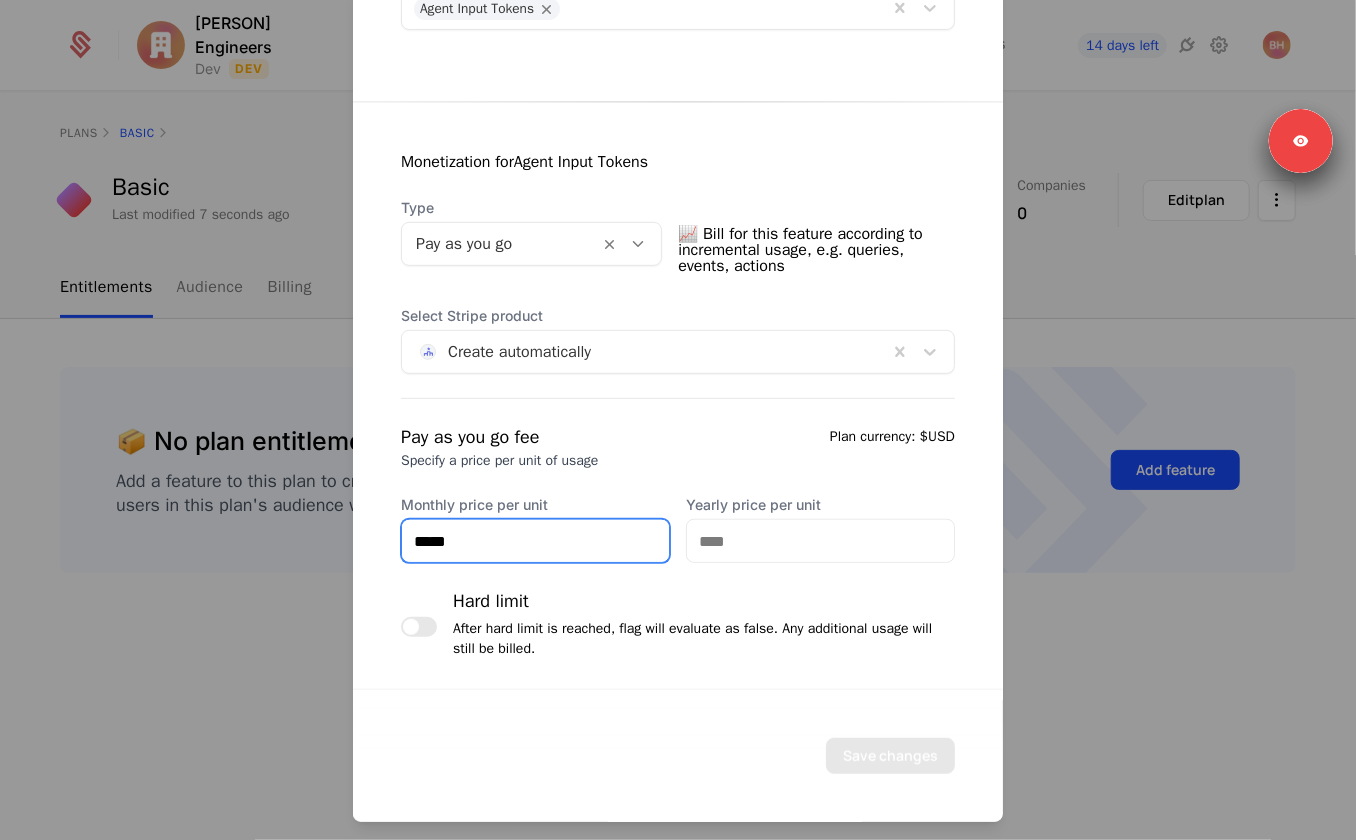 type on "*****" 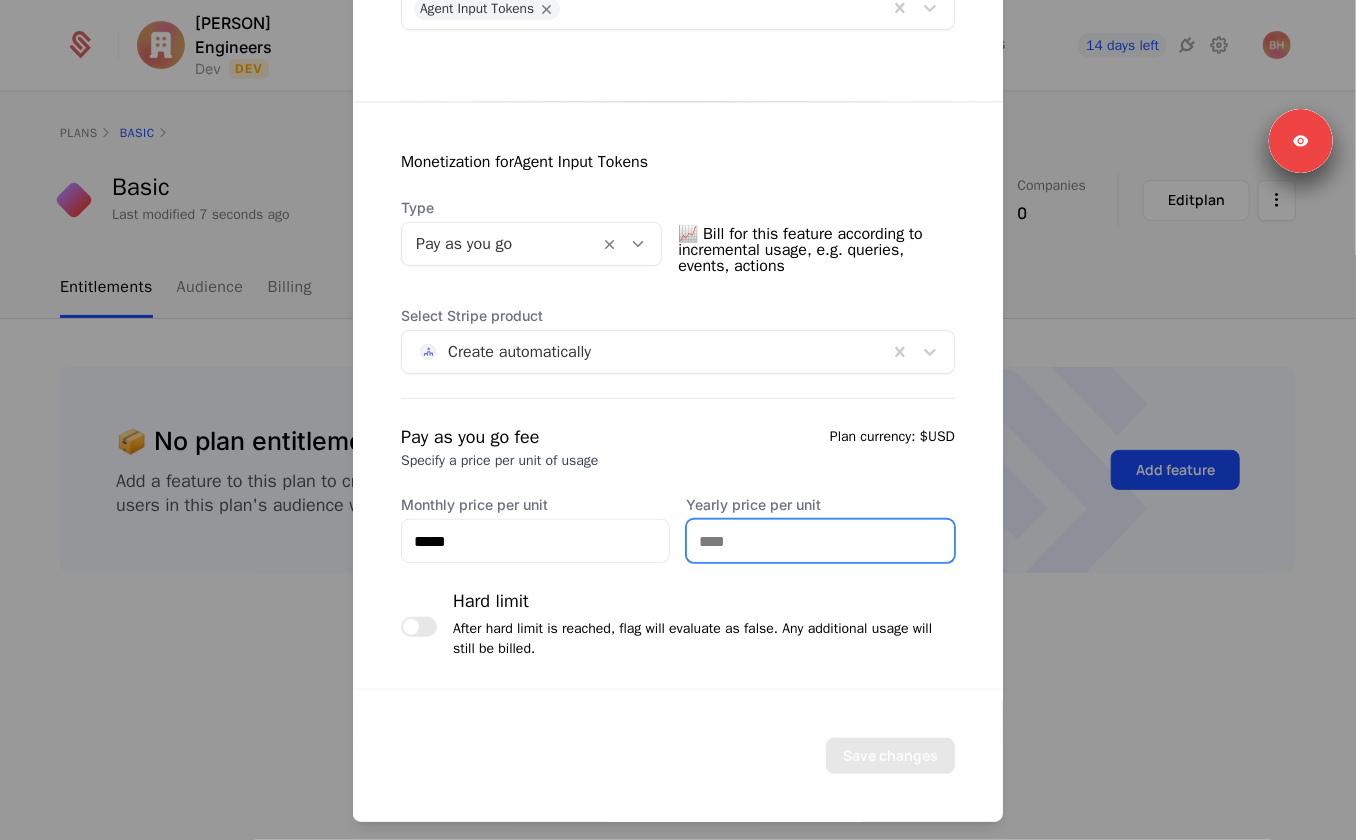 click on "Yearly price per unit" at bounding box center (820, 541) 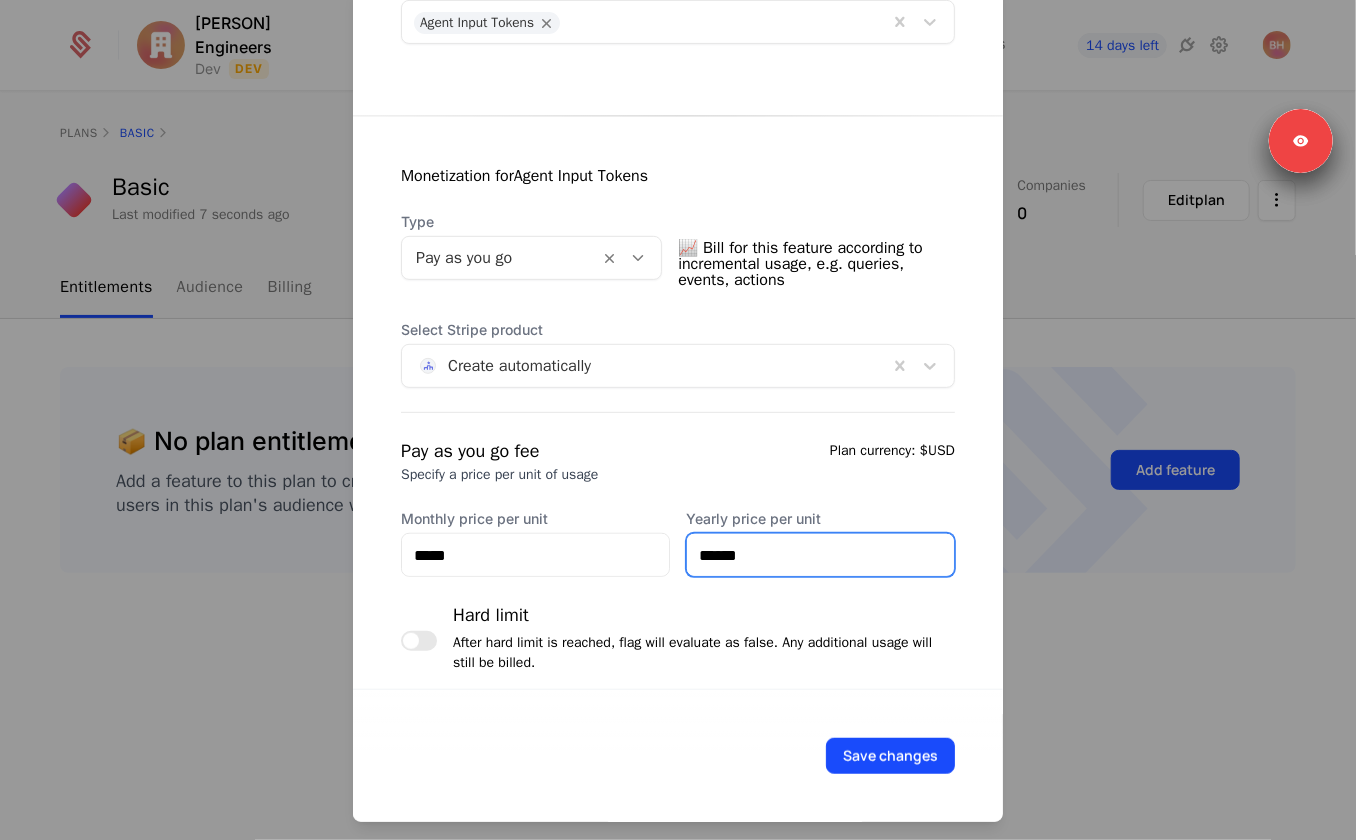 scroll, scrollTop: 299, scrollLeft: 0, axis: vertical 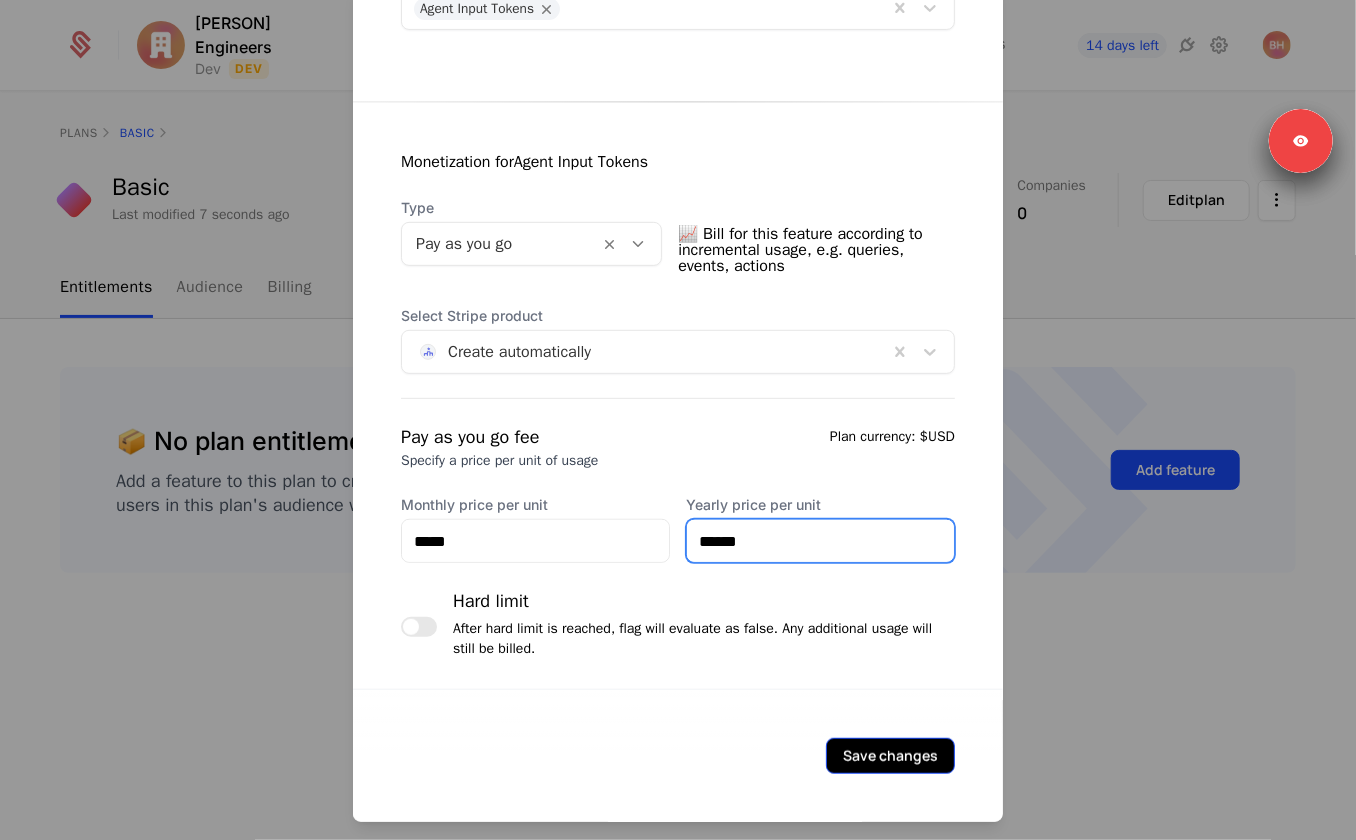 type on "******" 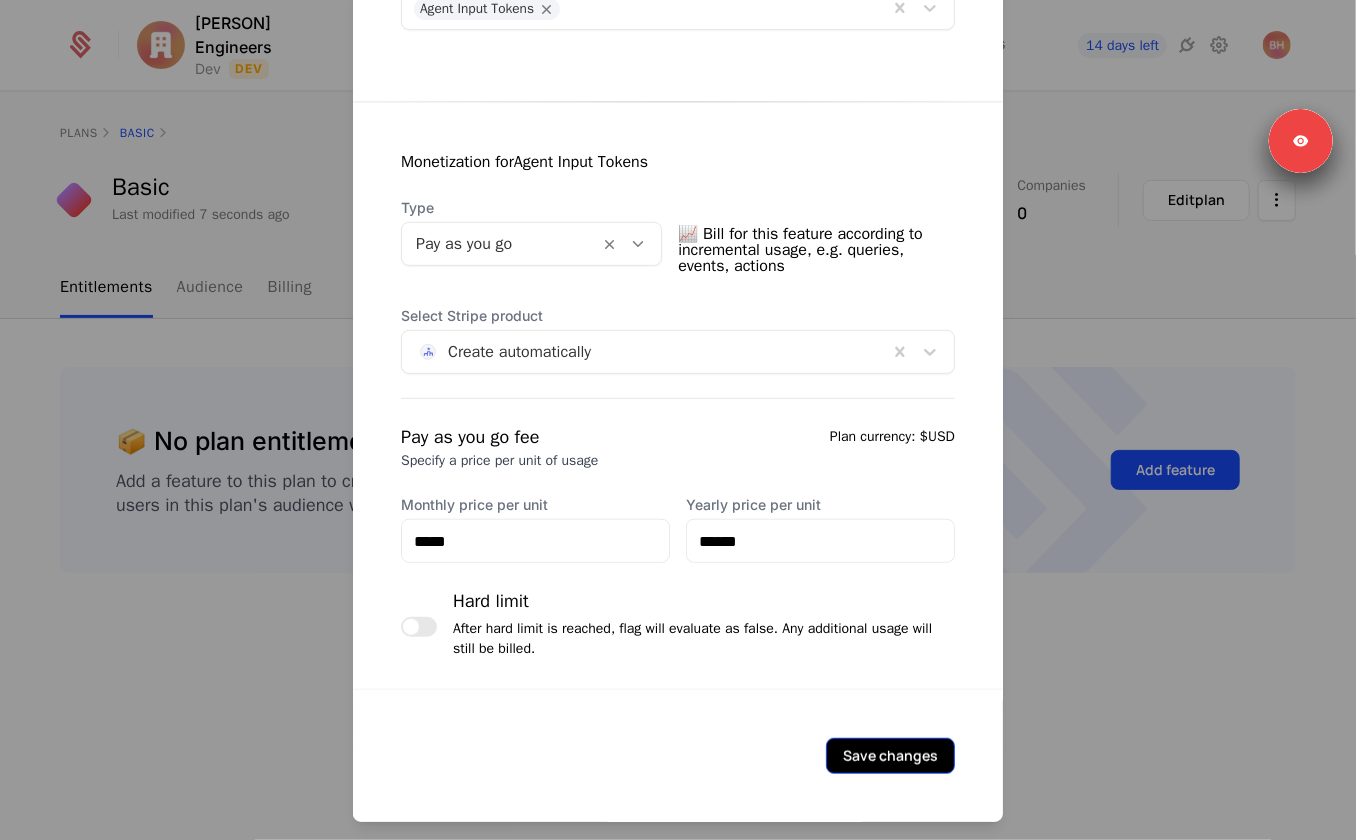 click on "Save changes" at bounding box center [890, 756] 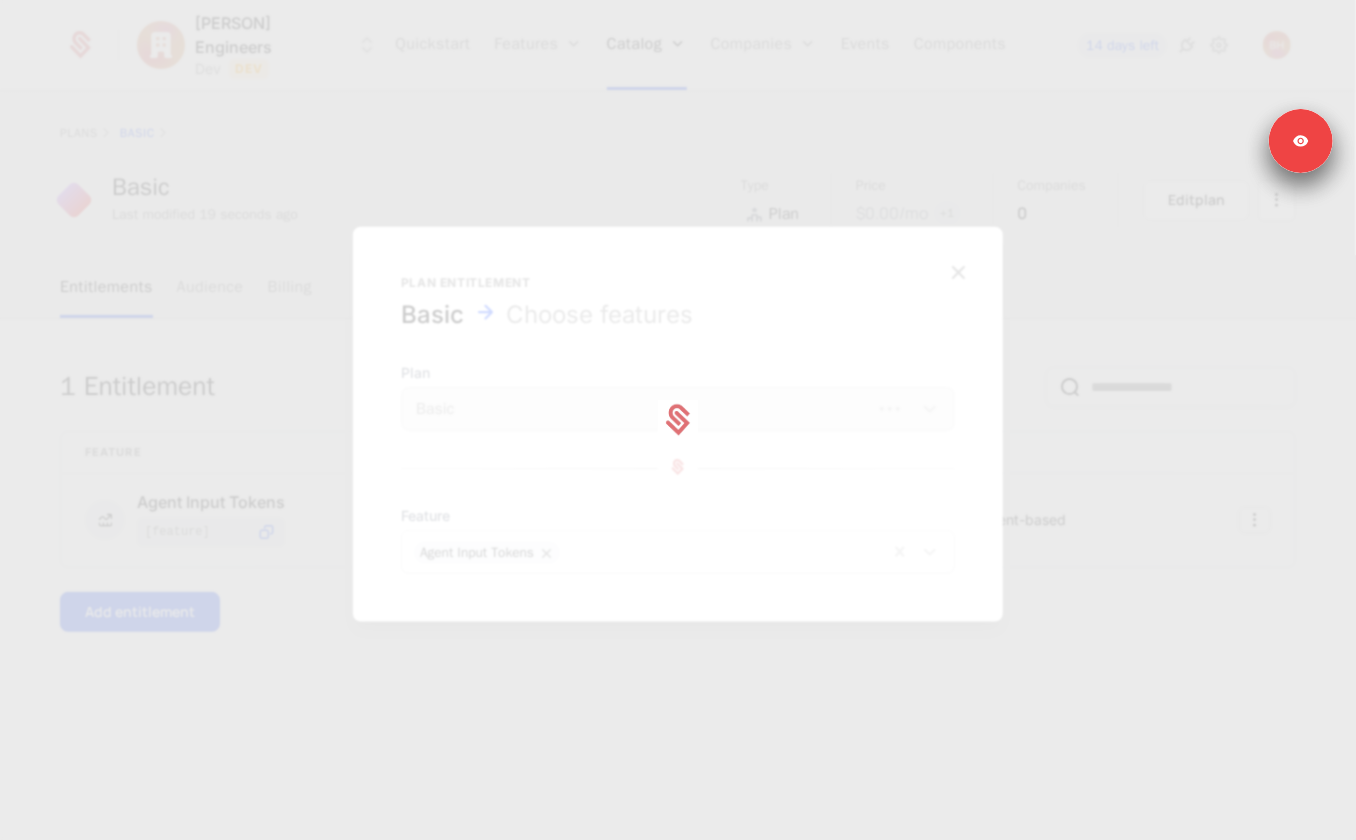 scroll, scrollTop: 0, scrollLeft: 0, axis: both 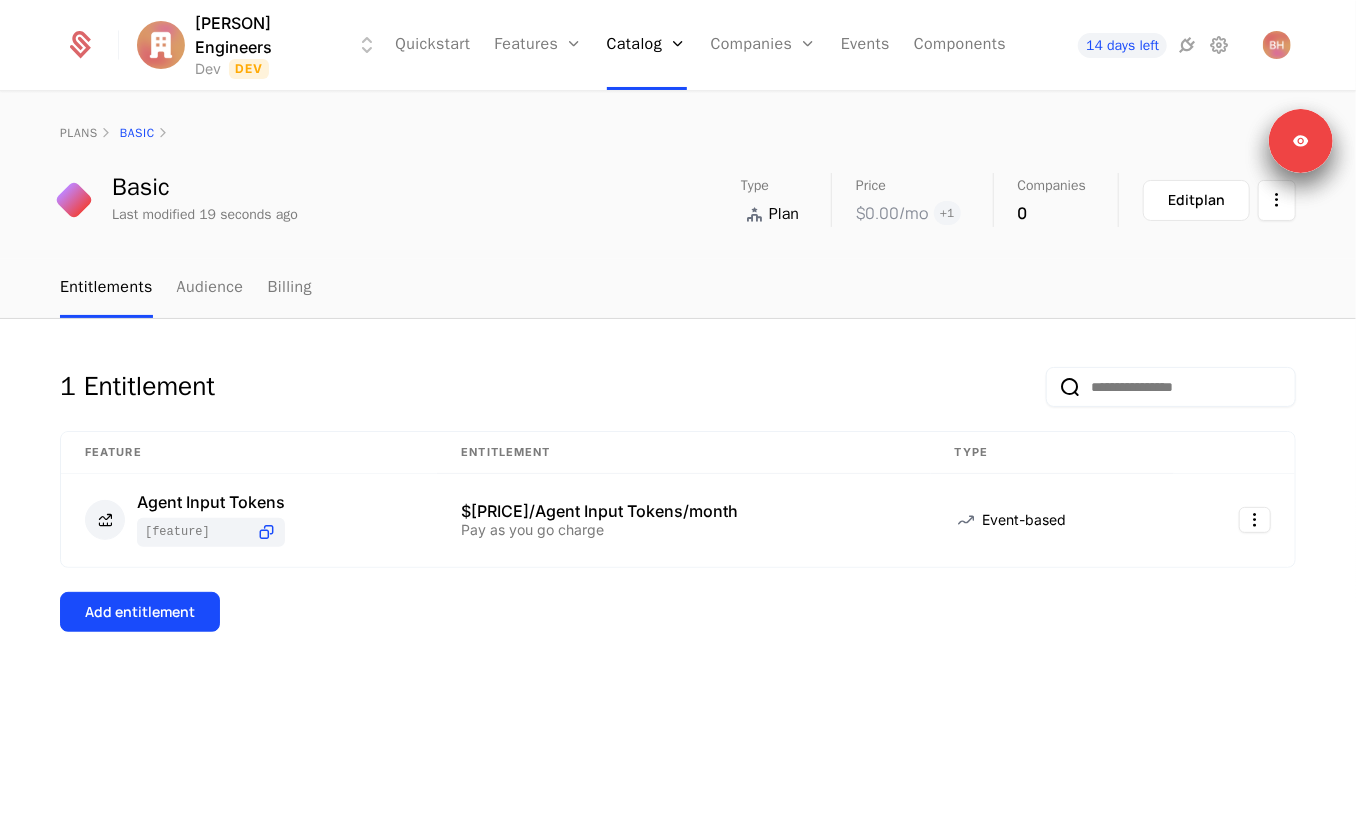 click on "Add entitlement" at bounding box center (678, 612) 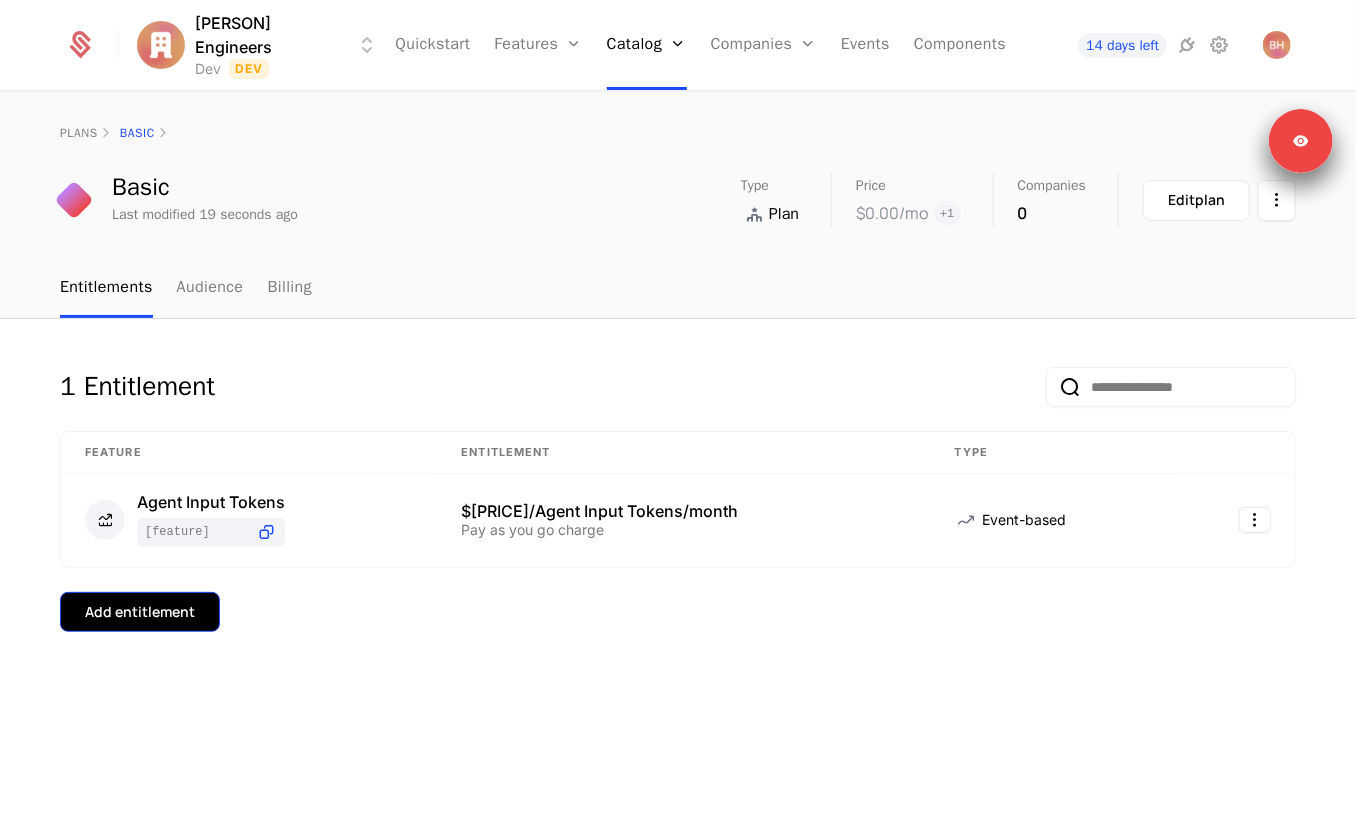 click on "Add entitlement" at bounding box center [140, 612] 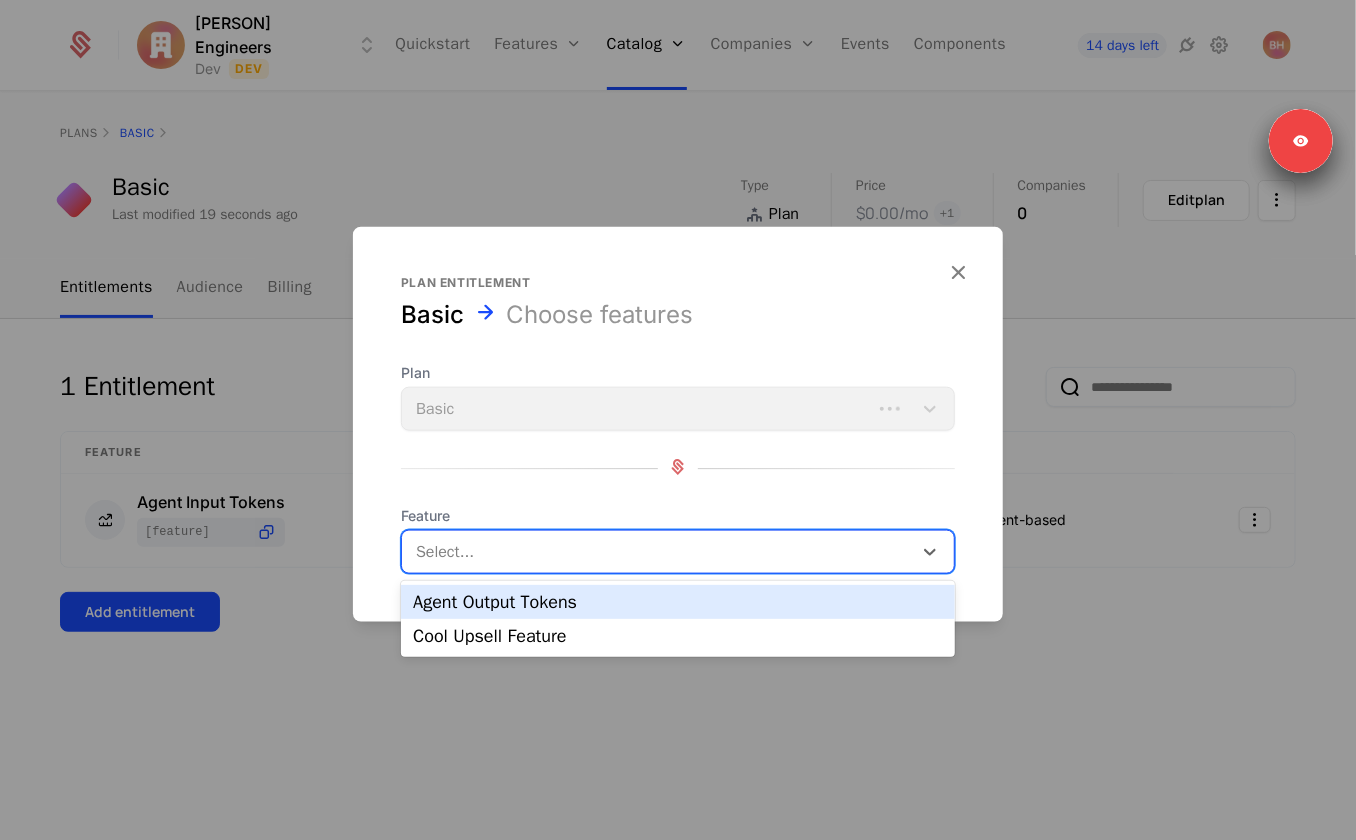 click at bounding box center [659, 552] 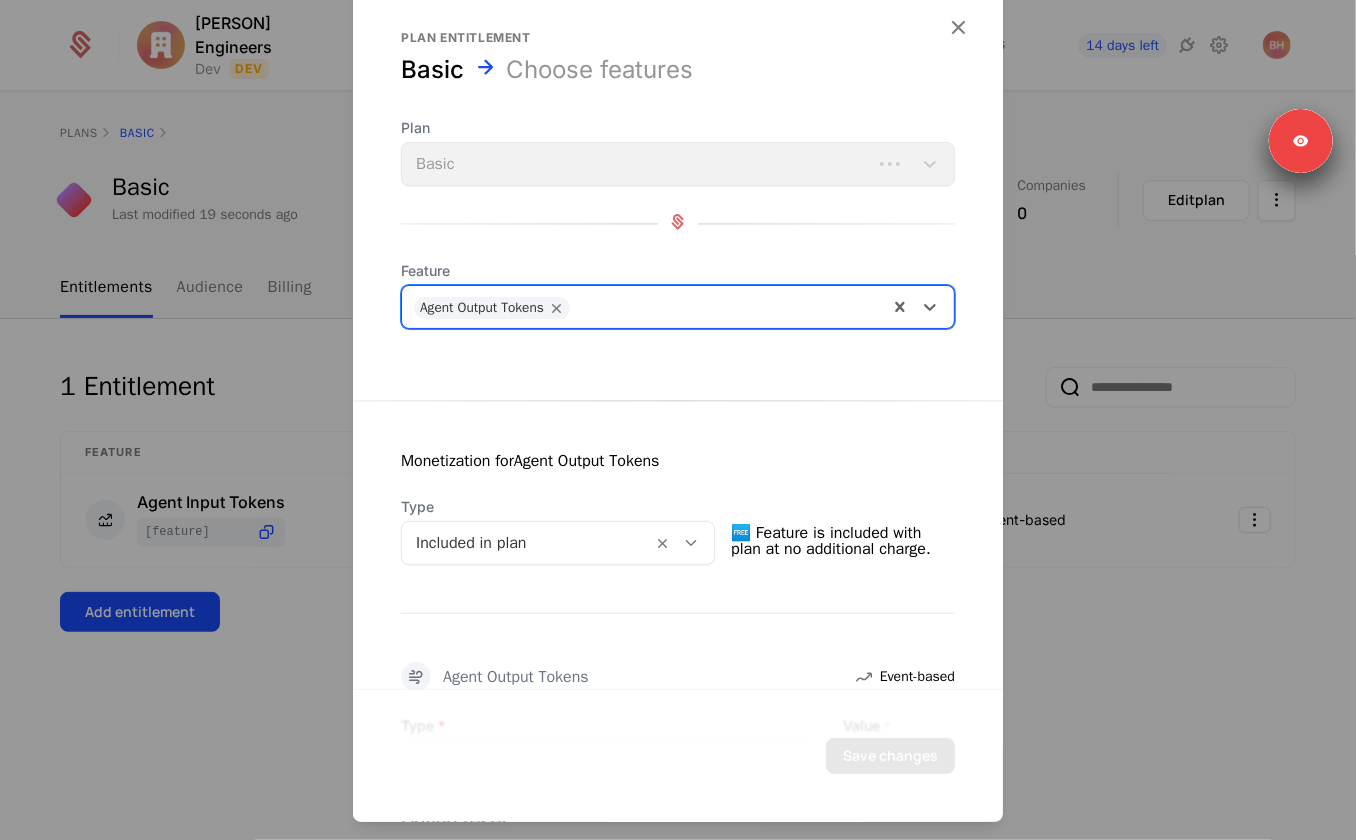 click at bounding box center [527, 543] 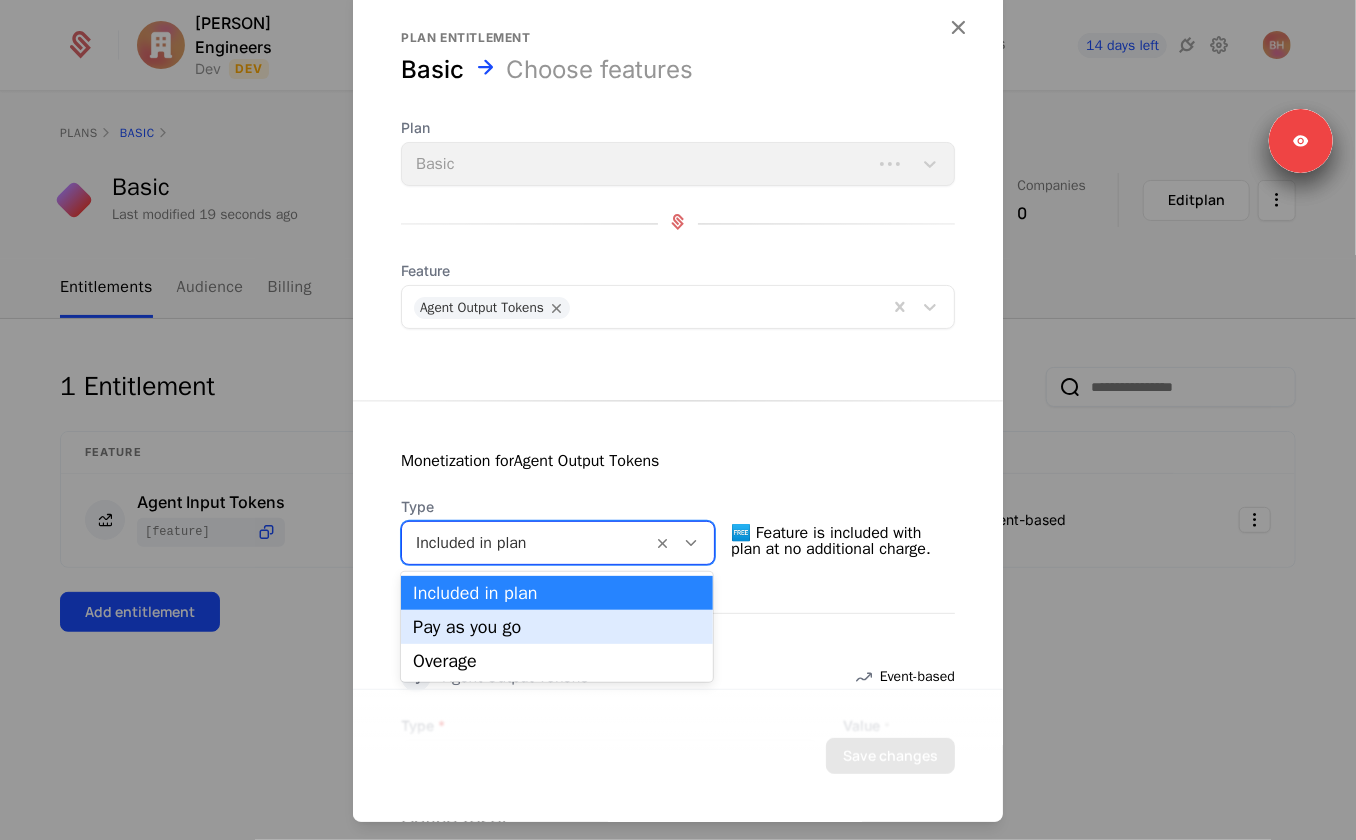 click on "Pay as you go" at bounding box center [557, 627] 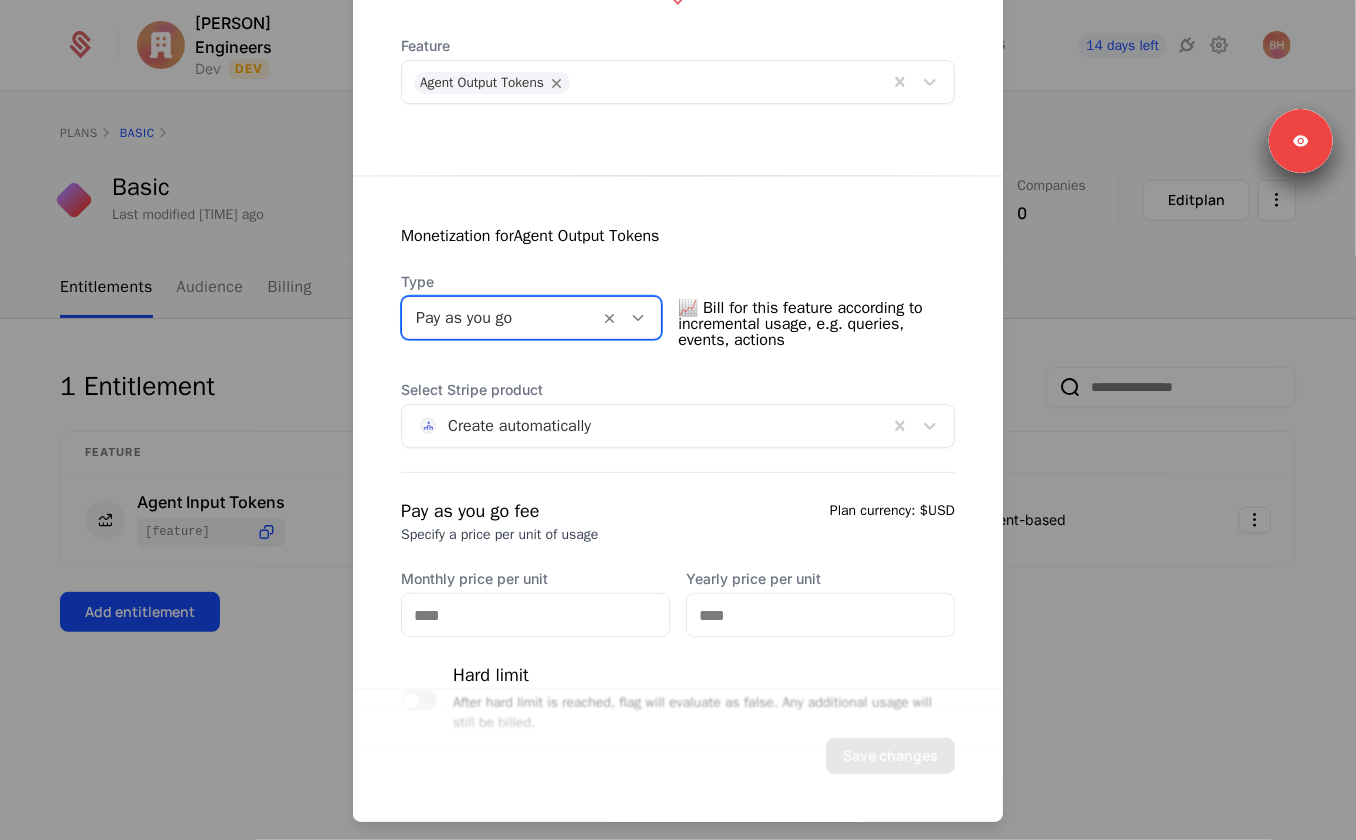 scroll, scrollTop: 271, scrollLeft: 0, axis: vertical 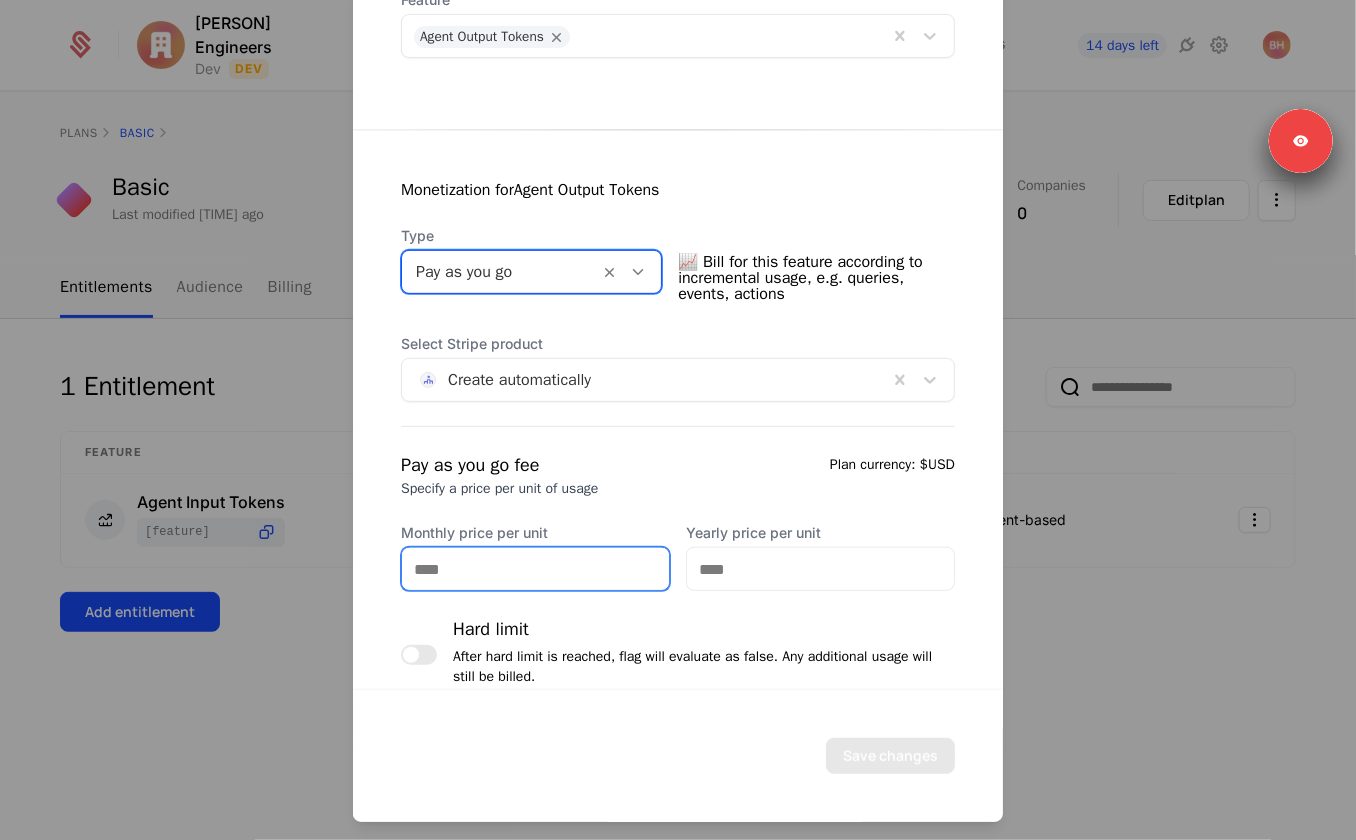 click on "Monthly price per unit" at bounding box center [535, 569] 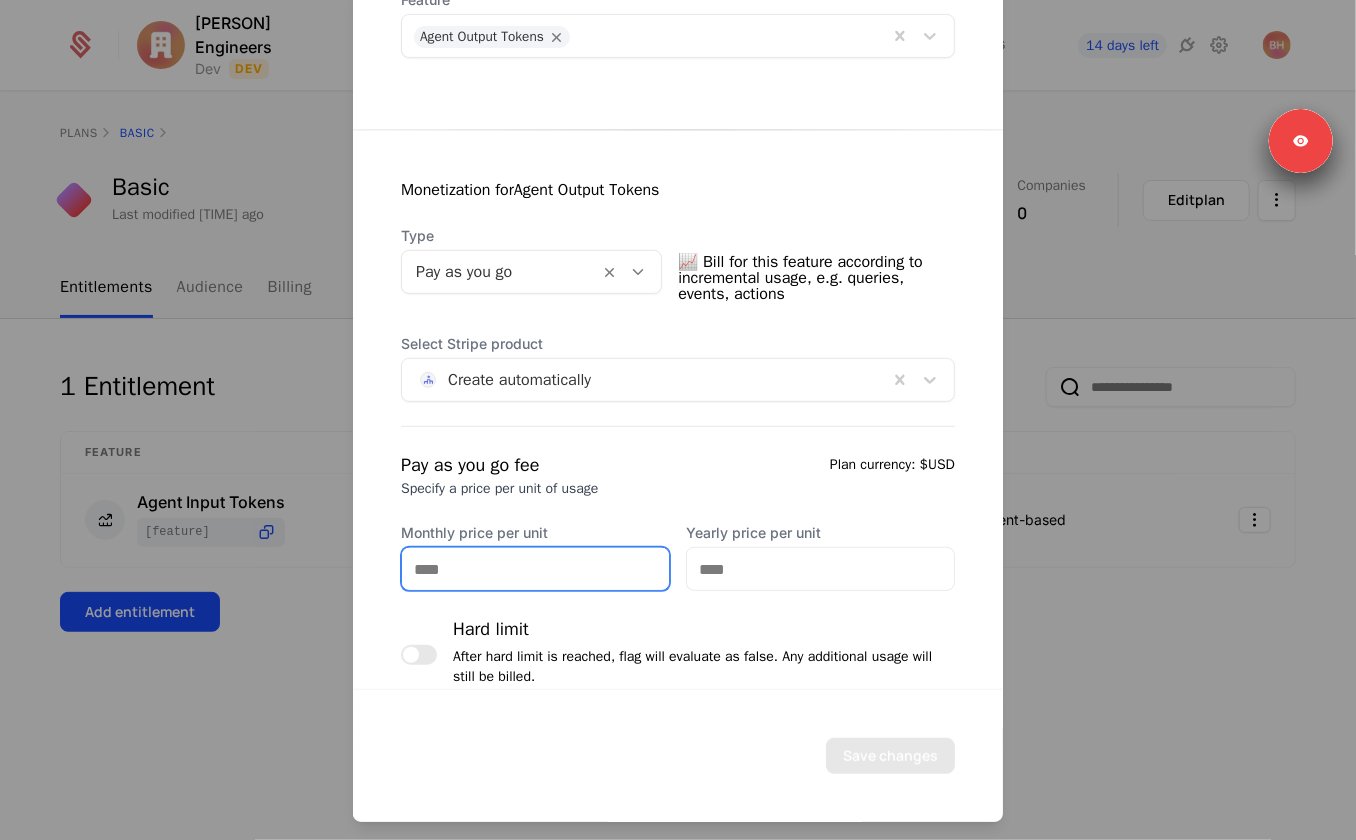 type on "*" 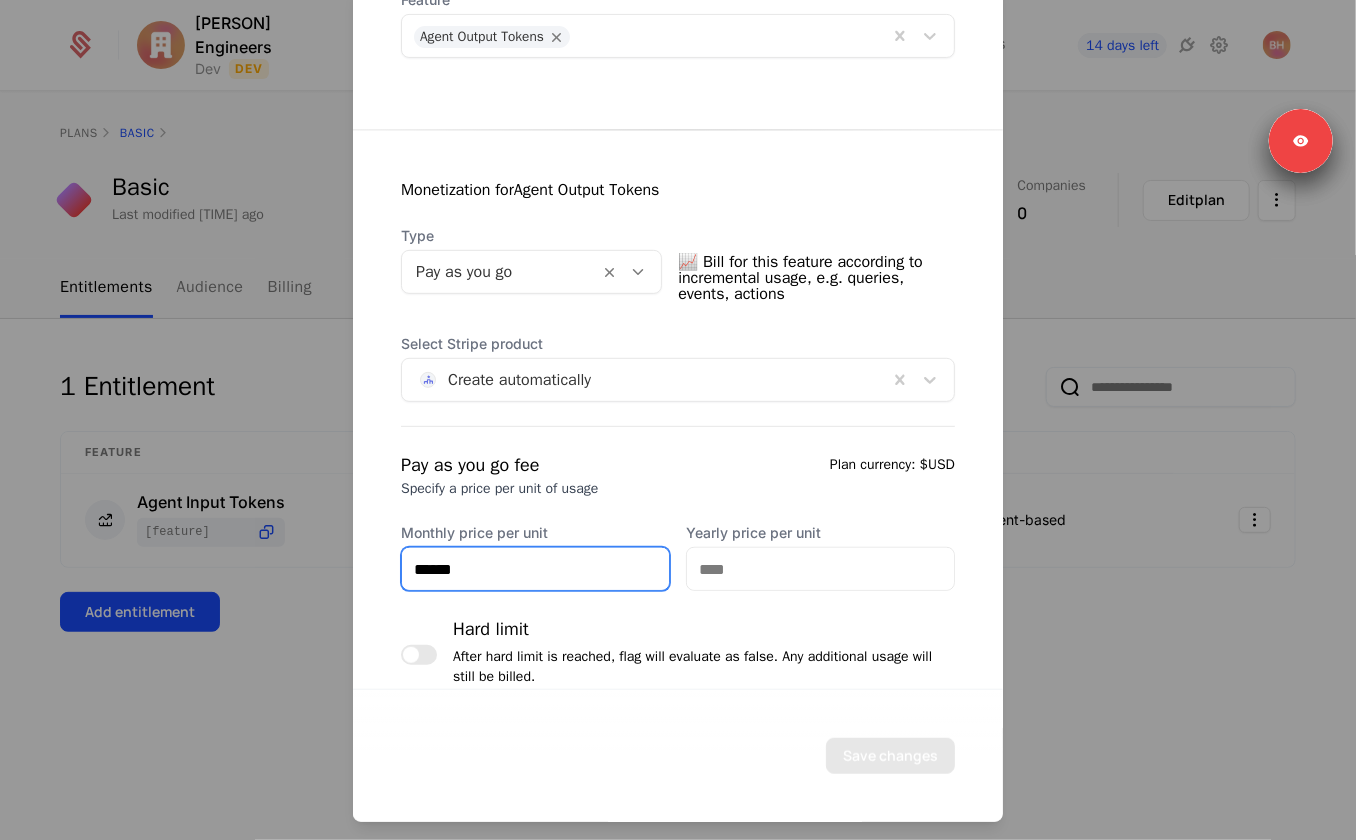 type on "******" 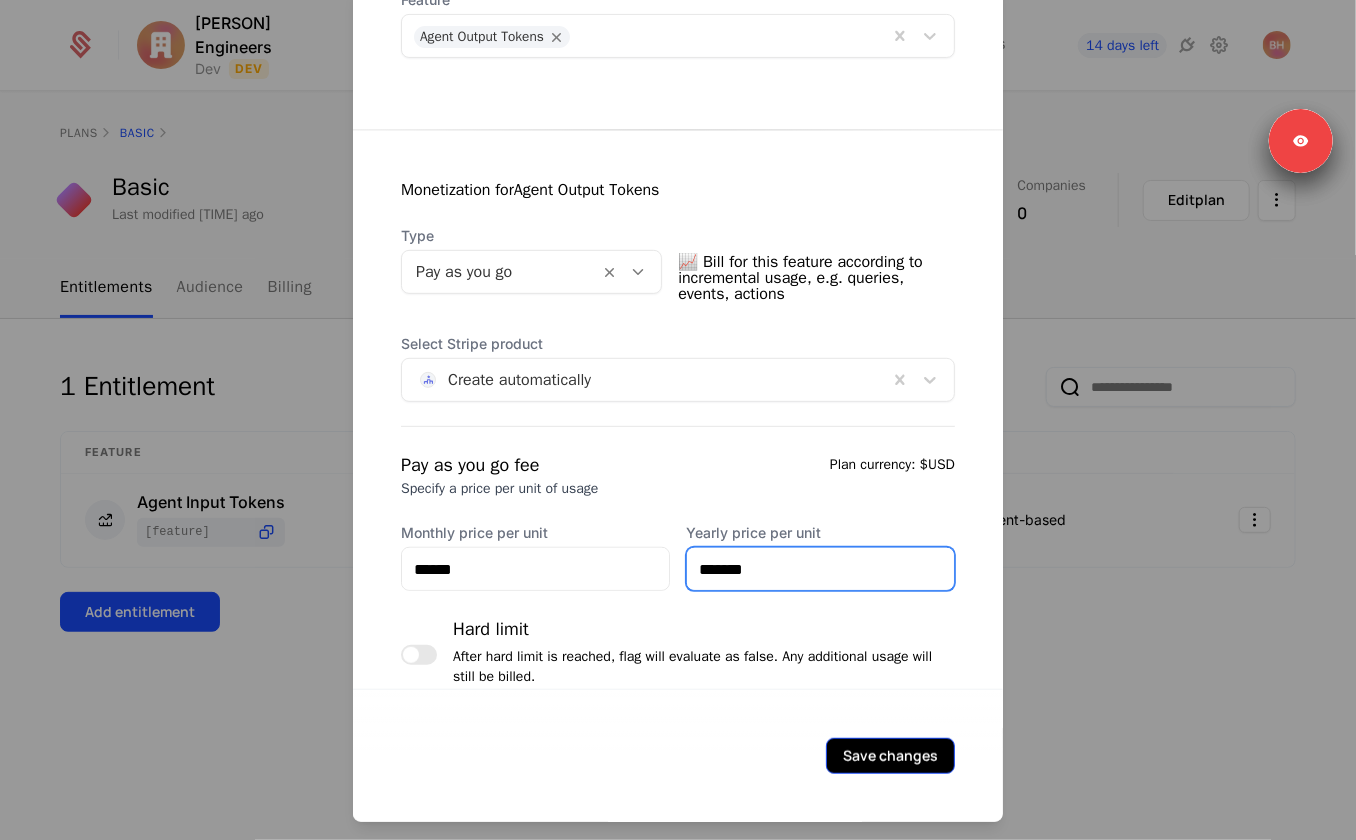 type on "*******" 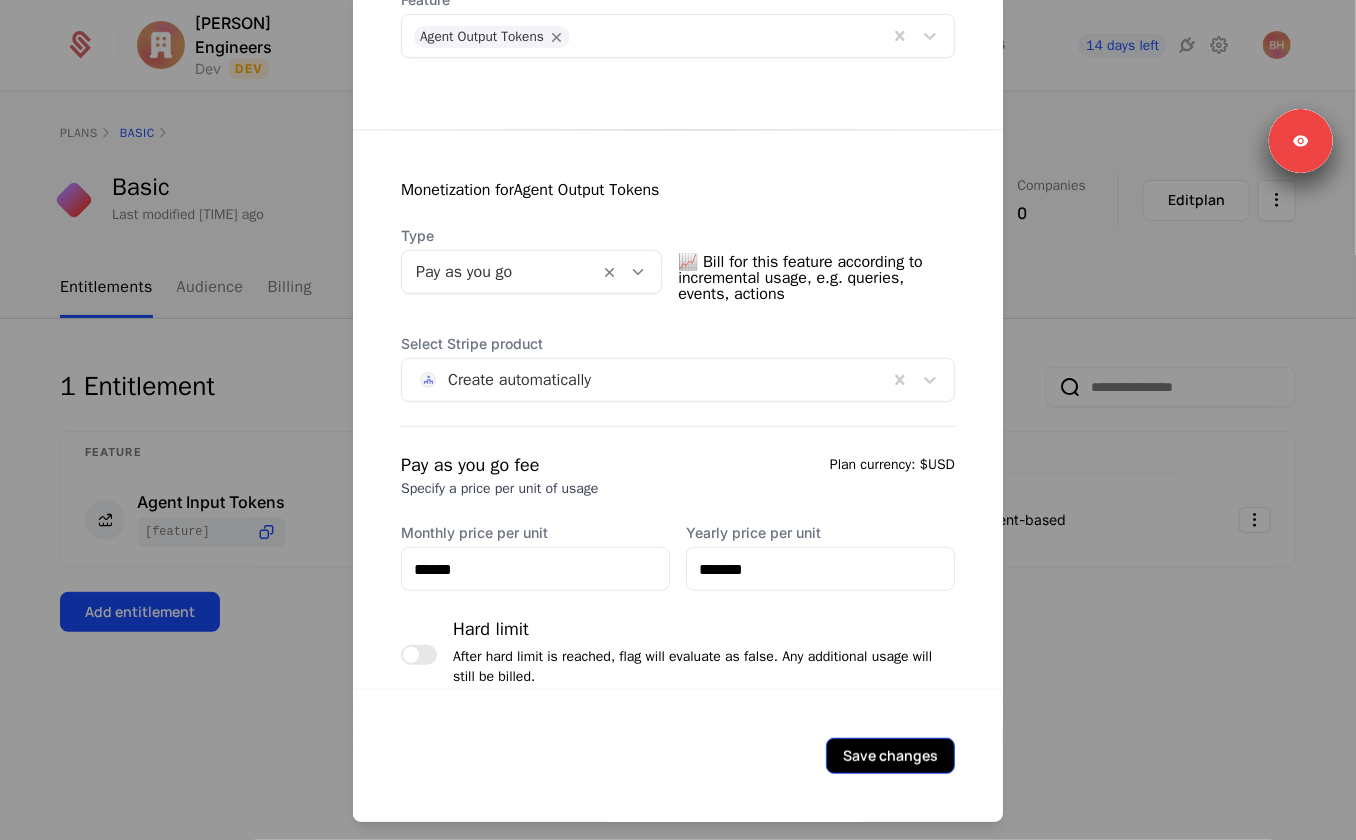 click on "Save changes" at bounding box center [890, 756] 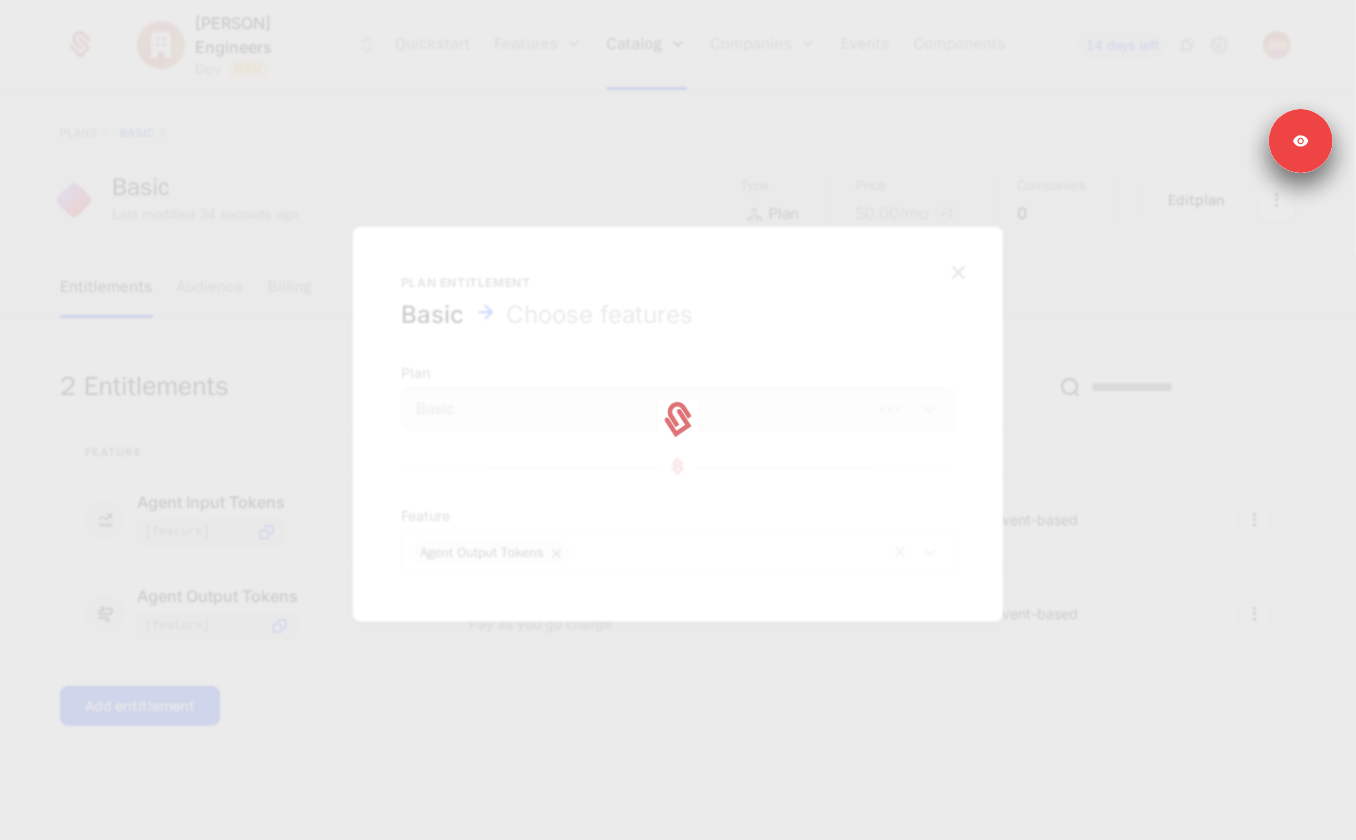 scroll, scrollTop: 0, scrollLeft: 0, axis: both 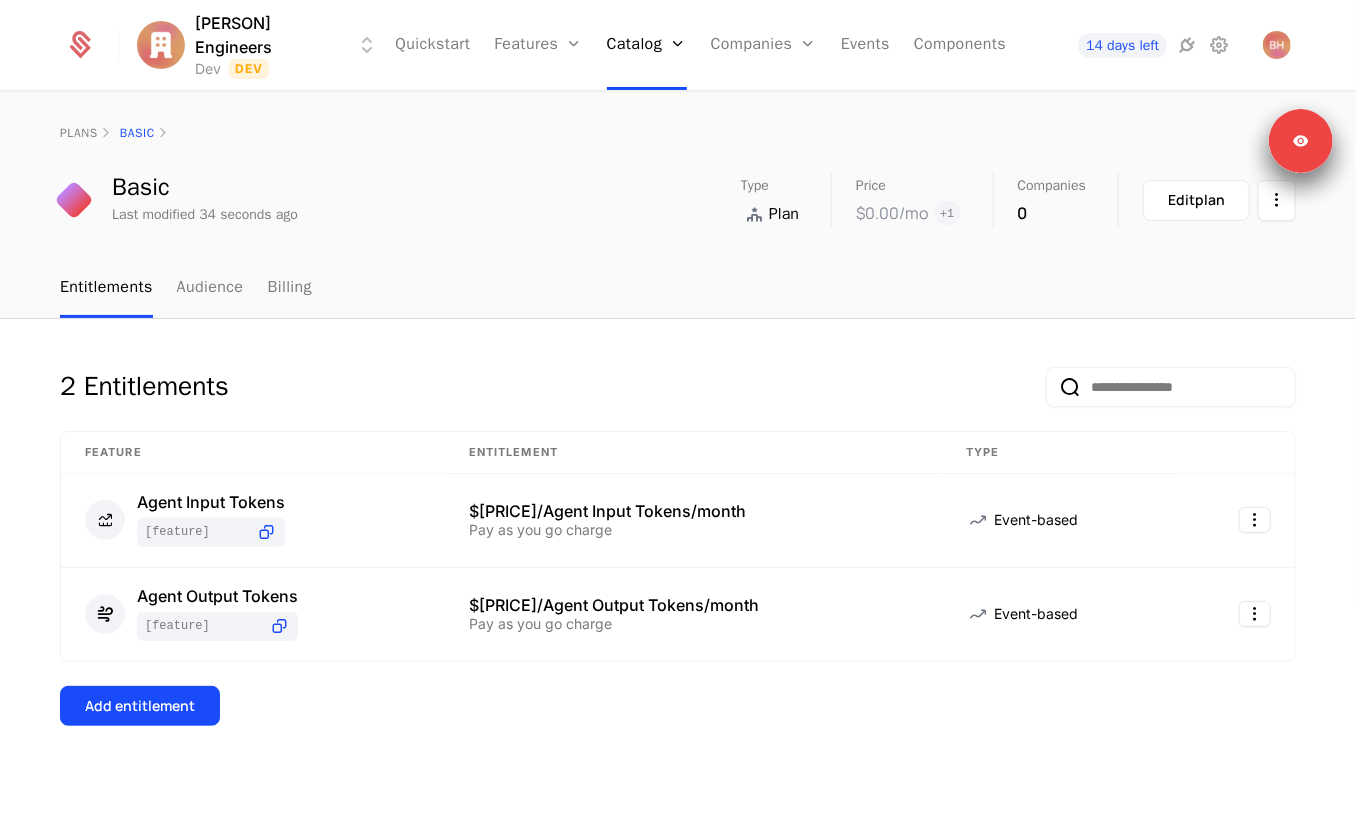 click on "2 Entitlements Feature Entitlement Type Agent Input Tokens feat_U3Be5sBFr5N $0.01/Agent Input Tokens/month Pay as you go charge Event-based Agent Output Tokens feat_LnprMduPwMu $0.001/Agent Output Tokens/month Pay as you go charge Event-based Add entitlement" at bounding box center (678, 578) 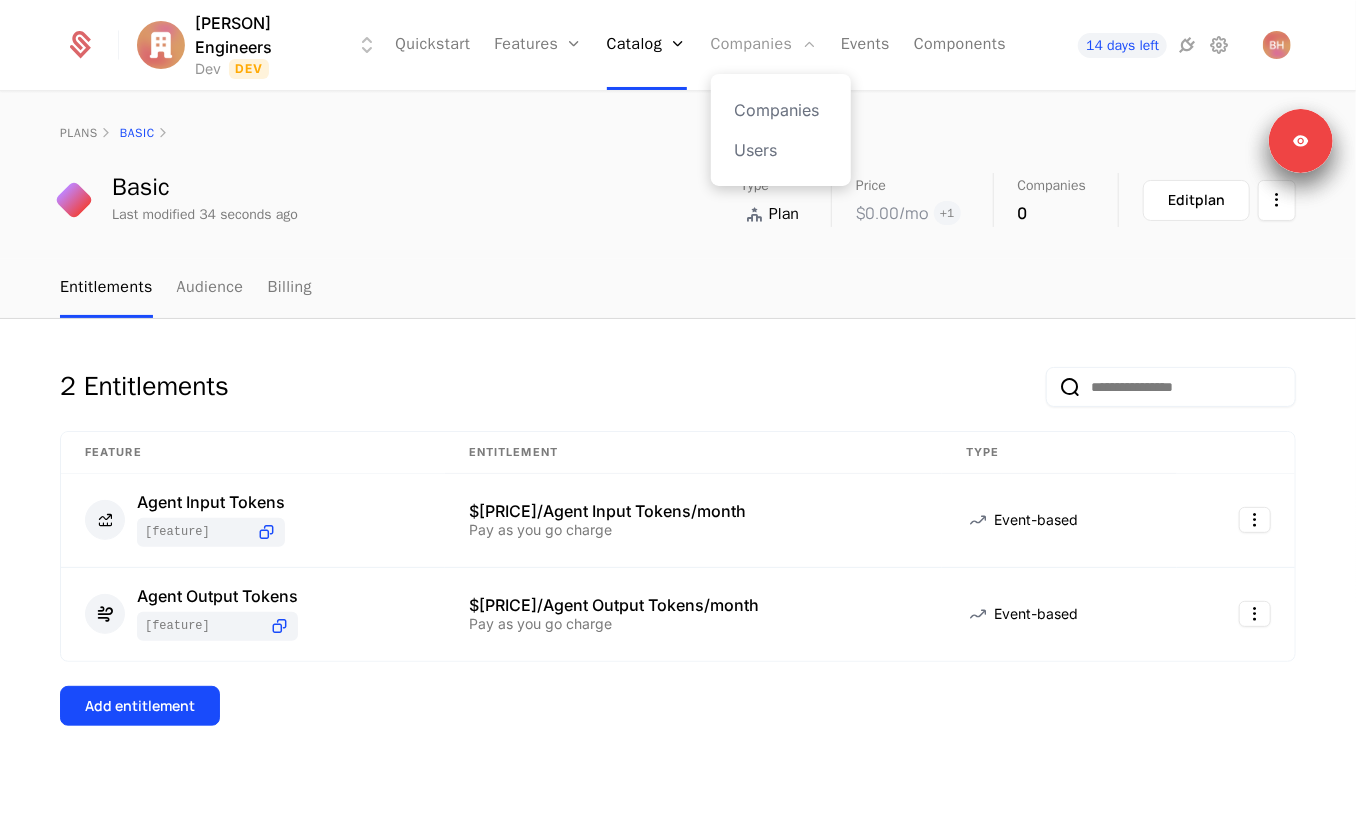 click on "Companies" at bounding box center (764, 45) 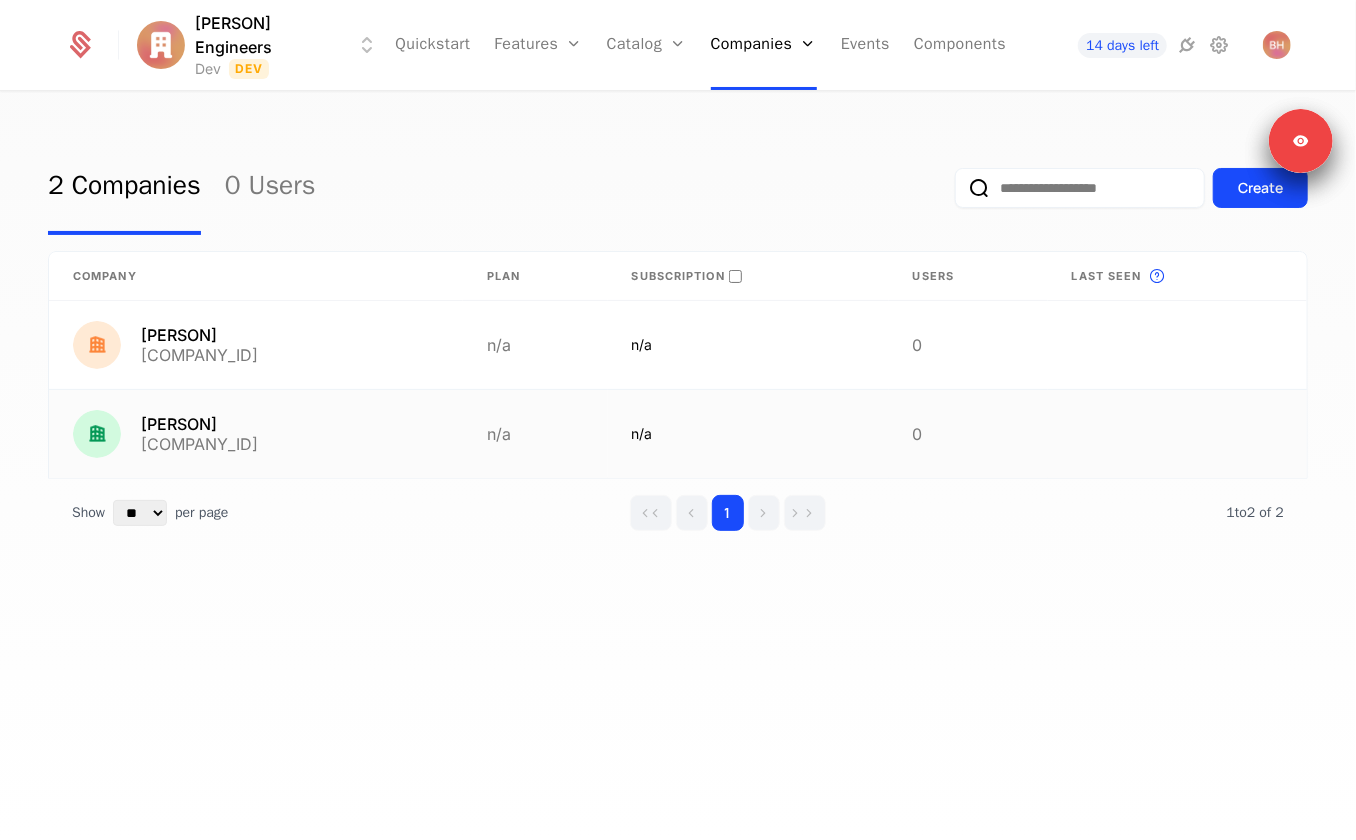 click on "Silvio Dante comp_LbREJ4JQfA1" at bounding box center [256, 434] 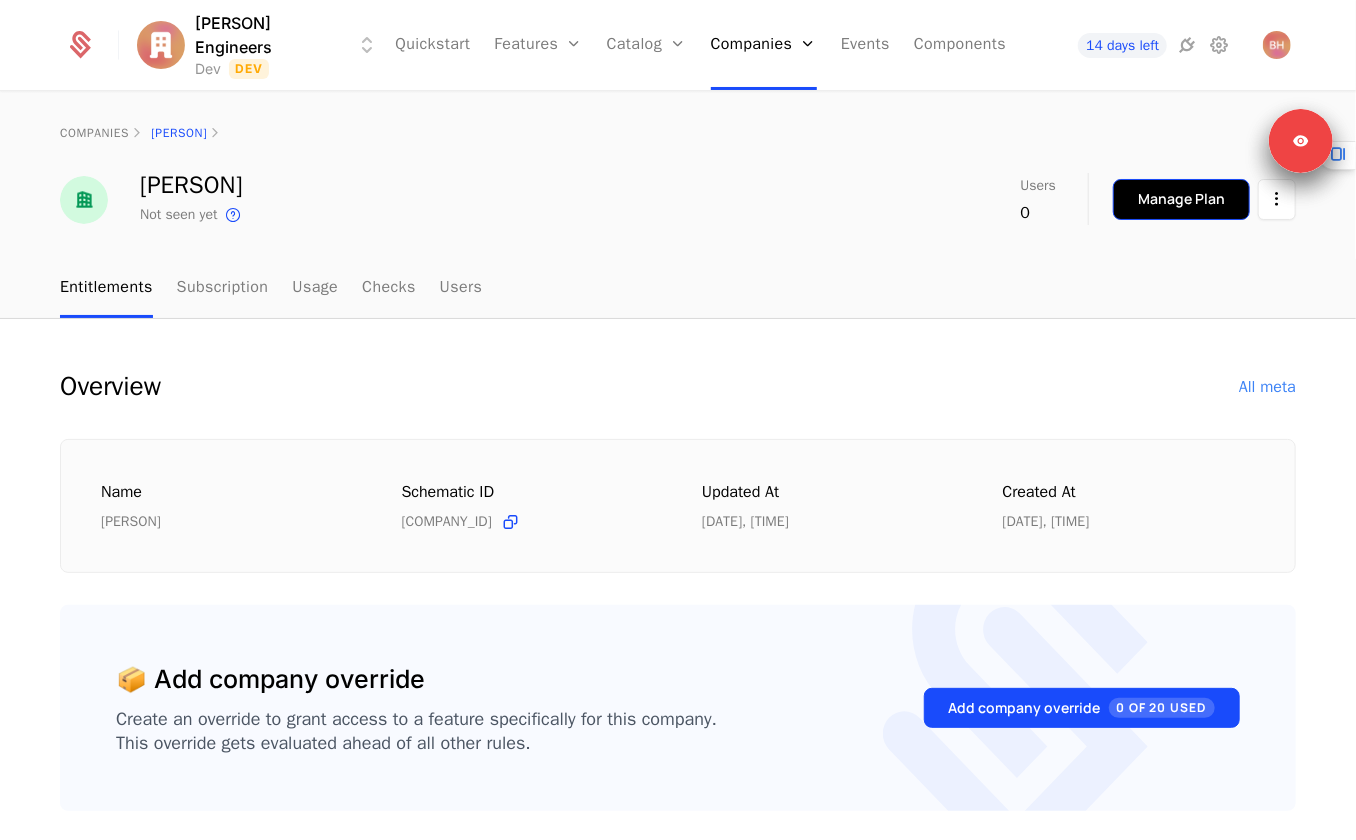 click on "Manage Plan" at bounding box center [1181, 199] 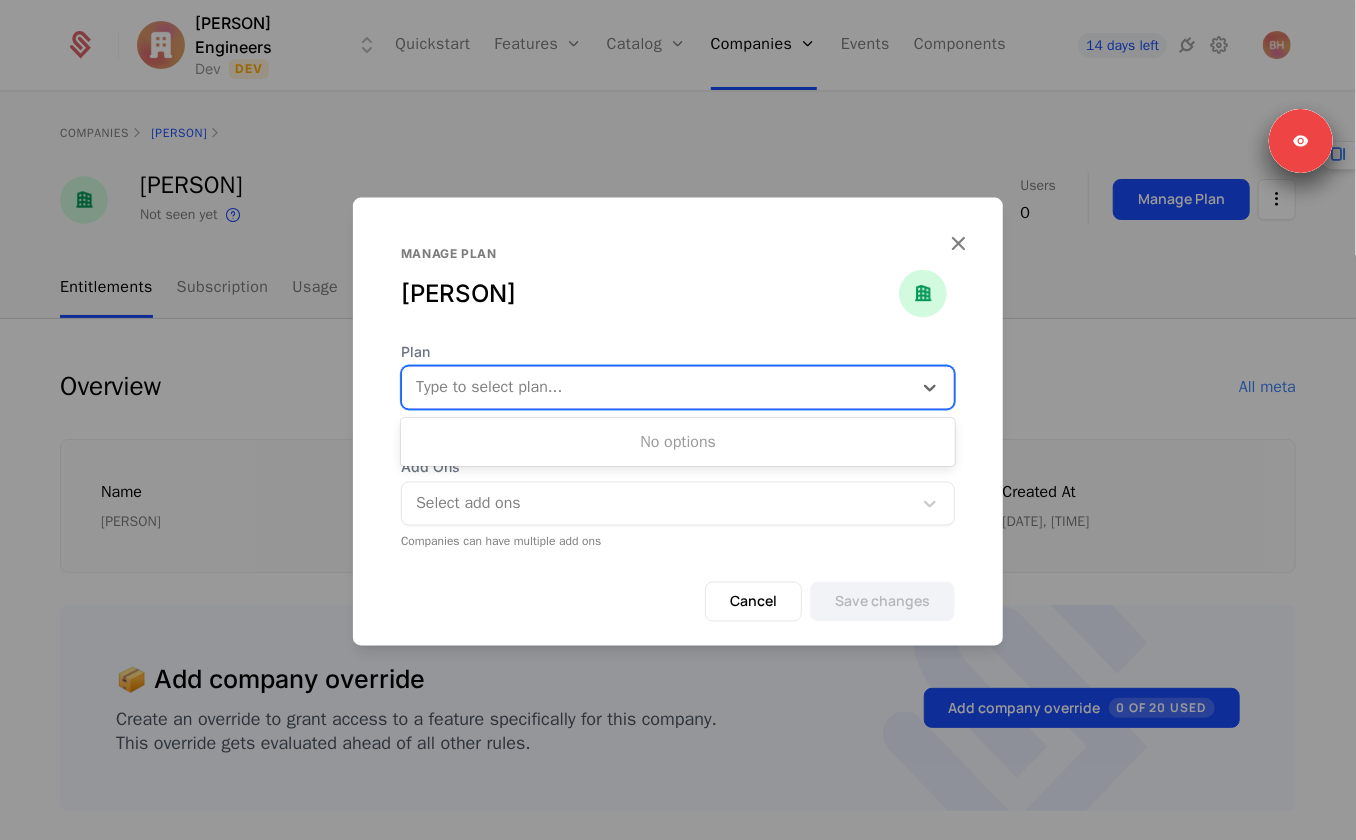 click on "Type to select plan..." at bounding box center [678, 388] 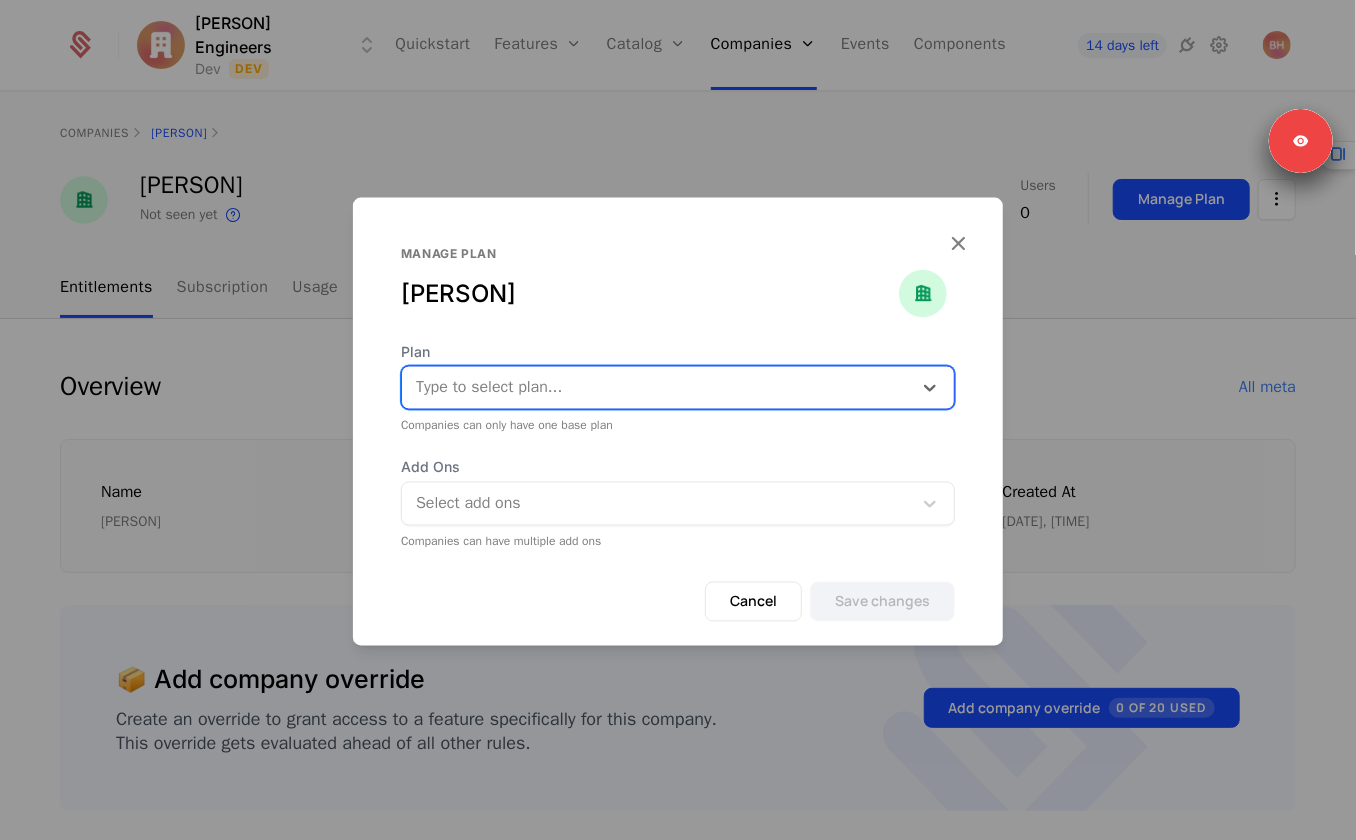 click at bounding box center (657, 388) 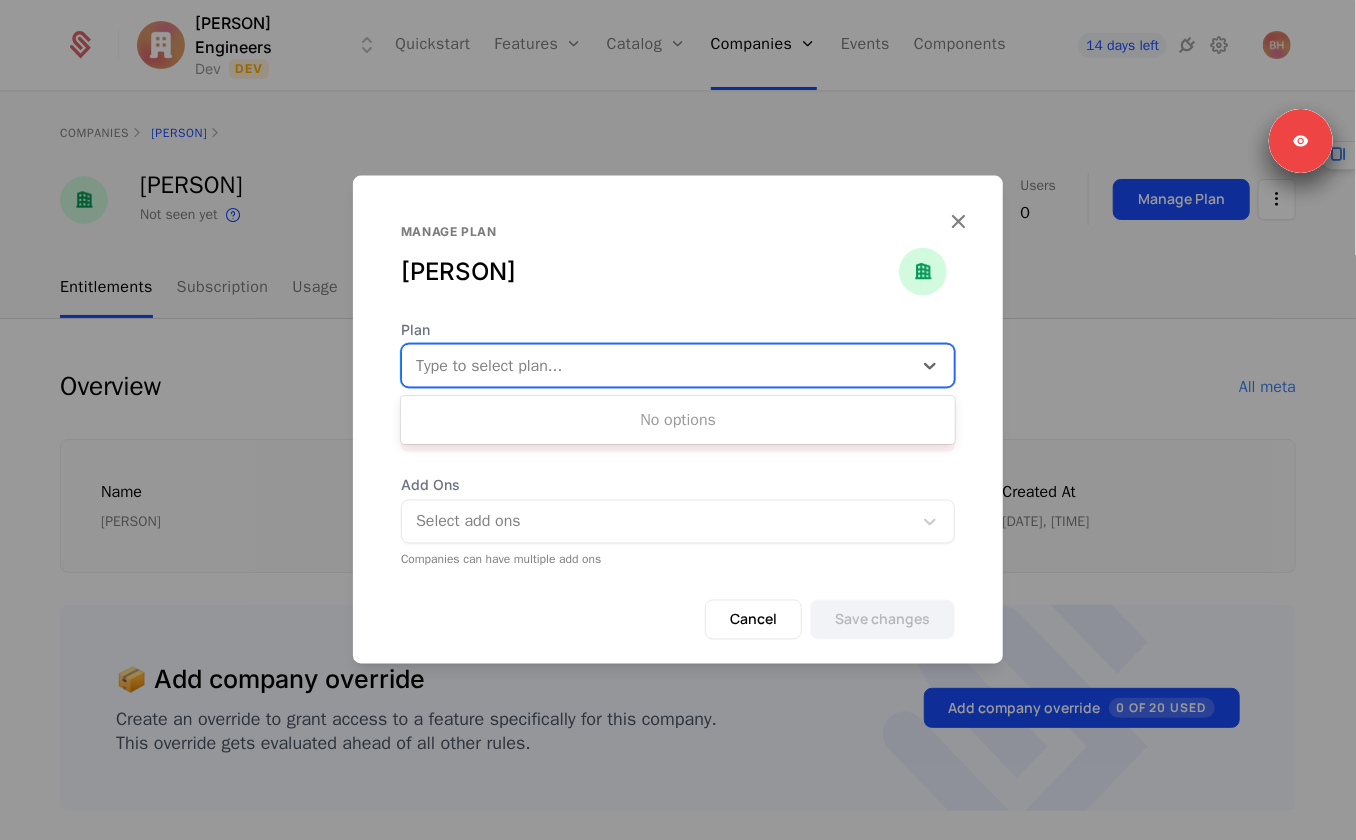click at bounding box center [657, 366] 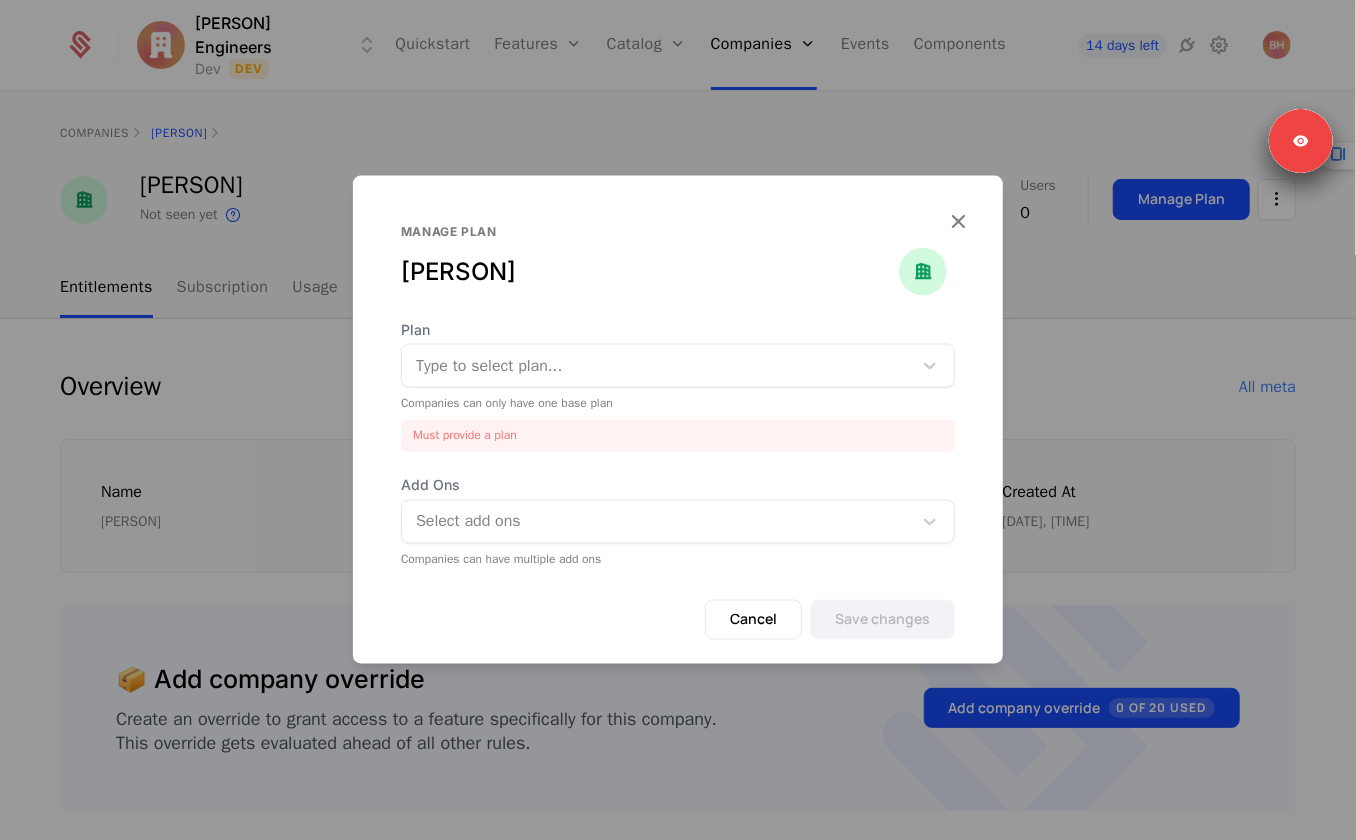 click on "Manage plan Silvio Dante" at bounding box center [678, 272] 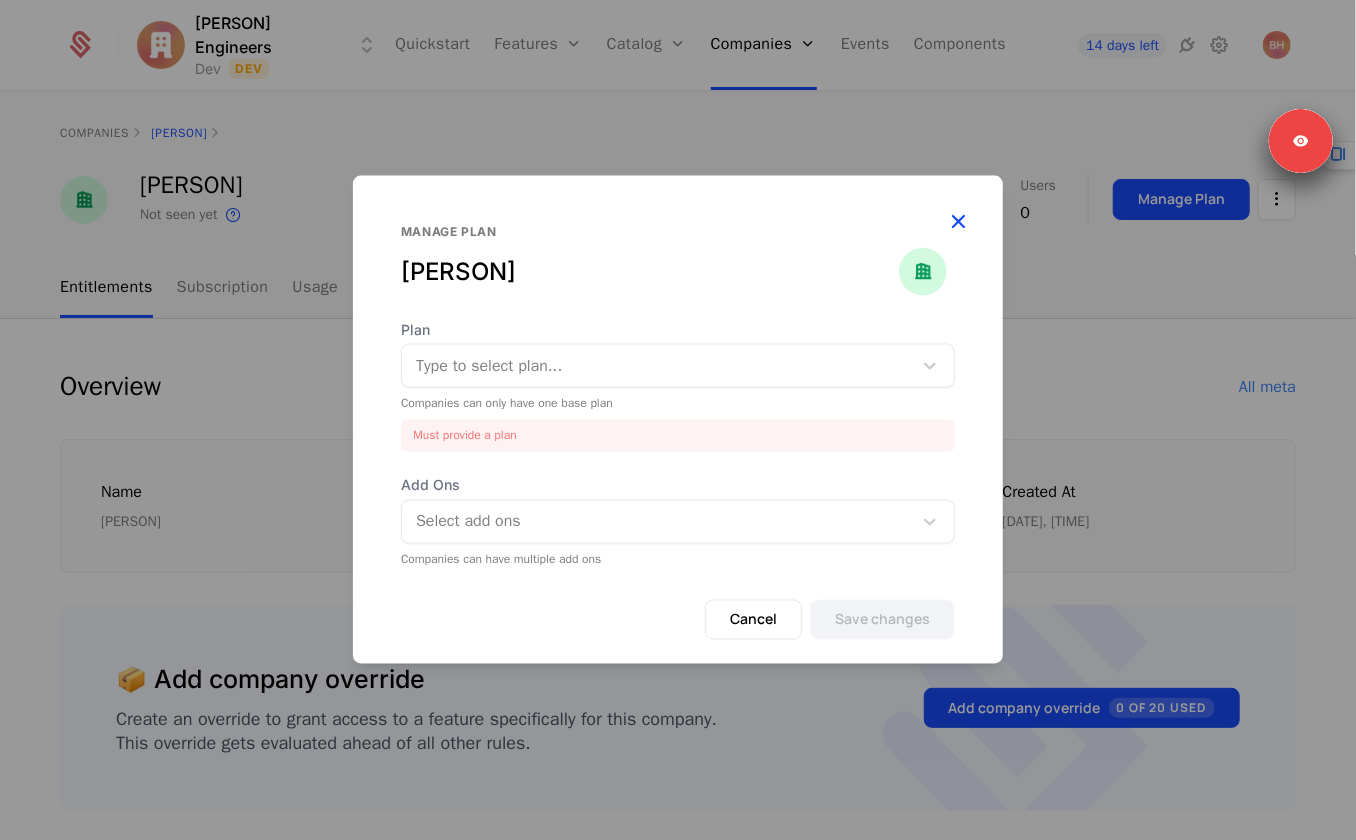 click at bounding box center (958, 221) 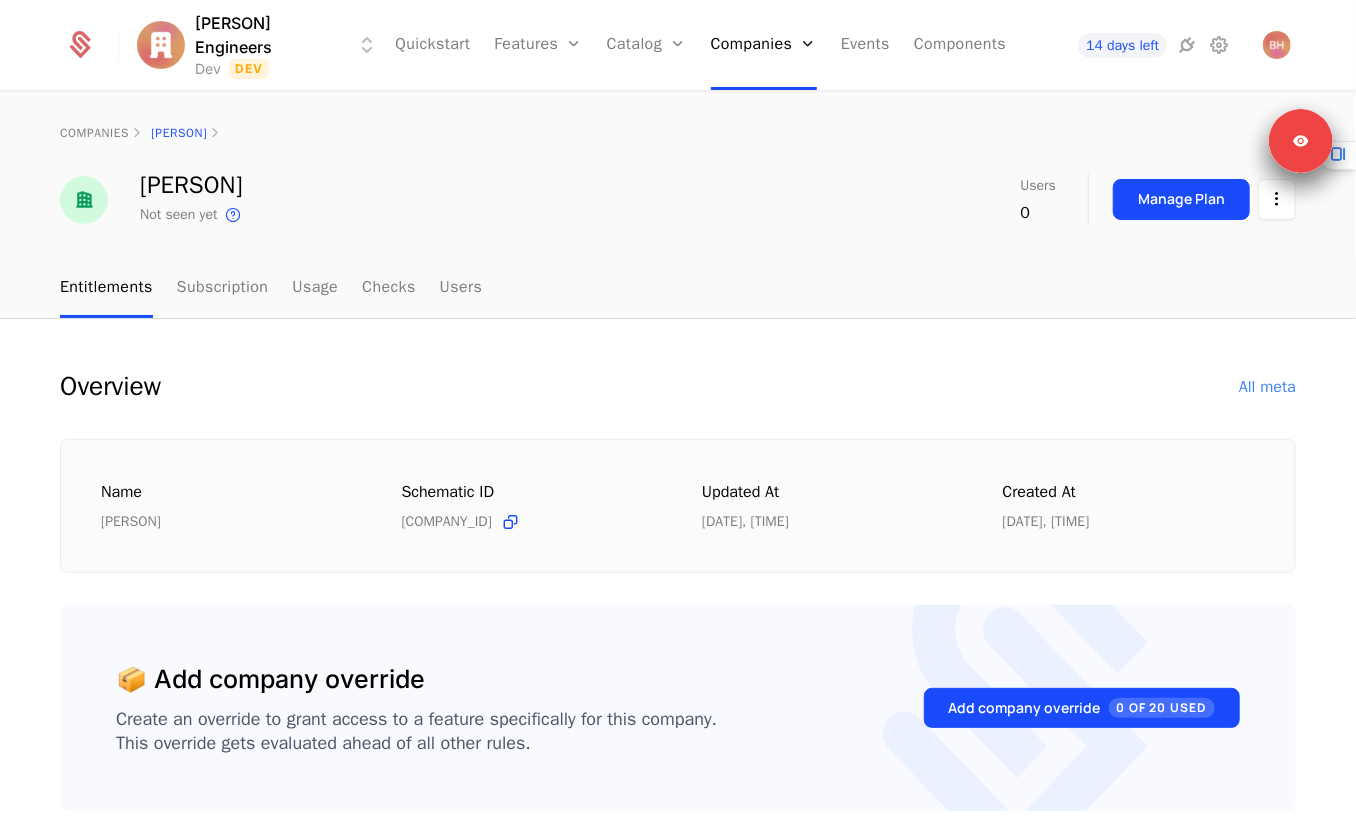 click on "Overview All meta Name Silvio Dante Schematic ID comp_LbREJ4JQfA1 Updated at 7/16/25, 1:53 PM Created at 7/16/25, 1:53 PM" at bounding box center (678, 470) 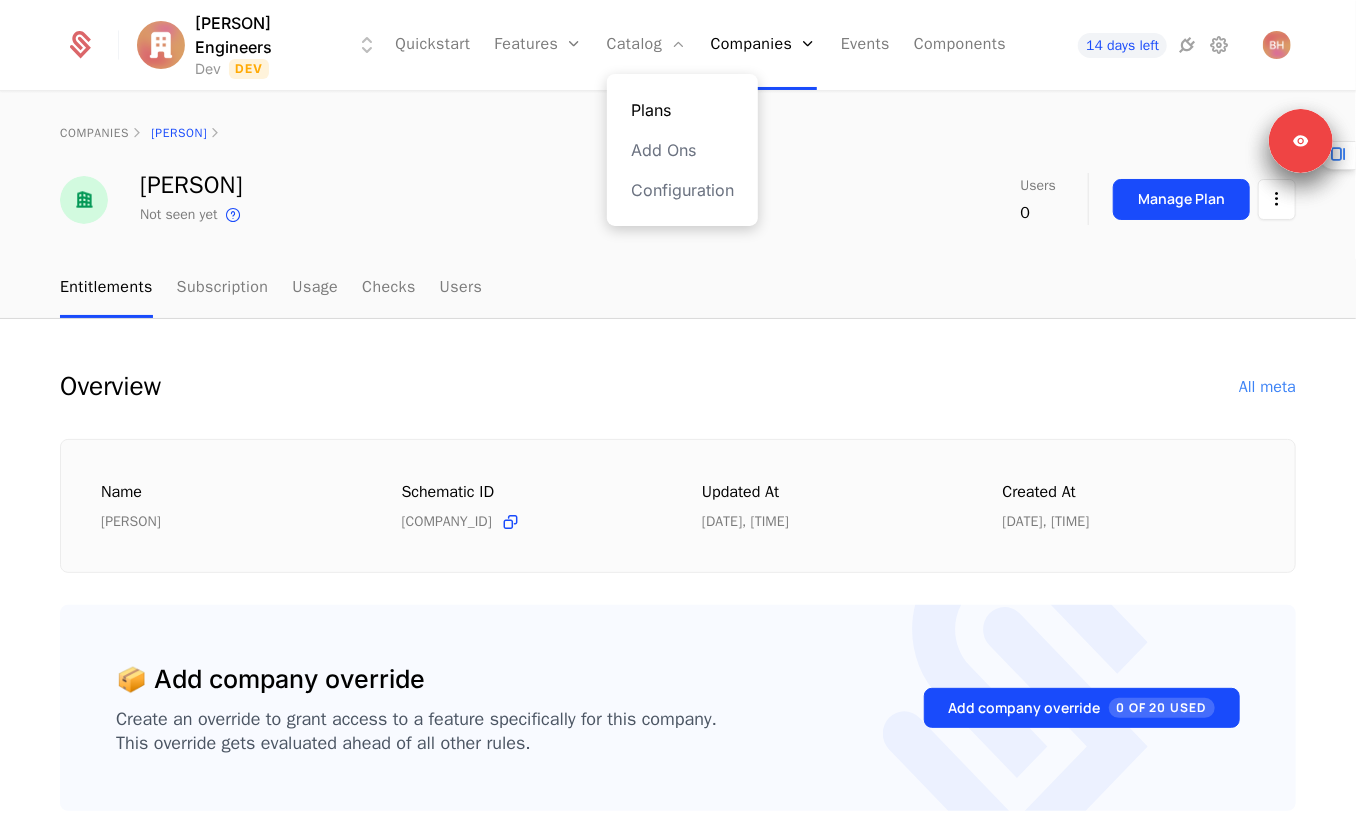 click on "Plans" at bounding box center [682, 110] 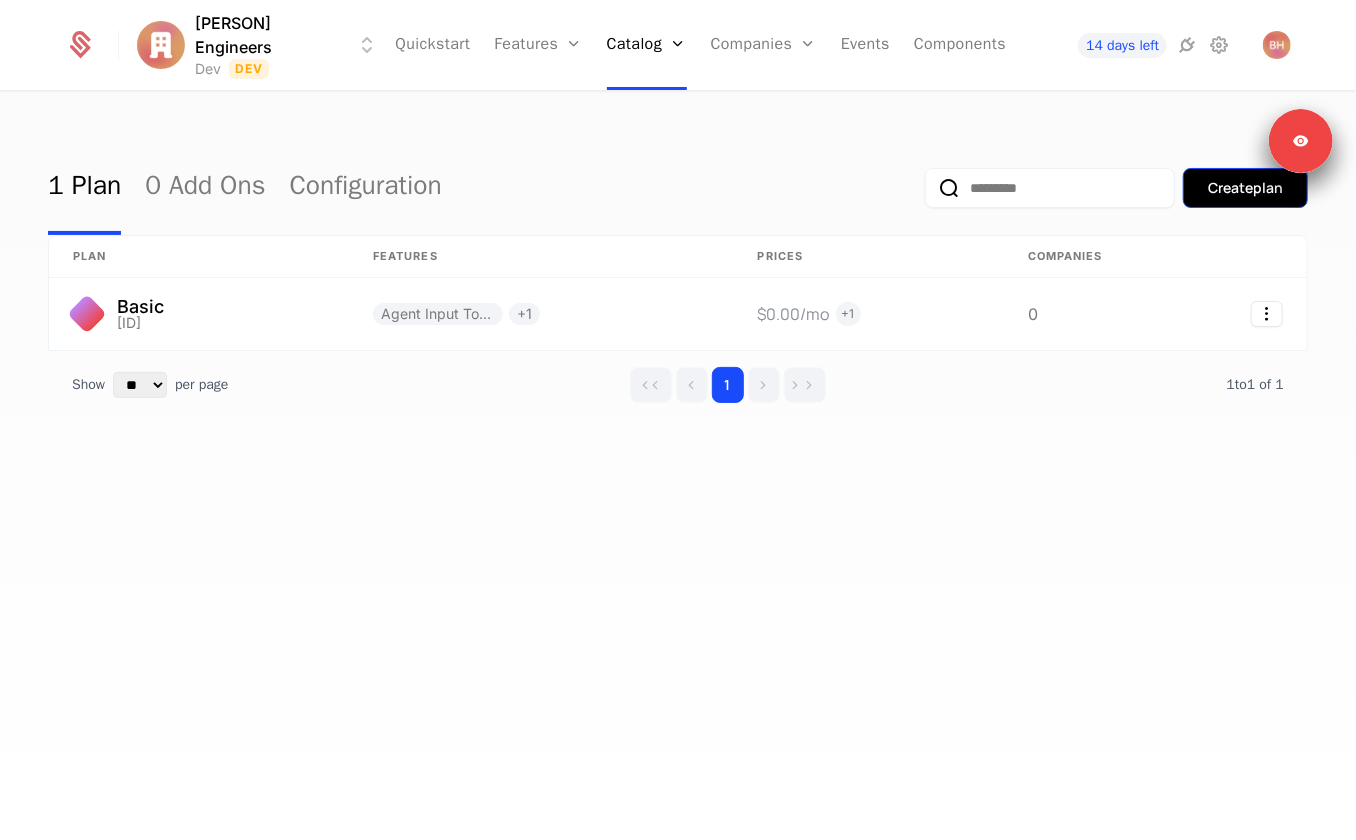 click on "Create  plan" at bounding box center [1245, 188] 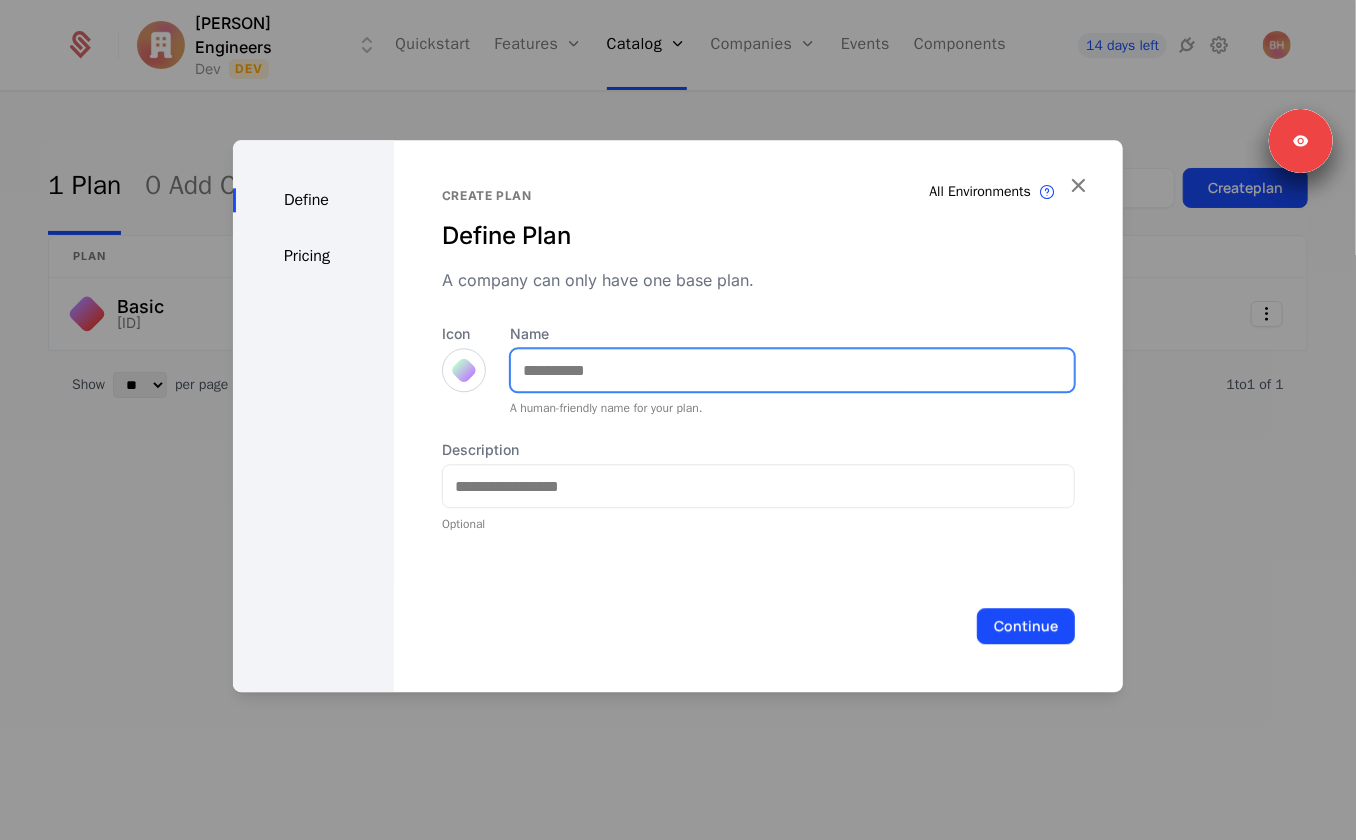 click on "Name" at bounding box center (792, 370) 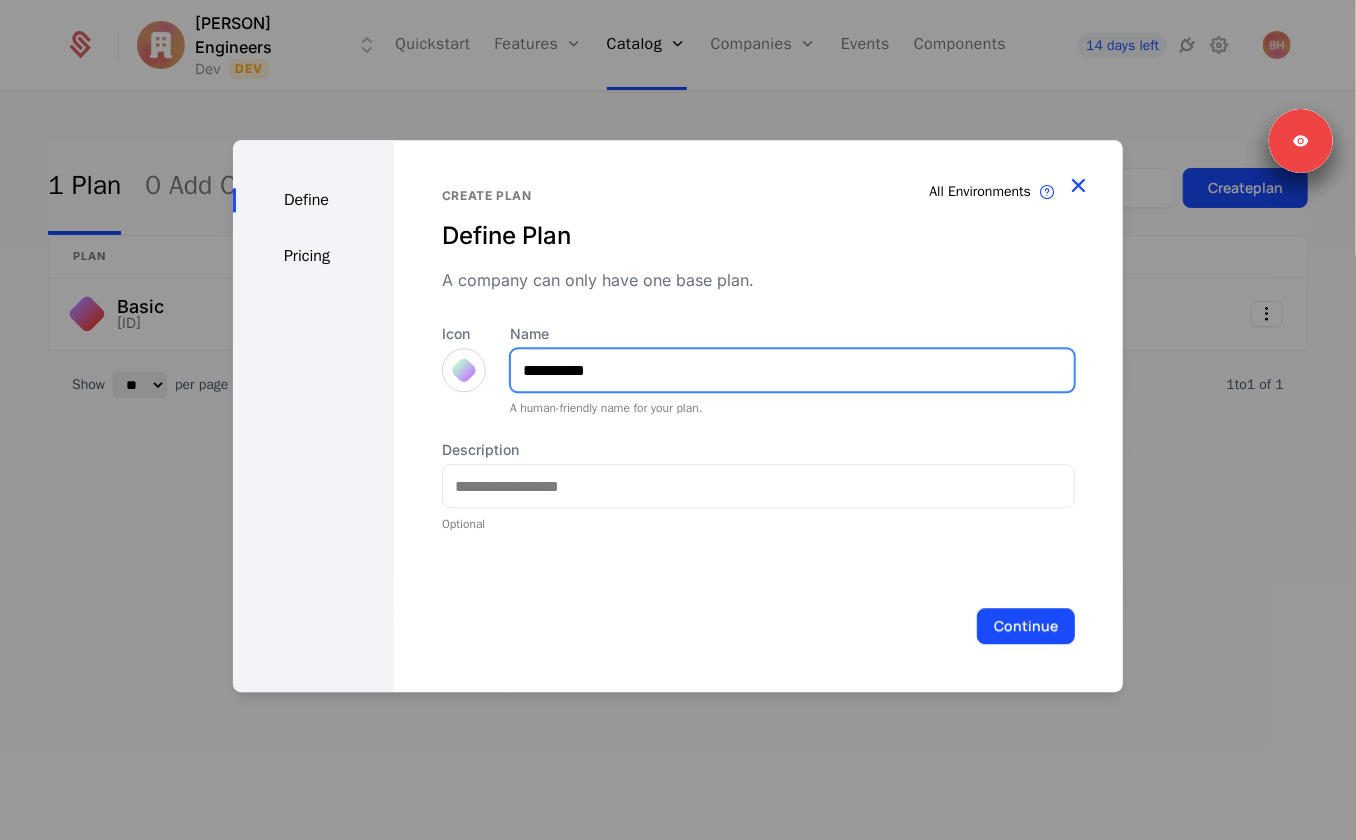 type on "**********" 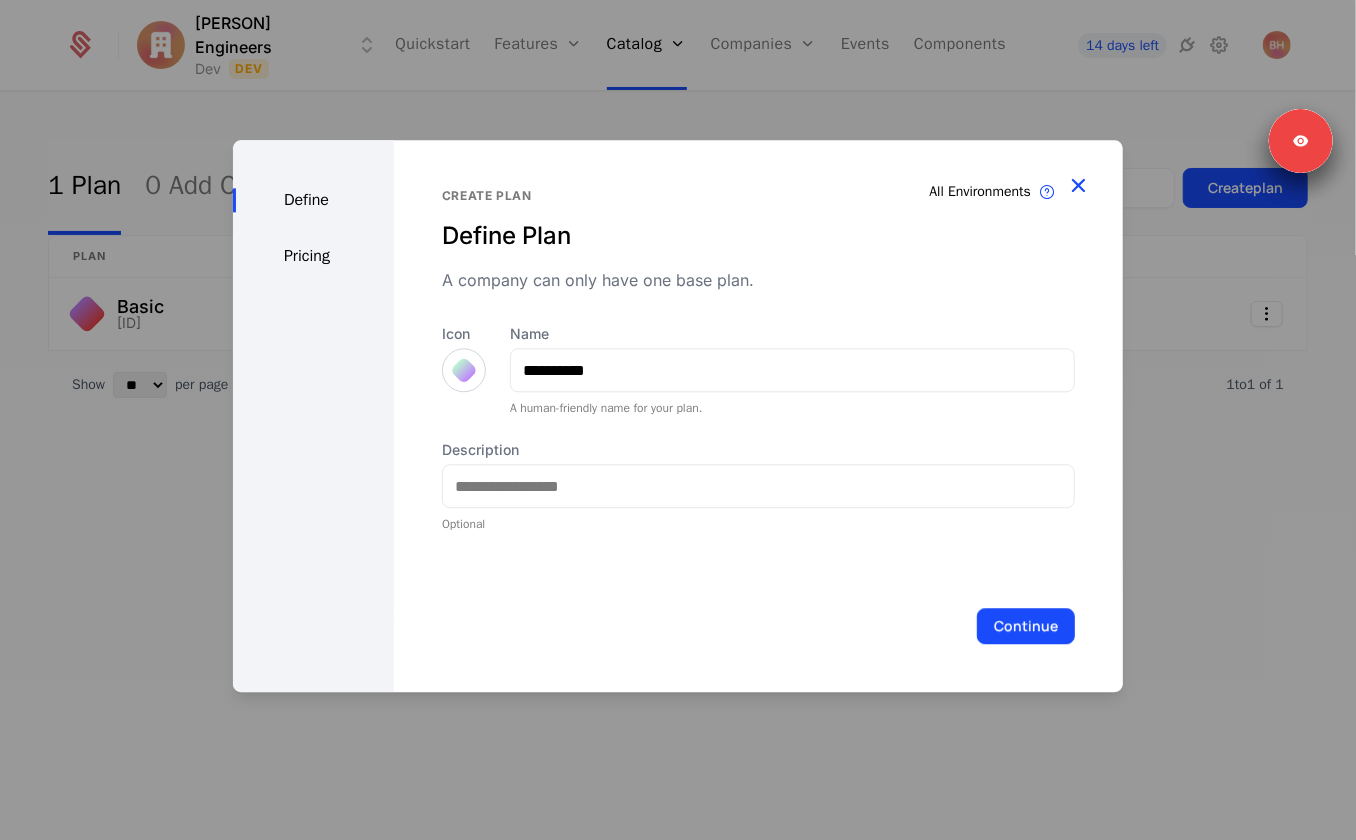 click at bounding box center [1078, 185] 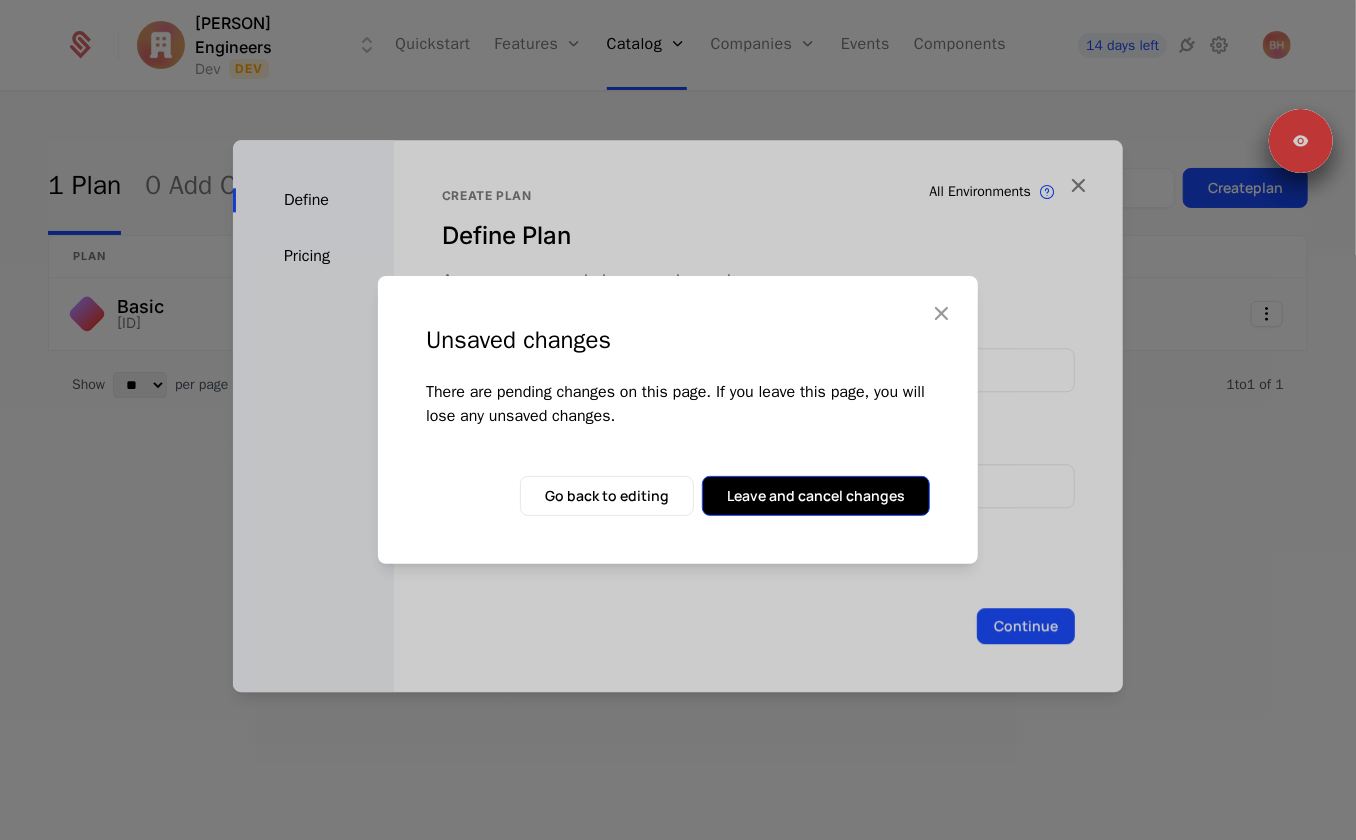 click on "Leave and cancel changes" at bounding box center (816, 496) 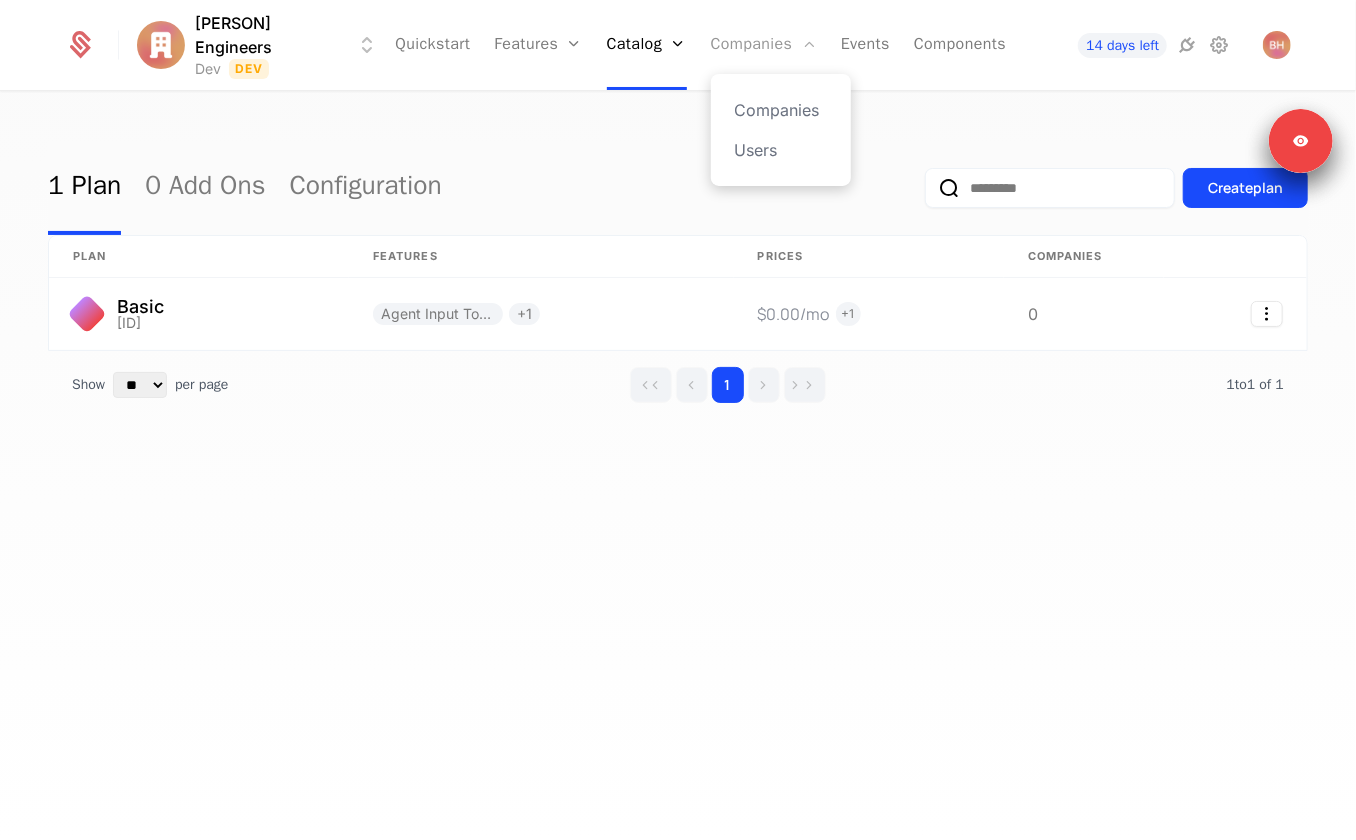 click on "Companies" at bounding box center [764, 45] 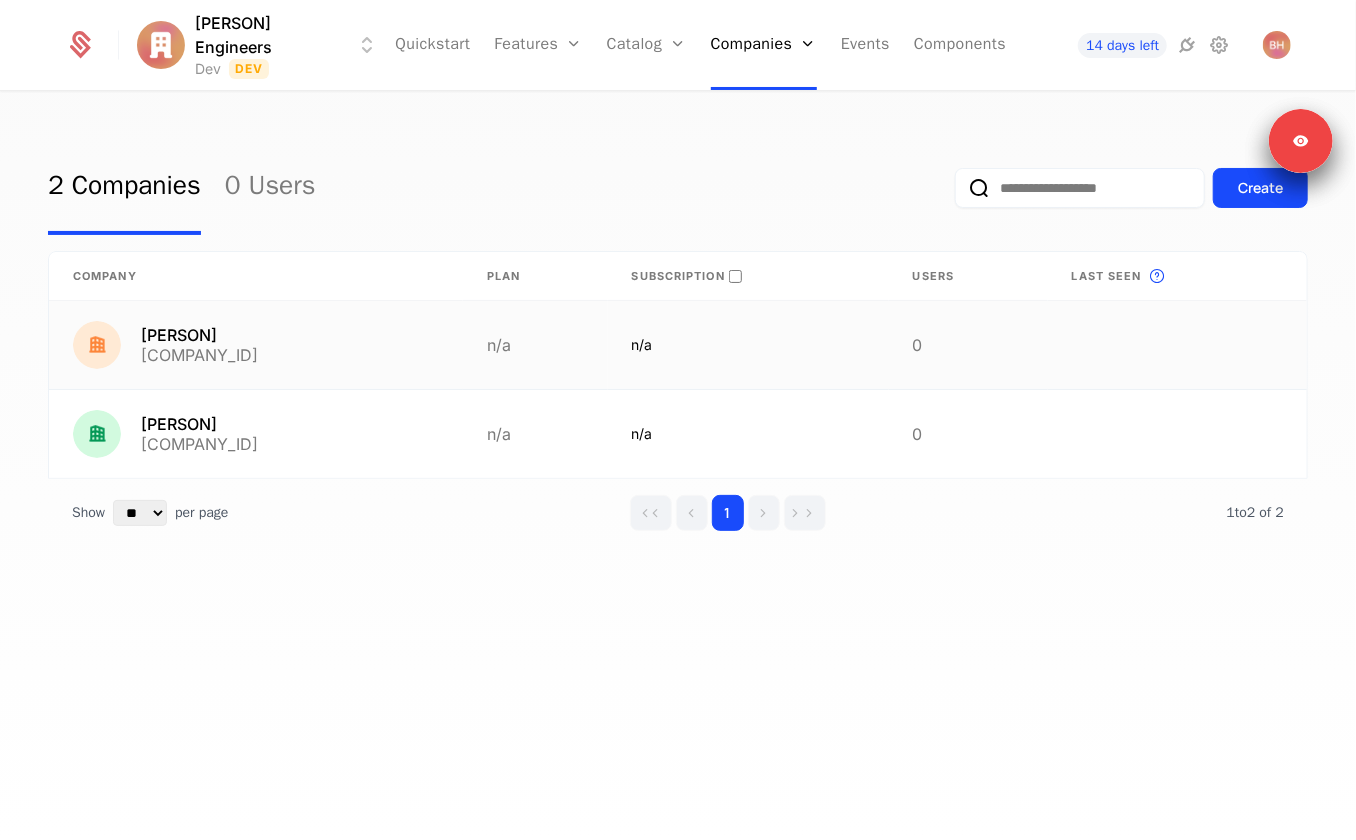 click on "n/a" at bounding box center [535, 345] 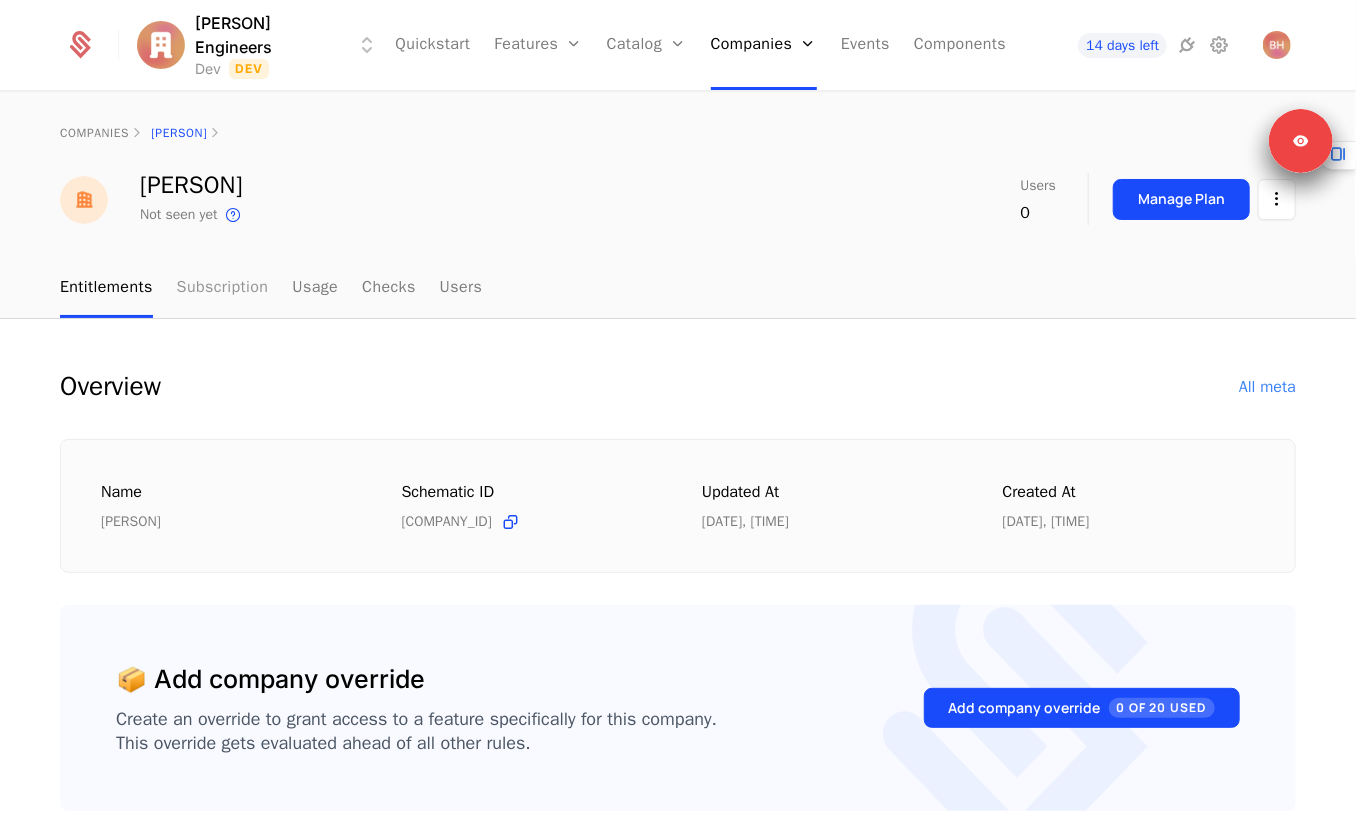 click on "Subscription" at bounding box center [223, 288] 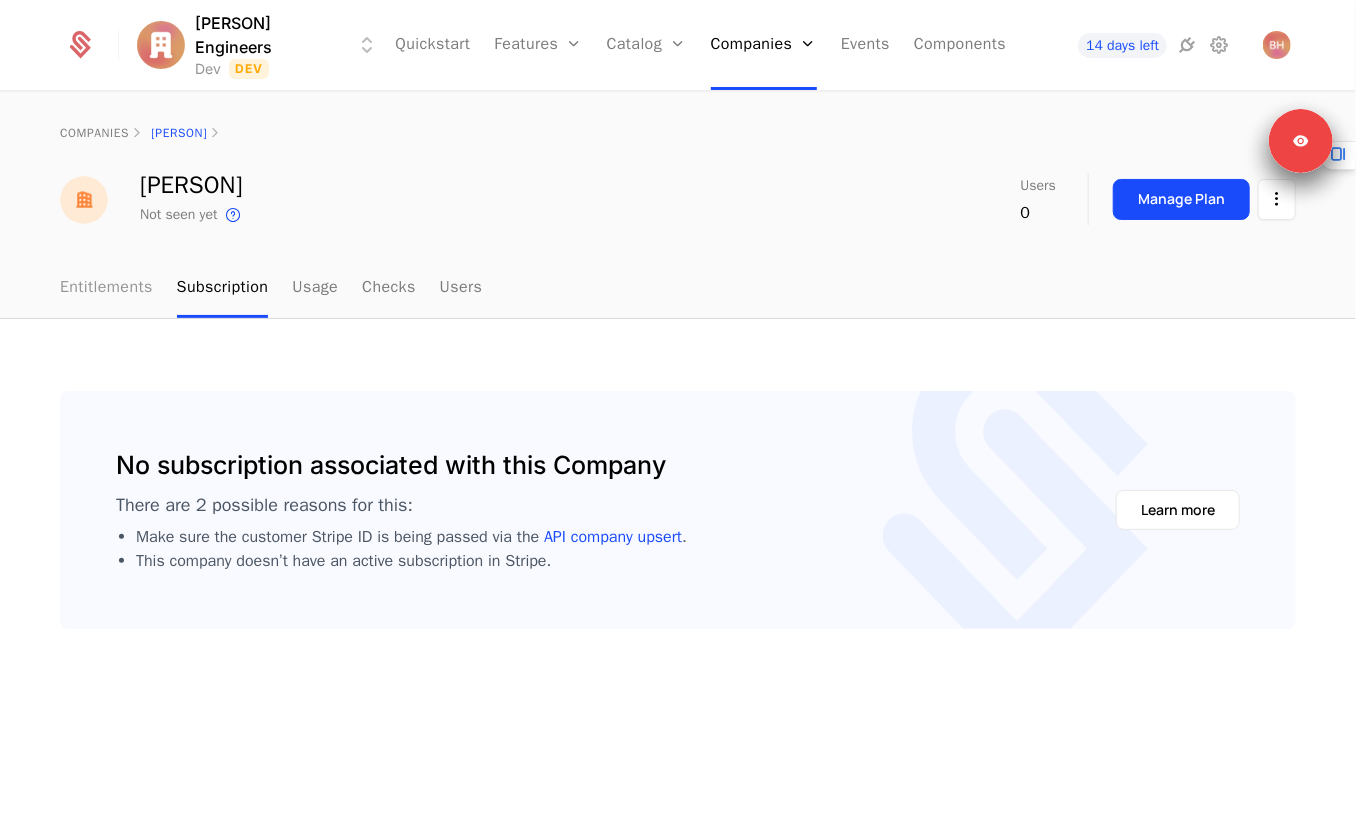click on "Entitlements" at bounding box center [106, 288] 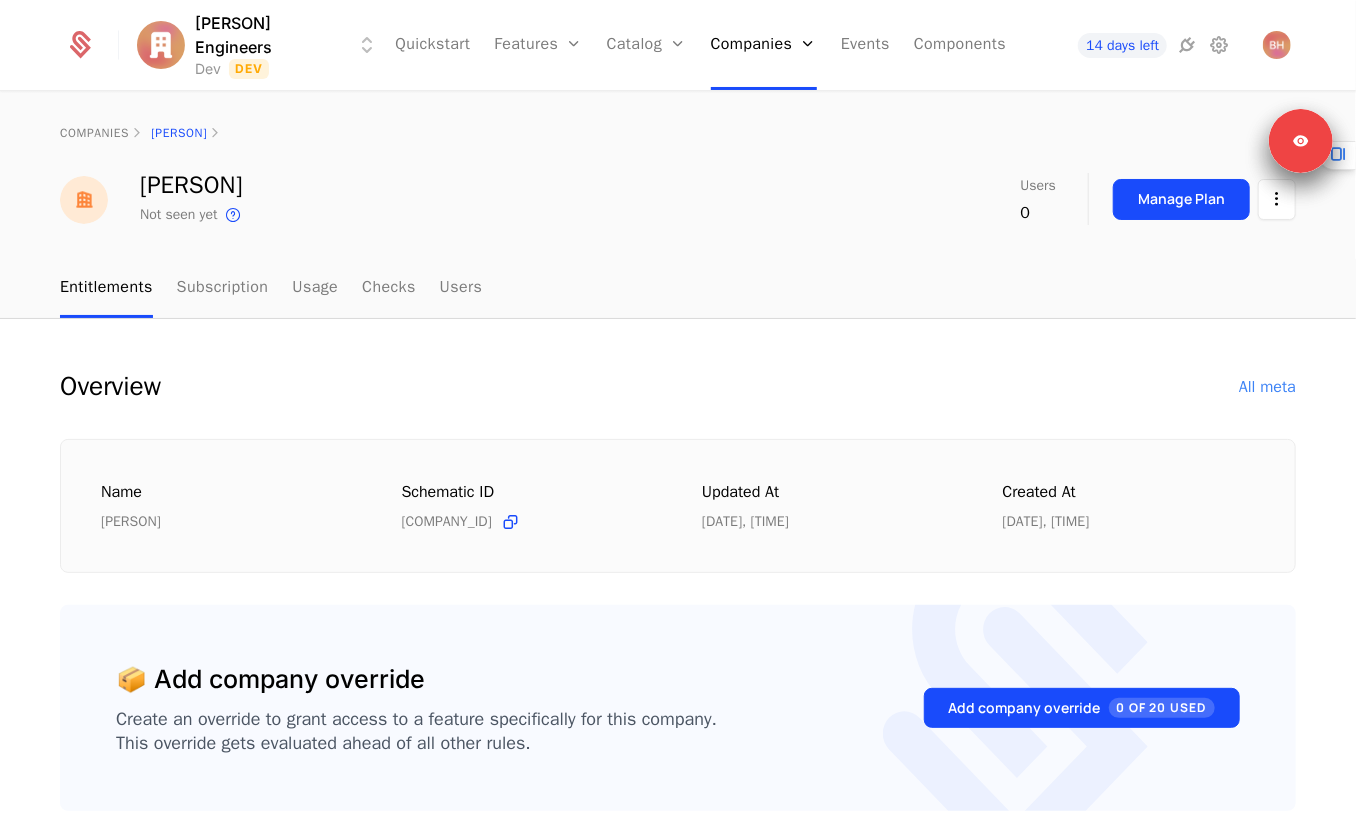 click on "Artie Bucco Not seen yet This is the date a track or identify event associated with this company was last received by Schematic. Users 0 Manage Plan" at bounding box center [678, 200] 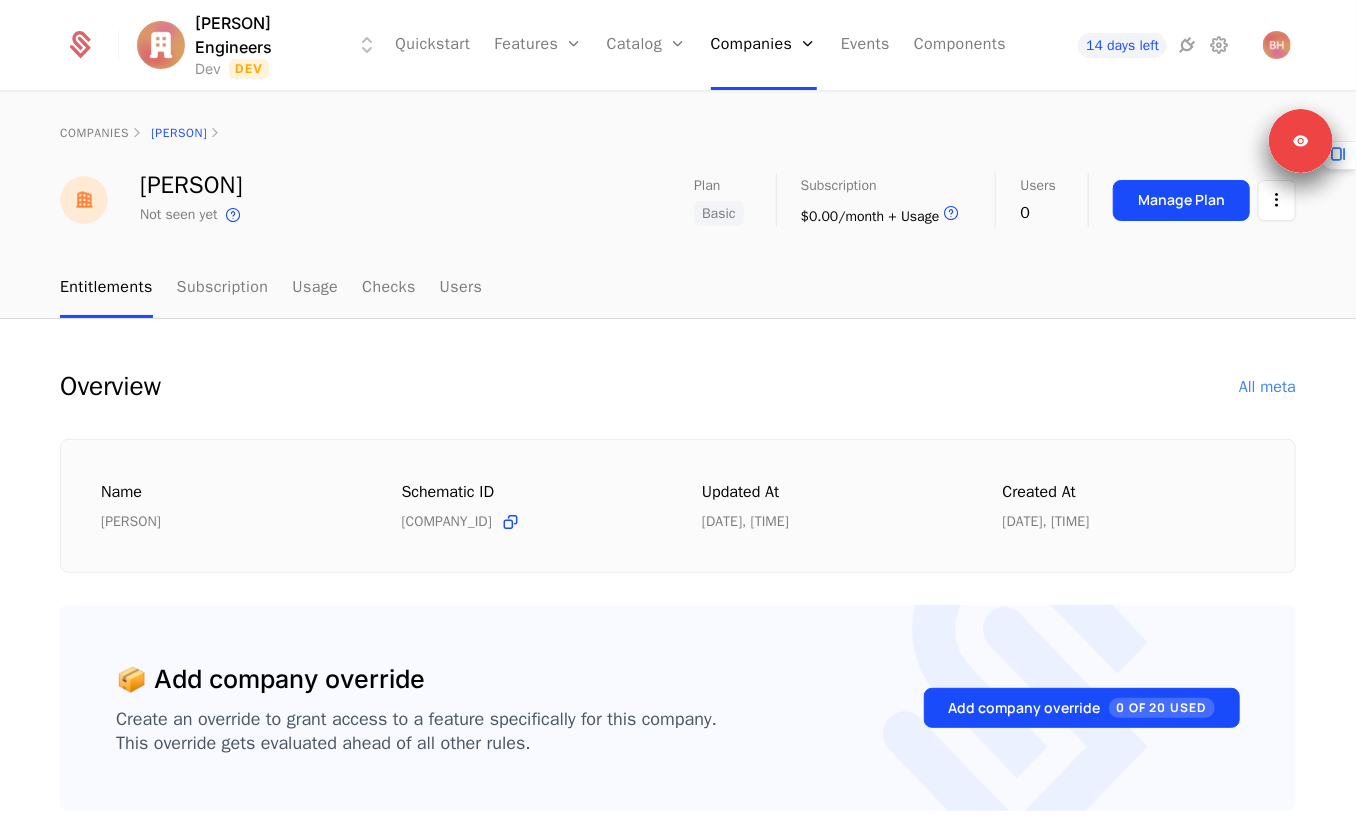 click on "Overview All meta Name Artie Bucco Schematic ID comp_AEUg558bsPf Updated at 7/16/25, 1:56 PM Created at 7/16/25, 1:53 PM" at bounding box center (678, 470) 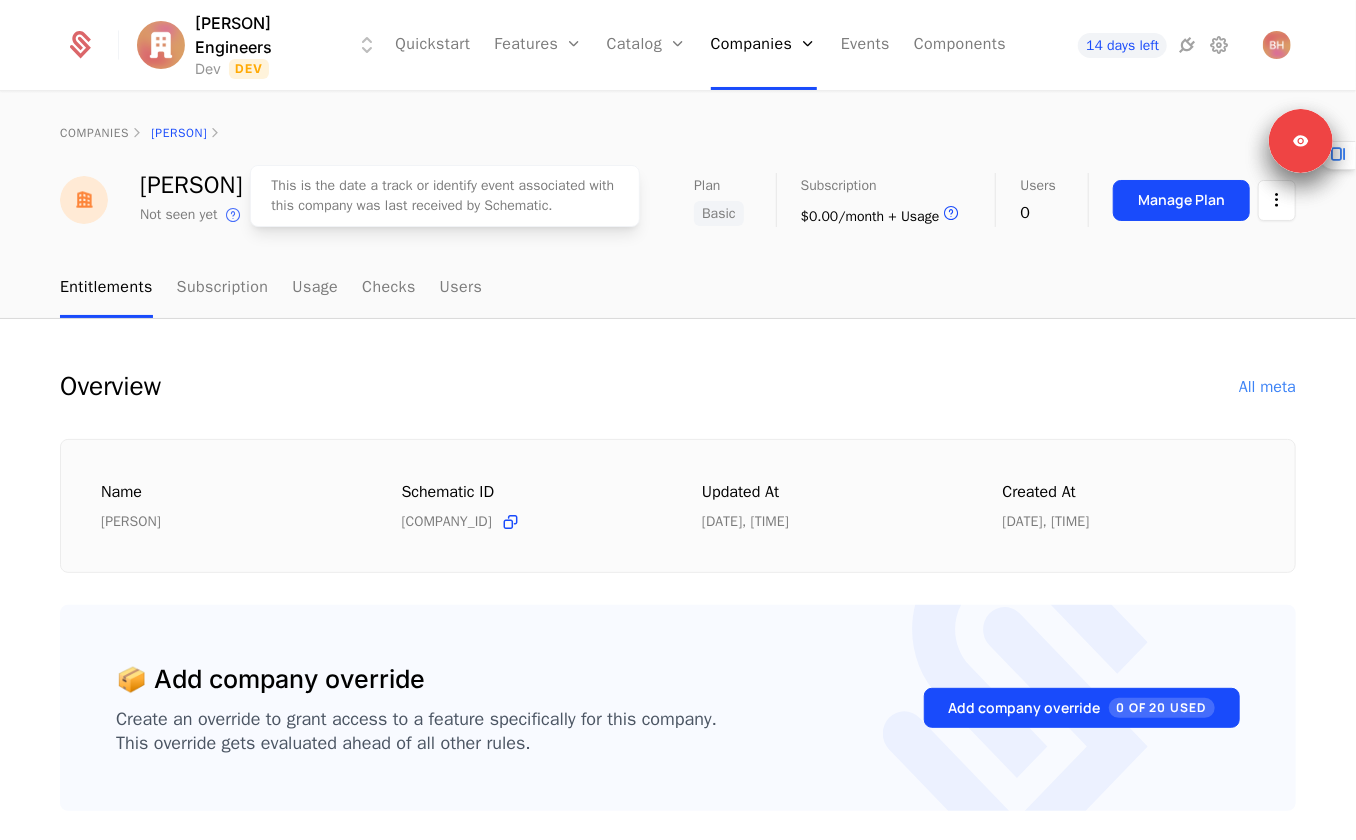 click at bounding box center (233, 215) 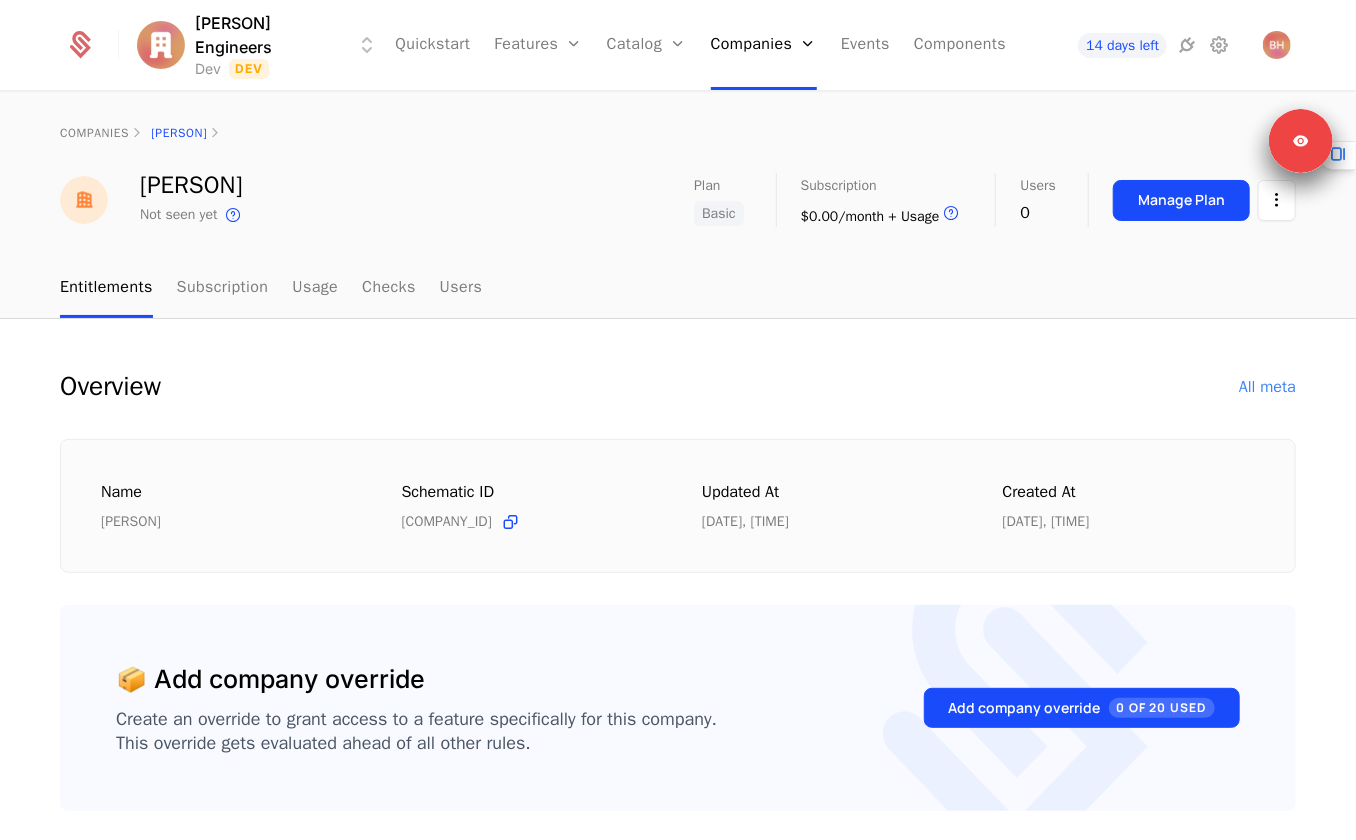 click on "Overview All meta" at bounding box center (678, 387) 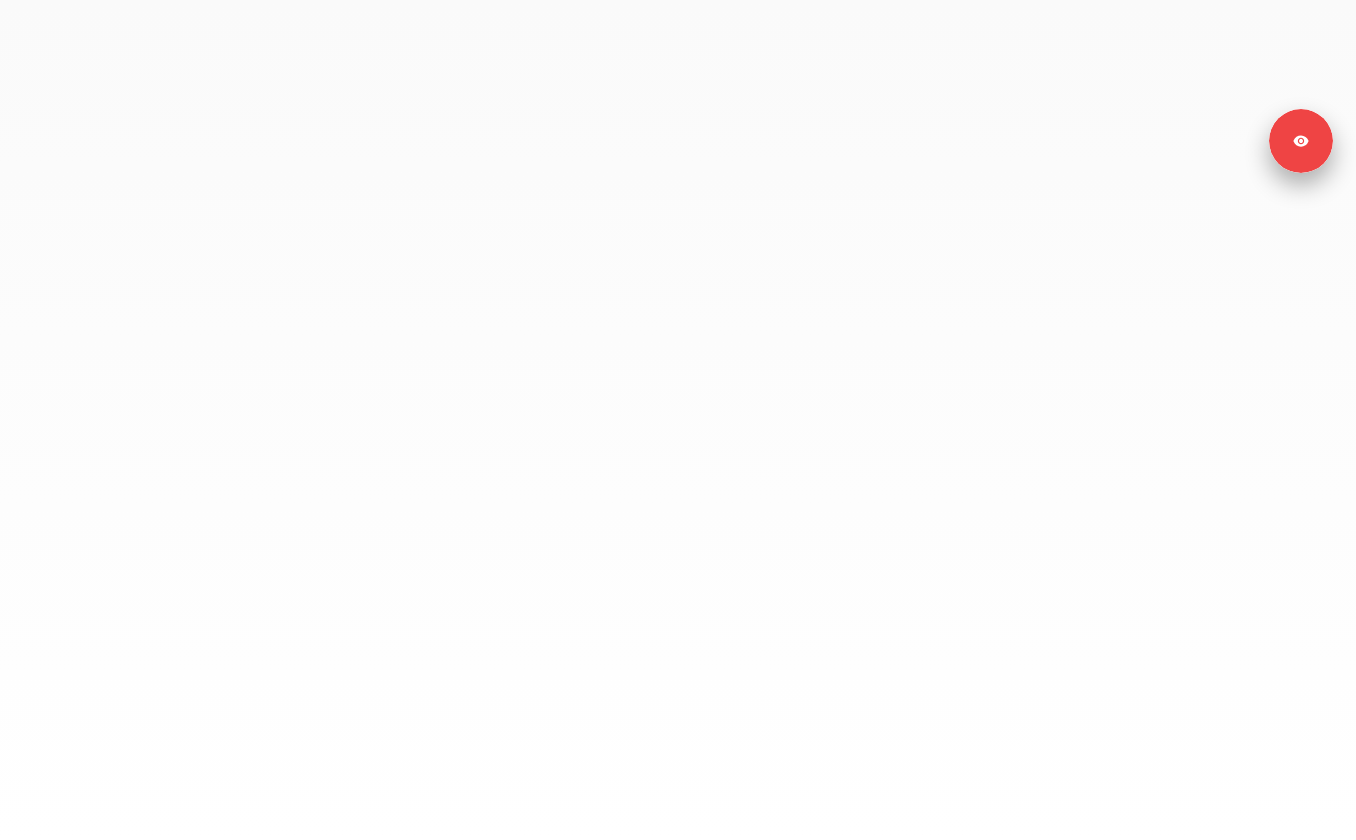 scroll, scrollTop: 0, scrollLeft: 0, axis: both 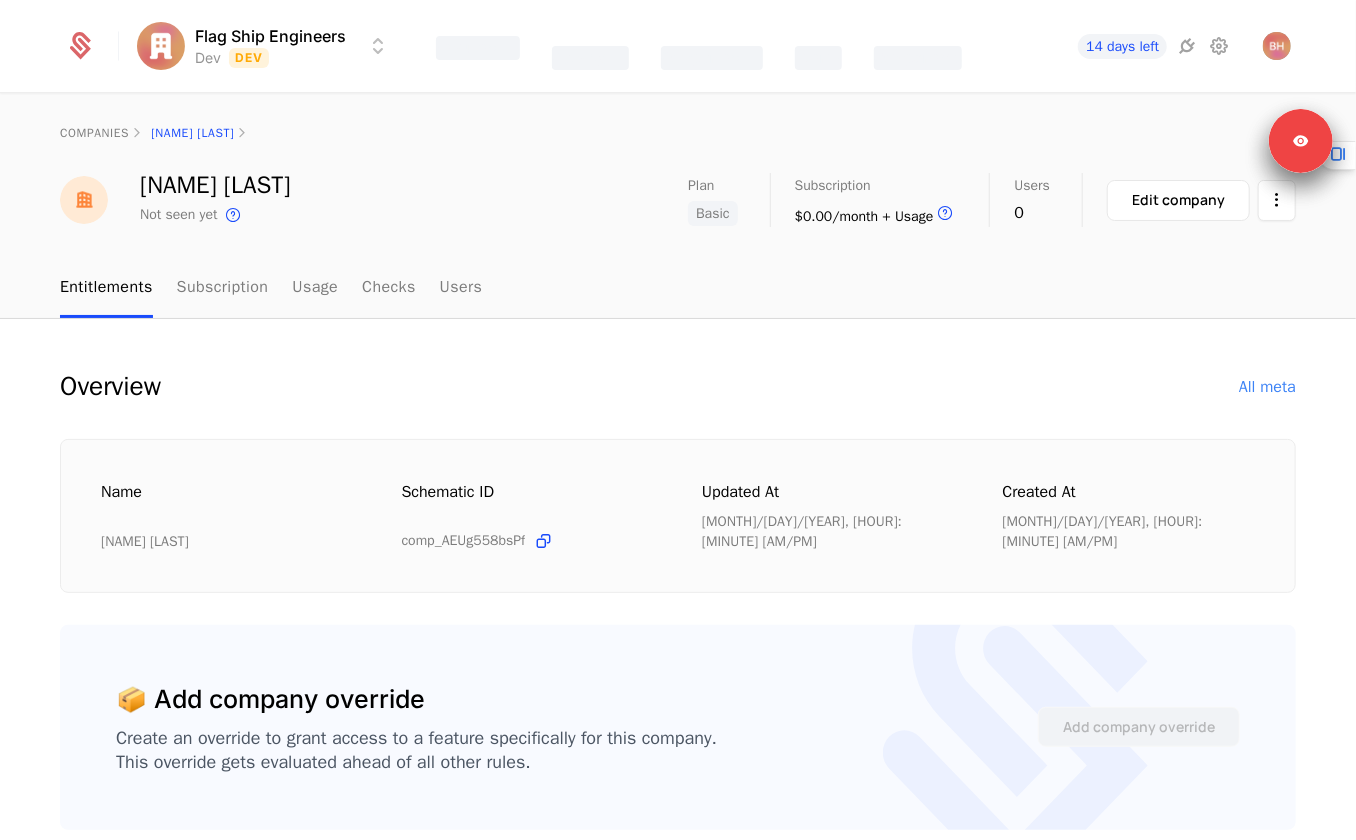 click on "Overview All meta" at bounding box center [678, 387] 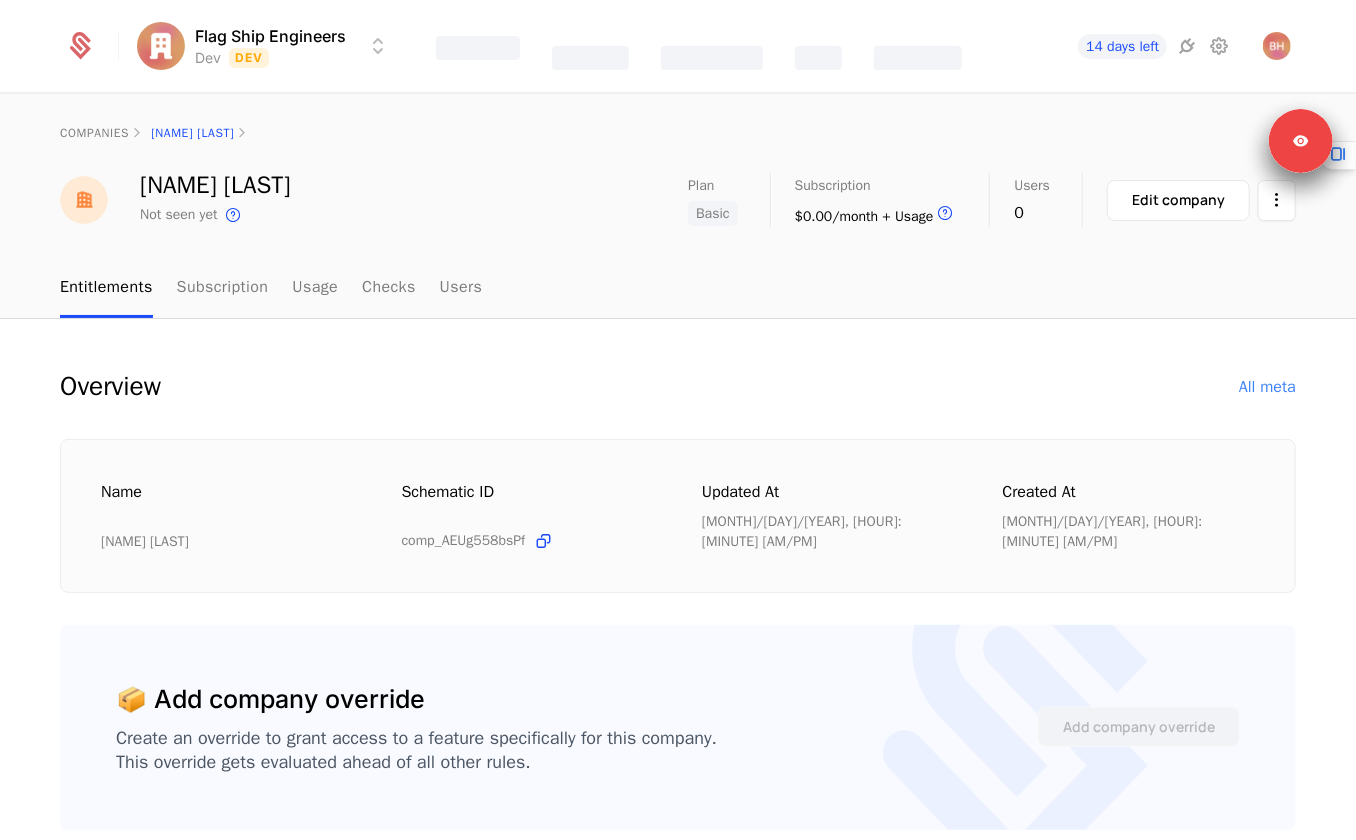 click on "companies Artie Bucco" at bounding box center (678, 133) 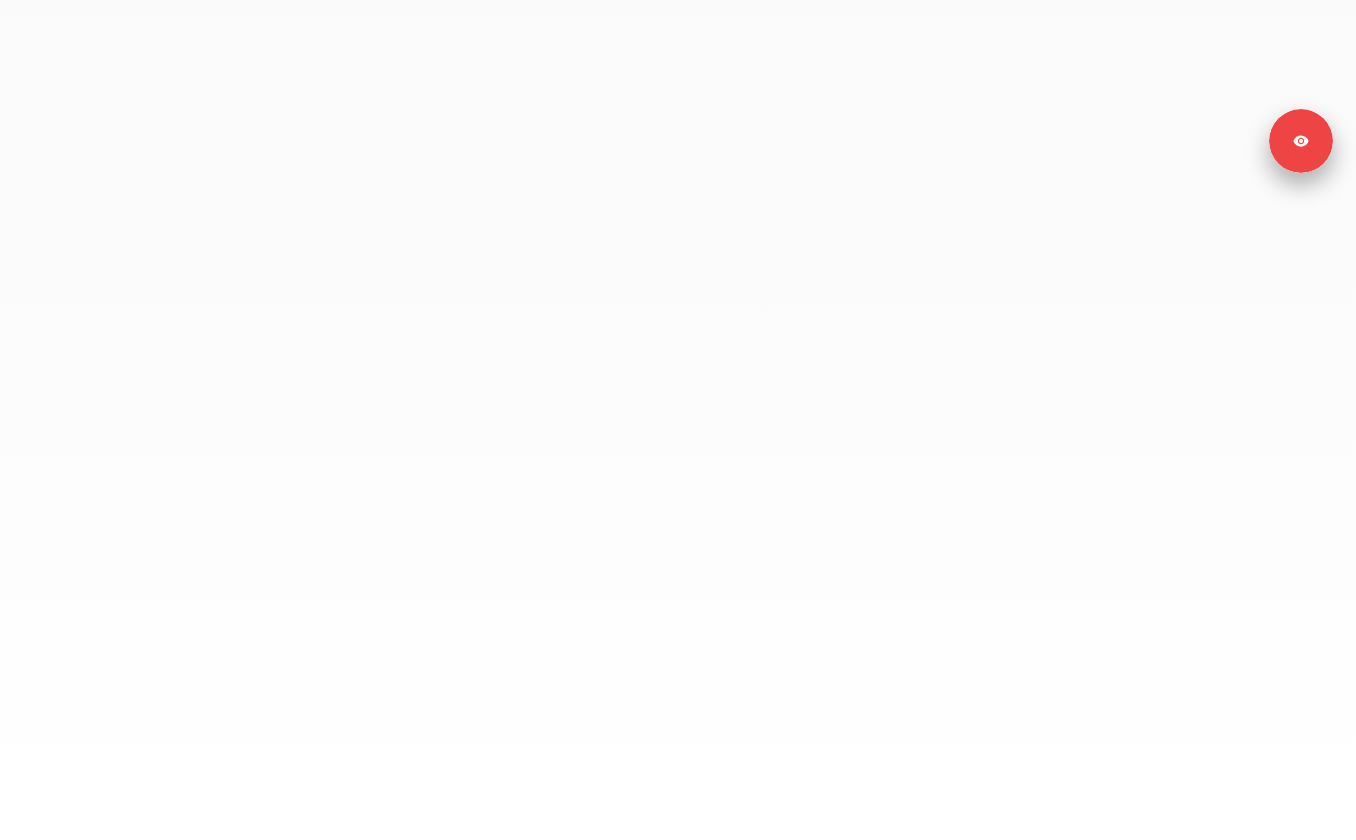scroll, scrollTop: 0, scrollLeft: 0, axis: both 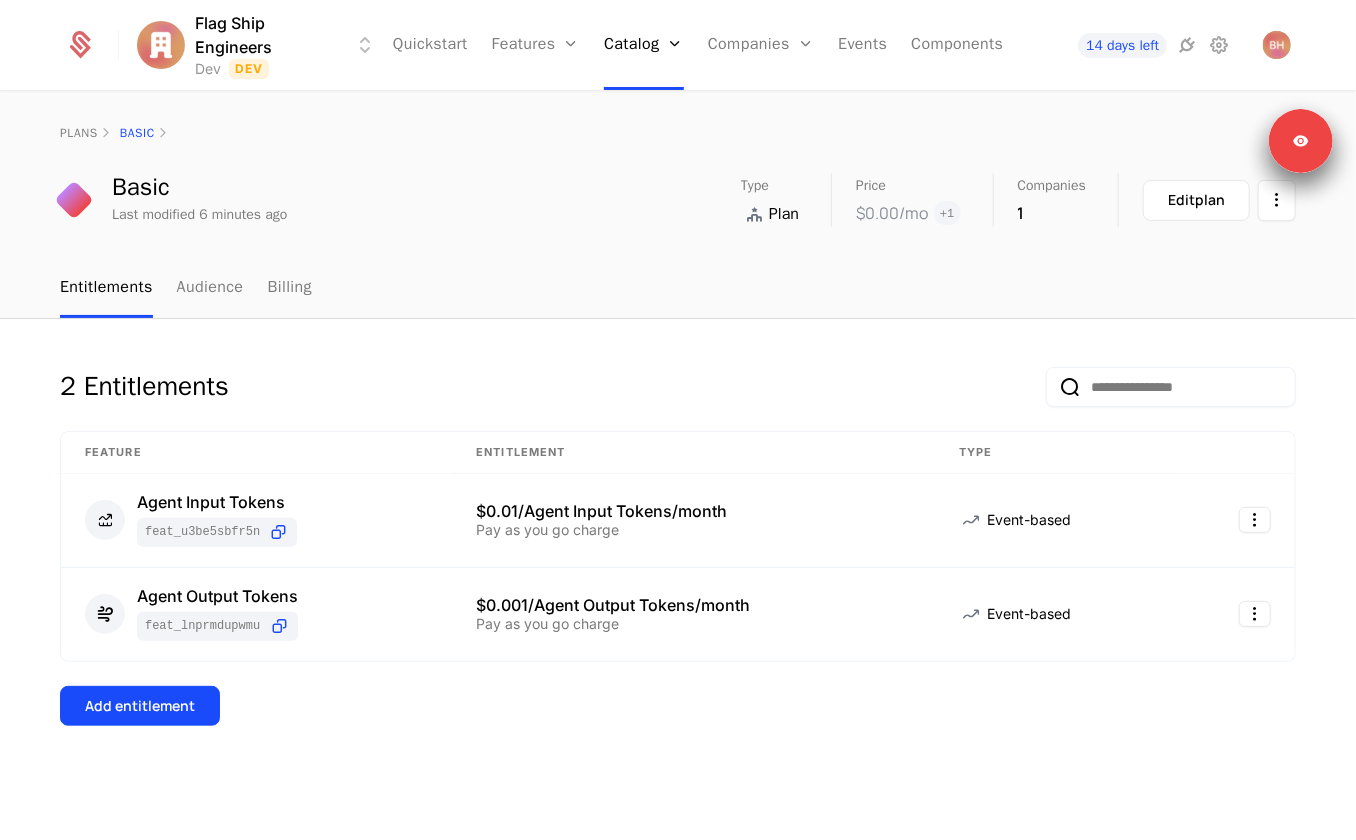 click on "2 Entitlements Feature Entitlement Type Agent Input Tokens feat_U3Be5sBFr5N $0.01/Agent Input Tokens/month Pay as you go charge Event-based Agent Output Tokens feat_LnprMduPwMu $0.001/Agent Output Tokens/month Pay as you go charge Event-based Add entitlement" at bounding box center [678, 578] 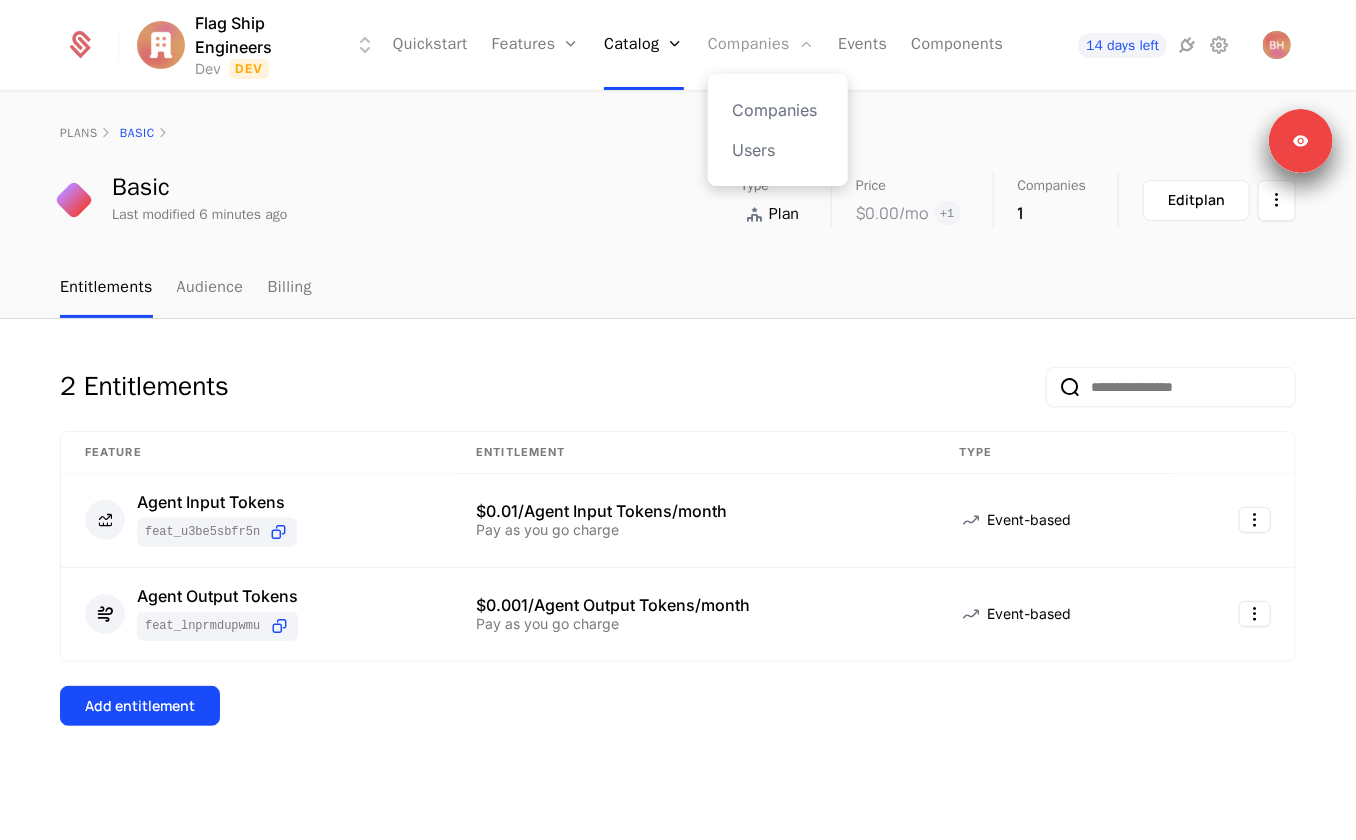 click on "Companies" at bounding box center [761, 45] 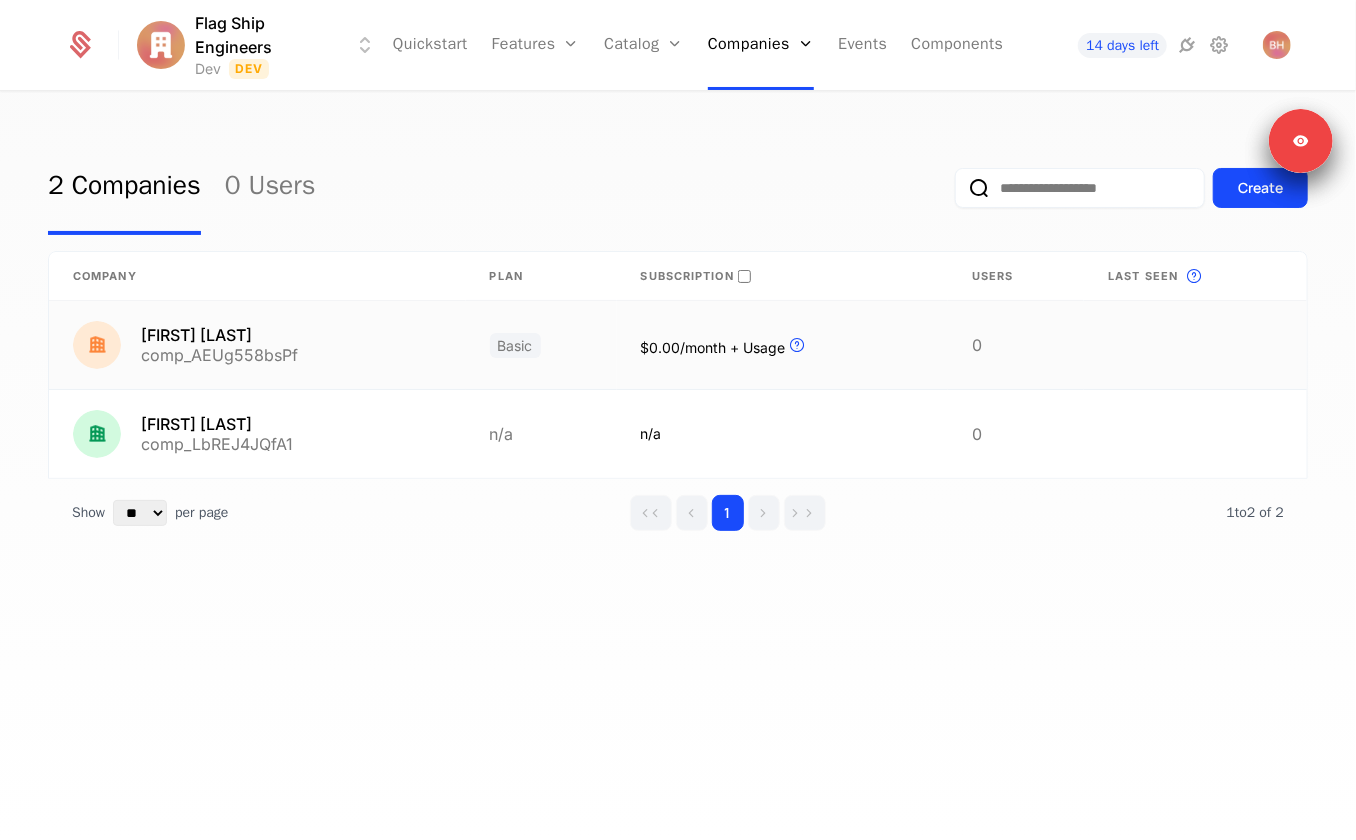 click on "comp_AEUg558bsPf" at bounding box center [219, 355] 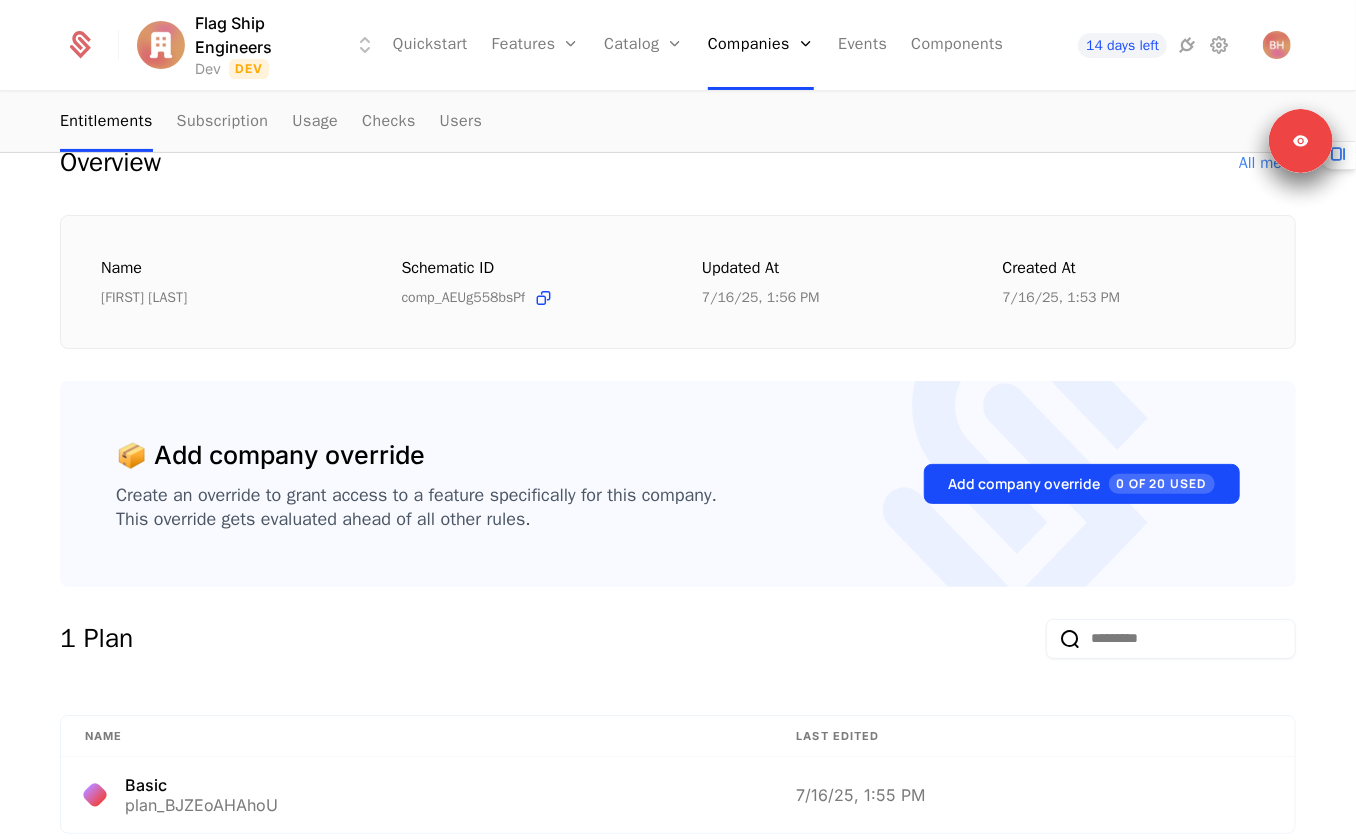 scroll, scrollTop: 0, scrollLeft: 0, axis: both 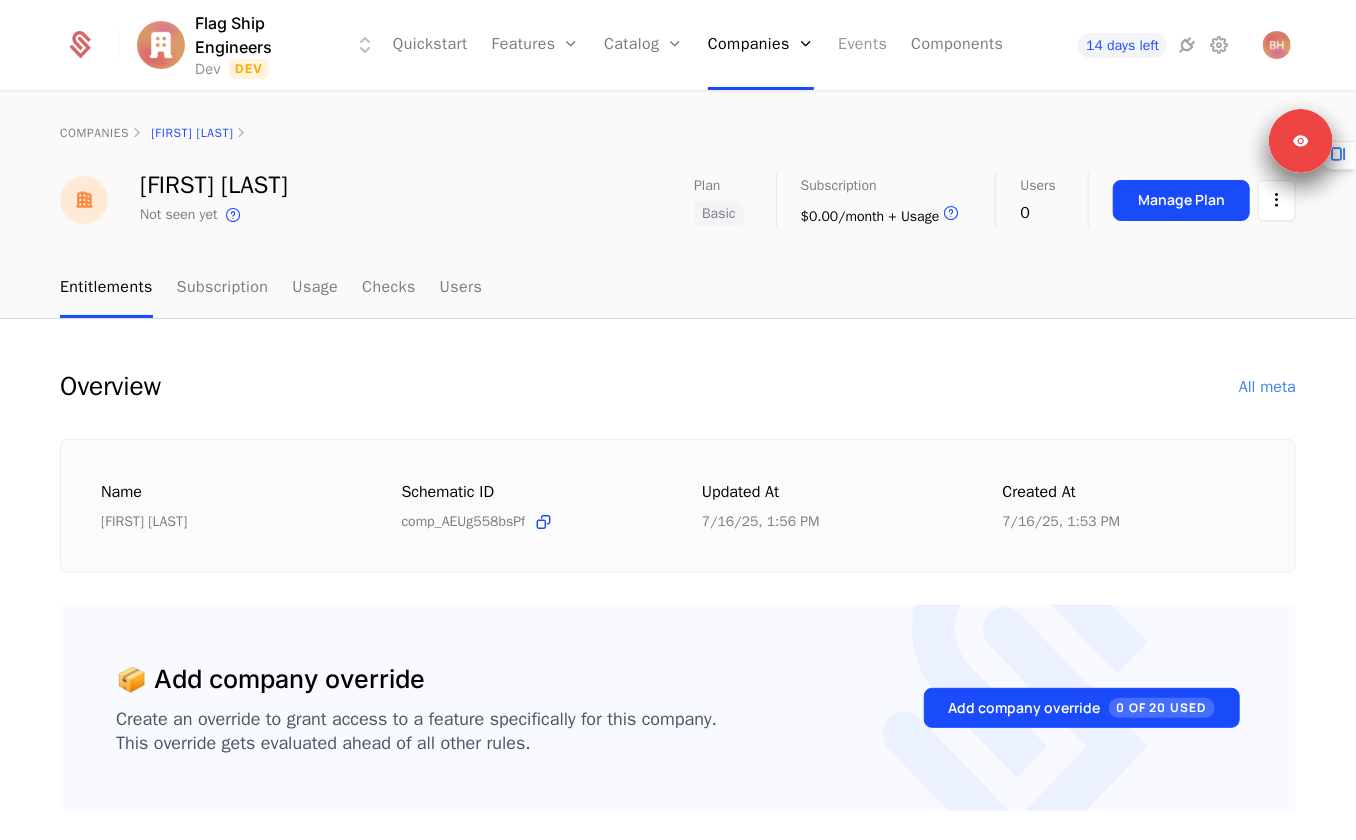 click on "Events" at bounding box center [862, 45] 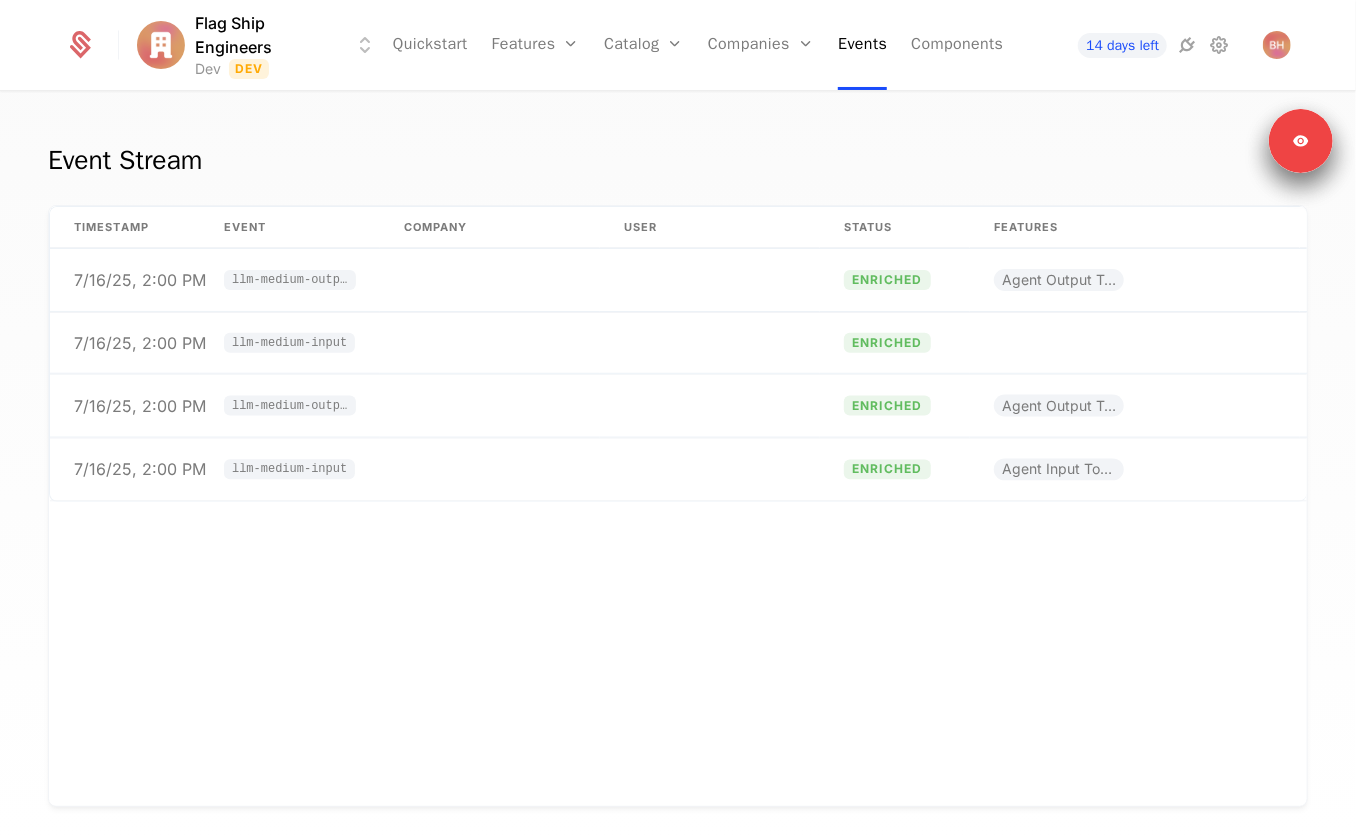 click on "timestamp Event Company User Status Features Properties 7/16/25, 2:00 PM llm-medium-output enriched Agent Output Tokens {"company":{"stripeCustomerId":"cus_R30ACQr83IPf6u 7/16/25, 2:00 PM llm-medium-input enriched {"company":{"stripeCustomerId":"cus_R30ACQr83IPf6u 7/16/25, 2:00 PM llm-medium-output enriched Agent Output Tokens {"company":{"stripeCustomerId":"cus_R30ACQr83IPf6u 7/16/25, 2:00 PM llm-medium-input enriched Agent Input Tokens {"company":{"stripeCustomerId":"cus_R30ACQr83IPf6u" at bounding box center (678, 506) 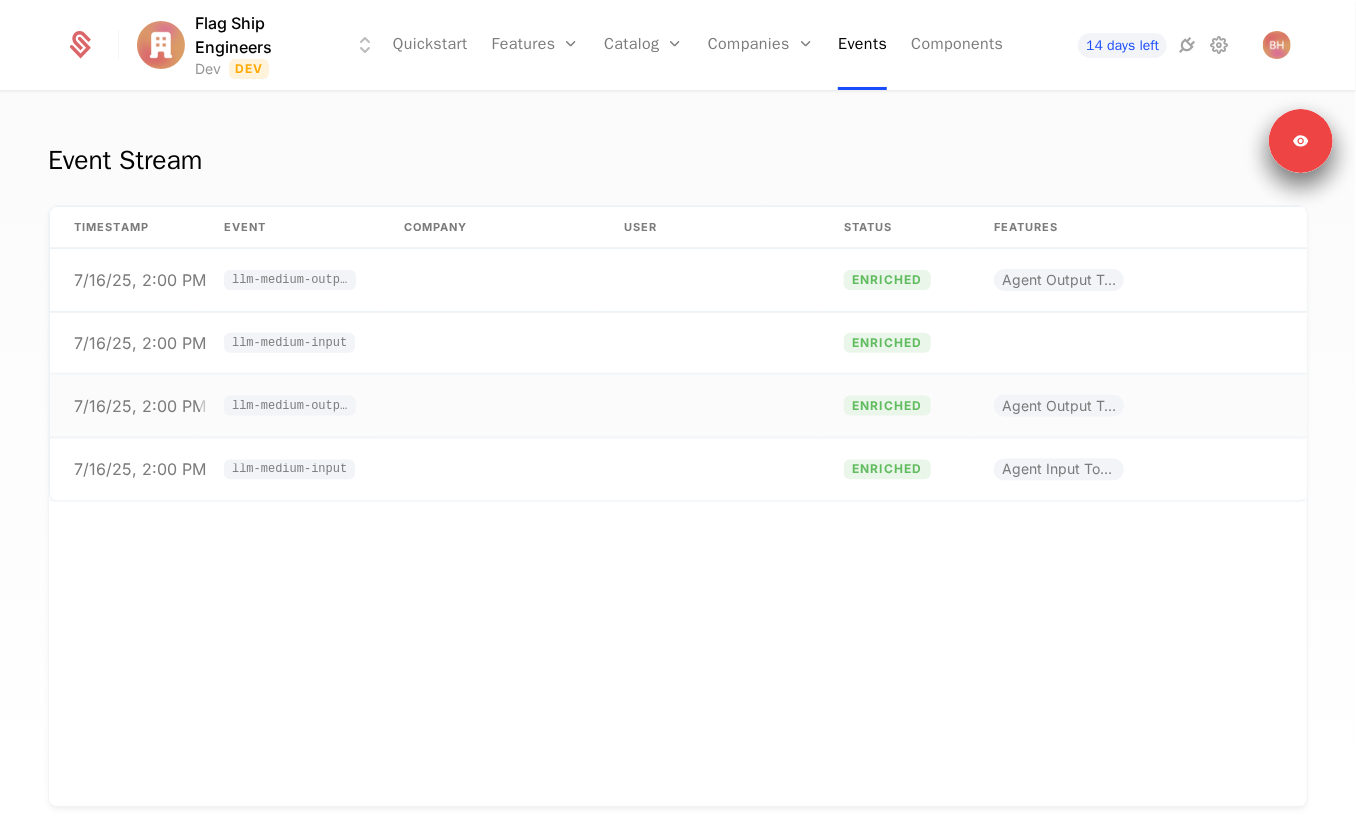 click at bounding box center [490, 406] 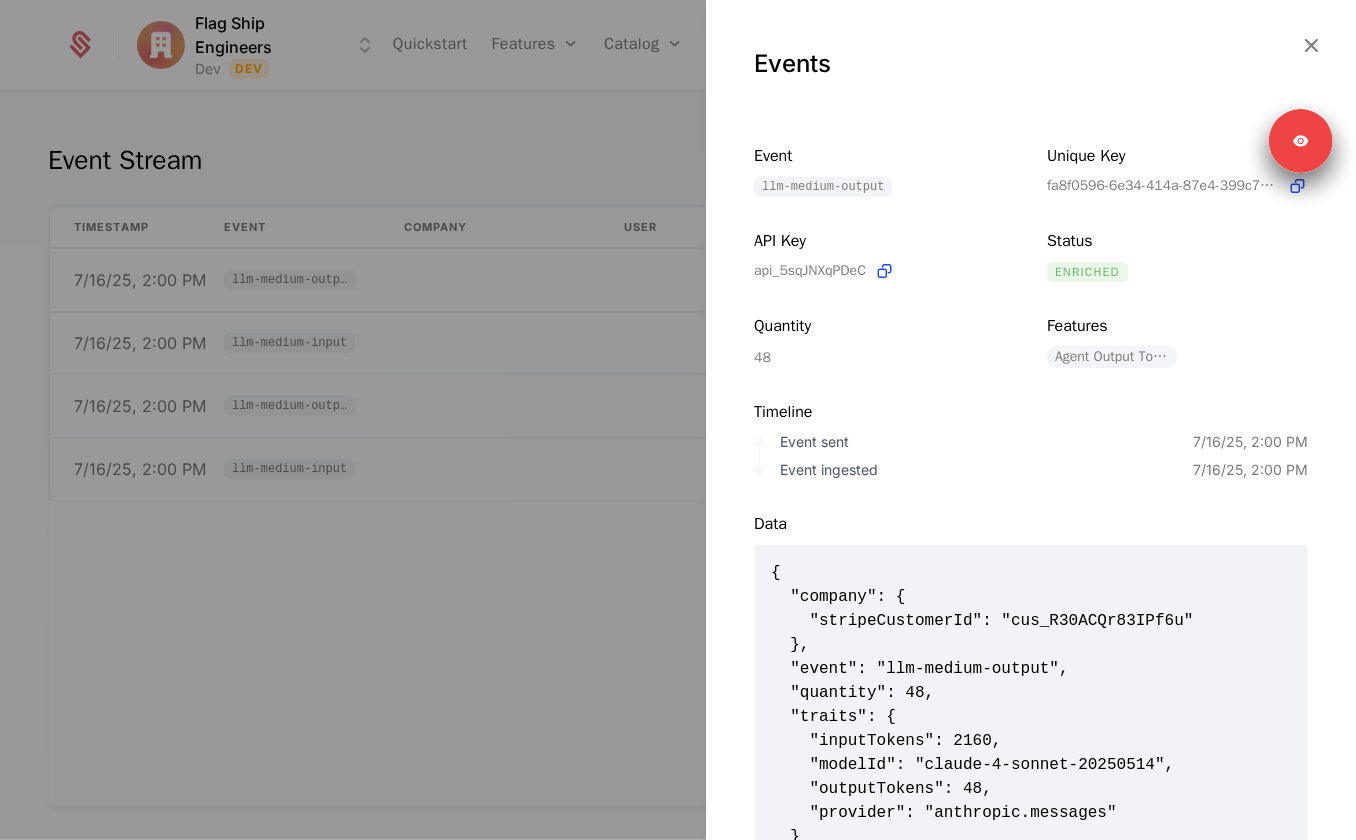 scroll, scrollTop: 97, scrollLeft: 0, axis: vertical 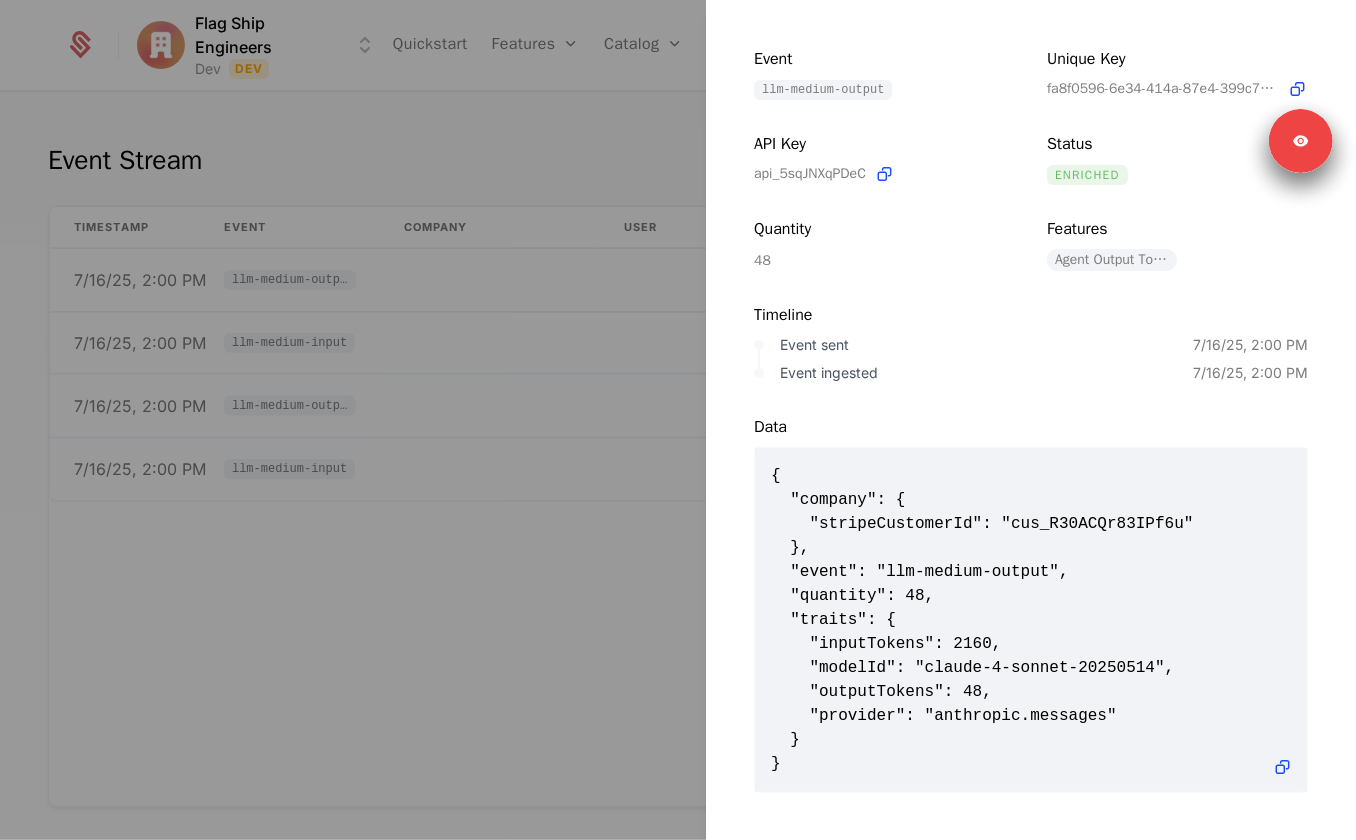 click on "Event sent 7/16/25, 2:00 PM Event ingested 7/16/25, 2:00 PM" at bounding box center (1031, 359) 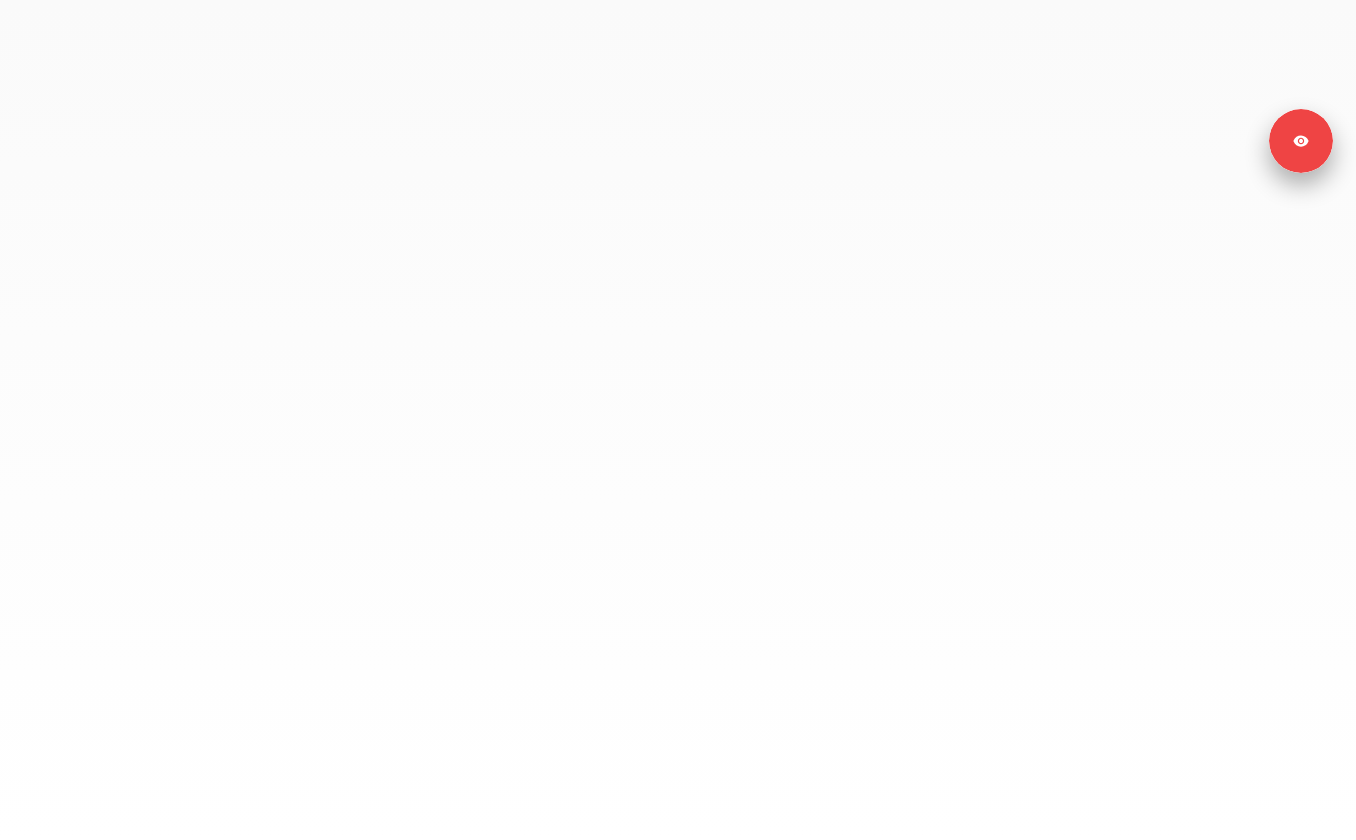 scroll, scrollTop: 0, scrollLeft: 0, axis: both 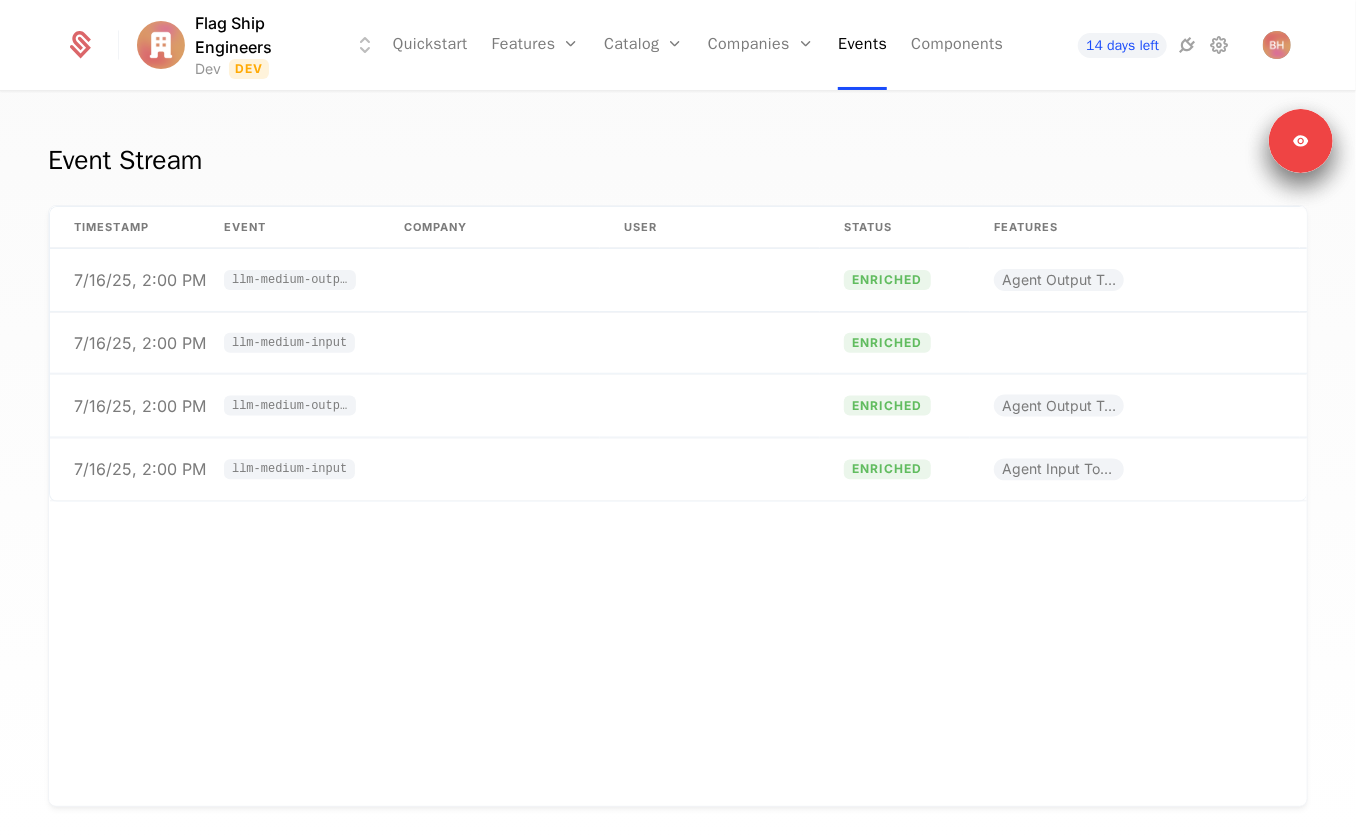 click on "timestamp Event Company User Status Features Properties 7/16/25, 2:00 PM llm-medium-output enriched Agent Output Tokens {"company":{"stripeCustomerId":"cus_R30ACQr83IPf6u 7/16/25, 2:00 PM llm-medium-input enriched {"company":{"stripeCustomerId":"cus_R30ACQr83IPf6u 7/16/25, 2:00 PM llm-medium-output enriched Agent Output Tokens {"company":{"stripeCustomerId":"cus_R30ACQr83IPf6u 7/16/25, 2:00 PM llm-medium-input enriched Agent Input Tokens {"company":{"stripeCustomerId":"cus_R30ACQr83IPf6u" at bounding box center [678, 506] 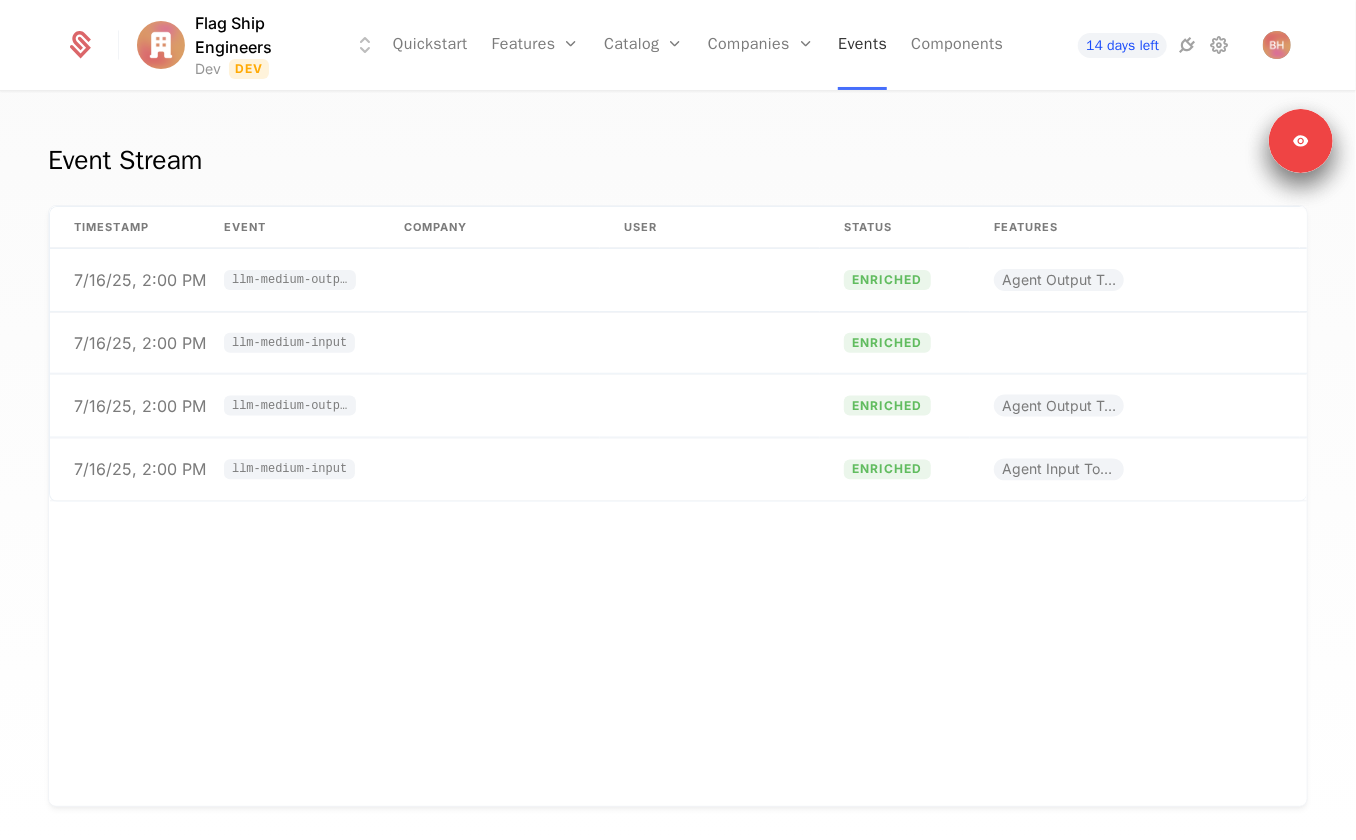 click on "Events" at bounding box center (862, 45) 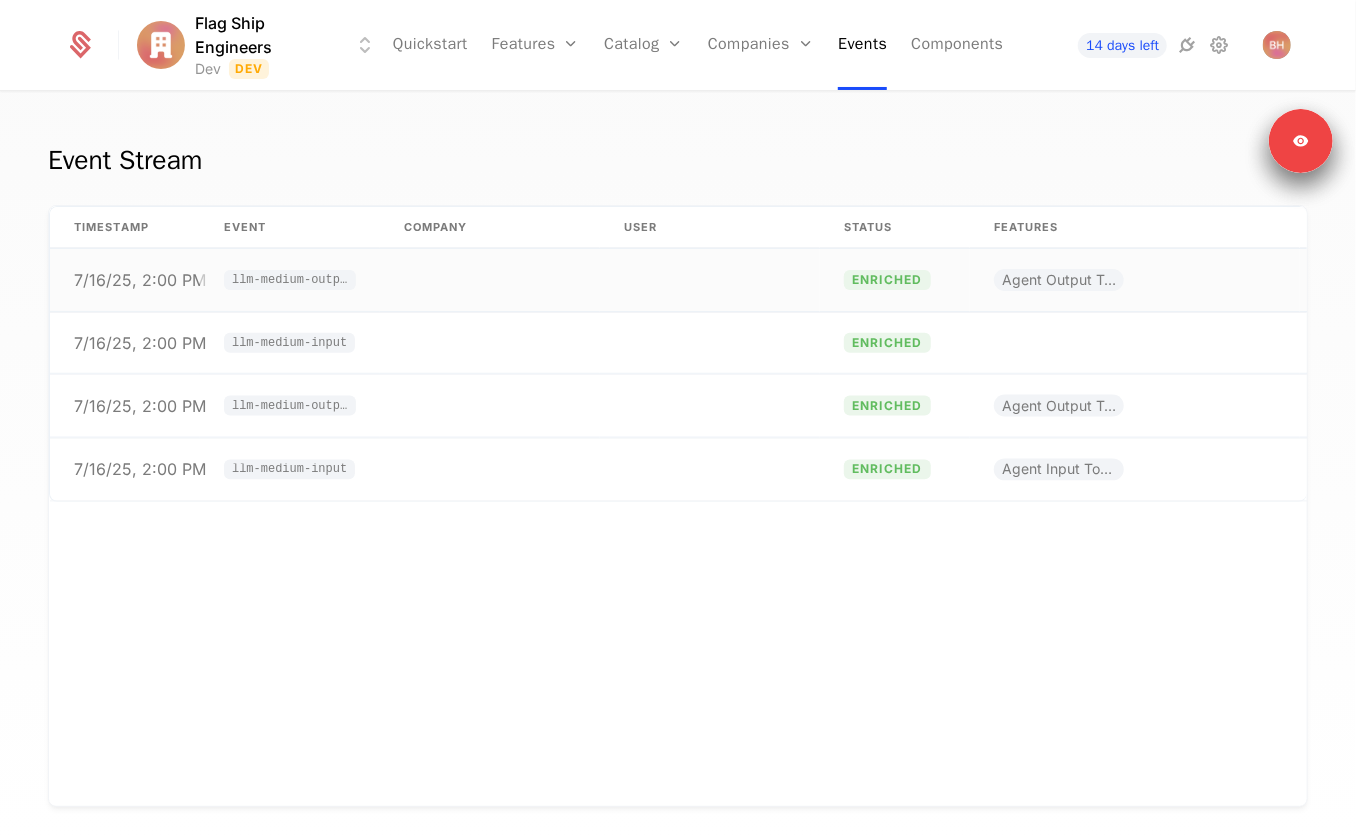 click at bounding box center [710, 280] 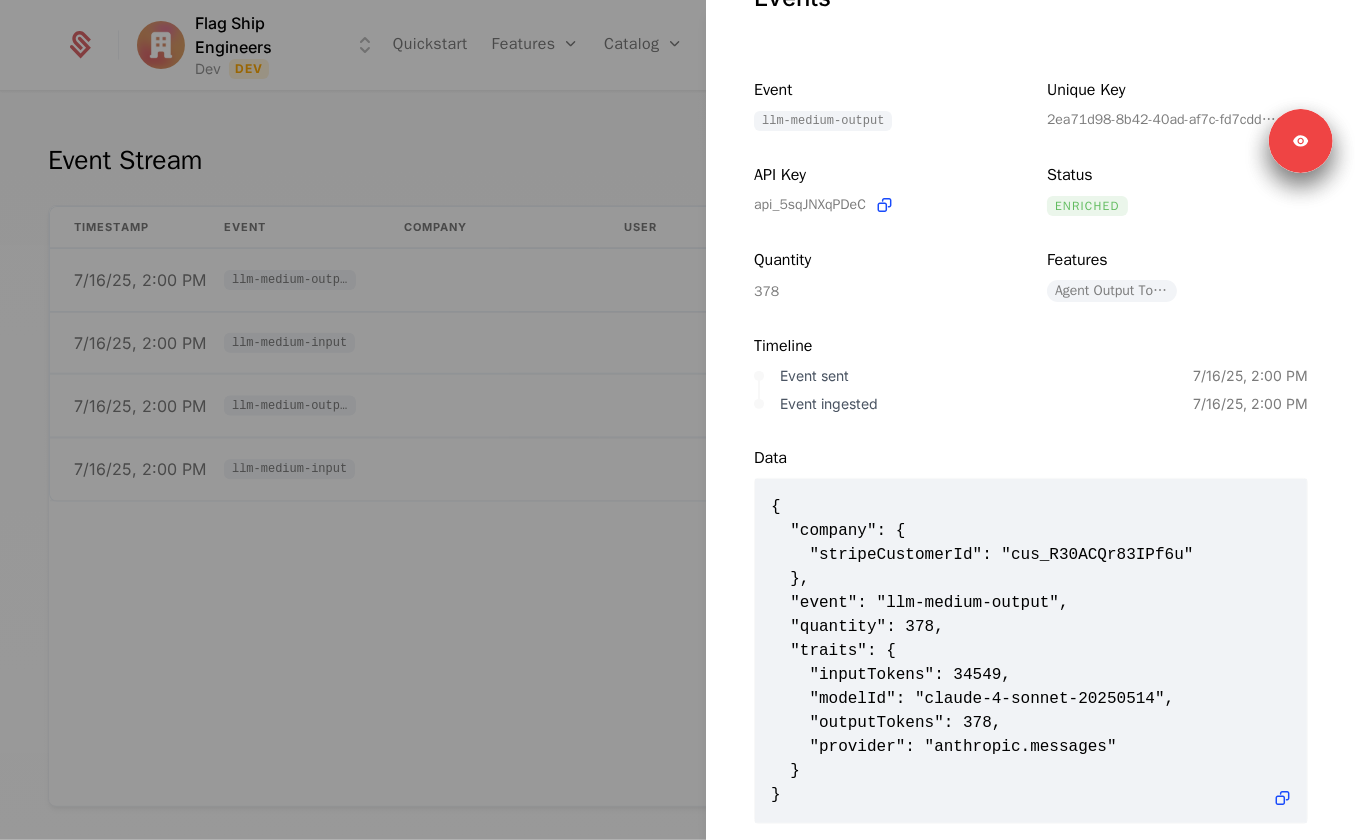 scroll, scrollTop: 97, scrollLeft: 0, axis: vertical 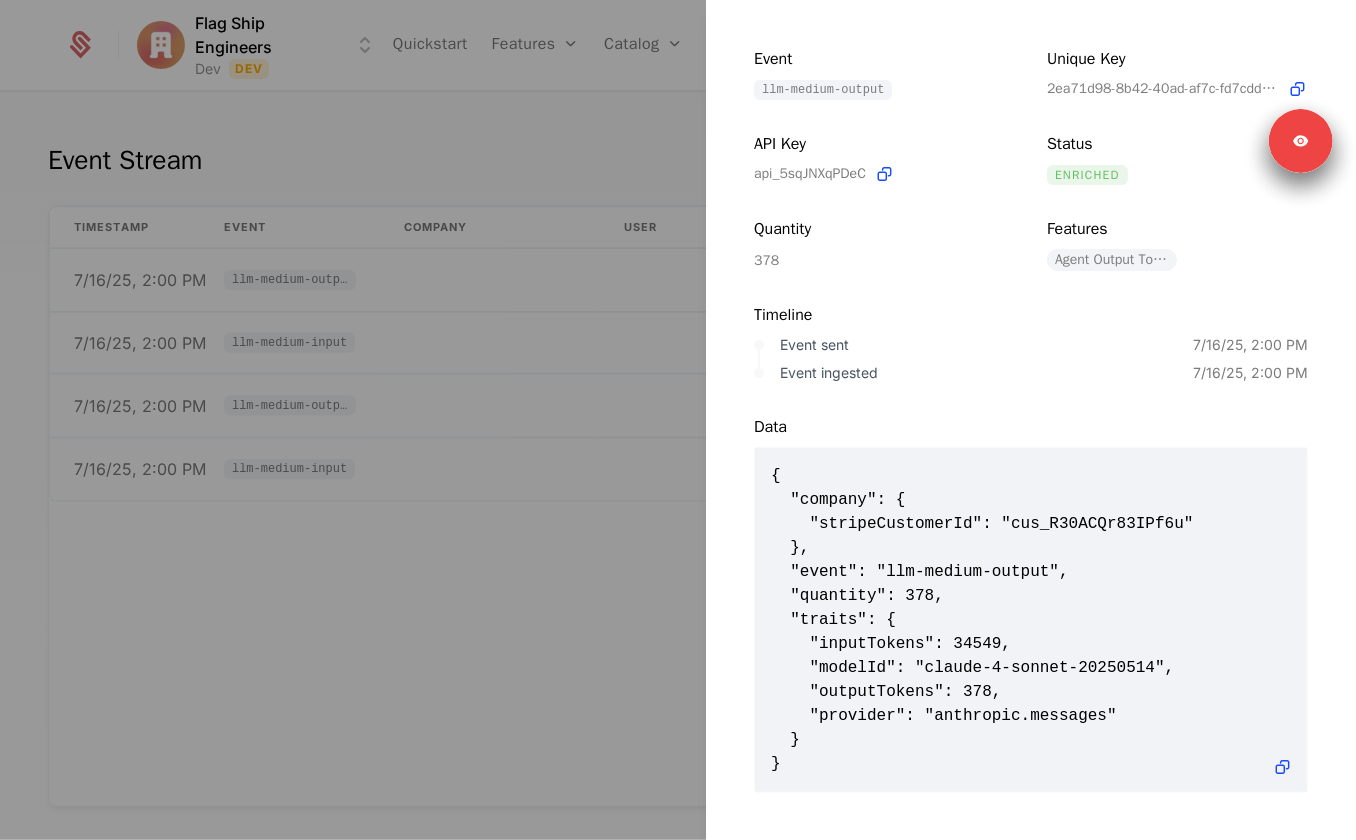 click on "{
"company": {
"stripeCustomerId": "cus_R30ACQr83IPf6u"
},
"event": "llm-medium-output",
"quantity": 378,
"traits": {
"inputTokens": 34549,
"modelId": "claude-4-sonnet-20250514",
"outputTokens": 378,
"provider": "anthropic.messages"
}
}" at bounding box center (1031, 620) 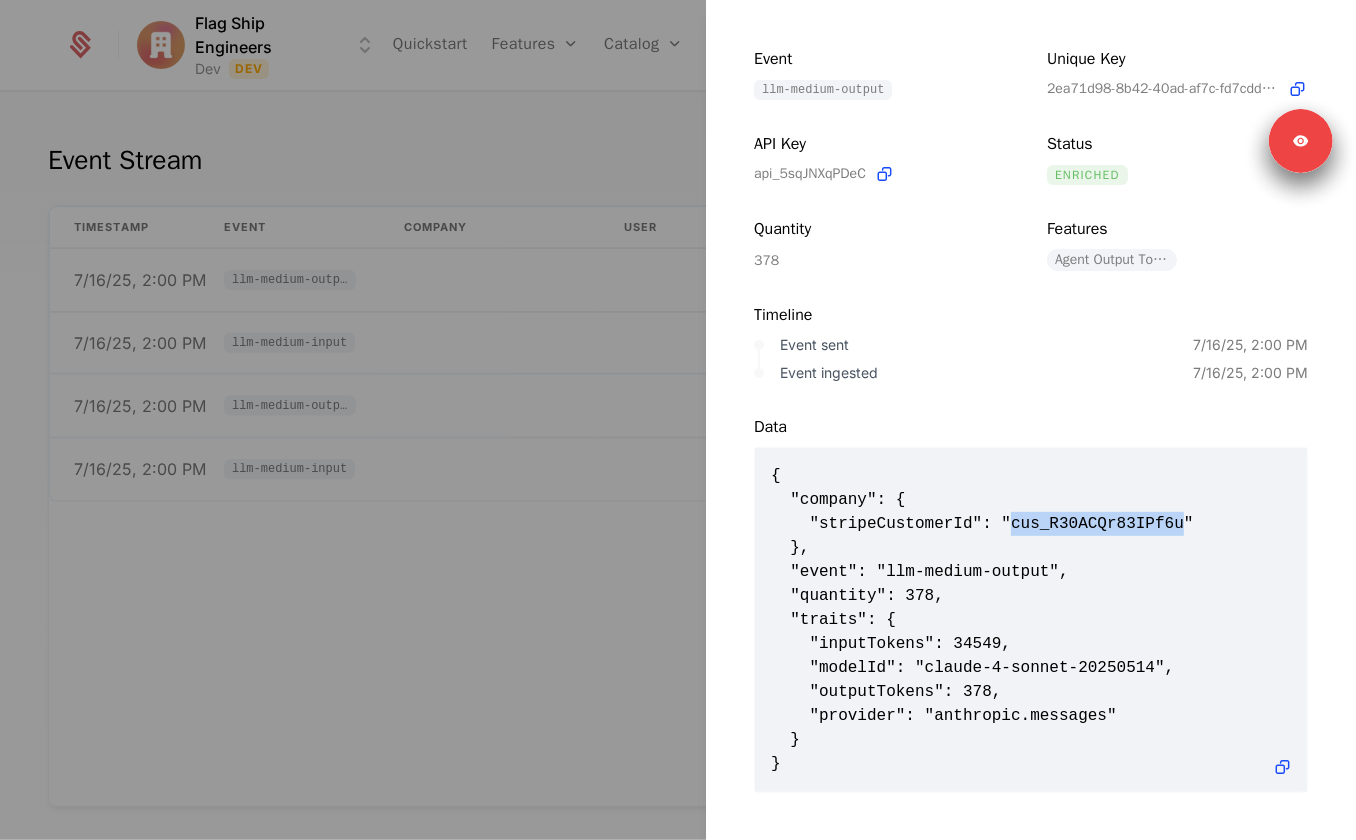 click on "{
"company": {
"stripeCustomerId": "cus_R30ACQr83IPf6u"
},
"event": "llm-medium-output",
"quantity": 378,
"traits": {
"inputTokens": 34549,
"modelId": "claude-4-sonnet-20250514",
"outputTokens": 378,
"provider": "anthropic.messages"
}
}" at bounding box center [1031, 620] 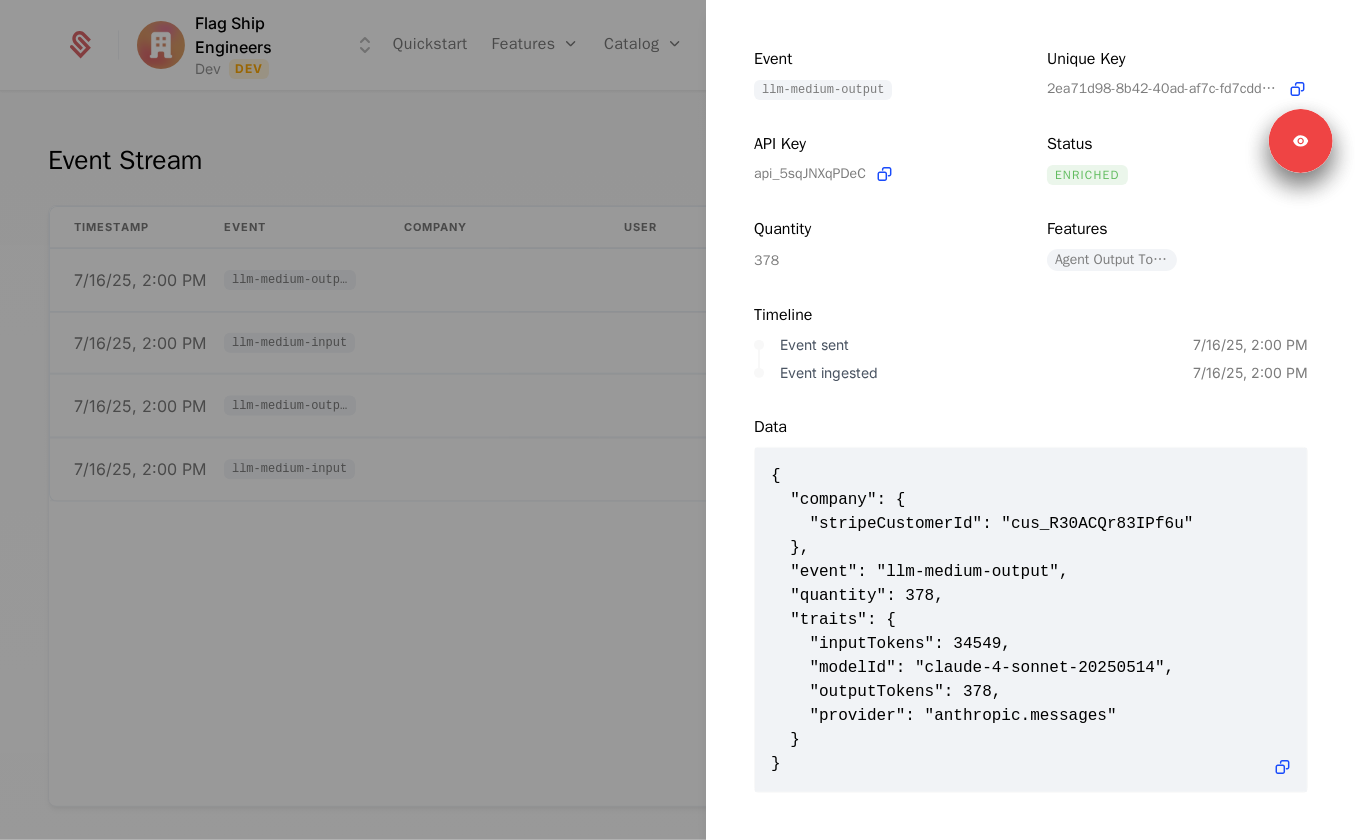 click at bounding box center [678, 420] 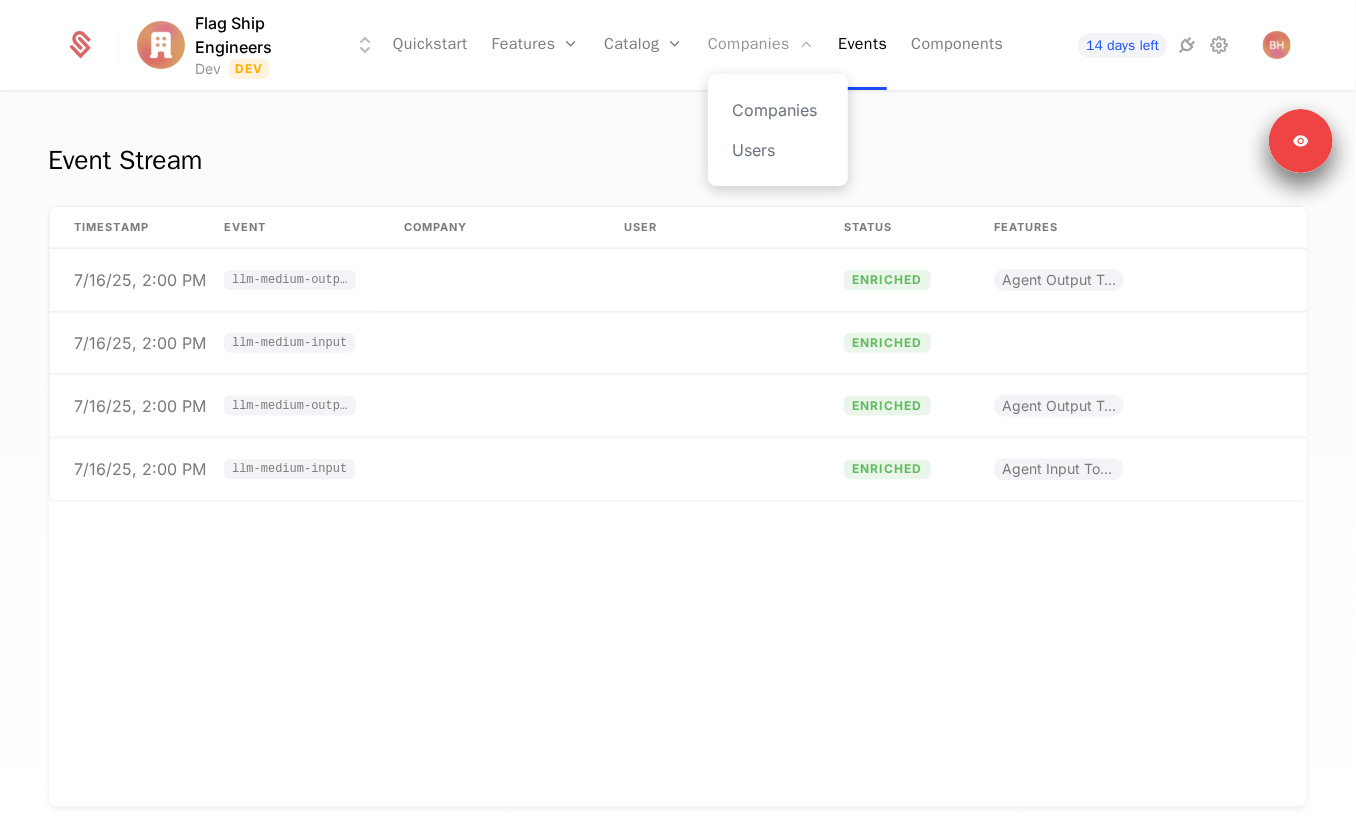 click on "Companies" at bounding box center [761, 45] 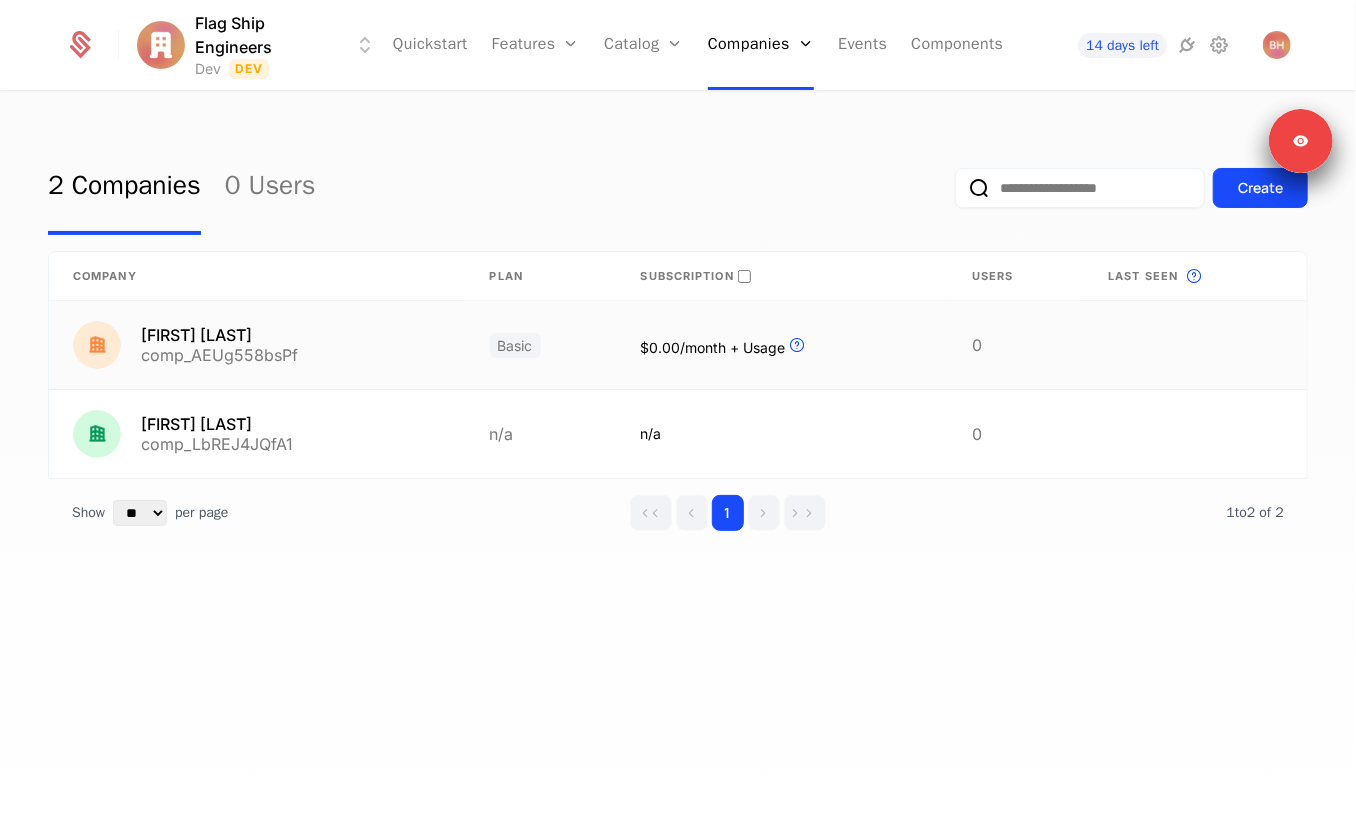 click on "[FIRST] [LAST] comp_AEUg558bsPf" at bounding box center [257, 345] 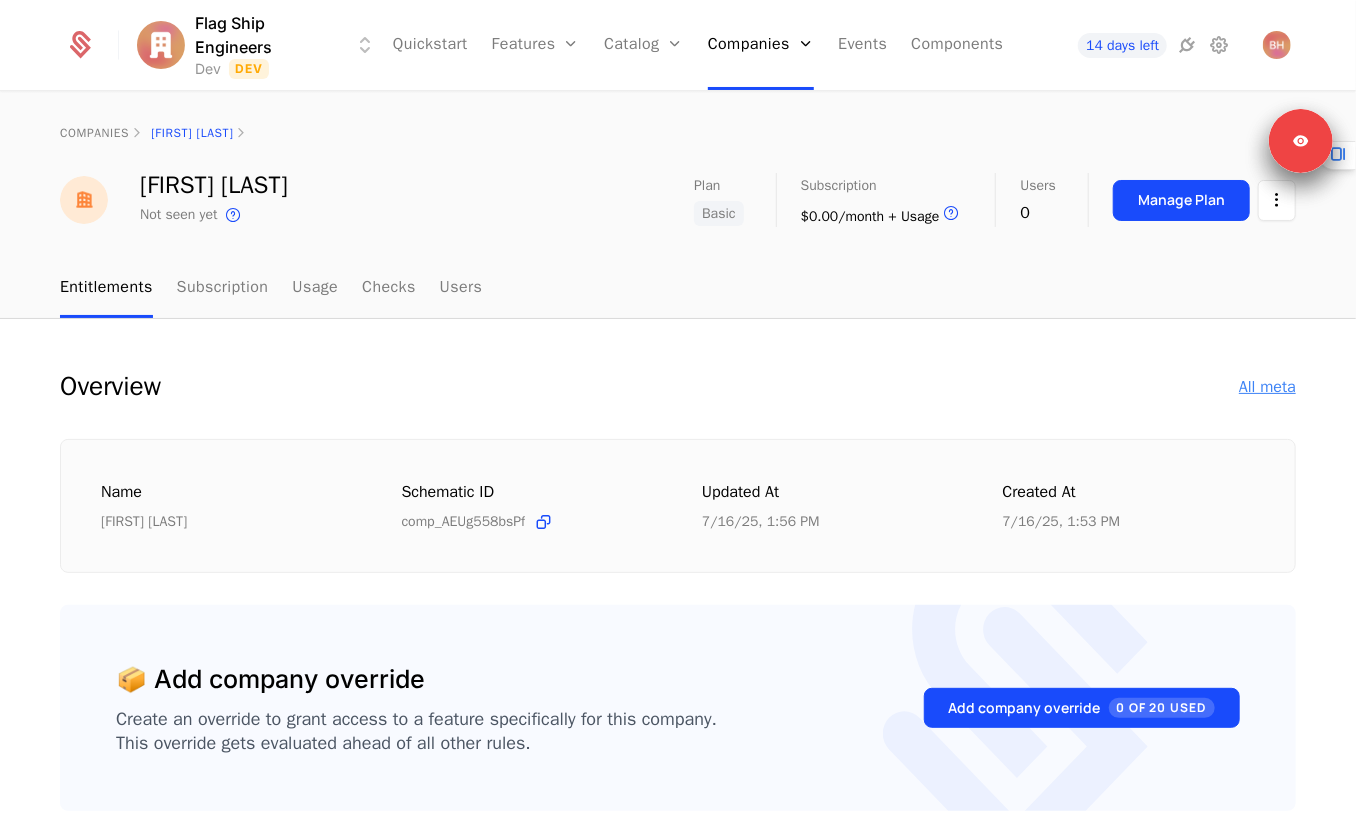 click on "All meta" at bounding box center [1267, 387] 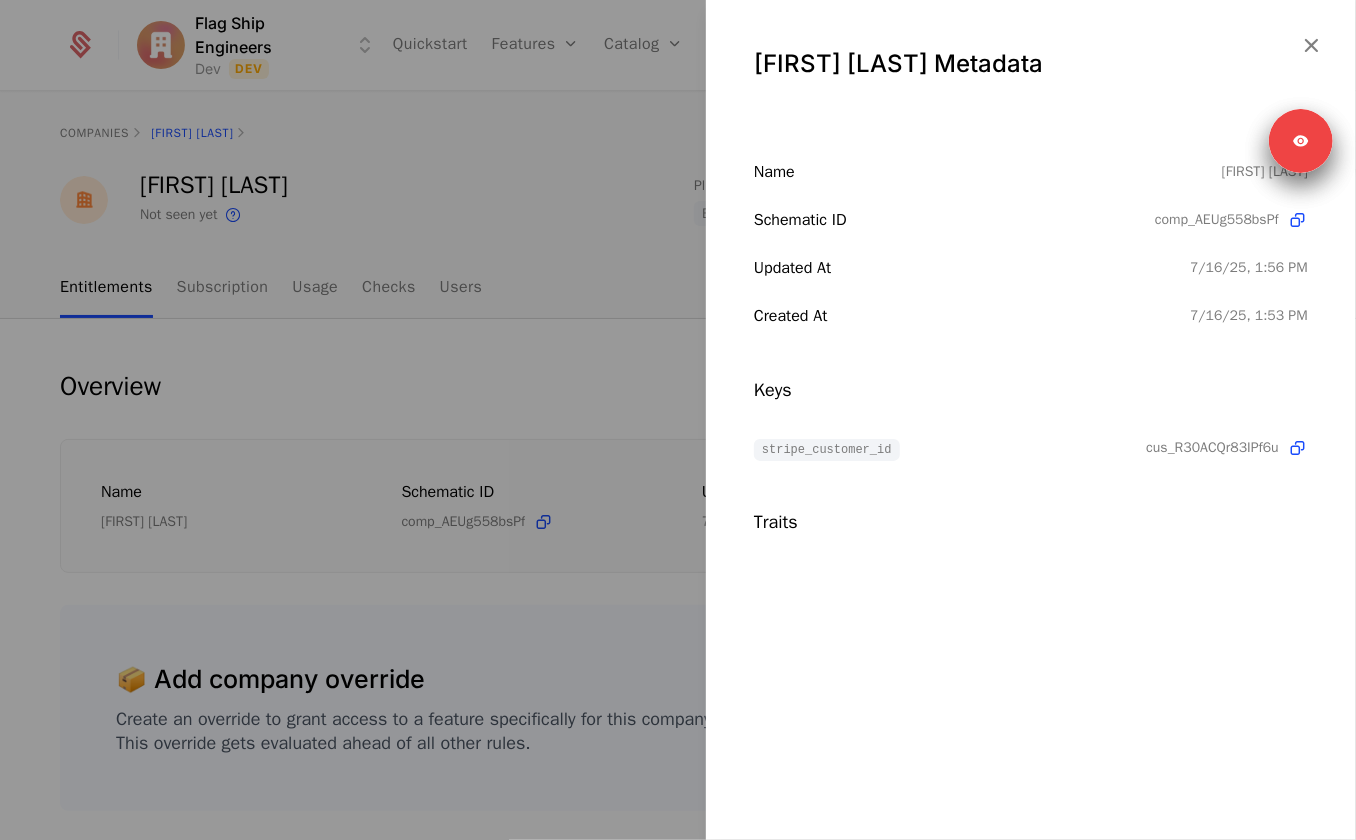 click at bounding box center [678, 420] 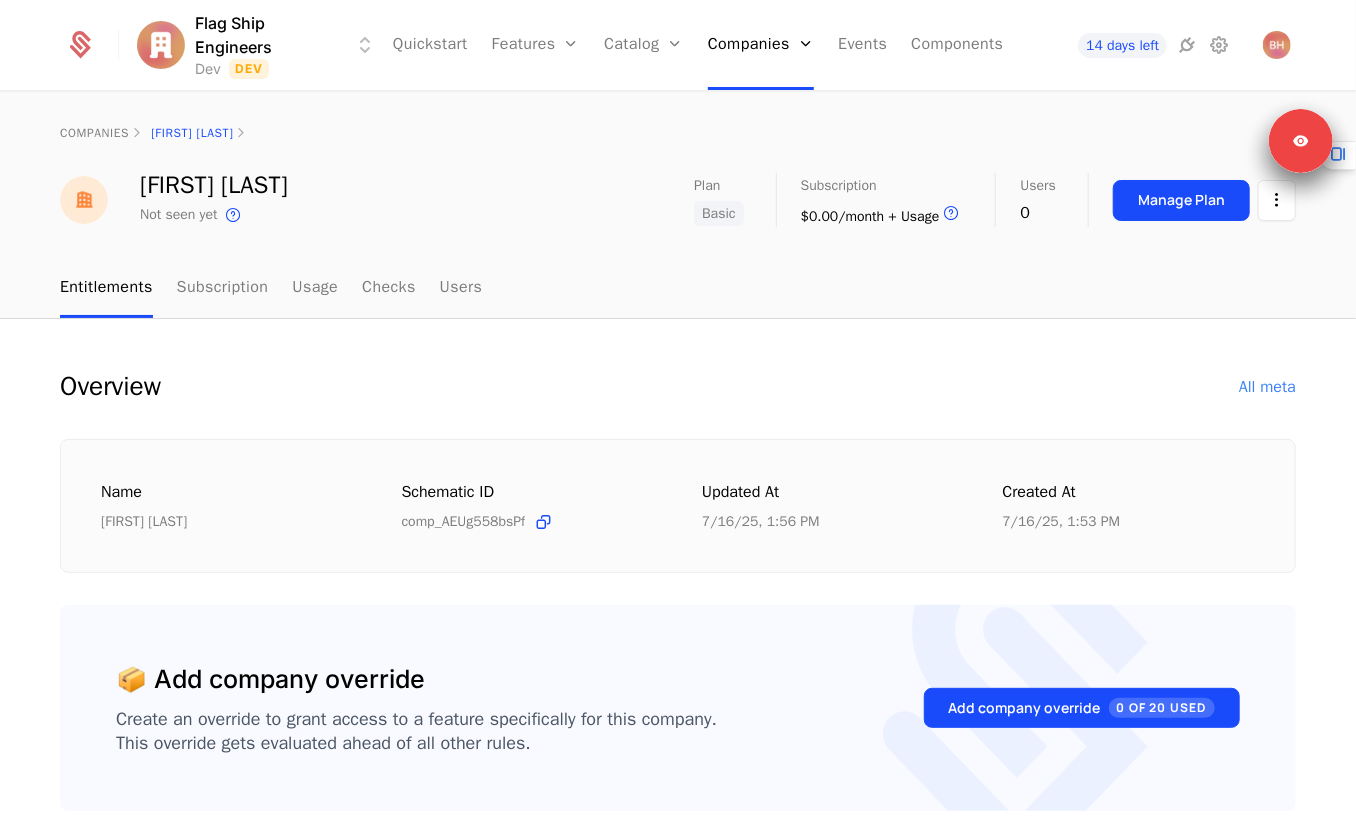 click on "Overview All meta Name [FIRST] [LAST] Schematic ID comp_AEUg558bsPf Updated at [DATE], [TIME] Created at [DATE], [TIME] 📦 Add company override Create an override to grant access to a feature specifically for this company.  This override gets evaluated ahead of all other rules. Add company override 0 of 20 Used 1 Plan Name Last edited Basic plan_BJZEoAHAhoU [DATE], [TIME] 2 Features Feature Entitlement plan Usage Agent Input Tokens feat_U3Be5sBFr5N ∞ Agent Input Tokens $0.005/per  per unit/year Basic 0 / ∞ Agent Output Tokens feat_LnprMduPwMu ∞ Agent Output Tokens $0.0005/per  per unit/year Basic 0 / ∞ Show ** ** ** *** *** per page per page 1 1  to  2   of   2  of   2" at bounding box center [678, 945] 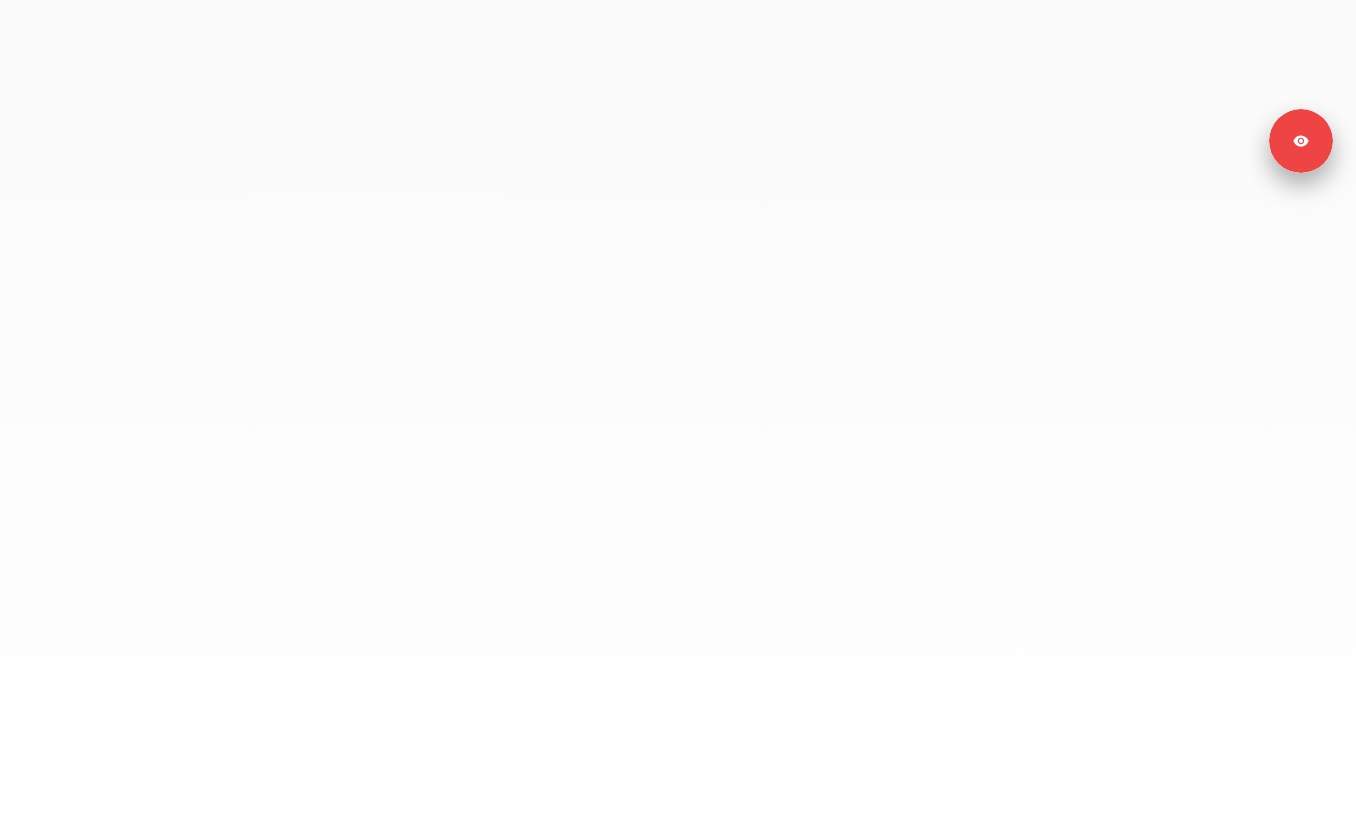 scroll, scrollTop: 0, scrollLeft: 0, axis: both 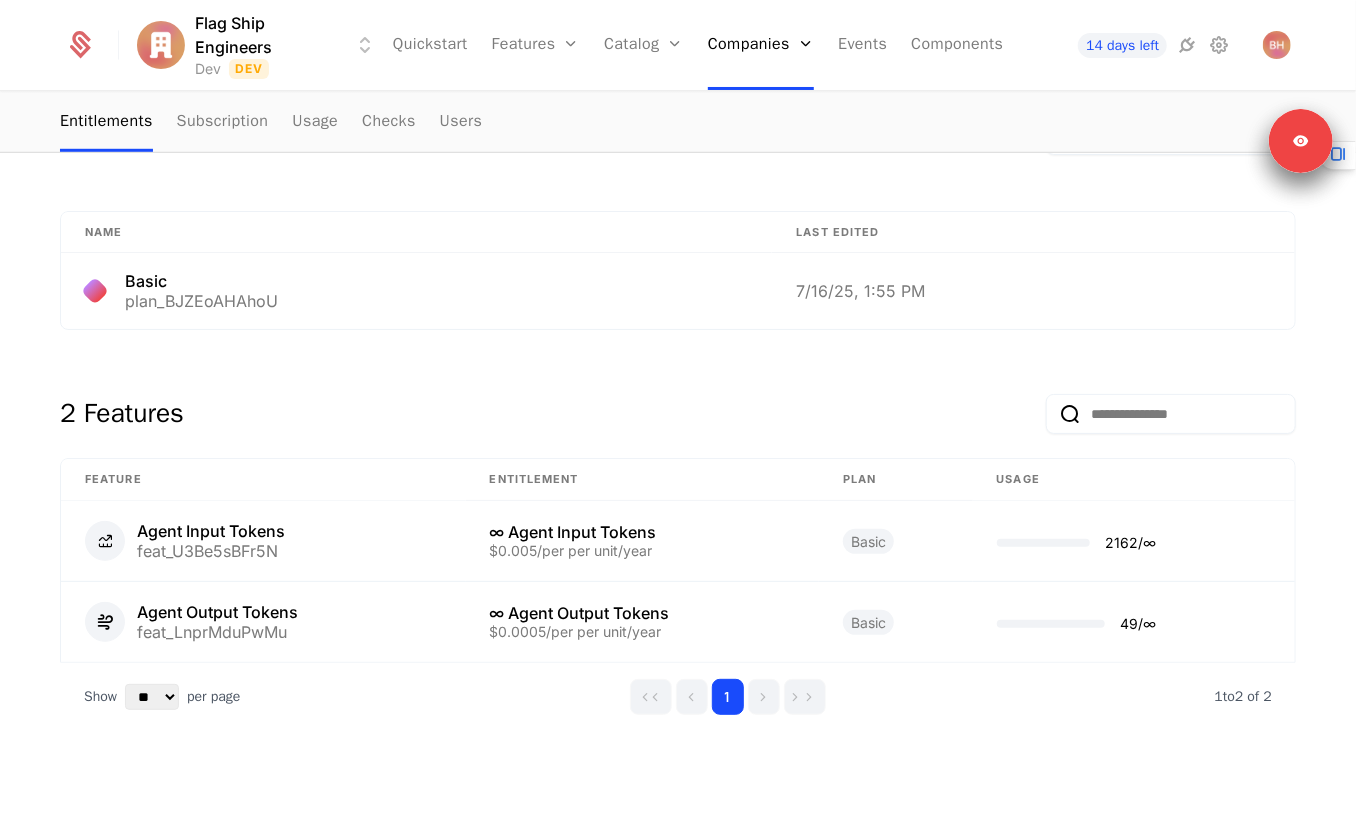 click on "Show ** ** ** *** *** per page per page 1 1  to  2   of   2  of   2" at bounding box center [678, 697] 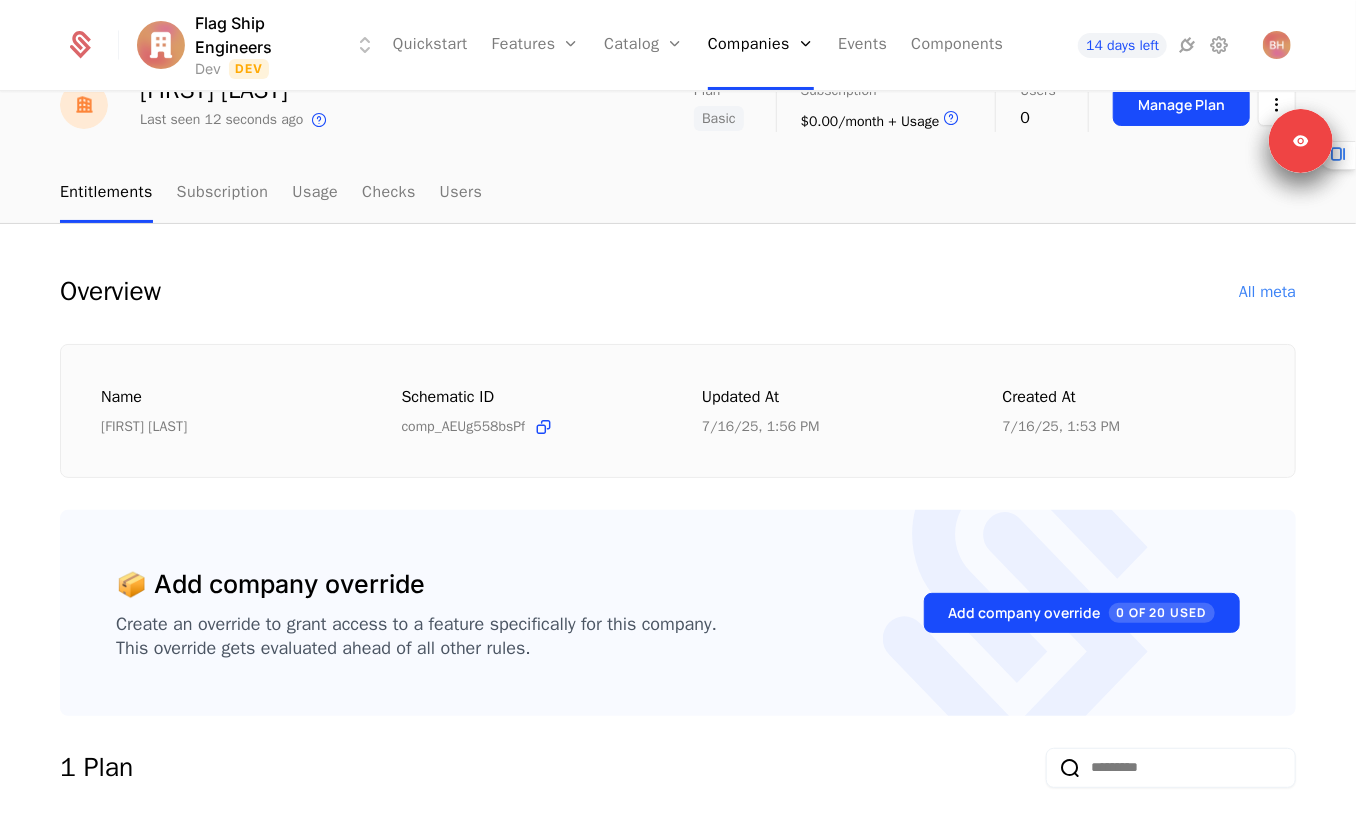 scroll, scrollTop: 0, scrollLeft: 0, axis: both 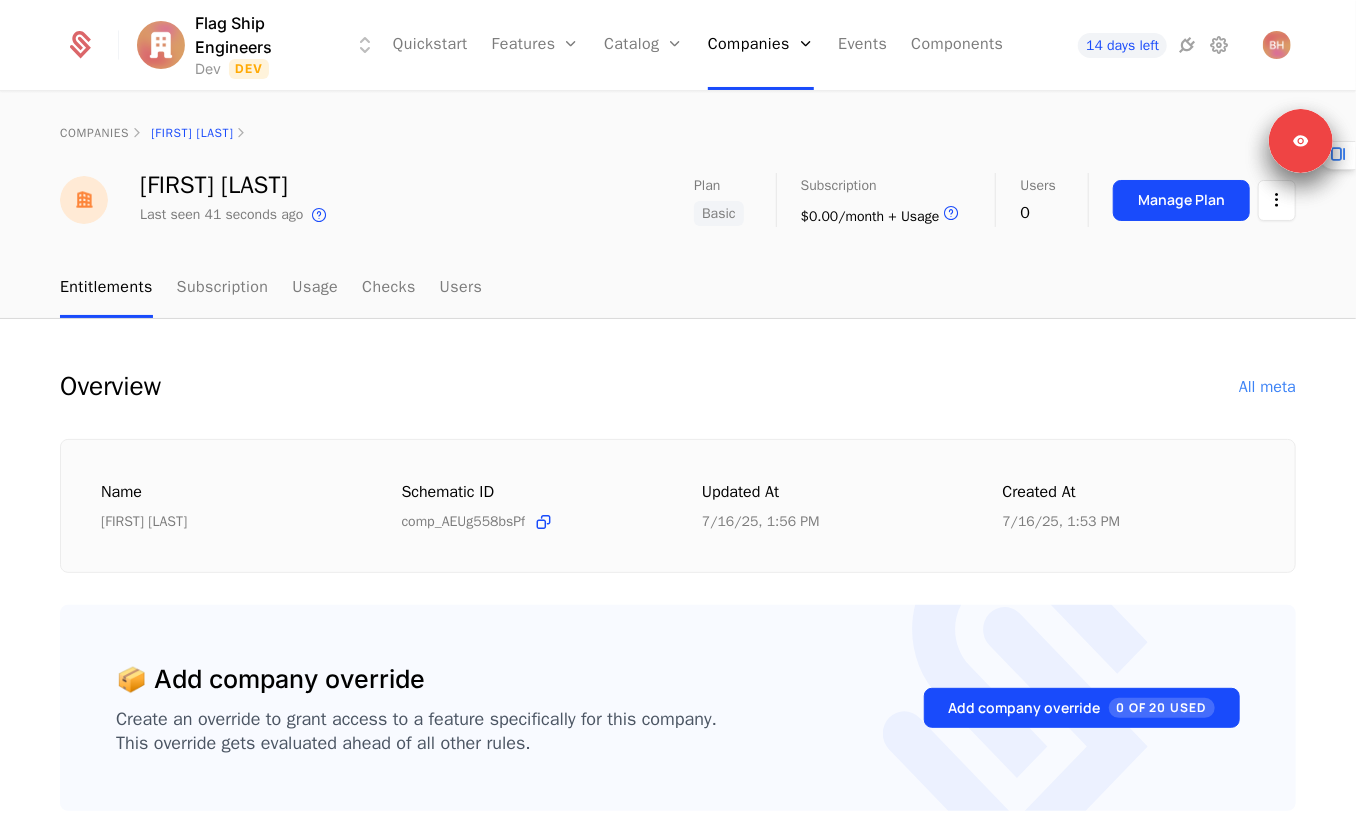 click on "Overview All meta" at bounding box center [678, 387] 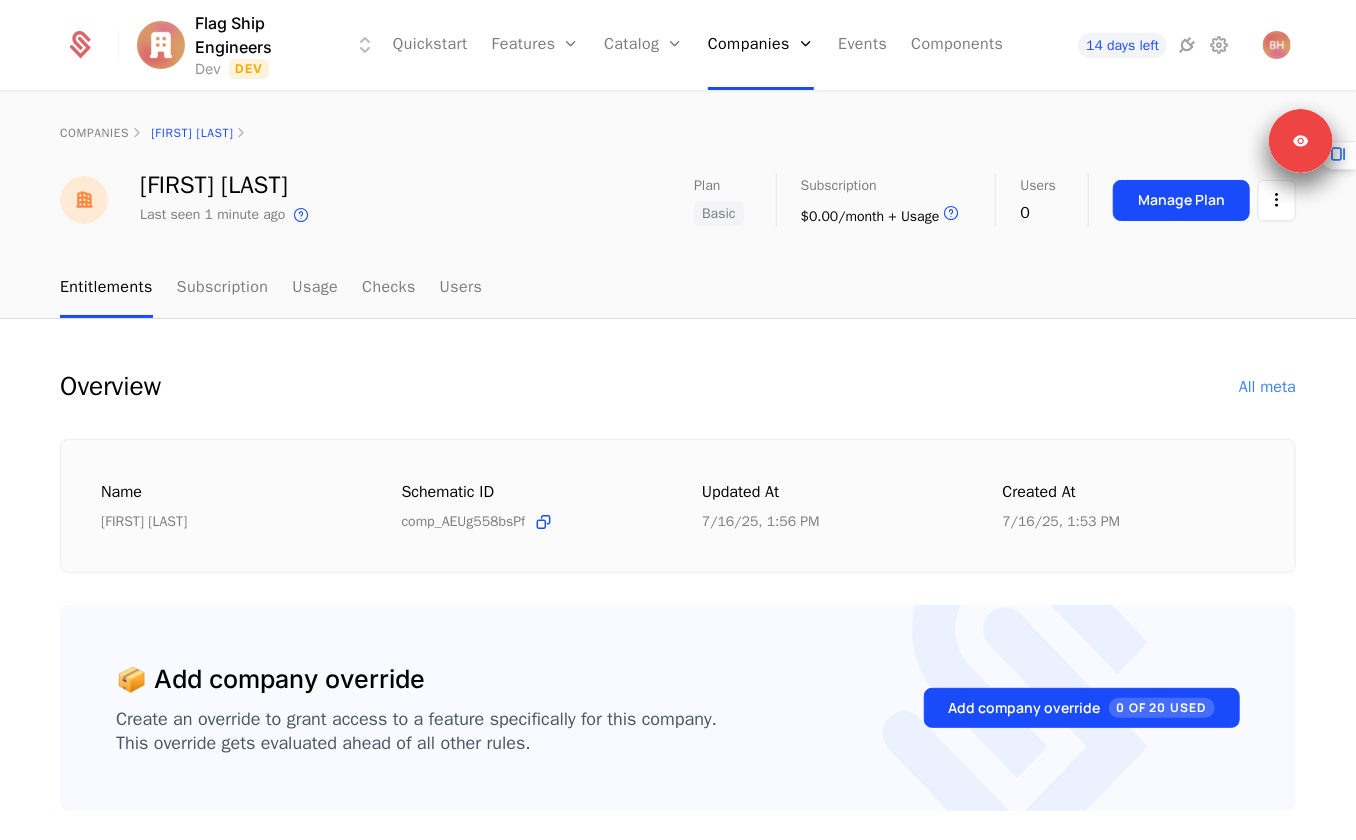 click on "Overview All meta Name Artie Bucco Schematic ID comp_AEUg558bsPf Updated at 7/16/25, 1:56 PM Created at 7/16/25, 1:53 PM" at bounding box center [678, 470] 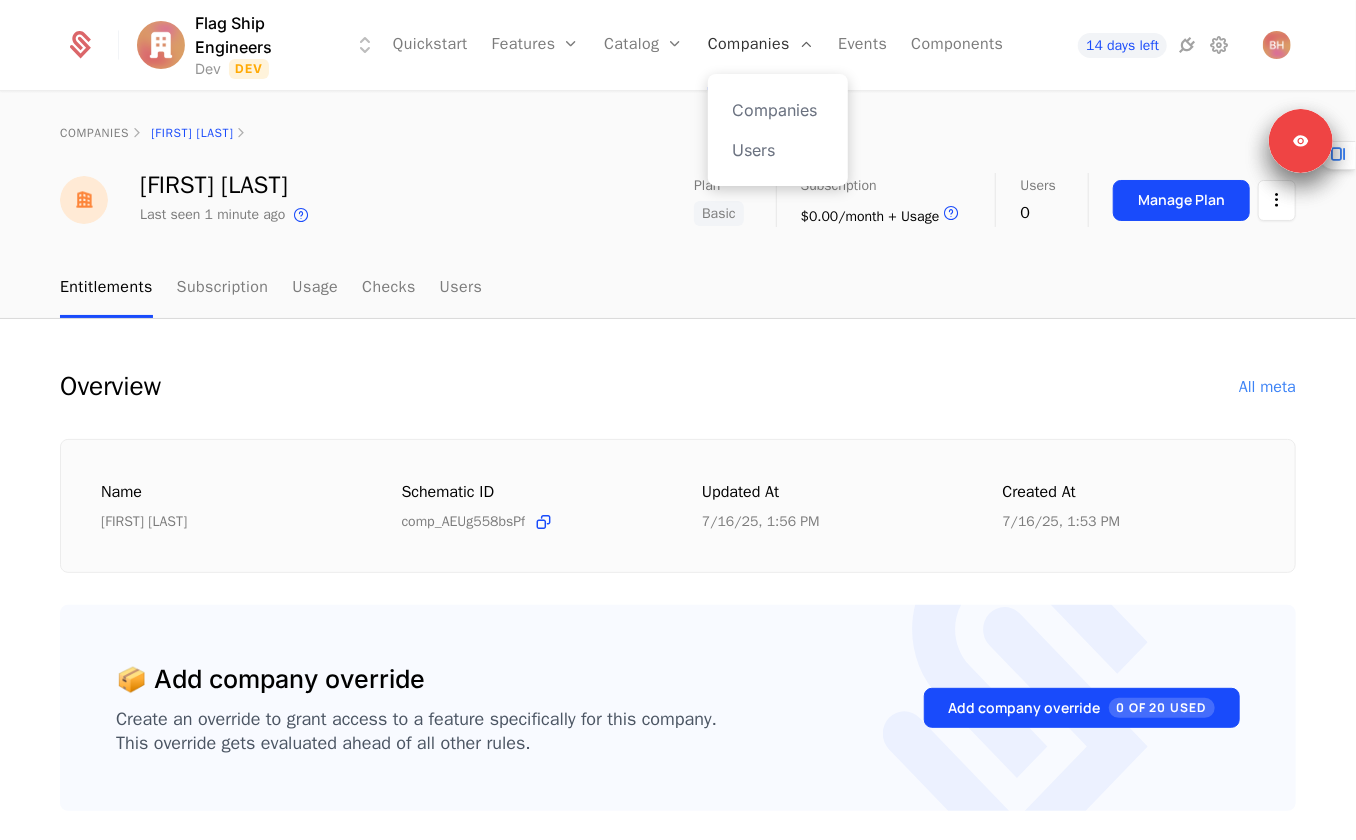 click on "Companies" at bounding box center [761, 45] 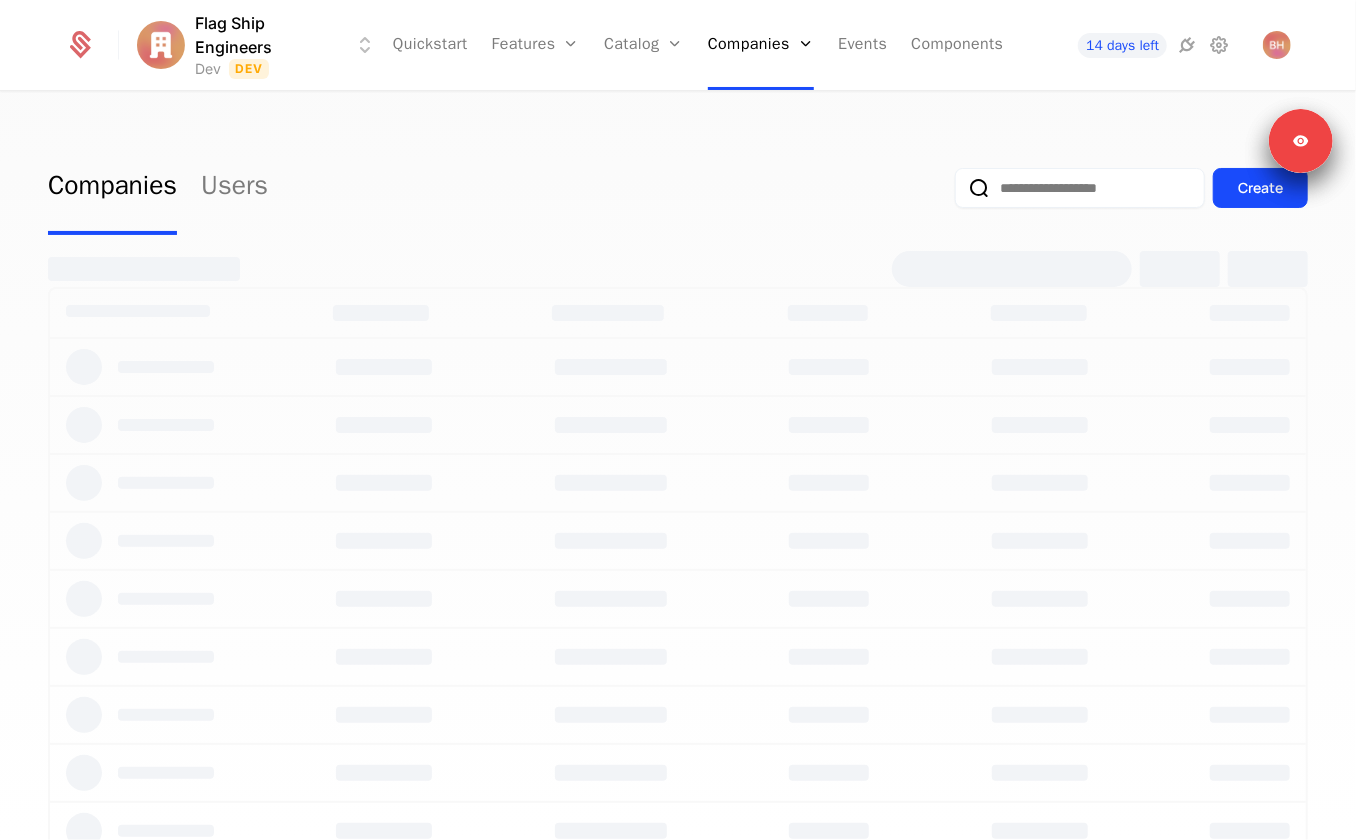 click on "Companies Users Create" at bounding box center (678, 188) 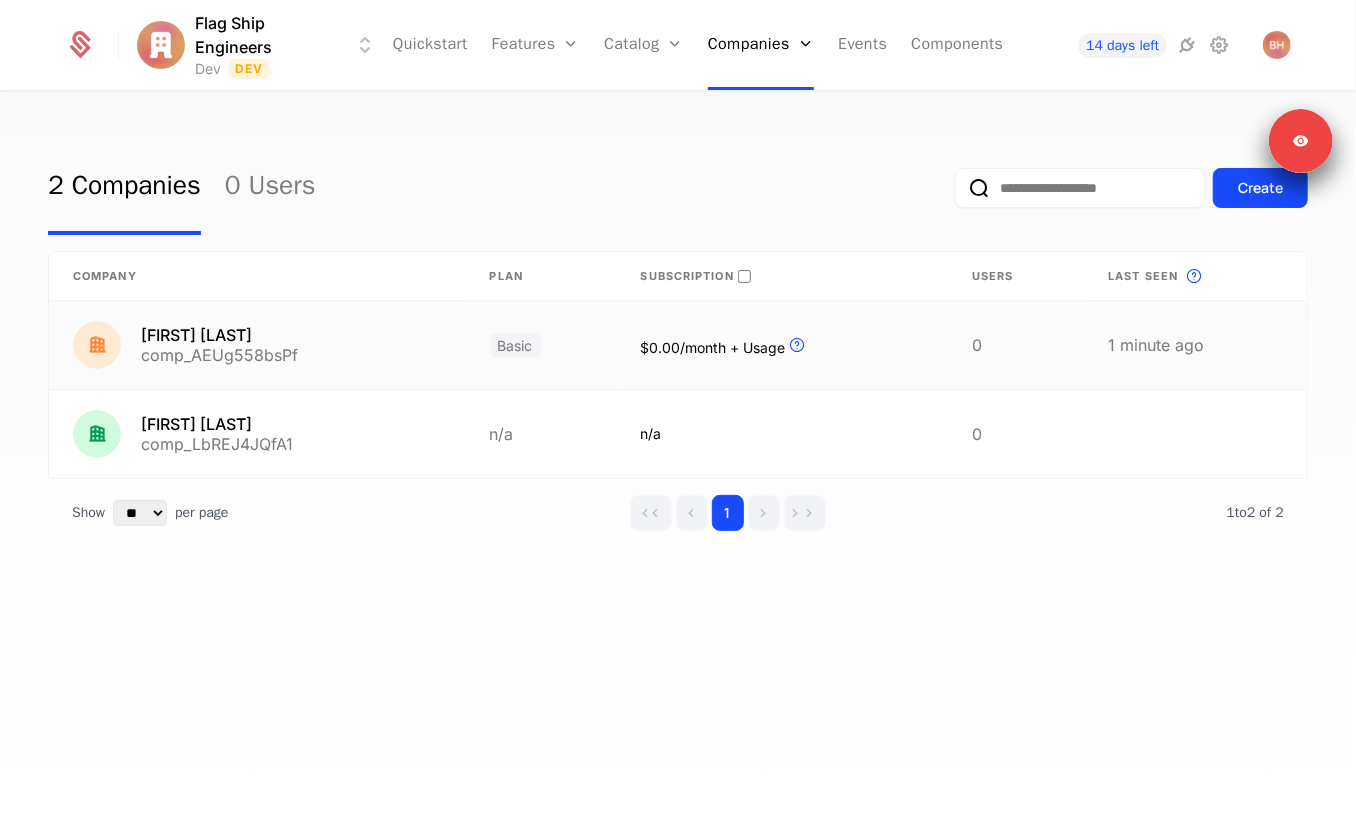 click on "Artie Bucco comp_AEUg558bsPf" at bounding box center [257, 345] 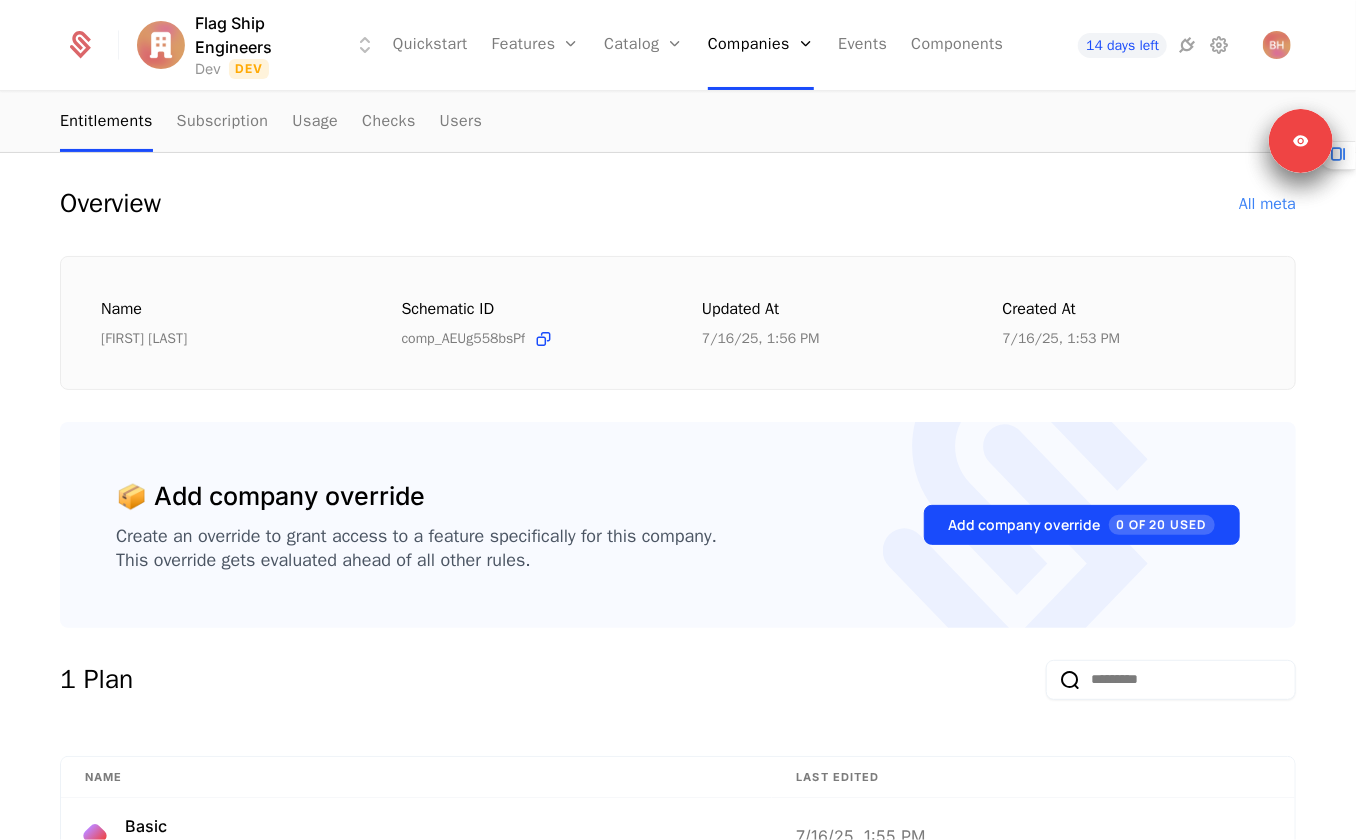 scroll, scrollTop: 0, scrollLeft: 0, axis: both 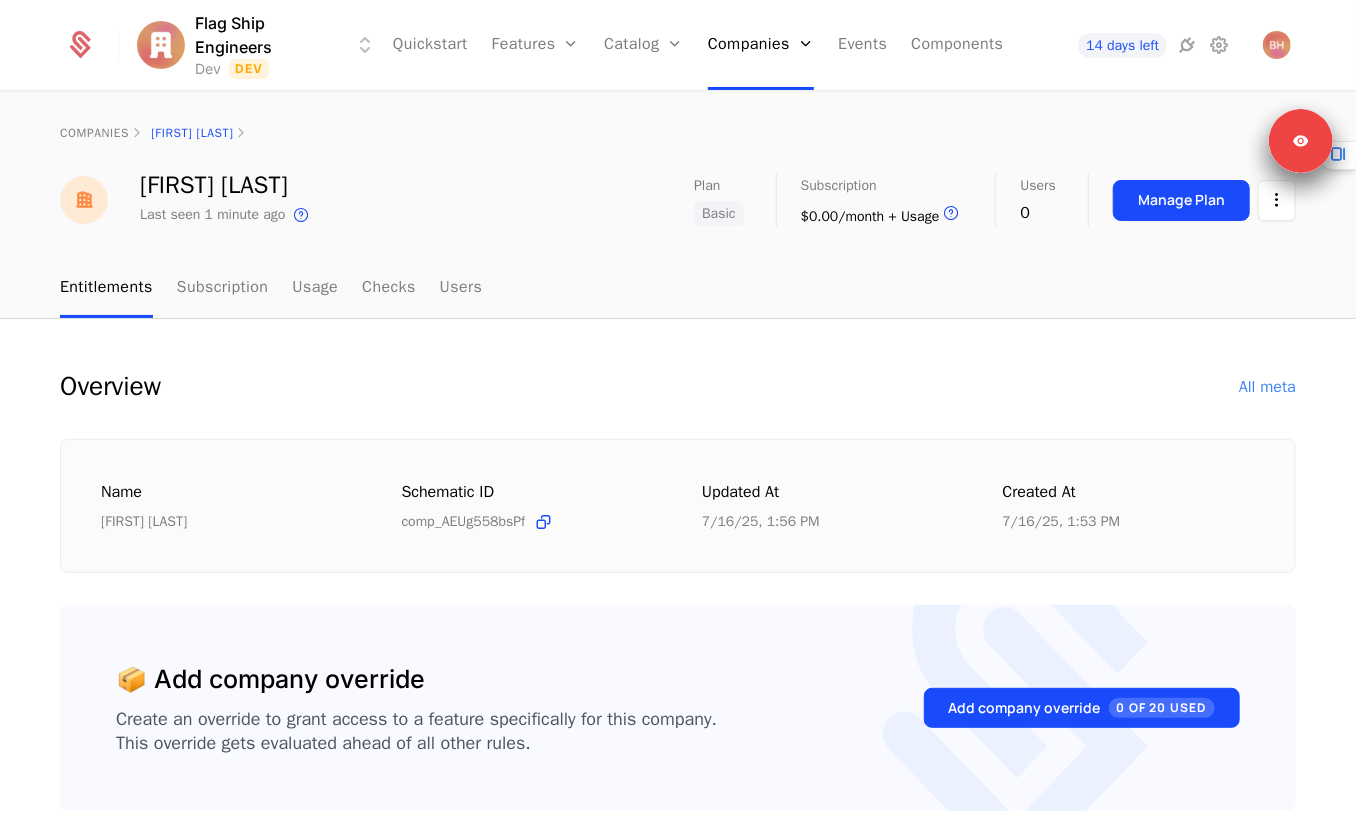 click on "📦 Add company override Create an override to grant access to a feature specifically for this company.  This override gets evaluated ahead of all other rules. Add company override 0 of 20 Used" at bounding box center [678, 708] 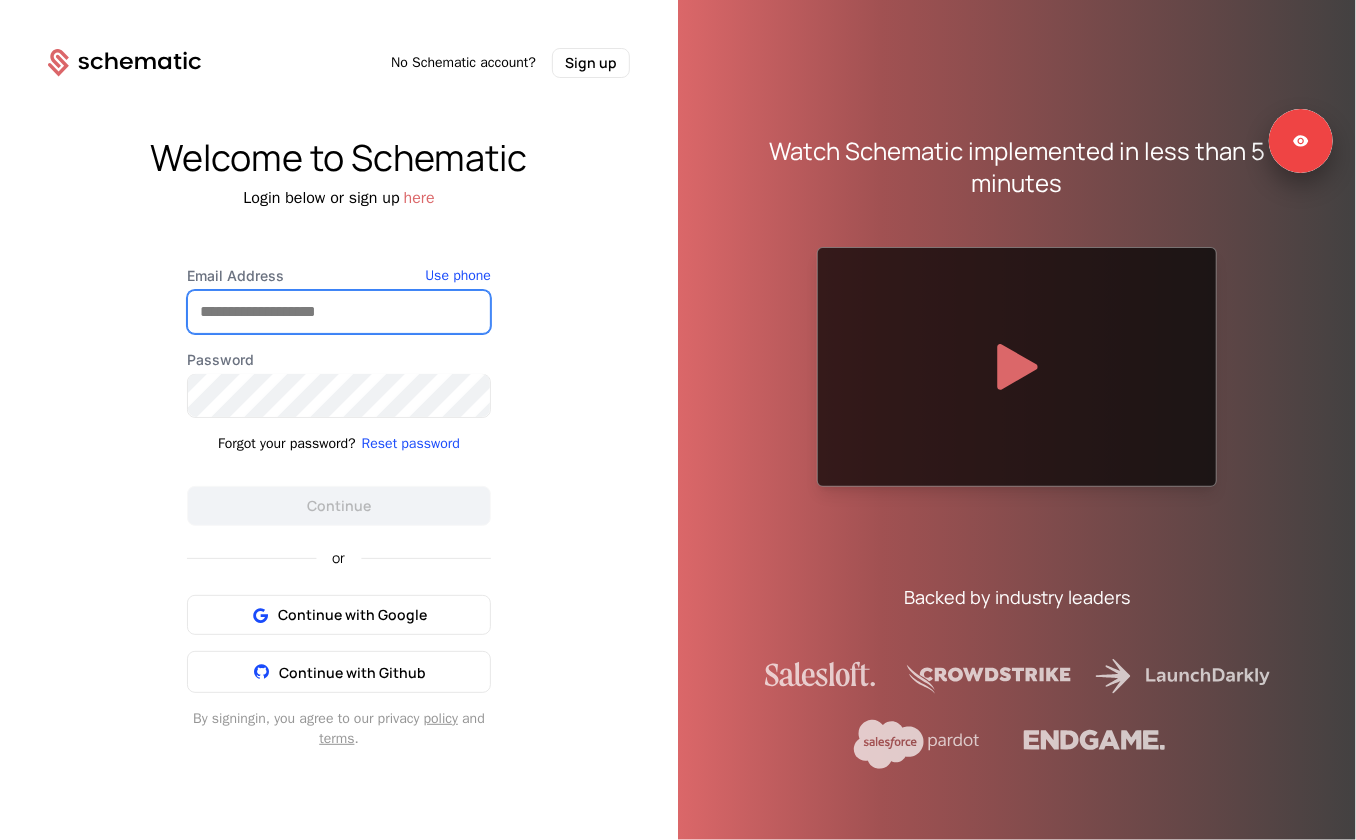 click on "Email Address" at bounding box center [339, 312] 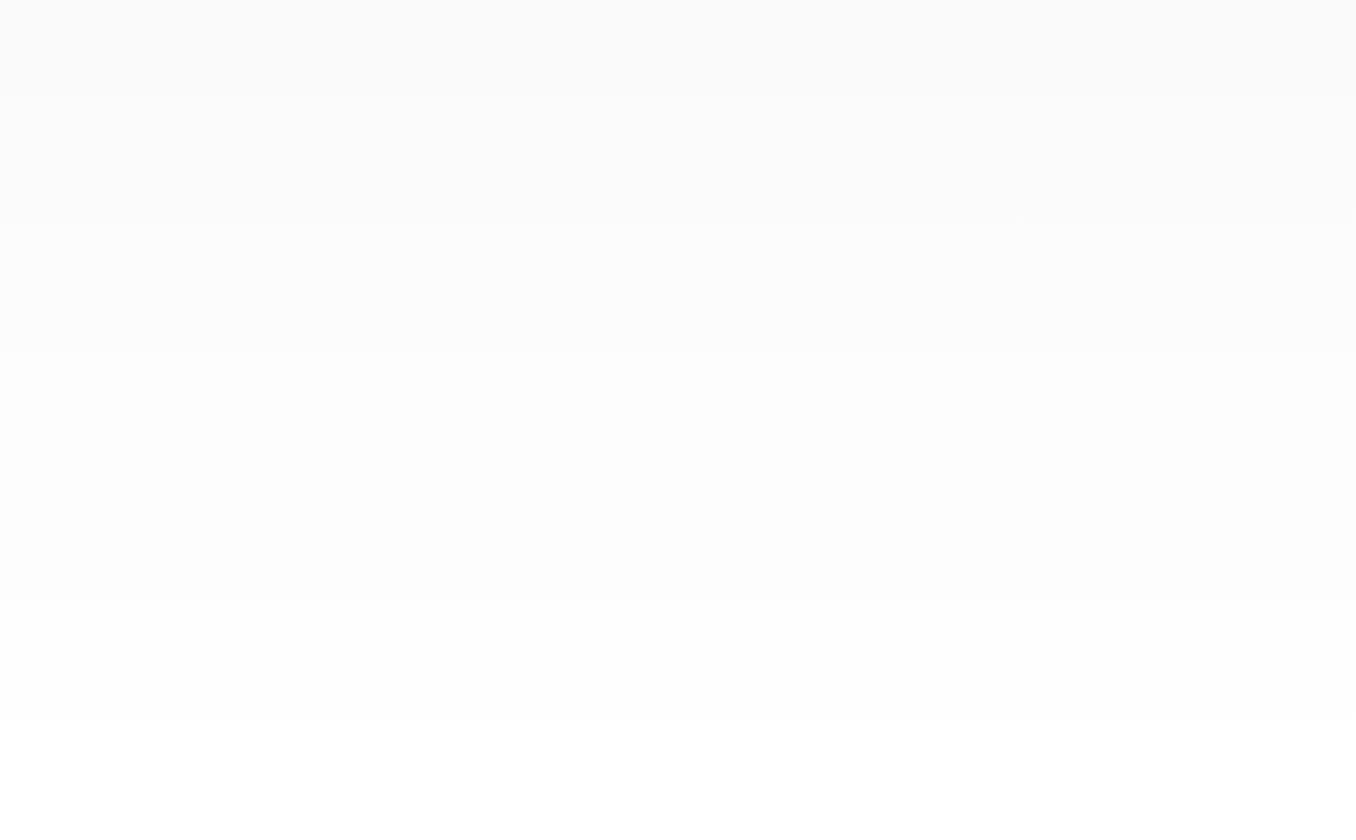 scroll, scrollTop: 0, scrollLeft: 0, axis: both 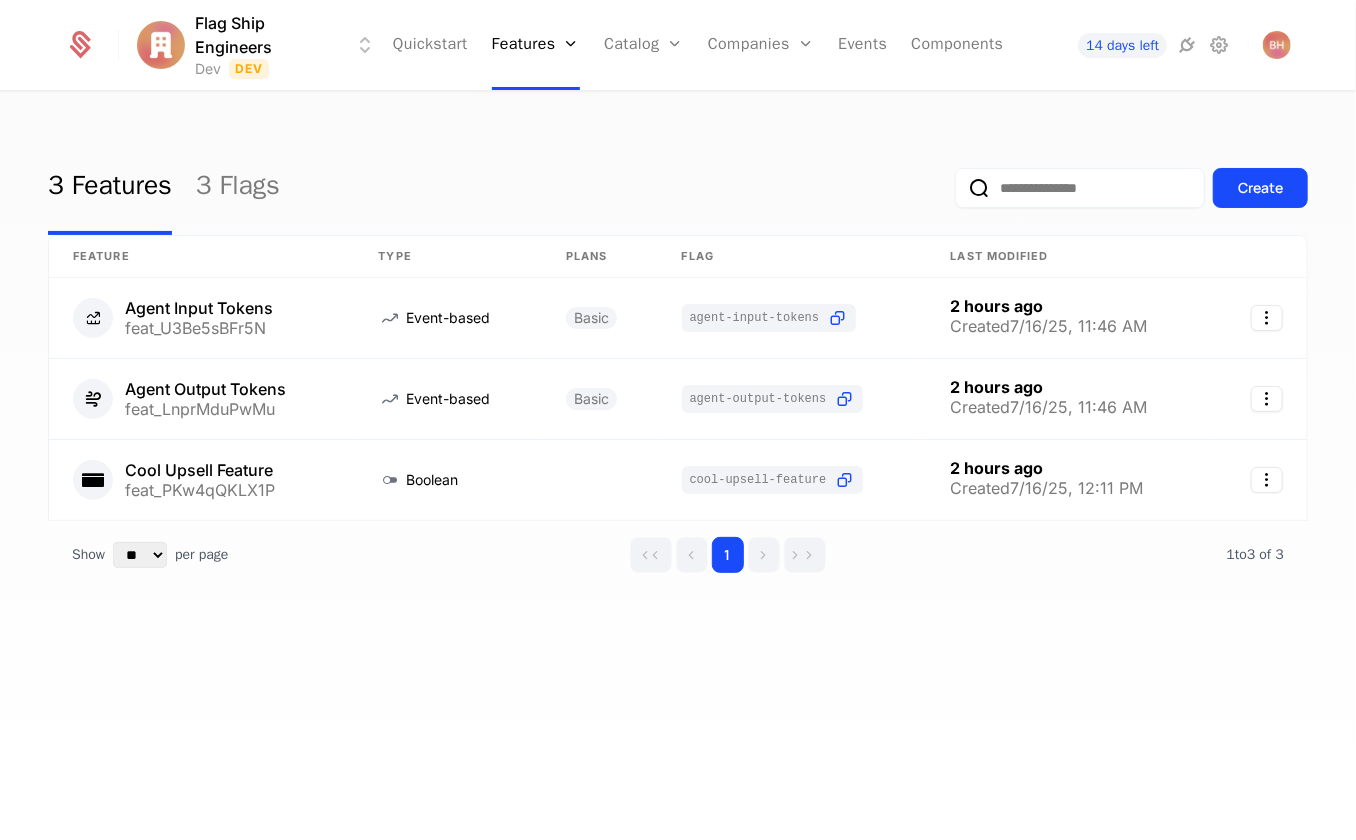 click on "3 Features 3 Flags Create" at bounding box center [678, 188] 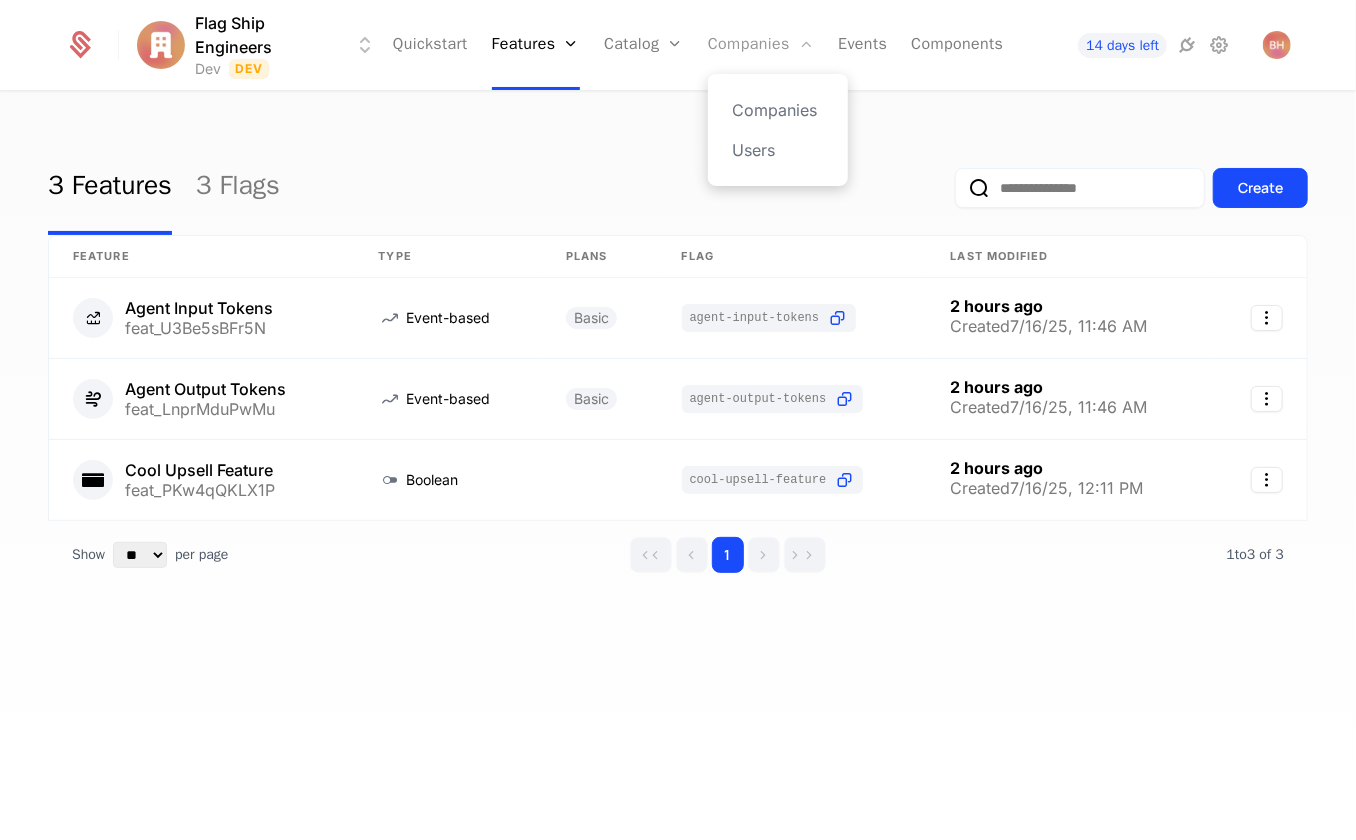 click on "Companies" at bounding box center [761, 45] 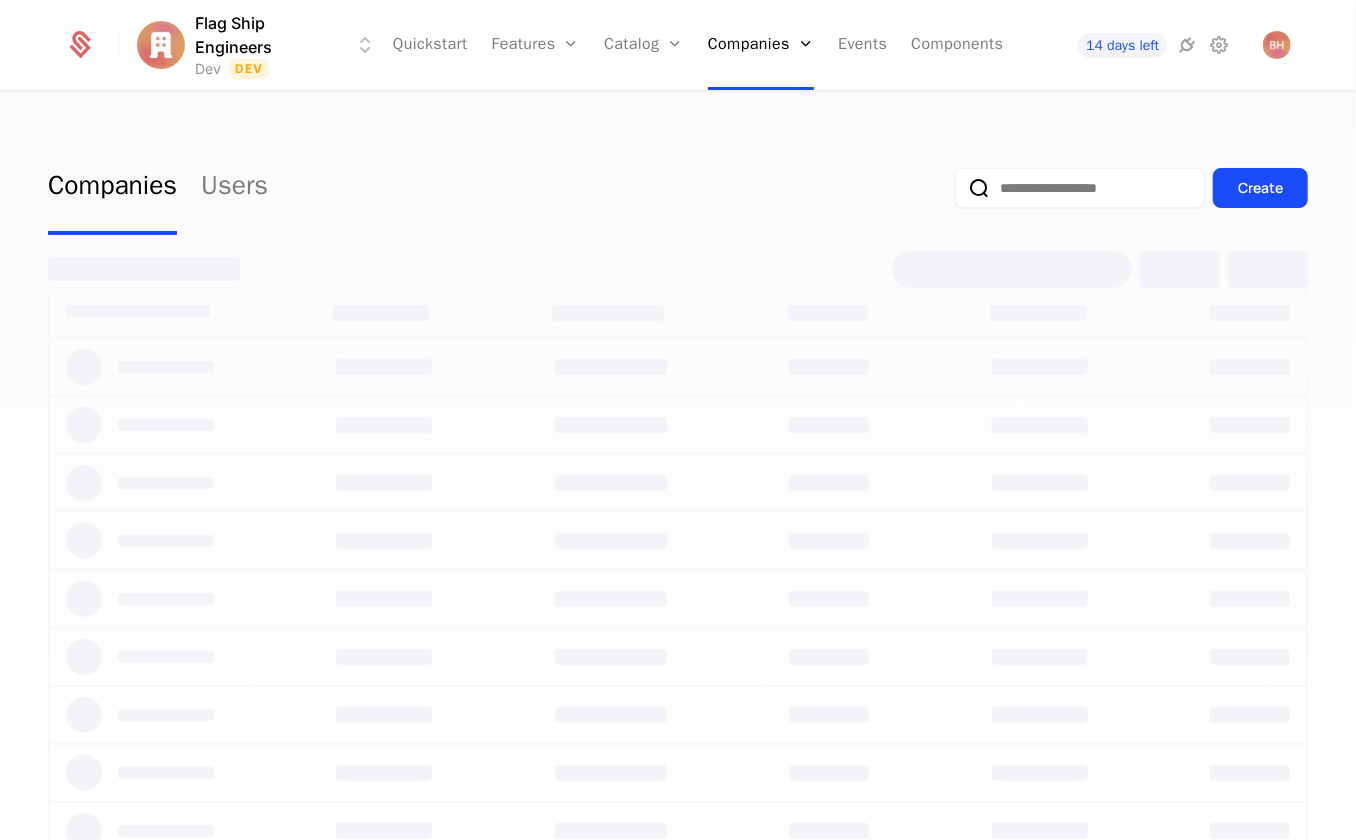 click on "Companies Users Create" at bounding box center [678, 188] 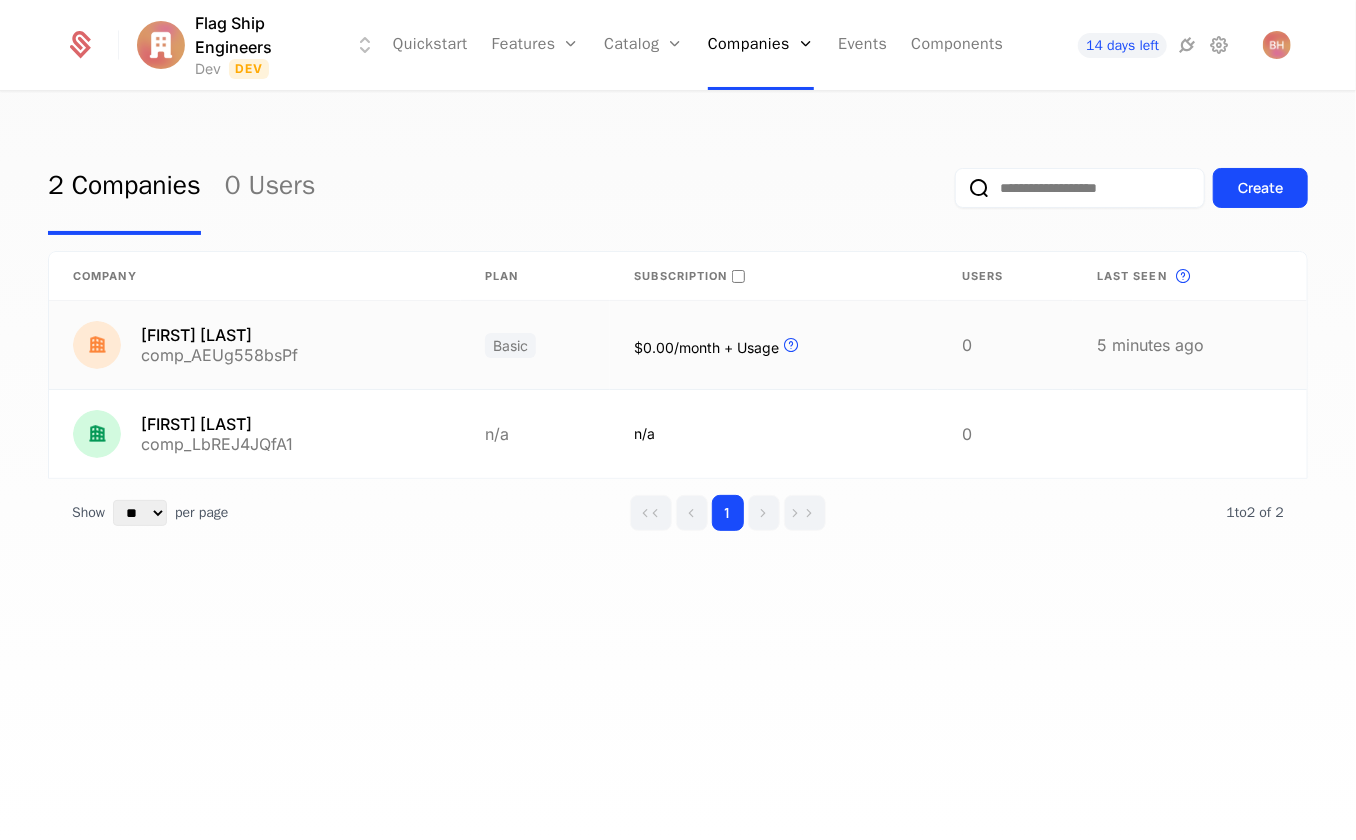 click on "[FIRST] [LAST] comp_AEUg558bsPf" at bounding box center [255, 345] 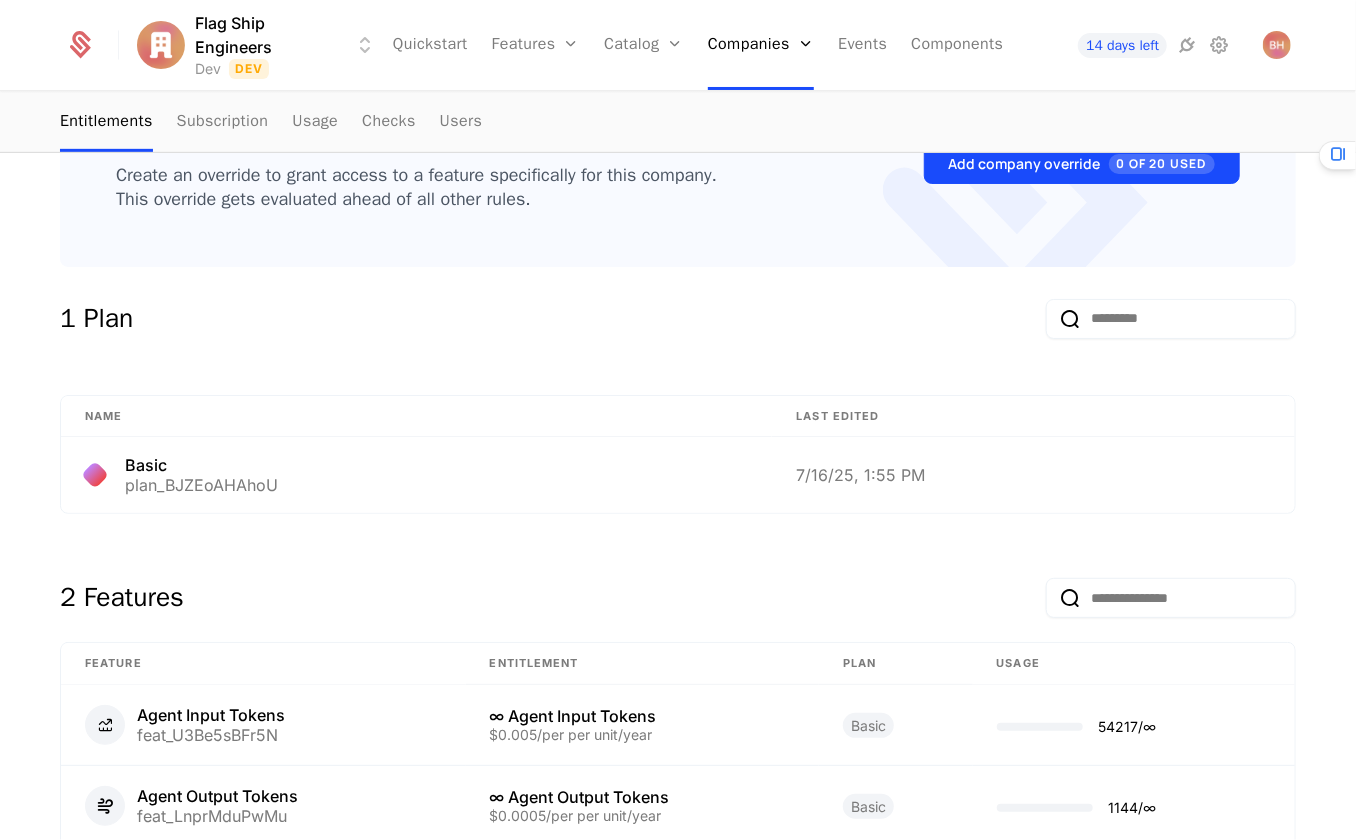 scroll, scrollTop: 728, scrollLeft: 0, axis: vertical 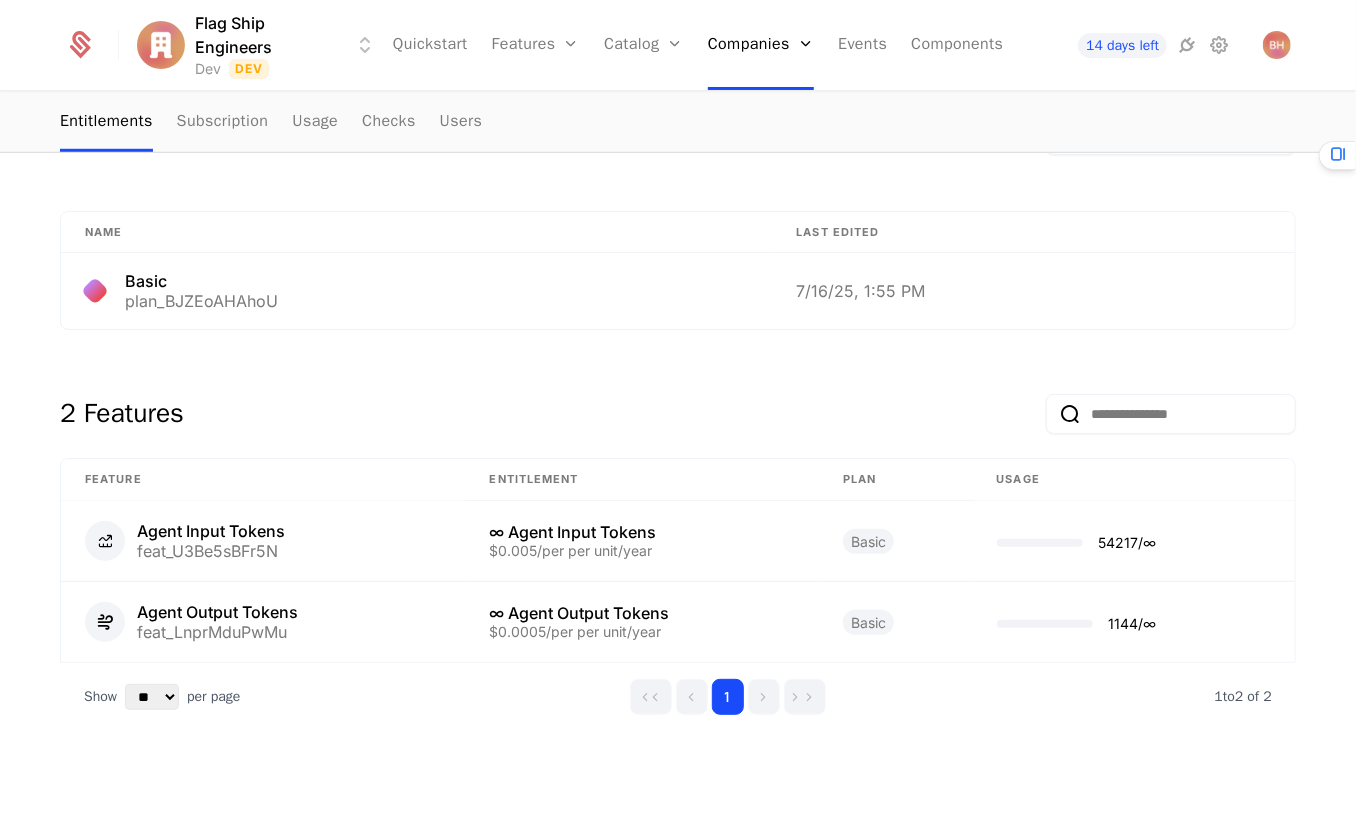click on "Overview All meta Name Artie Bucco Schematic ID comp_AEUg558bsPf Updated at 7/16/25, 1:56 PM Created at 7/16/25, 1:53 PM 📦 Add company override Create an override to grant access to a feature specifically for this company.  This override gets evaluated ahead of all other rules. Add company override 0 of 20 Used 1 Plan Name Last edited Basic plan_BJZEoAHAhoU 7/16/25, 1:55 PM 2 Features Feature Entitlement plan Usage Agent Input Tokens feat_U3Be5sBFr5N ∞ Agent Input Tokens $0.005/per  per unit/year Basic 54217 / ∞ Agent Output Tokens feat_LnprMduPwMu ∞ Agent Output Tokens $0.0005/per  per unit/year Basic 1144 / ∞ Show ** ** ** *** *** per page per page 1 1  to  2   of   2  of   2" at bounding box center (678, 217) 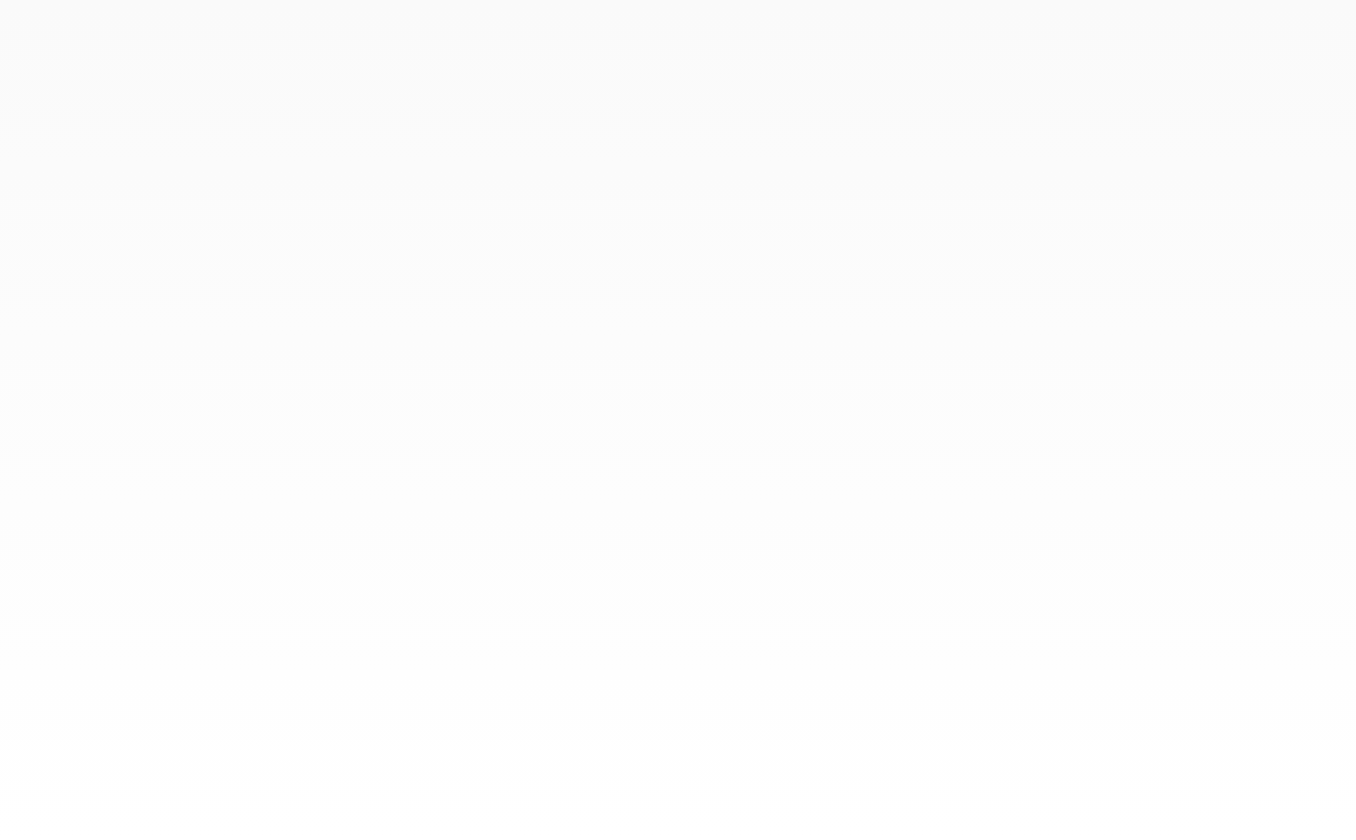 scroll, scrollTop: 0, scrollLeft: 0, axis: both 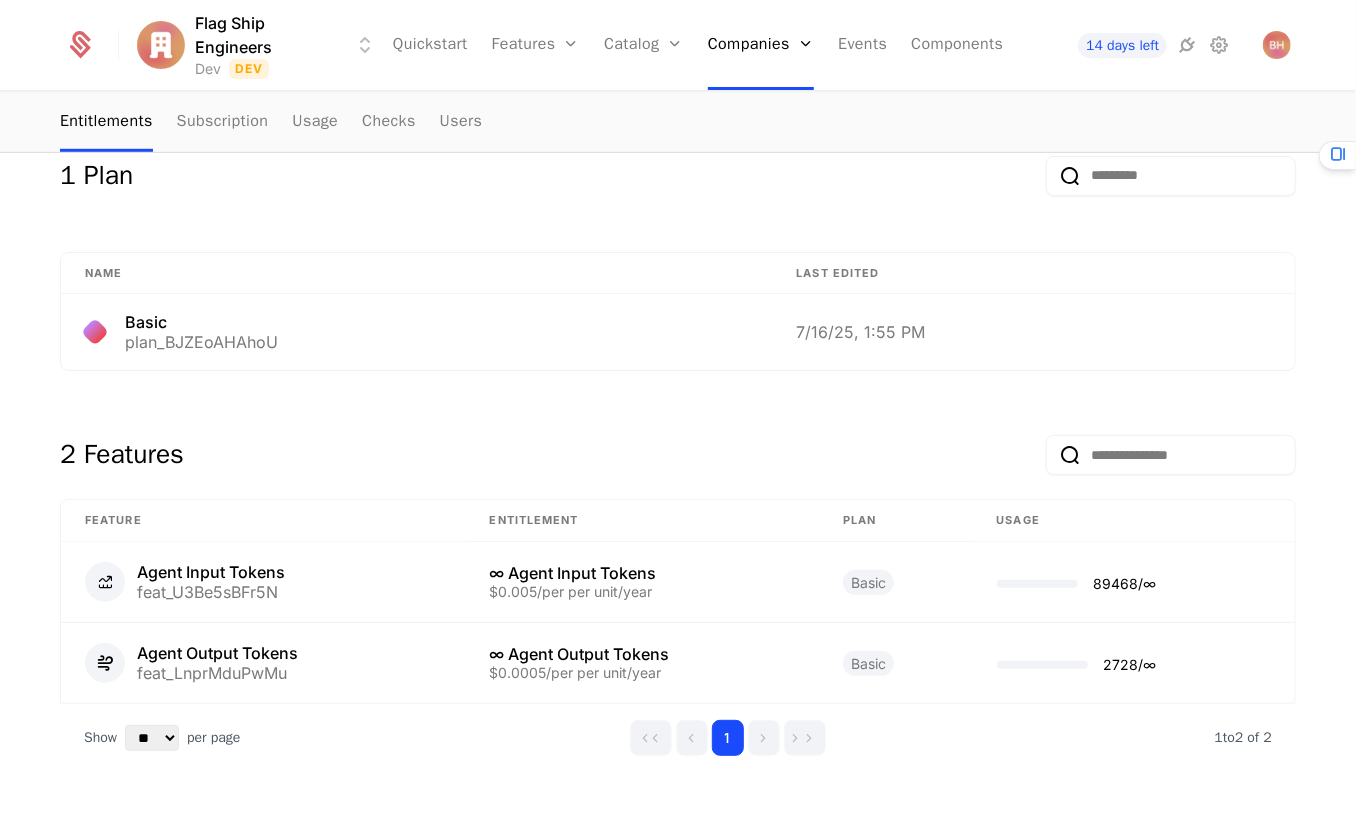 click on "Overview All meta Name [FIRST] [LAST] Schematic ID comp_AEUg558bsPf Updated at 7/16/[YEAR], 1:56 PM Created at 7/16/[YEAR], 1:53 PM 📦 Add company override Create an override to grant access to a feature specifically for this company.  This override gets evaluated ahead of all other rules. Add company override 0 of 20 Used 1 Plan Name Last edited Basic plan_BJZEoAHAhoU 7/16/[YEAR], 1:55 PM 2 Features Feature Entitlement plan Usage Agent Input Tokens feat_U3Be5sBFr5N ∞ Agent Input Tokens $0.005/per  per unit/year Basic 89468 / ∞ Agent Output Tokens feat_LnprMduPwMu ∞ Agent Output Tokens $0.0005/per  per unit/year Basic 2728 / ∞ Show ** ** ** *** *** per page per page 1 1  to  2   of   2  of   2" at bounding box center [678, 258] 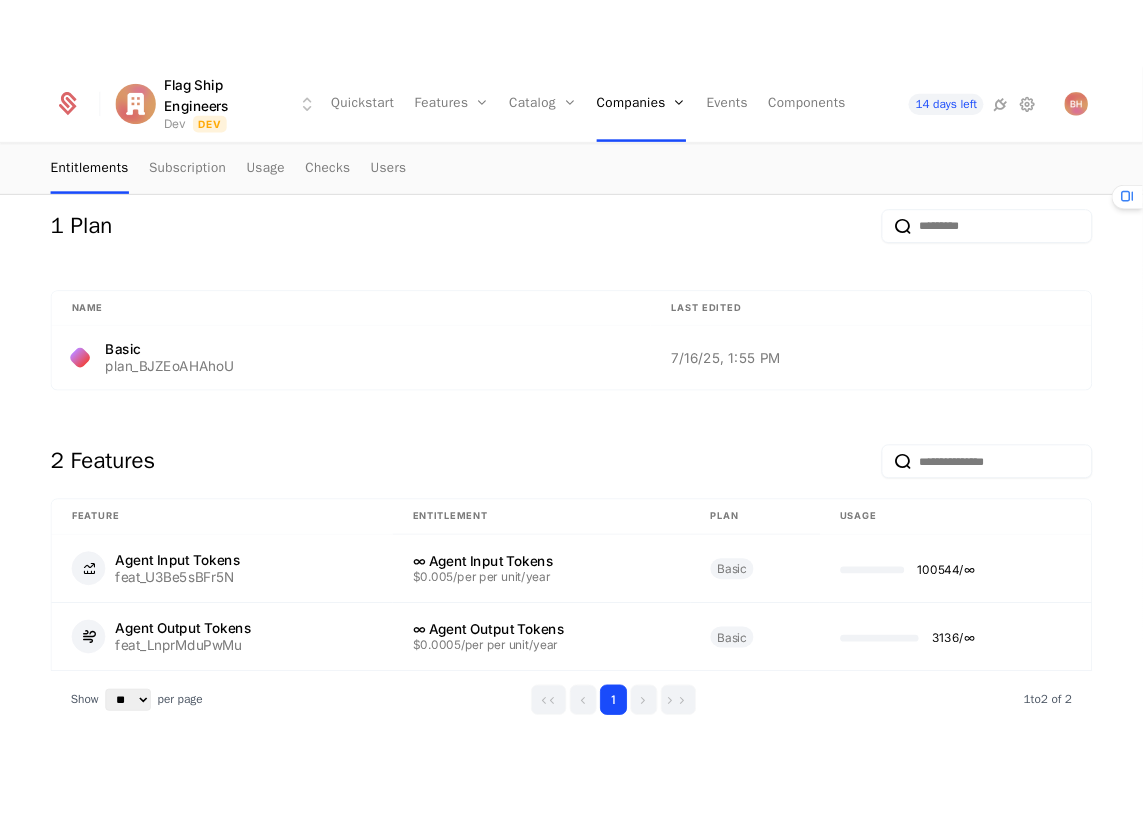 scroll, scrollTop: 657, scrollLeft: 0, axis: vertical 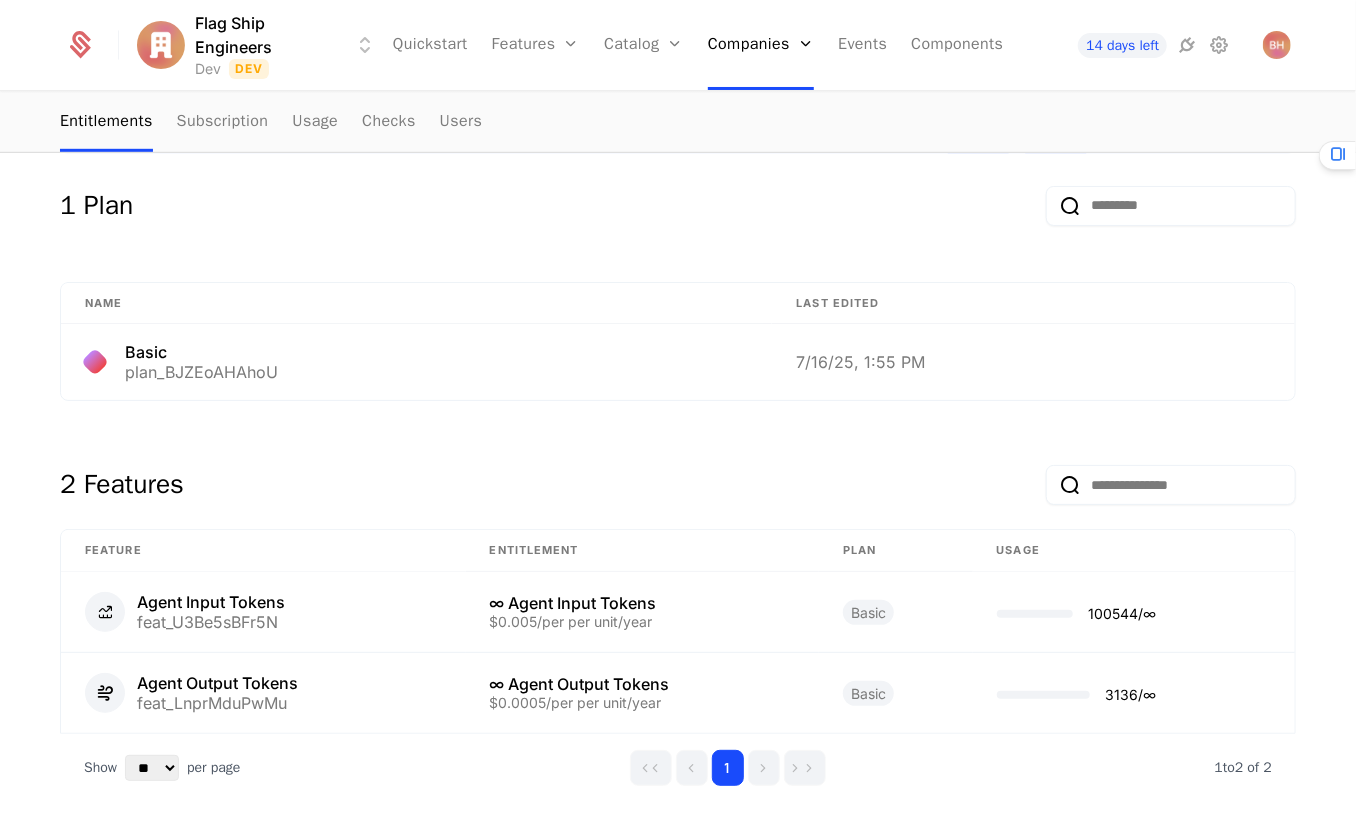 click on "Show ** ** ** *** *** per page per page 1 1  to  2   of   2  of   2" at bounding box center (678, 768) 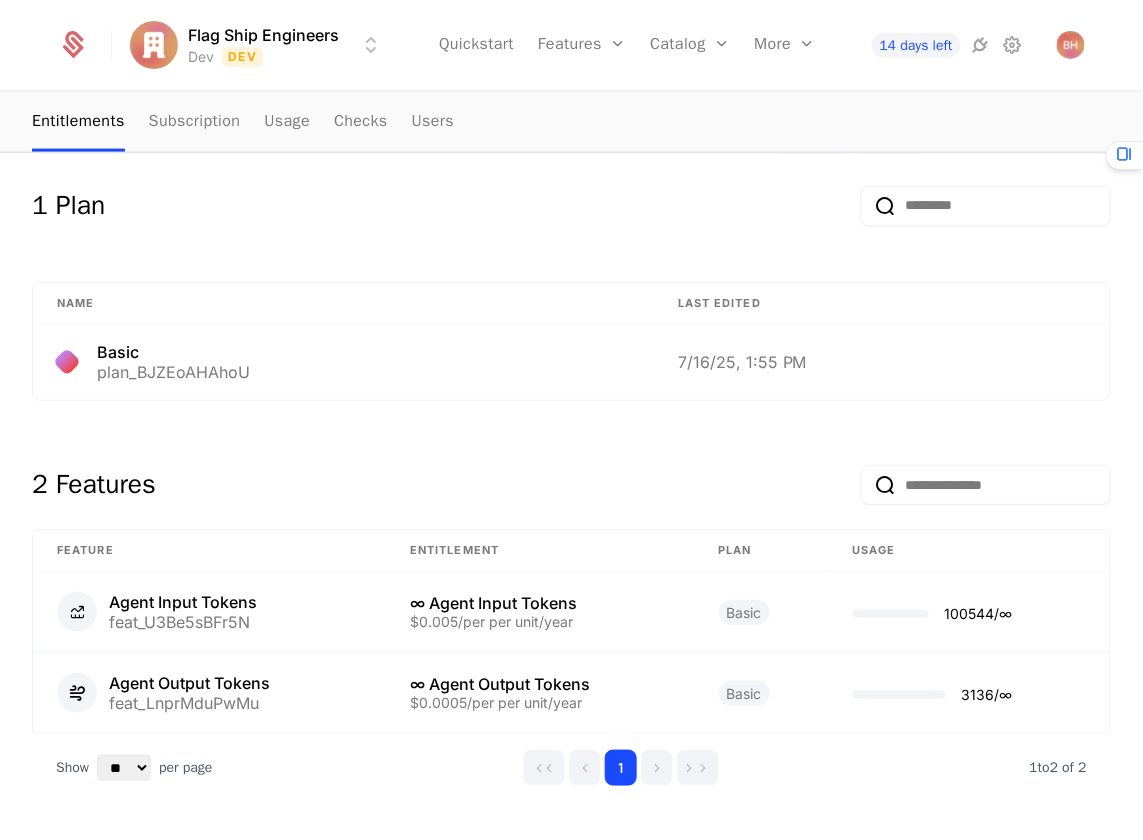 click on "2 Features" at bounding box center [571, 481] 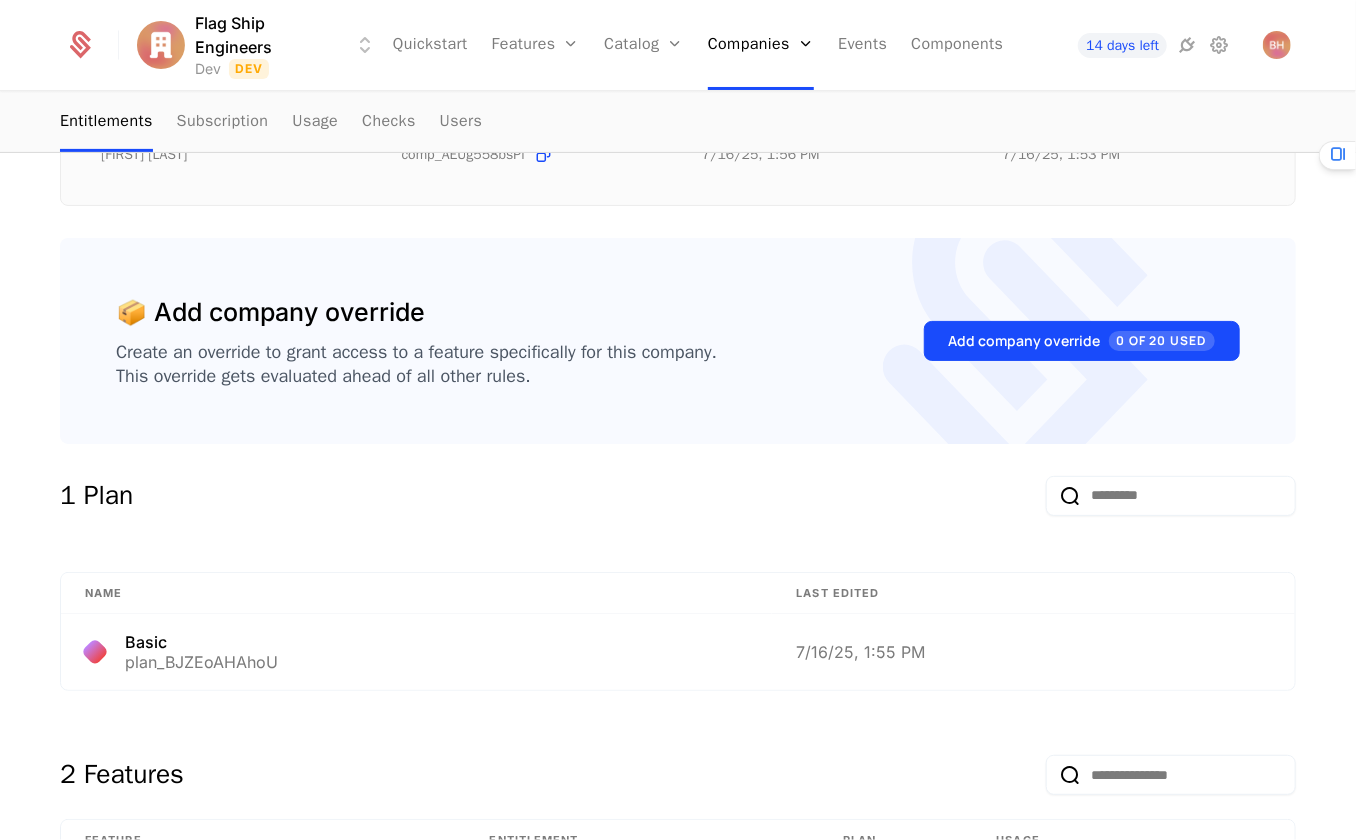 scroll, scrollTop: 728, scrollLeft: 0, axis: vertical 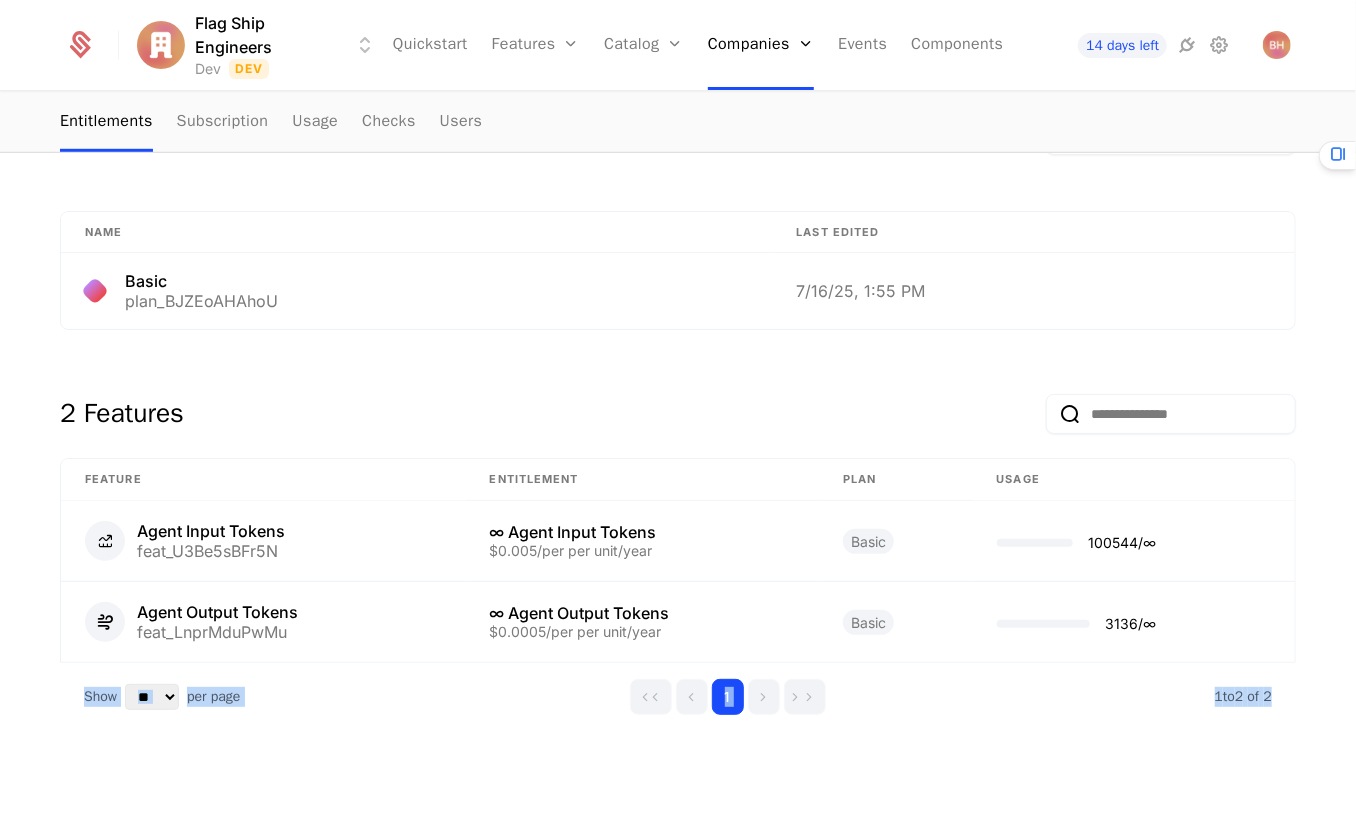 drag, startPoint x: 1082, startPoint y: 658, endPoint x: 1078, endPoint y: 741, distance: 83.09633 